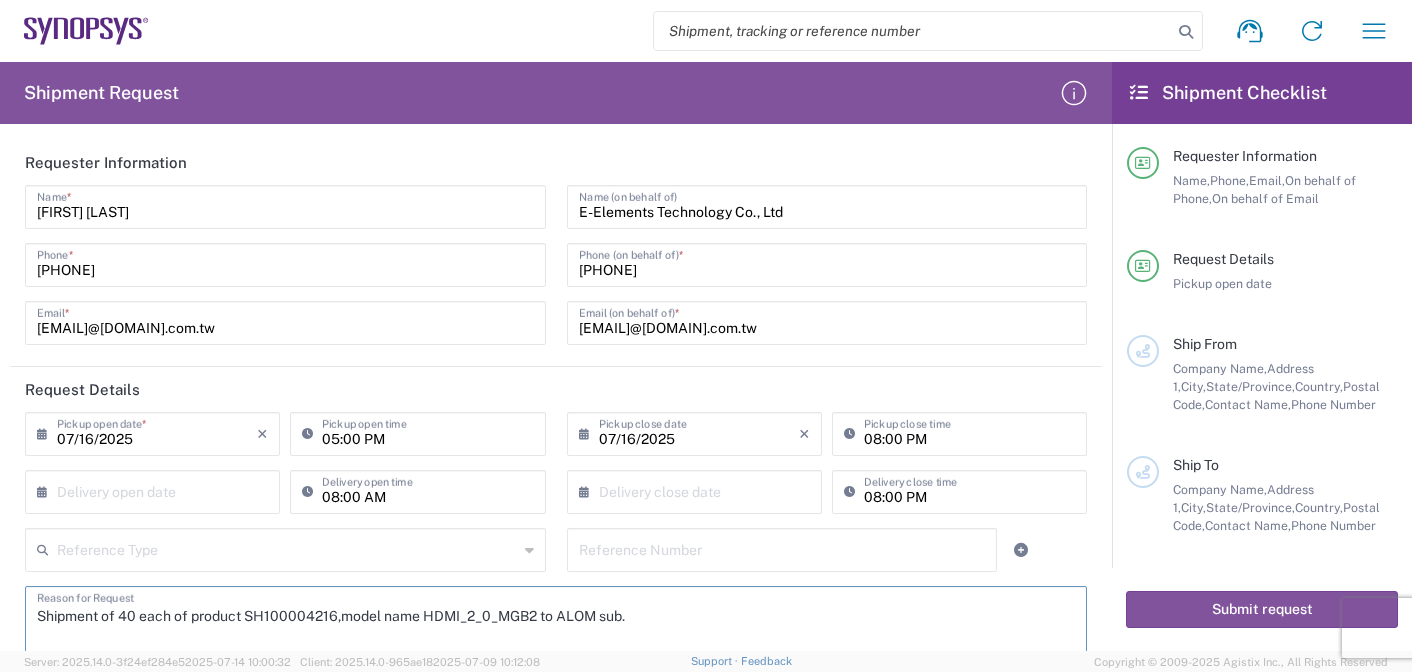 scroll, scrollTop: 0, scrollLeft: 0, axis: both 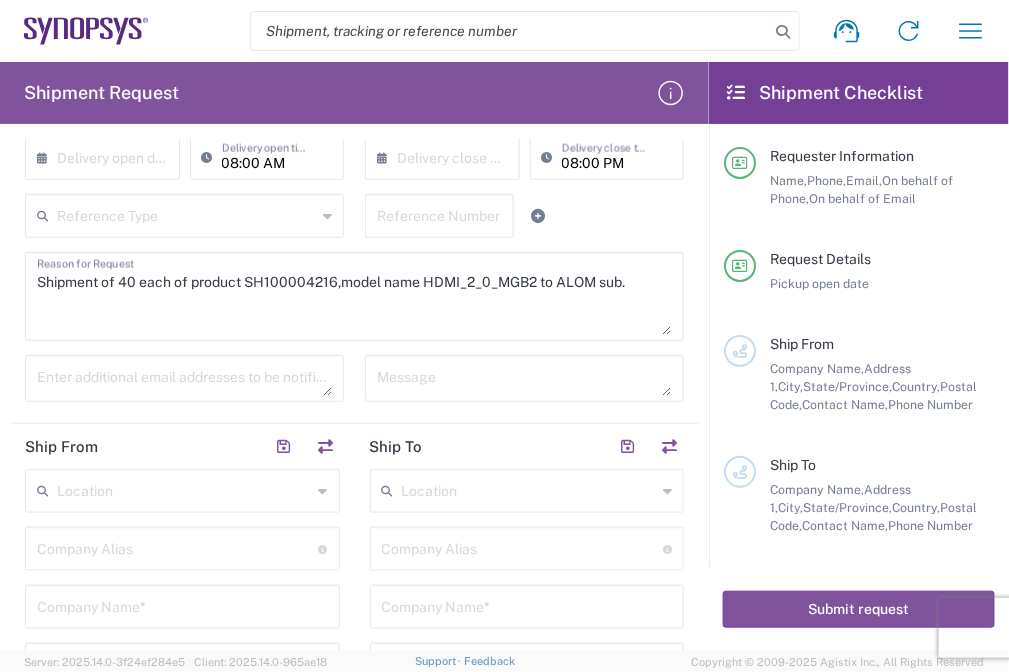 click on "Shipment of 40 each of product SH100004216,model name HDMI_2_0_MGB2 to ALOM sub." at bounding box center (354, 296) 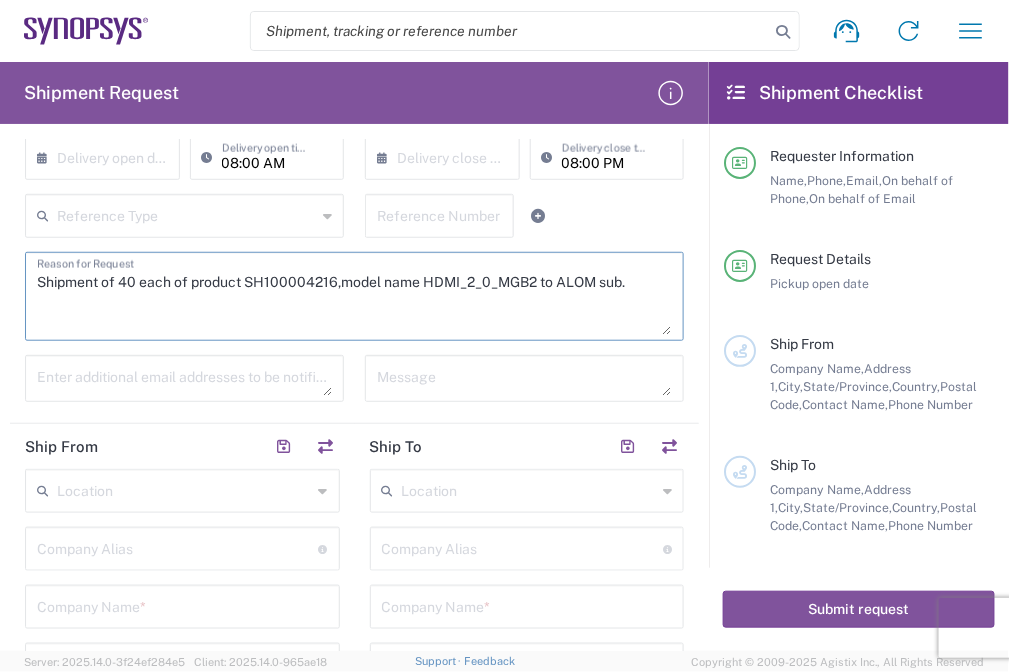 drag, startPoint x: 244, startPoint y: 279, endPoint x: 332, endPoint y: 285, distance: 88.20431 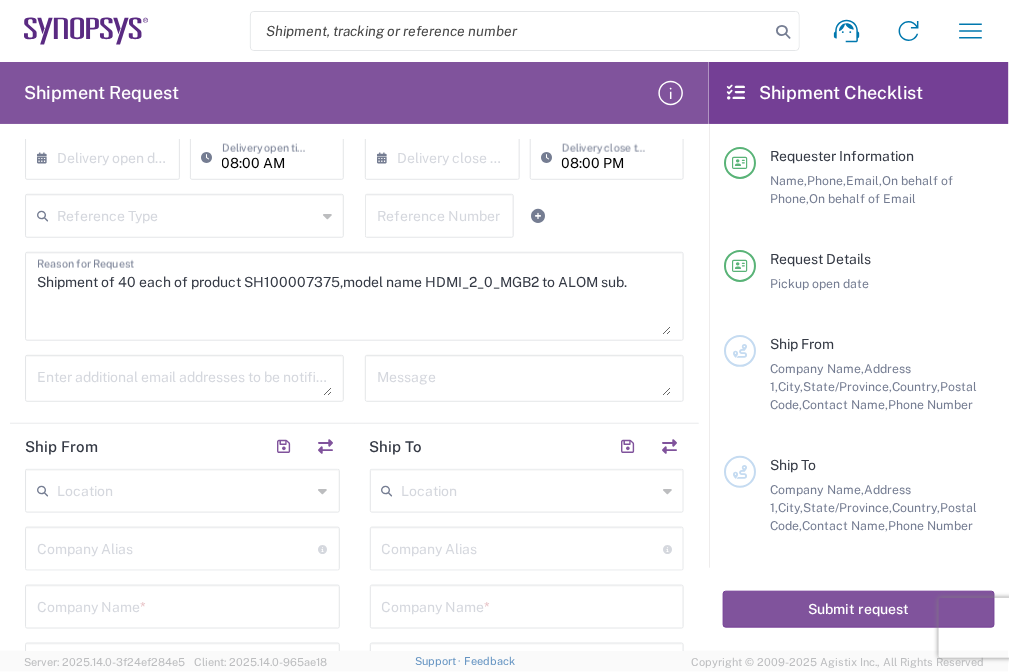 click on "Shipment of 40 each of product SH100007375,model name HDMI_2_0_MGB2 to ALOM sub." at bounding box center [354, 296] 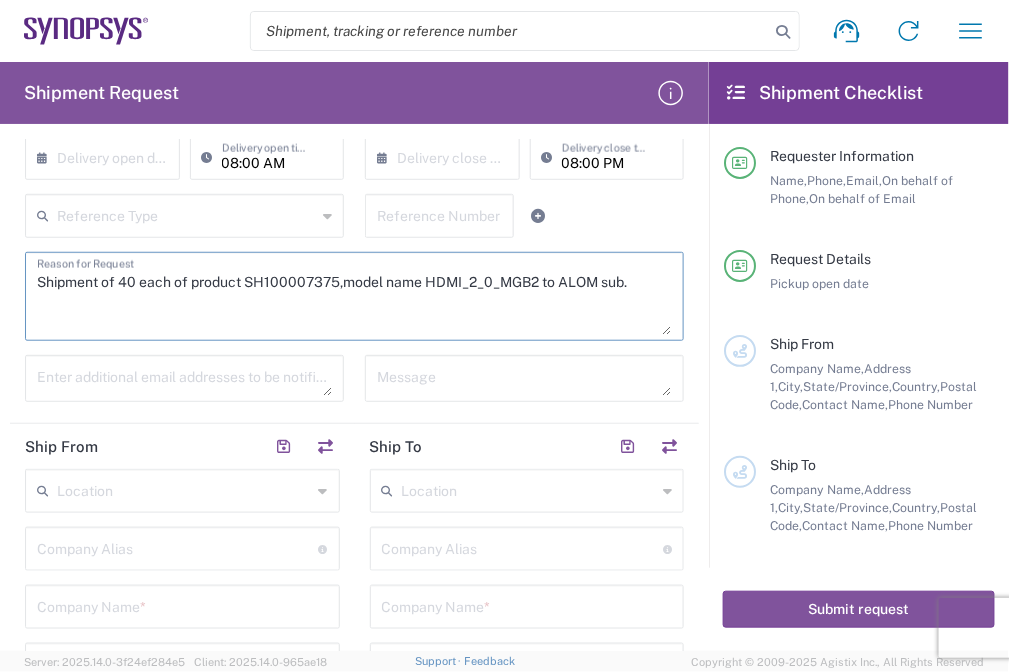 drag, startPoint x: 426, startPoint y: 280, endPoint x: 537, endPoint y: 276, distance: 111.07205 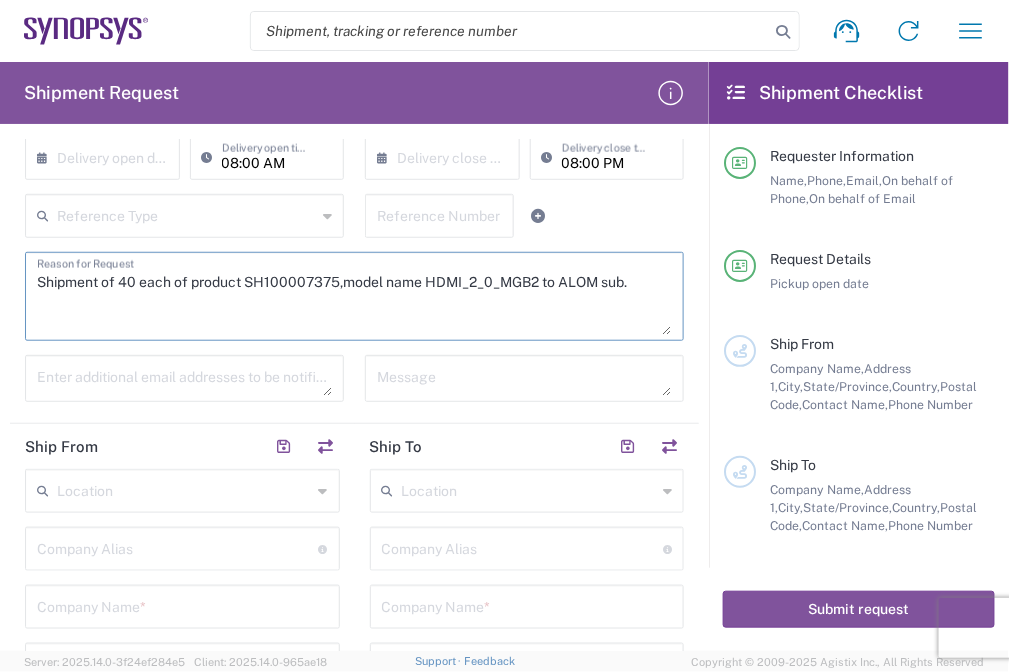 paste on "AP-SX VP1902(aka B1-SX)1Fspeed grade2M" 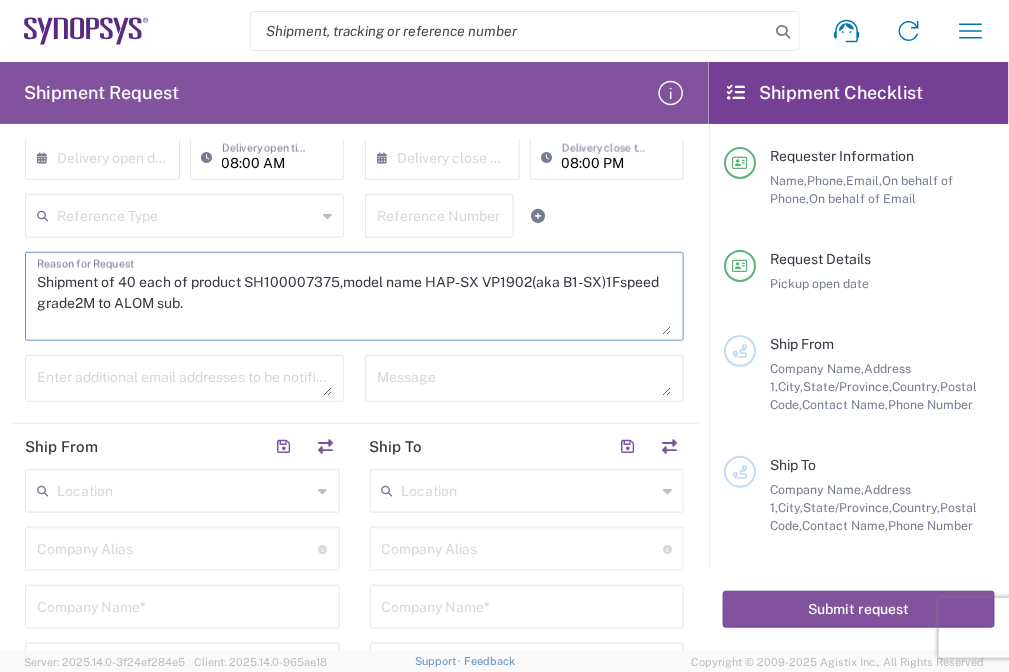 click on "Shipment of 40 each of product SH100007375,model name HAP-SX VP1902(aka B1-SX)1Fspeed grade2M to ALOM sub." at bounding box center [354, 296] 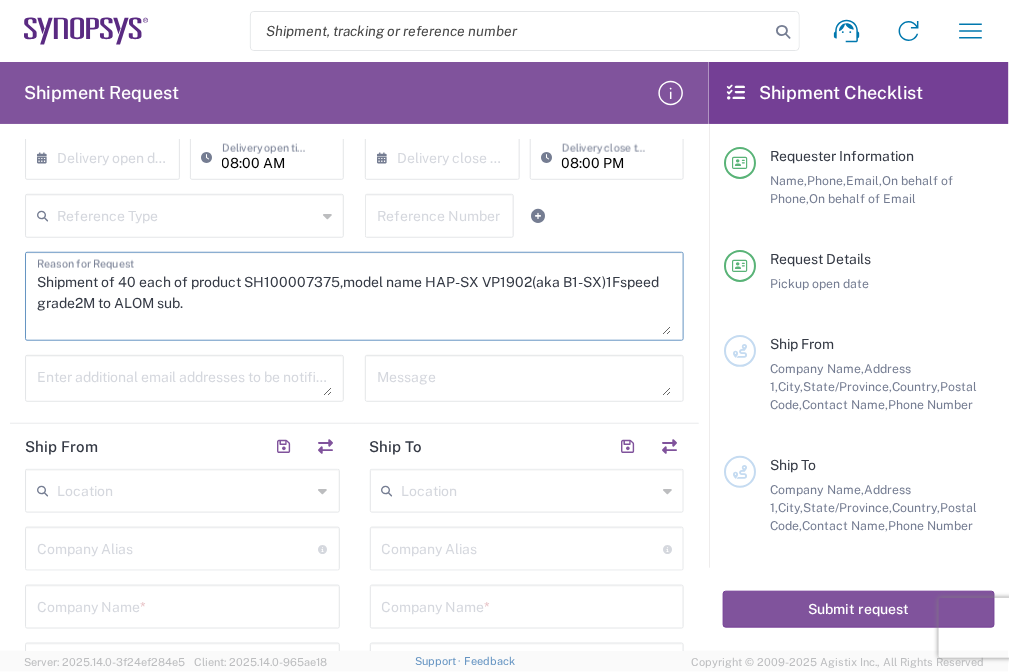 drag, startPoint x: 193, startPoint y: 306, endPoint x: 33, endPoint y: 276, distance: 162.78821 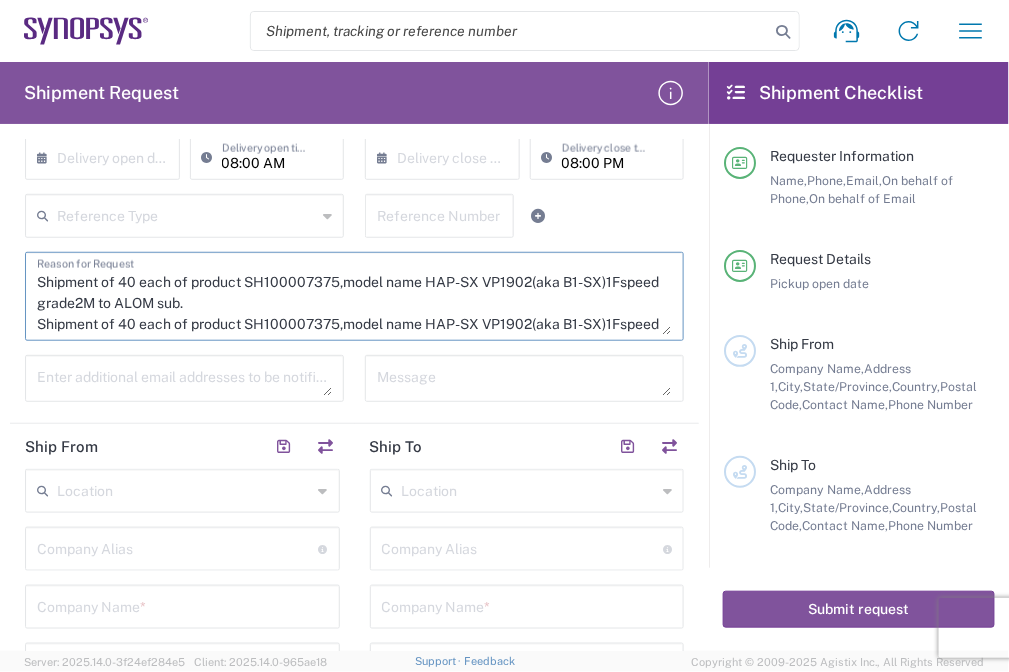 scroll, scrollTop: 18, scrollLeft: 0, axis: vertical 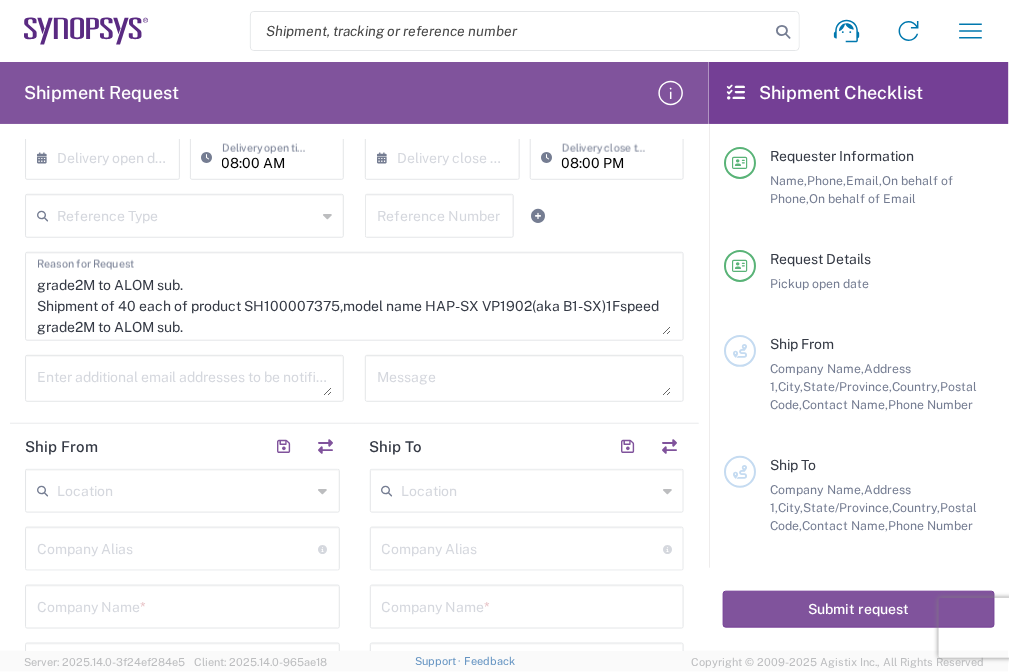 drag, startPoint x: 221, startPoint y: 303, endPoint x: 198, endPoint y: 304, distance: 23.021729 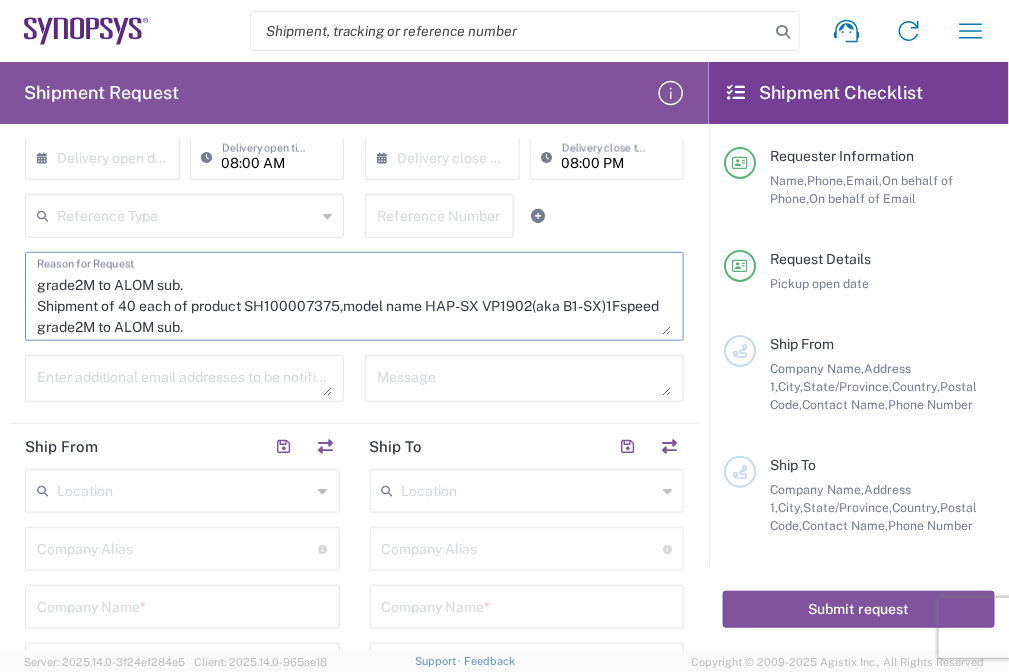 scroll, scrollTop: 0, scrollLeft: 0, axis: both 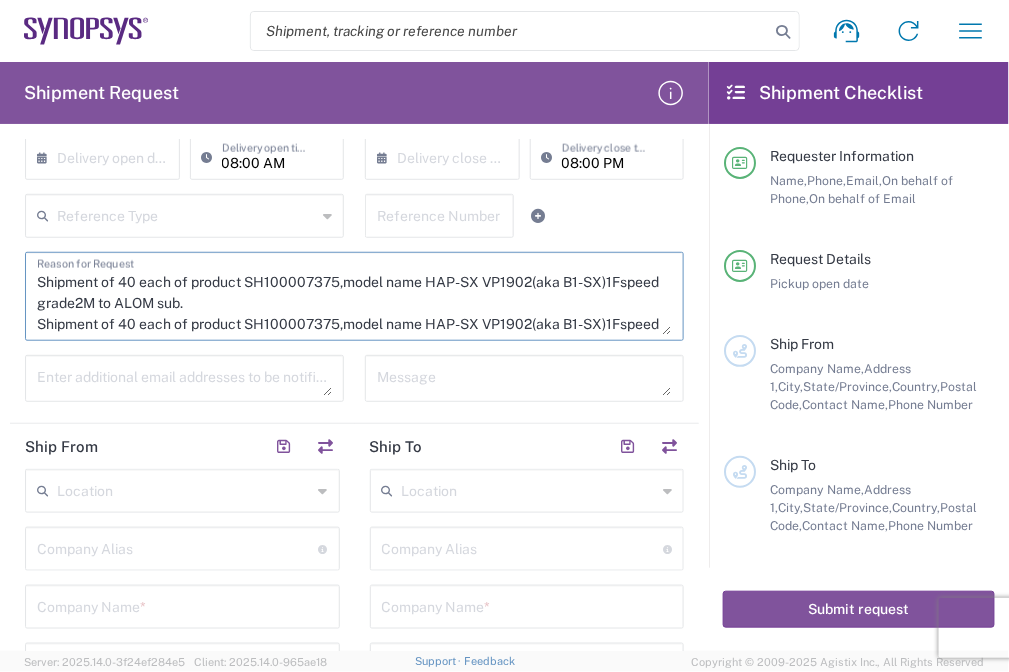 drag, startPoint x: 191, startPoint y: 307, endPoint x: 162, endPoint y: 247, distance: 66.64083 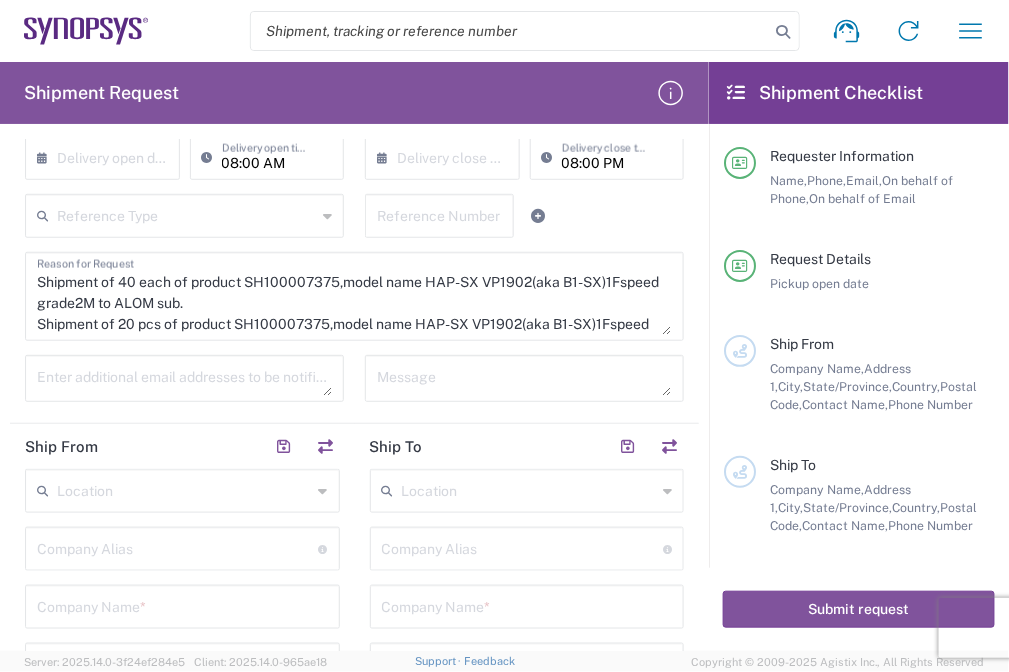 click on "Shipment of 40 each of product SH100007375,model name HAP-SX VP1902(aka B1-SX)1Fspeed grade2M to ALOM sub.
Shipment of 20 pcs of product SH100007375,model name HAP-SX VP1902(aka B1-SX)1Fspeed grade2M to ALOM sub." at bounding box center (354, 296) 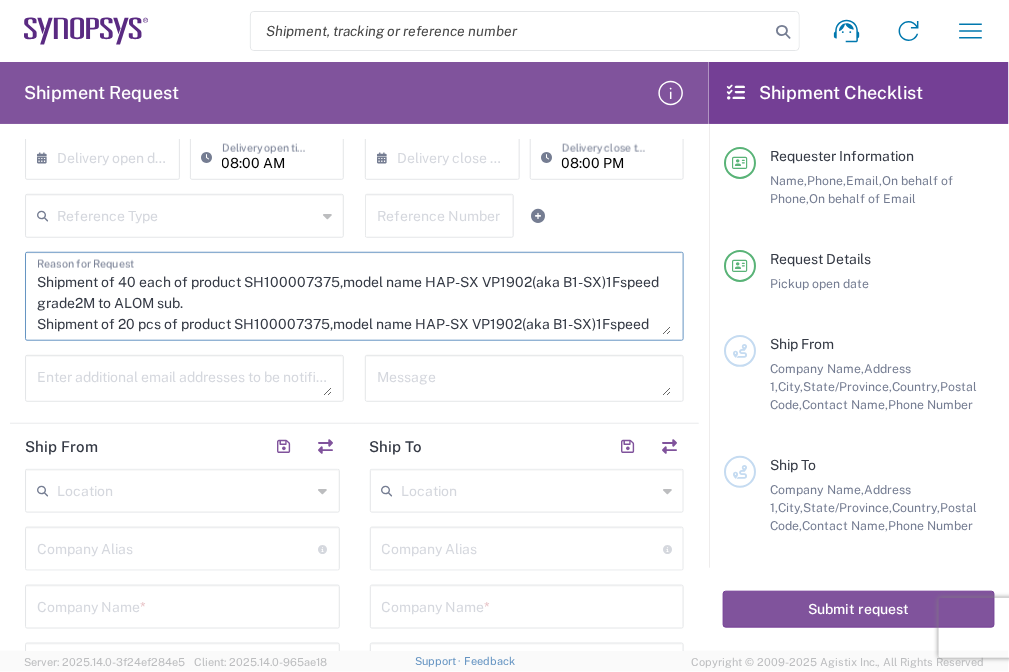 scroll, scrollTop: 20, scrollLeft: 0, axis: vertical 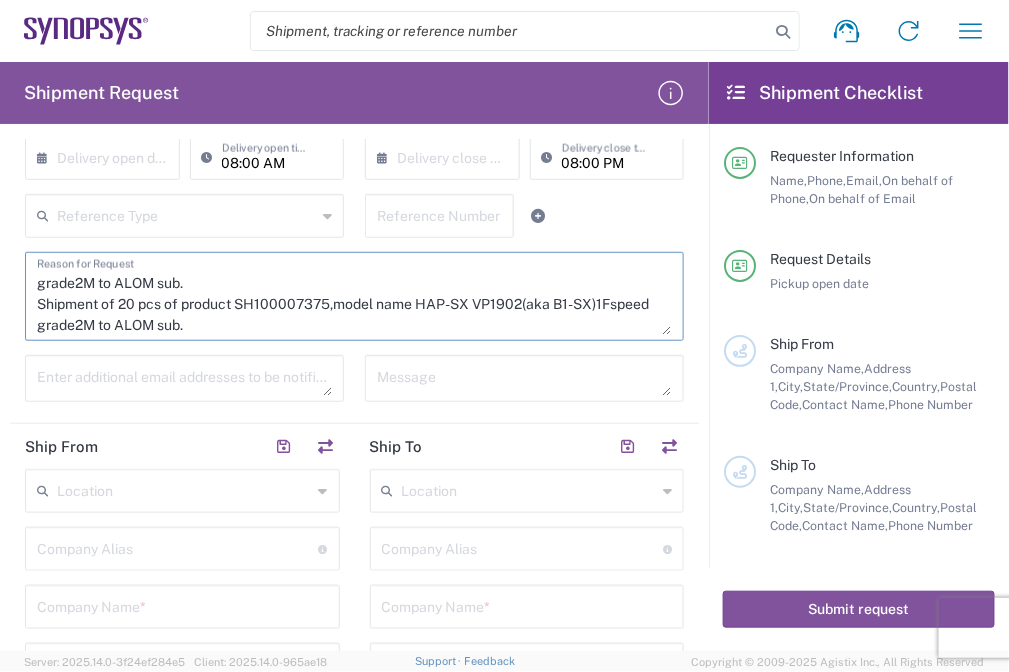 drag, startPoint x: 237, startPoint y: 321, endPoint x: 327, endPoint y: 305, distance: 91.411156 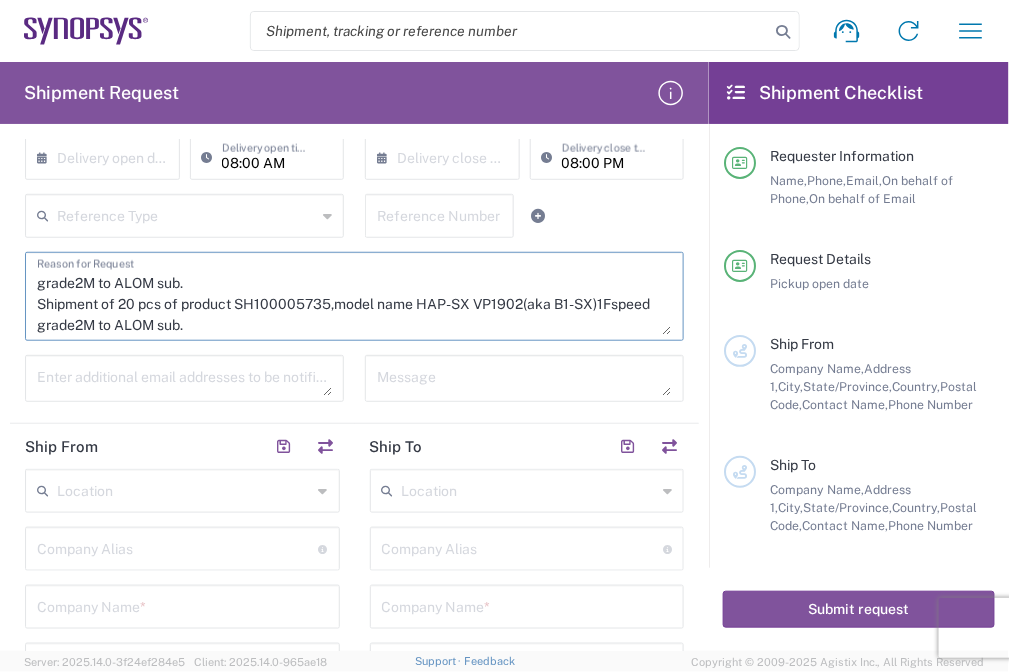 click on "Shipment of 40 each of product SH100007375,model name HAP-SX VP1902(aka B1-SX)1Fspeed grade2M to ALOM sub.
Shipment of 20 pcs of product SH100005735,model name HAP-SX VP1902(aka B1-SX)1Fspeed grade2M to ALOM sub." at bounding box center [354, 296] 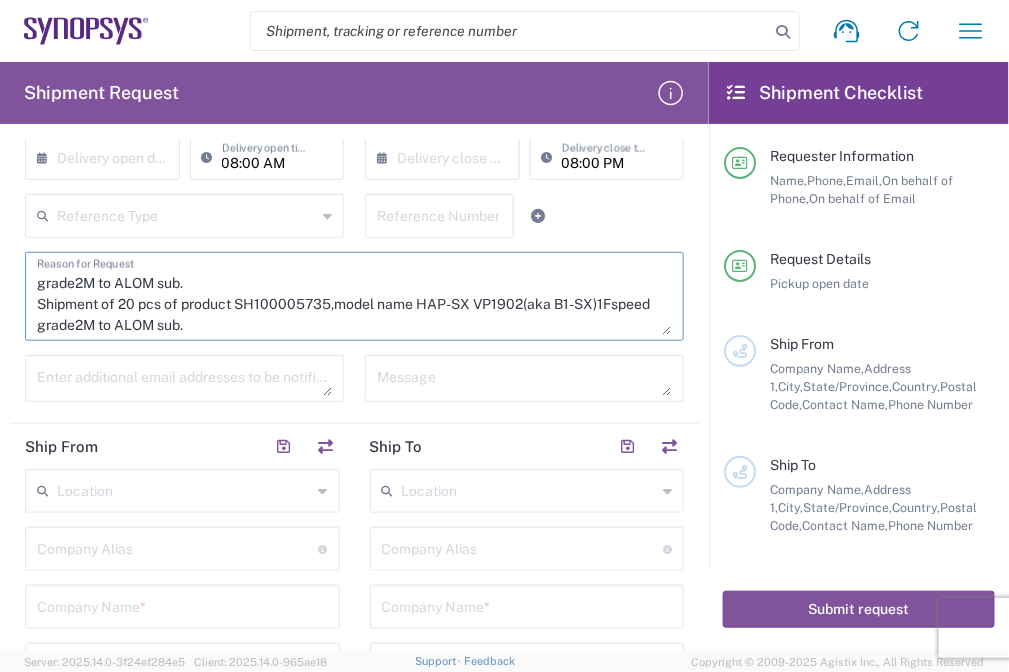 drag, startPoint x: 419, startPoint y: 301, endPoint x: 172, endPoint y: 321, distance: 247.8084 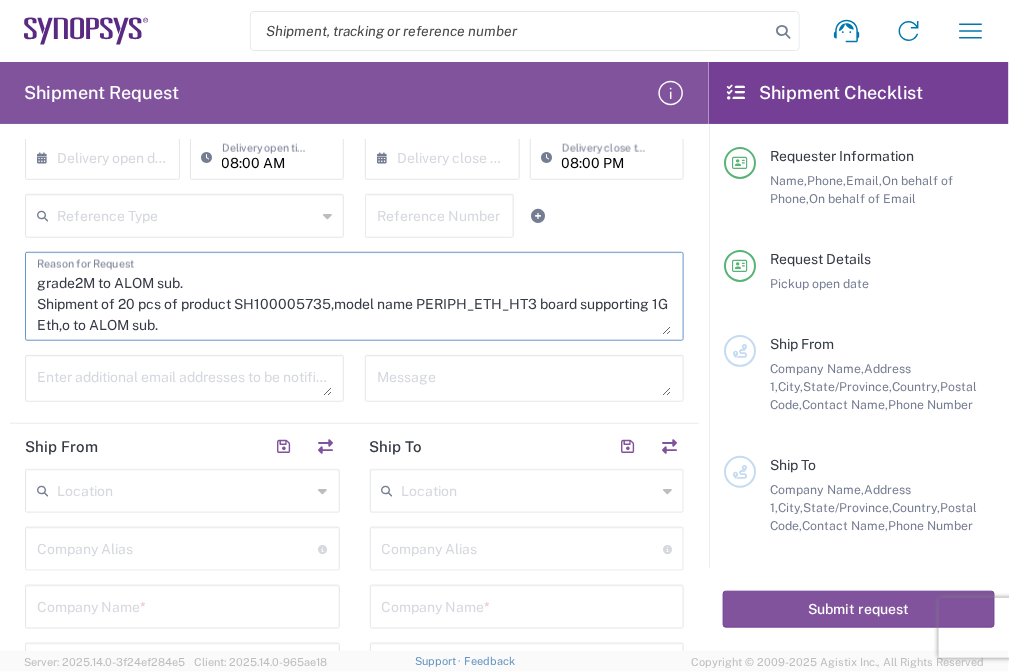 click on "Shipment of 40 each of product SH100007375,model name HAP-SX VP1902(aka B1-SX)1Fspeed grade2M to ALOM sub.
Shipment of 20 pcs of product SH100005735,model name PERIPH_ETH_HT3 board supporting 1G Eth,o to ALOM sub." at bounding box center (354, 296) 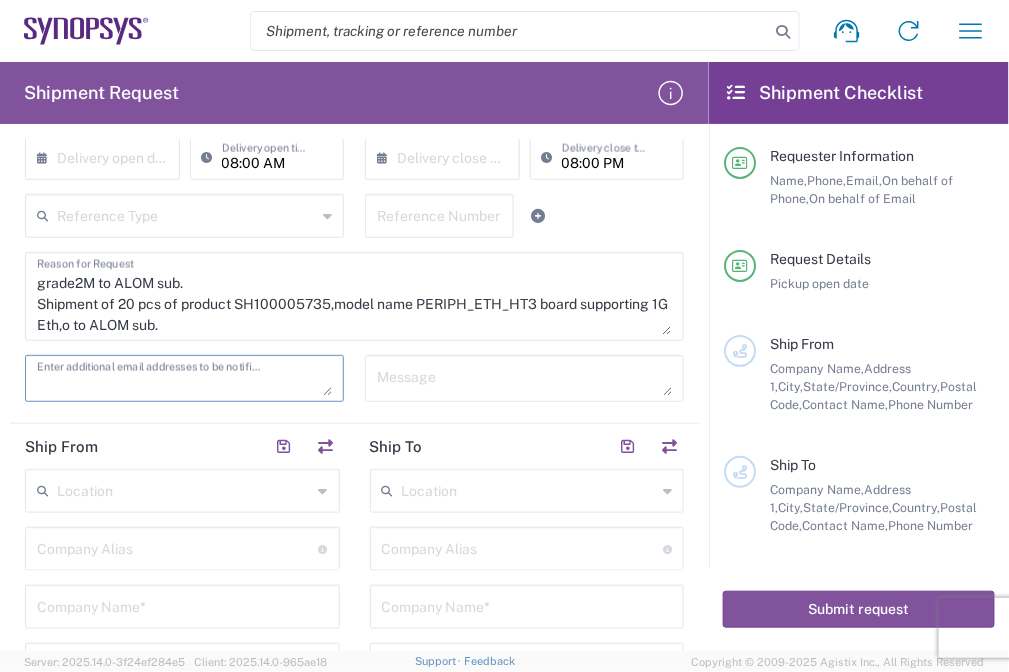 click at bounding box center [184, 378] 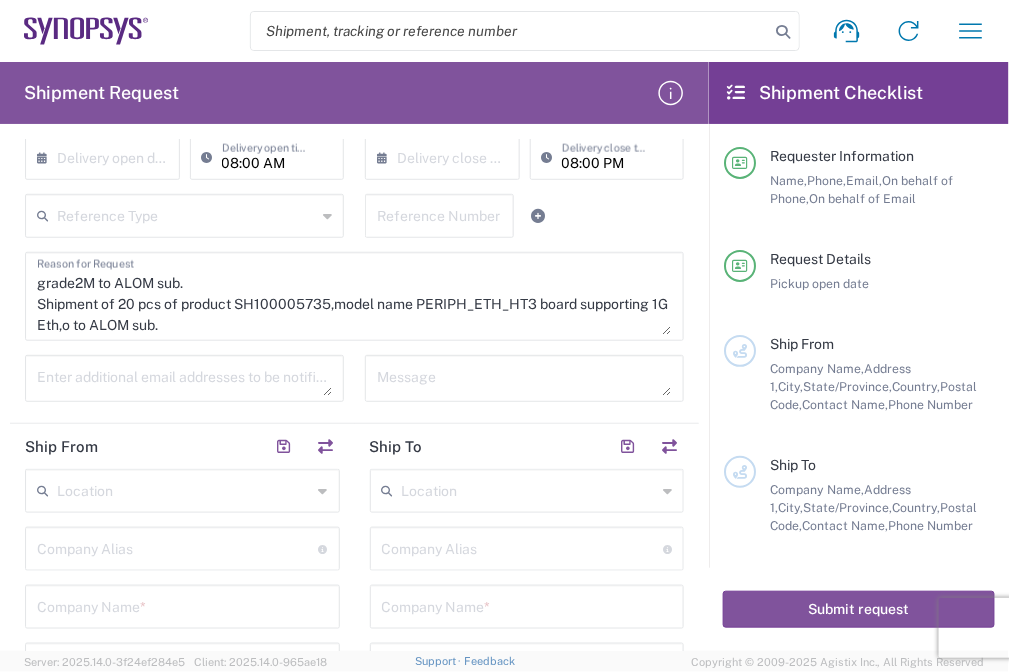 click at bounding box center (184, 378) 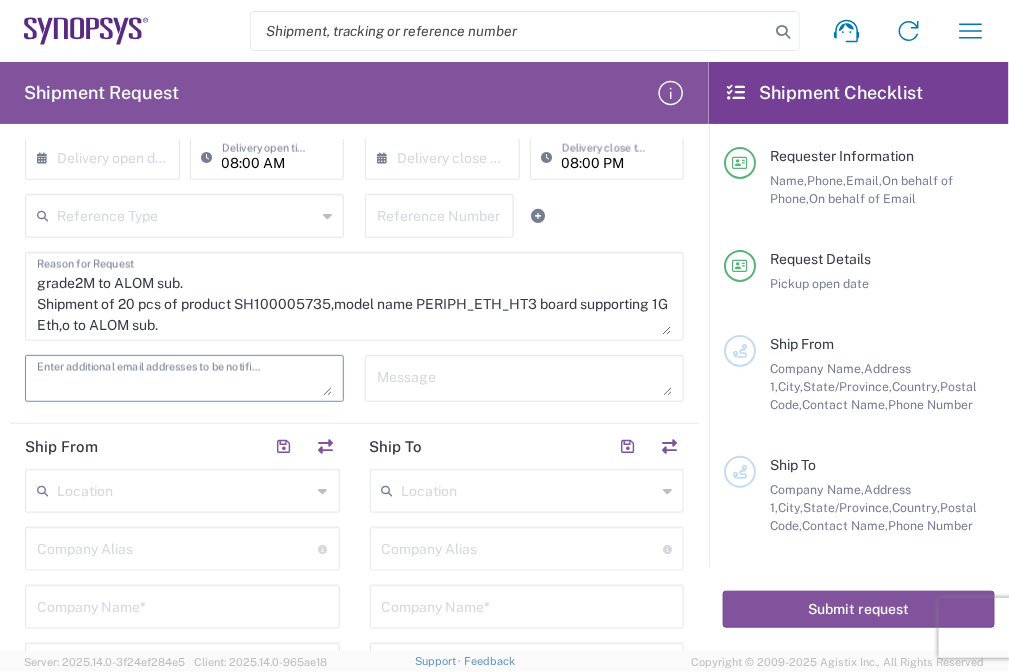 paste on "[EMAIL]@[DOMAIN].com.tw" 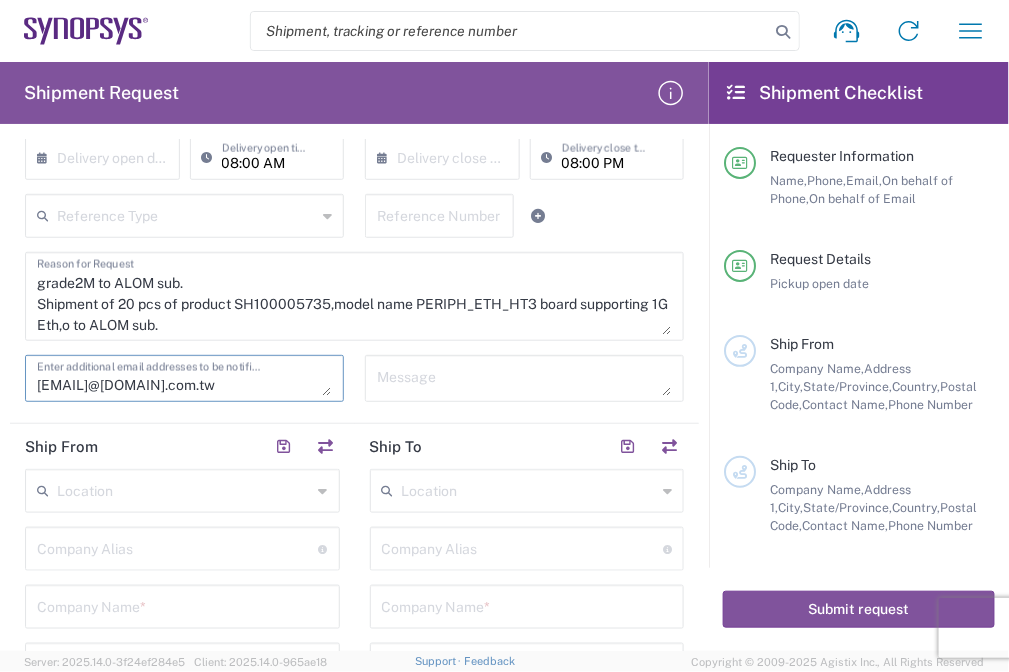 type on "[EMAIL]@[DOMAIN].com.tw" 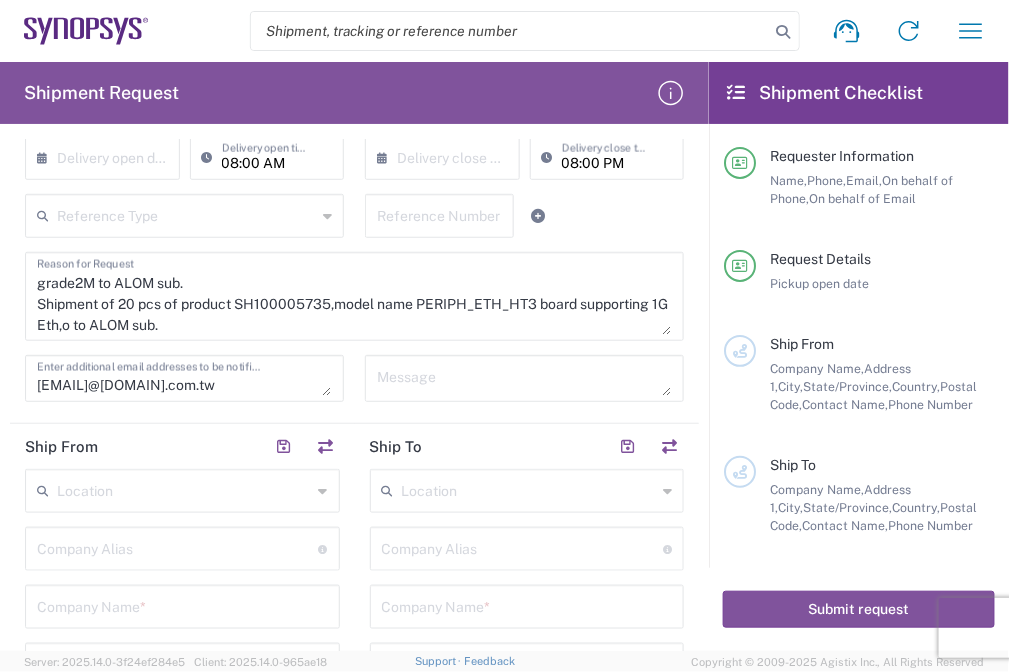 click at bounding box center (529, 489) 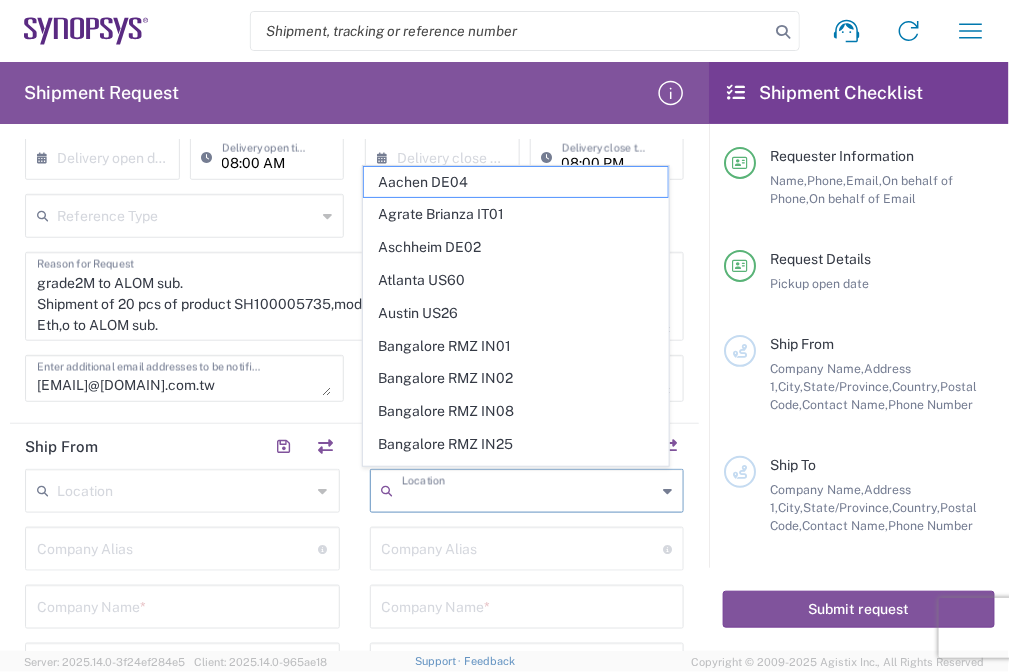 paste on "US01 ALOM" 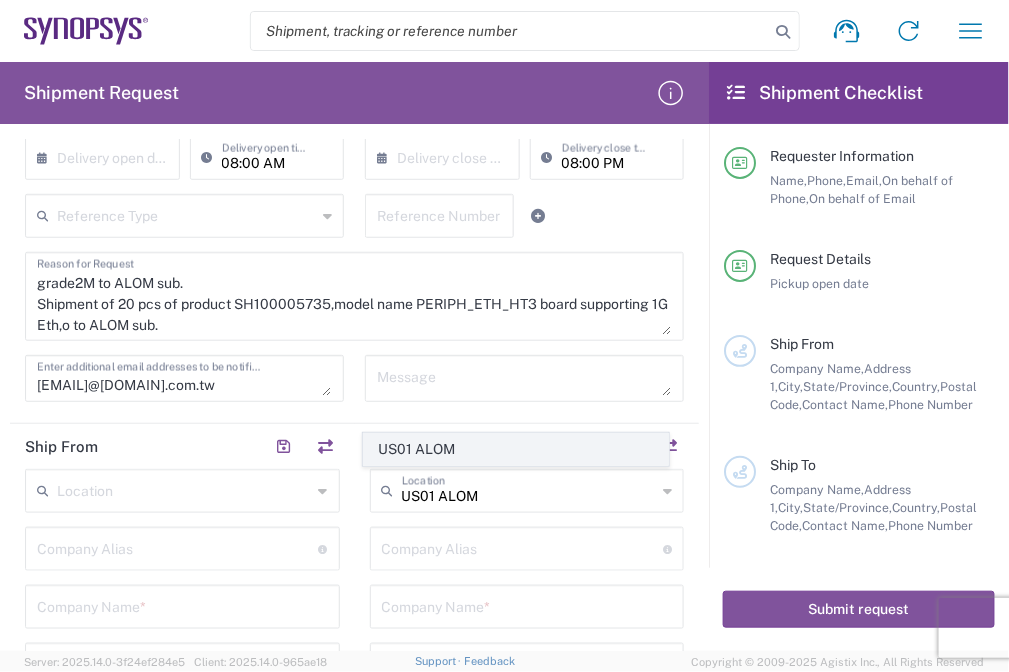 click on "US01 ALOM" 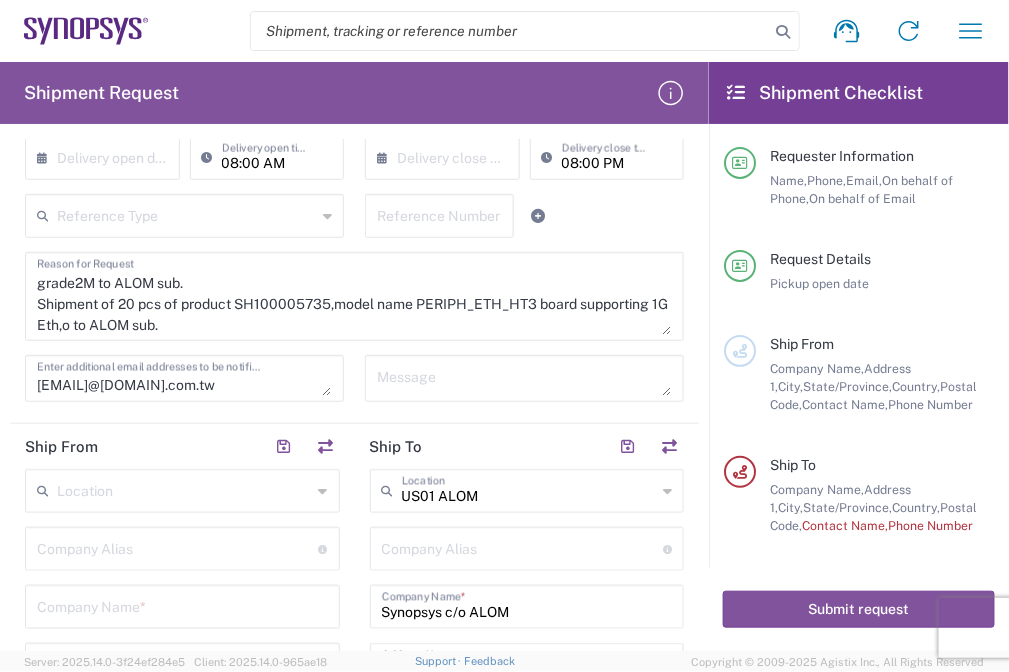 click on "Shipment of 40 each of product SH100007375,model name HAP-SX VP1902(aka B1-SX)1Fspeed grade2M to ALOM sub.
Shipment of 20 pcs of product SH100005735,model name PERIPH_ETH_HT3 board supporting 1G Eth,o to ALOM sub." at bounding box center (354, 296) 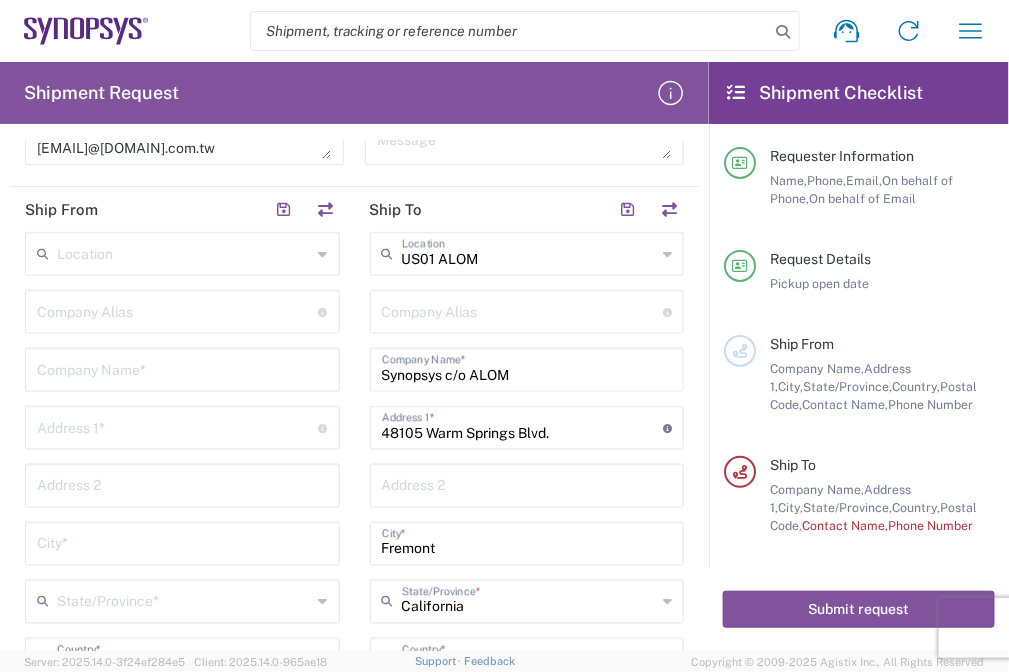 scroll, scrollTop: 578, scrollLeft: 0, axis: vertical 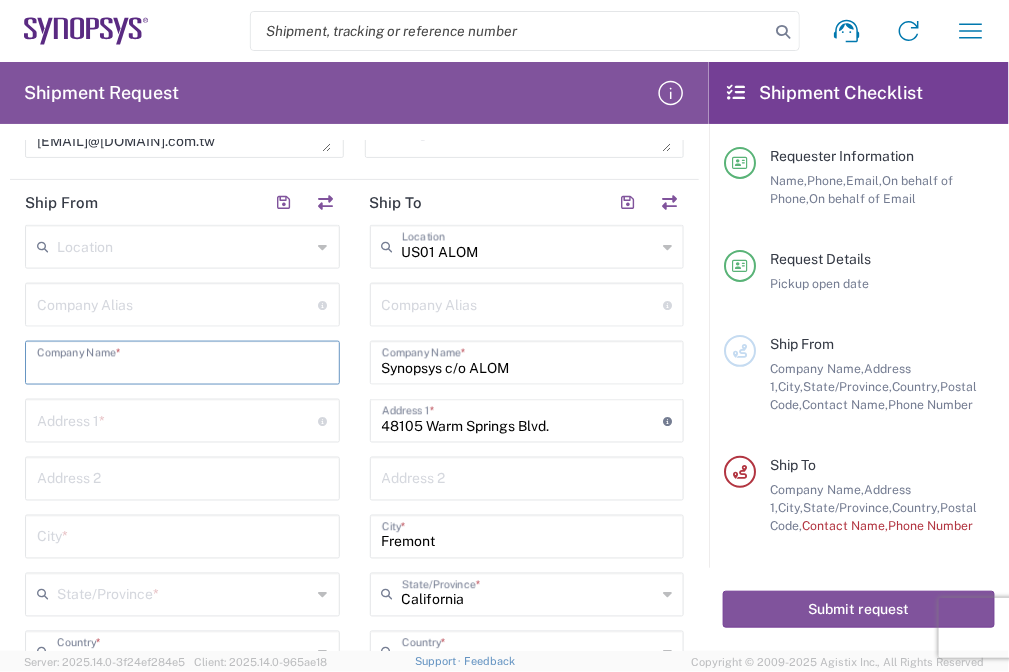 drag, startPoint x: 175, startPoint y: 368, endPoint x: 185, endPoint y: 365, distance: 10.440307 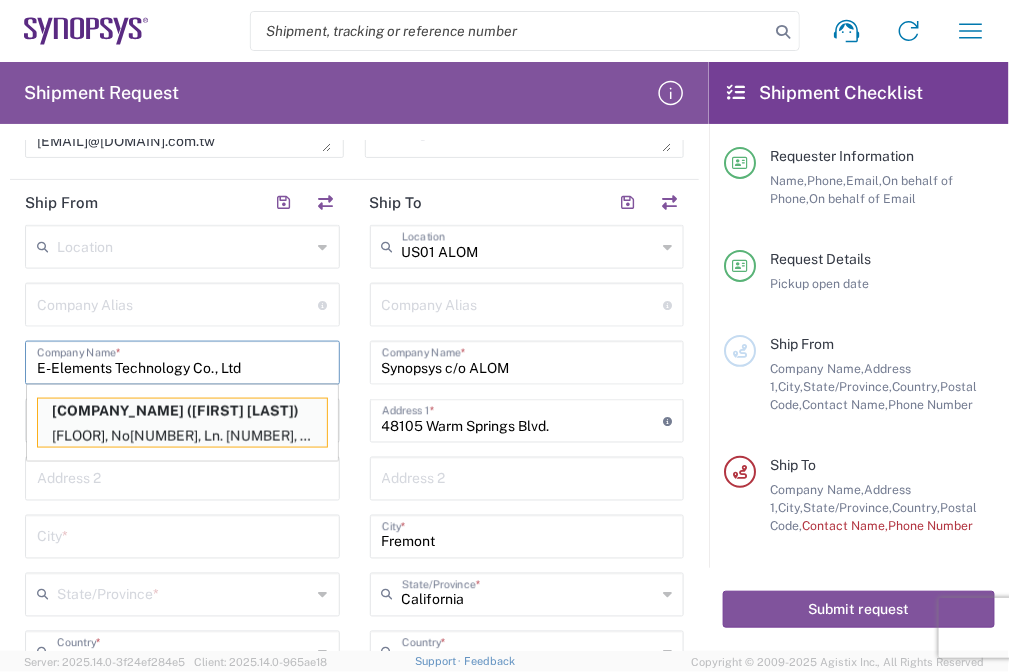 click on "[COMPANY_NAME] ([FIRST] [LAST])" at bounding box center [182, 411] 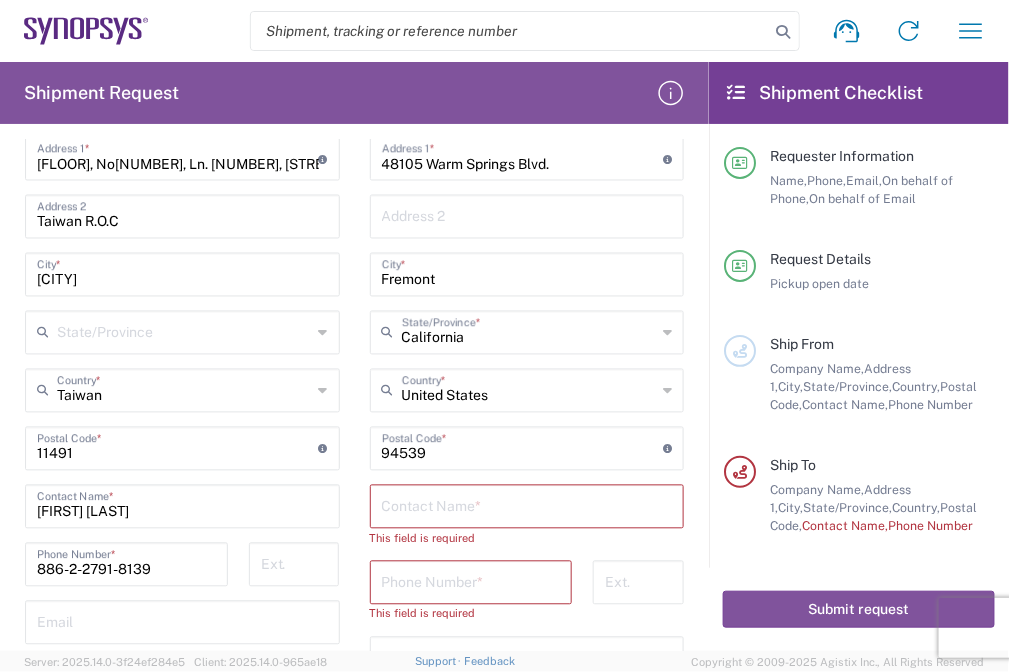scroll, scrollTop: 849, scrollLeft: 0, axis: vertical 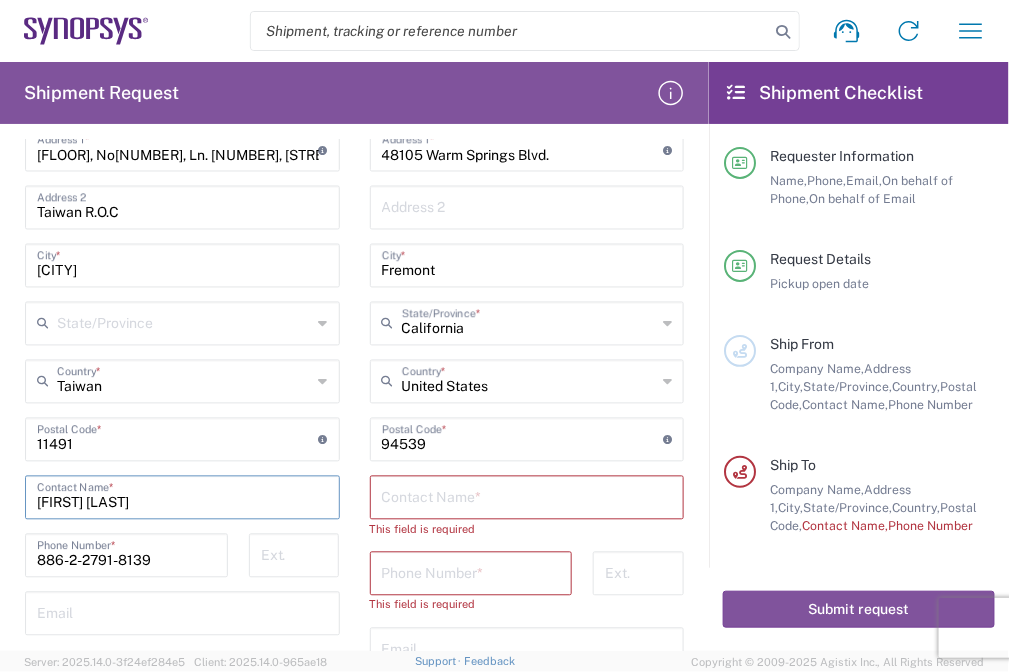 drag, startPoint x: 153, startPoint y: 509, endPoint x: 19, endPoint y: 504, distance: 134.09325 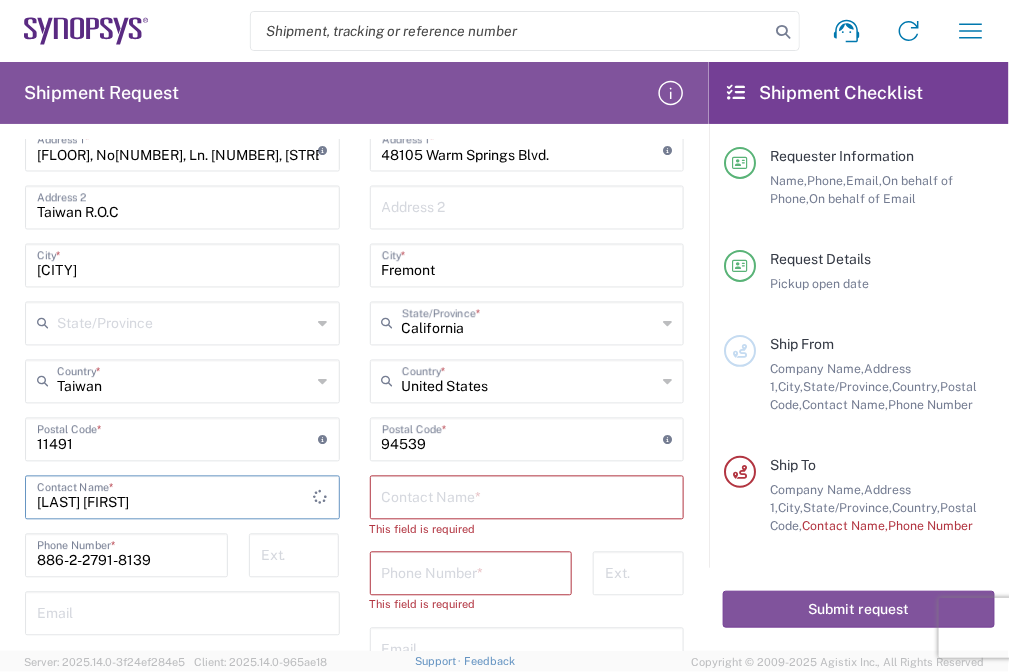 type on "[LAST] [FIRST]" 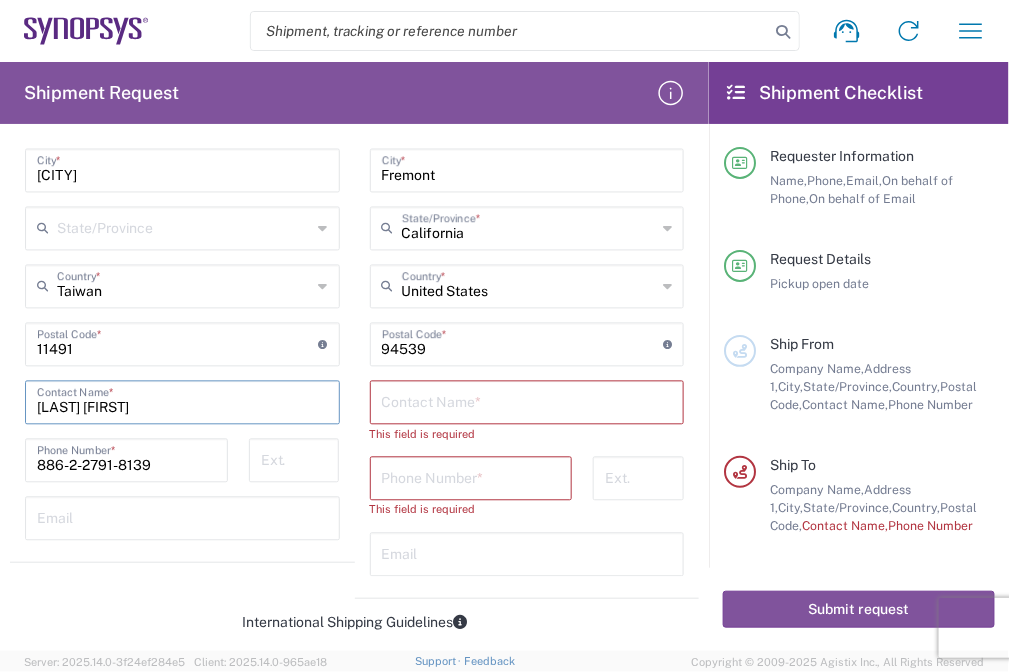 scroll, scrollTop: 886, scrollLeft: 0, axis: vertical 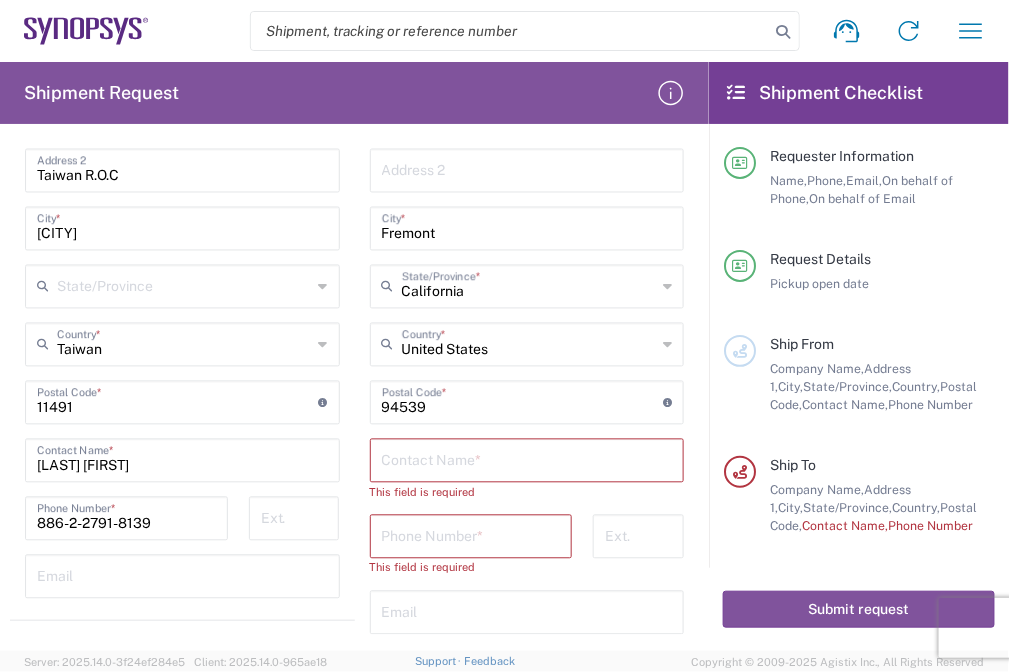 click at bounding box center (527, 459) 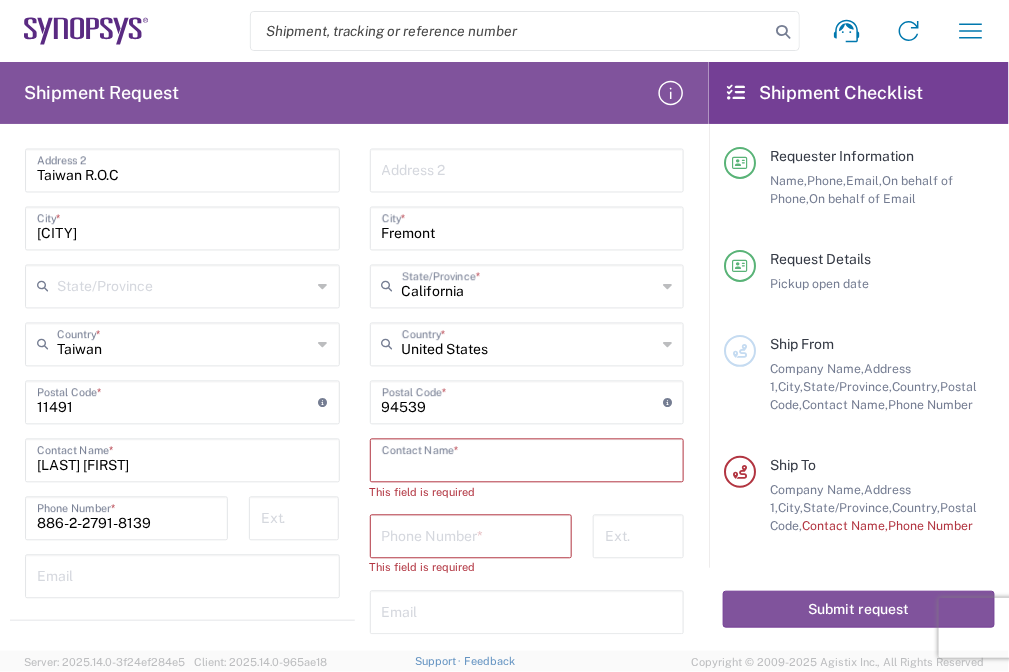paste on "[LAST], [FIRST] [MIDDLE]" 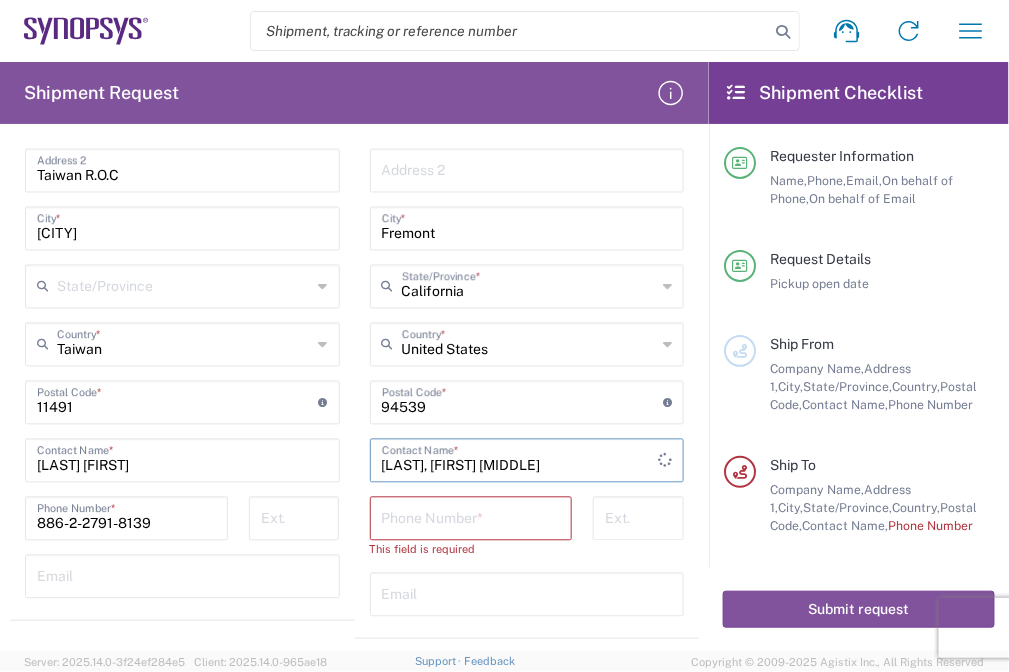 type on "[LAST], [FIRST] [MIDDLE]" 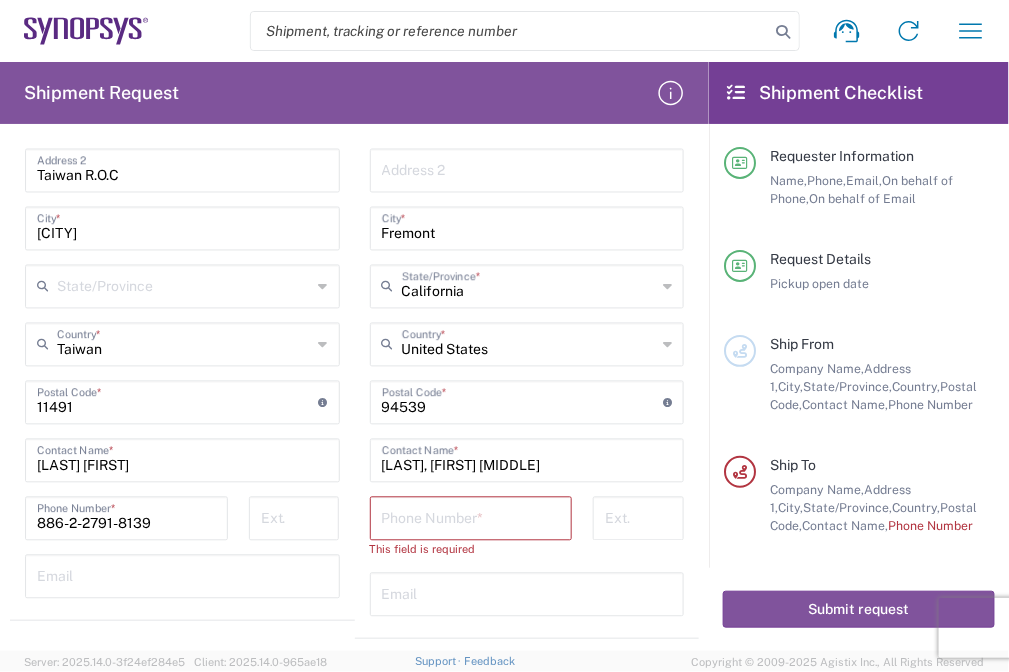 click at bounding box center [471, 517] 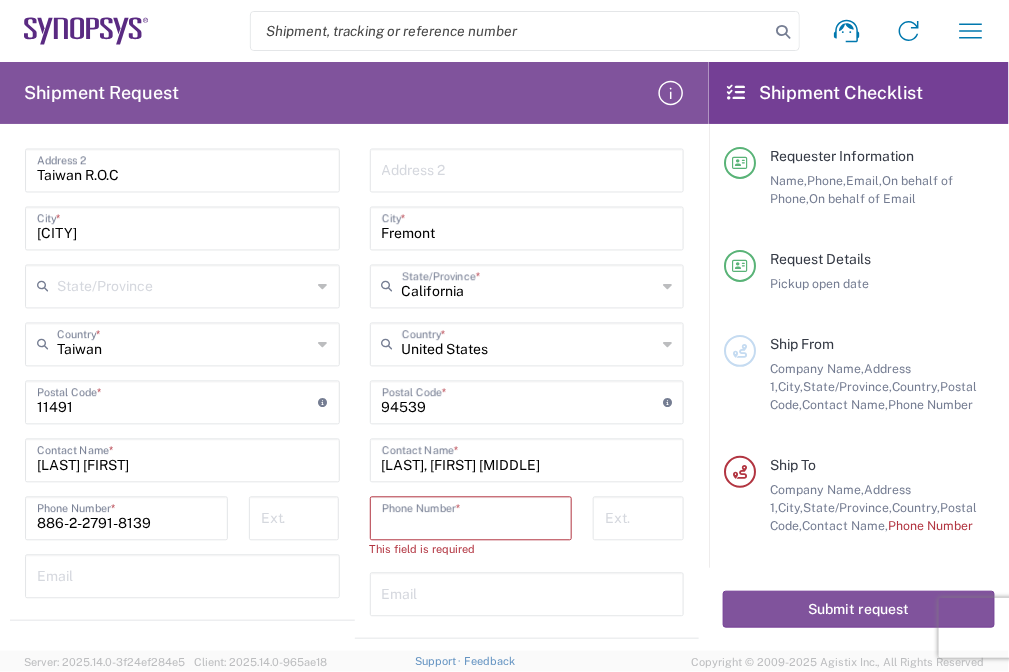 paste on "[PHONE]" 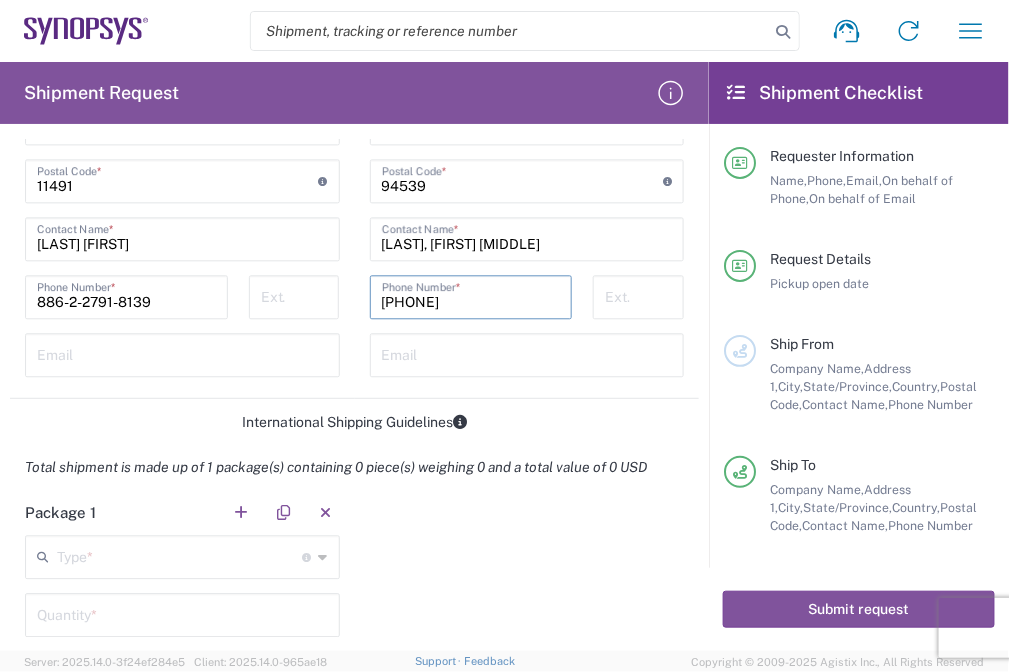 scroll, scrollTop: 1131, scrollLeft: 0, axis: vertical 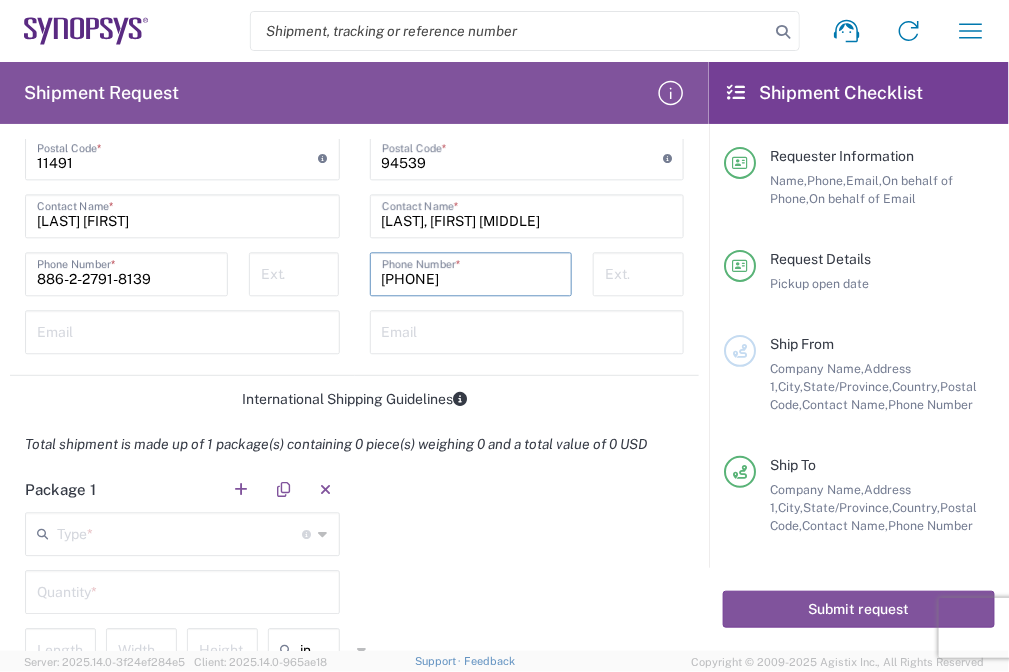 type on "[PHONE]" 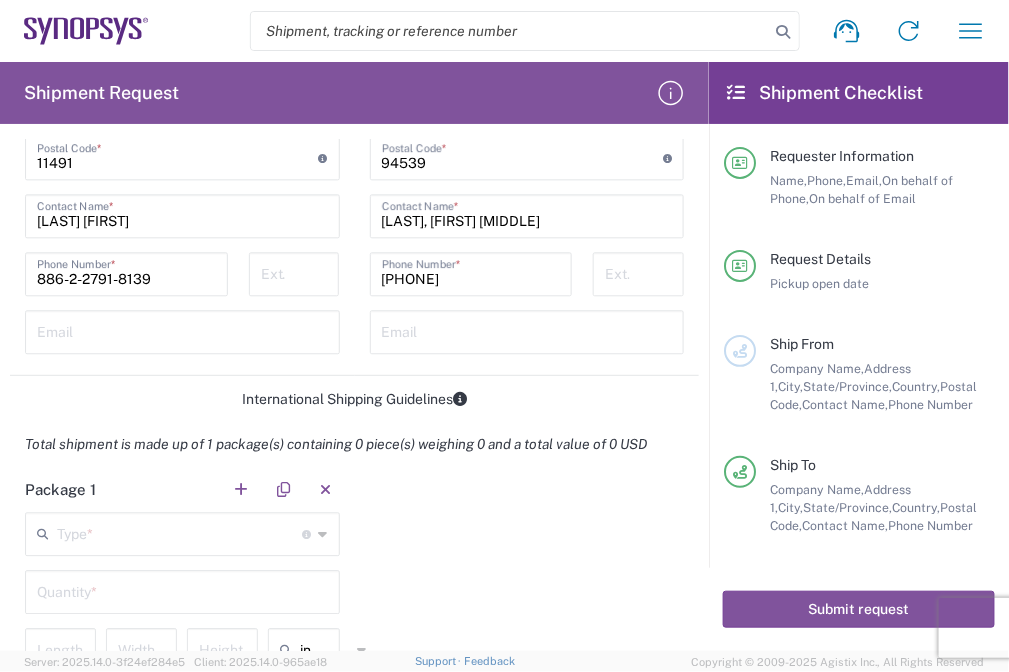 click on "International Shipping Guidelines" 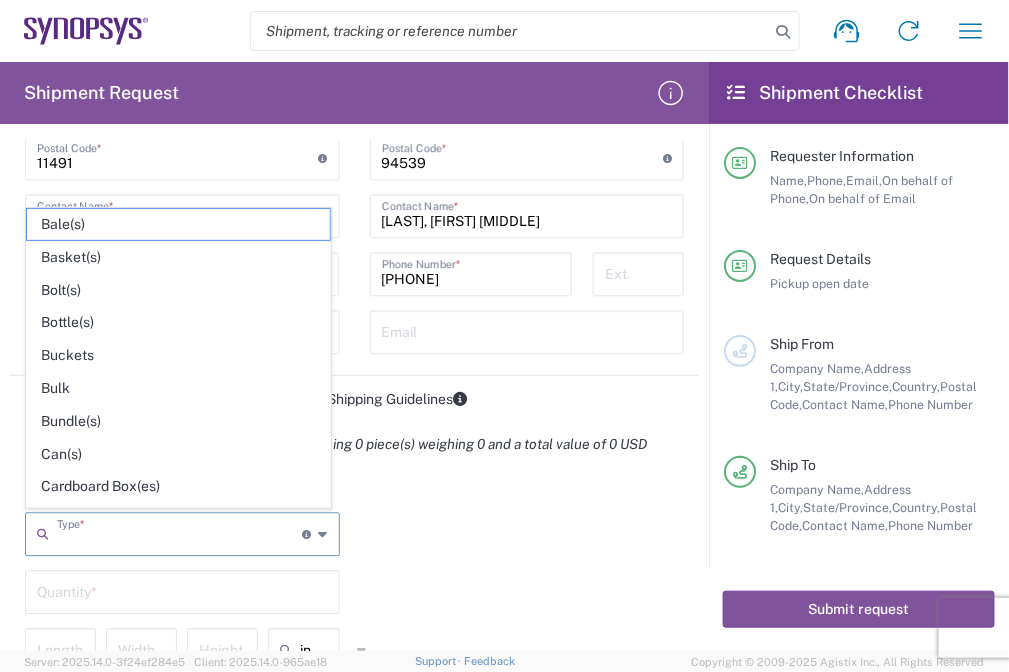 click at bounding box center (180, 532) 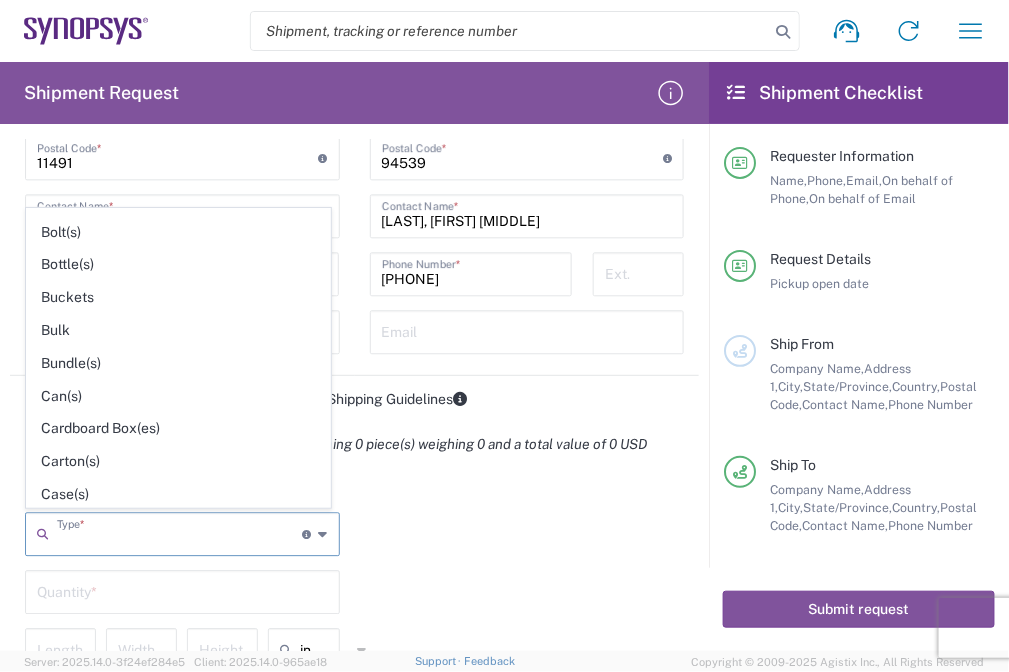 scroll, scrollTop: 75, scrollLeft: 0, axis: vertical 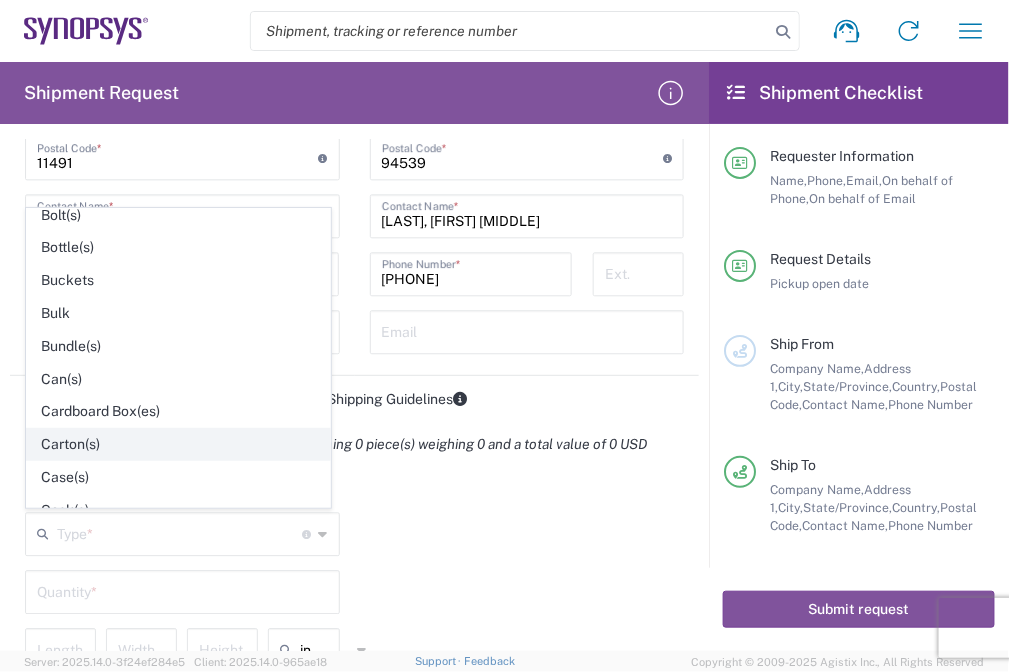 click on "Carton(s)" 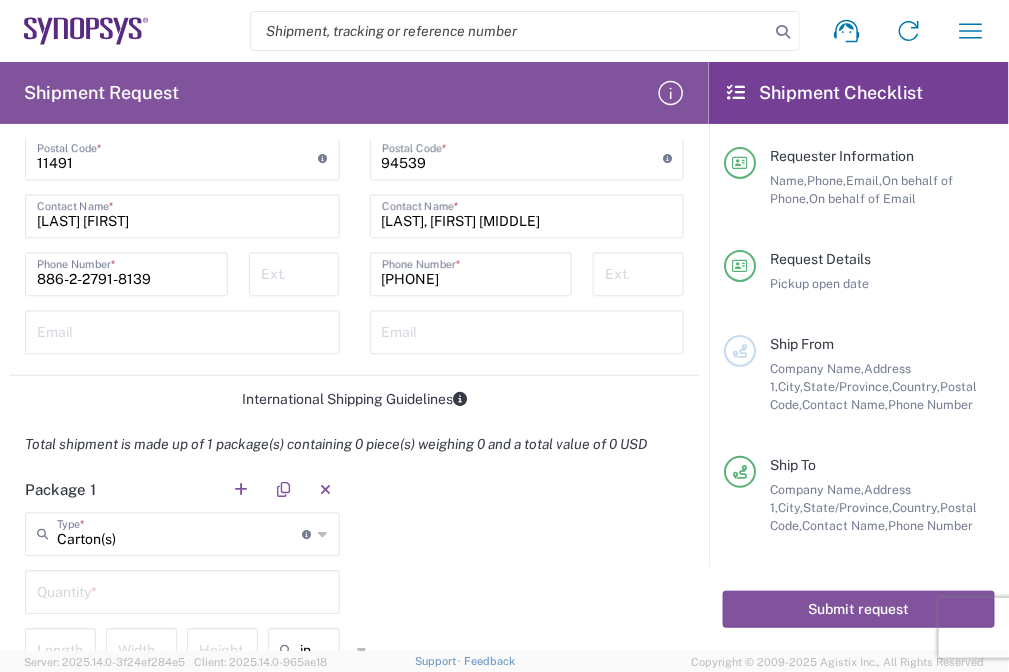 click at bounding box center [182, 590] 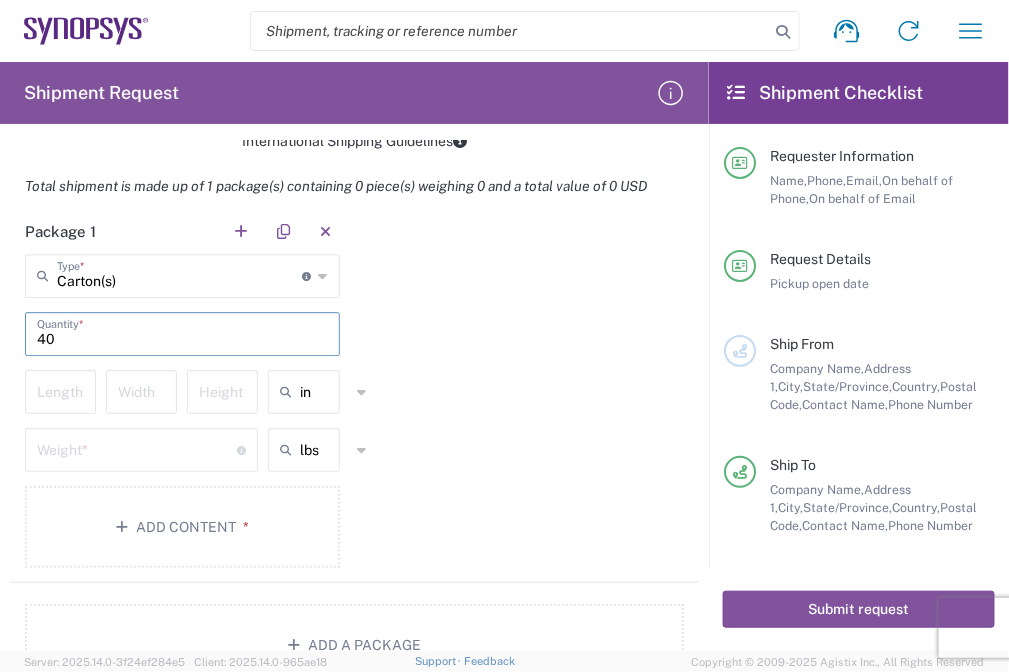 scroll, scrollTop: 1402, scrollLeft: 0, axis: vertical 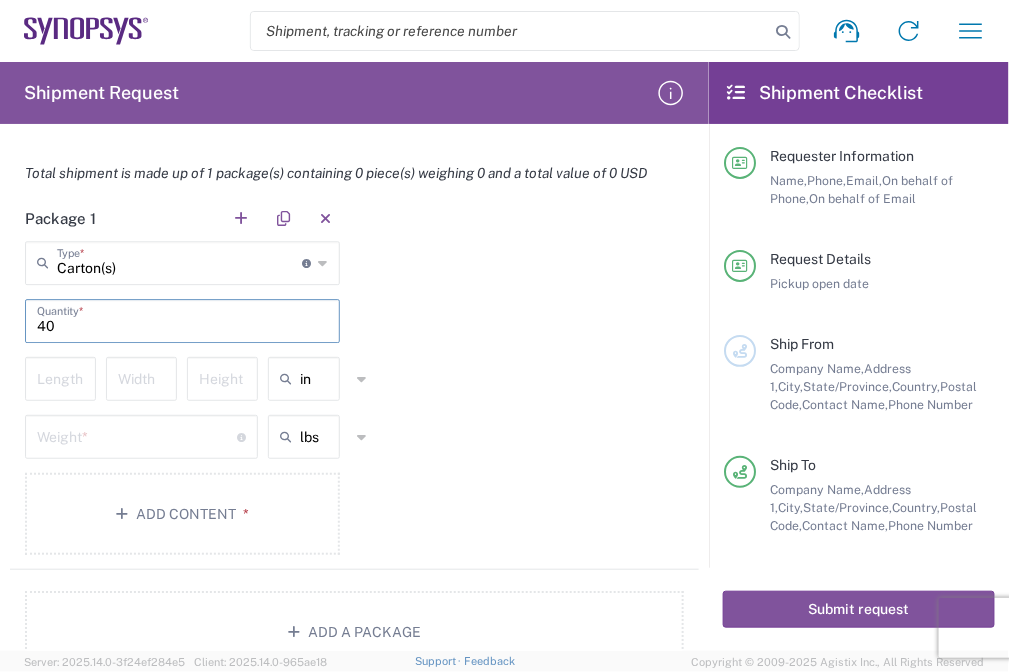 type on "40" 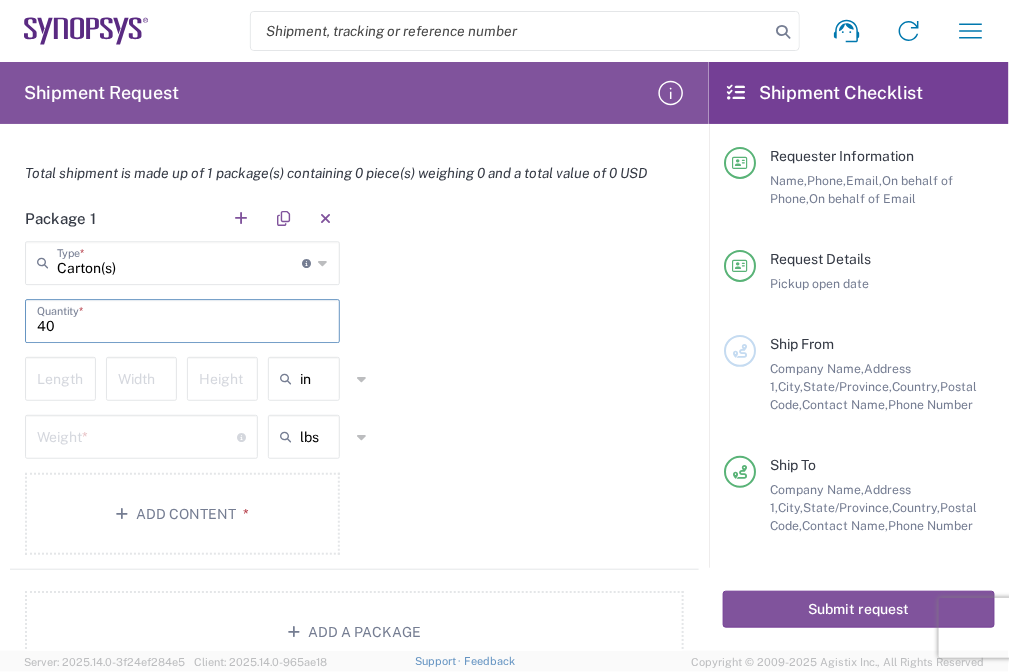 drag, startPoint x: 64, startPoint y: 318, endPoint x: 33, endPoint y: 316, distance: 31.06445 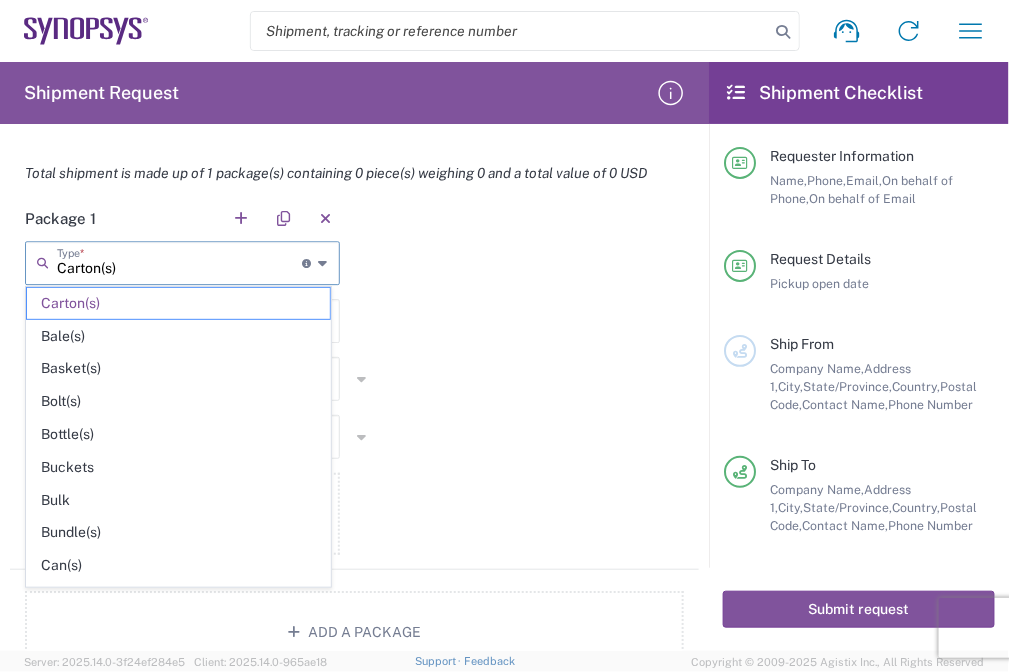 click on "Carton(s)" at bounding box center [180, 261] 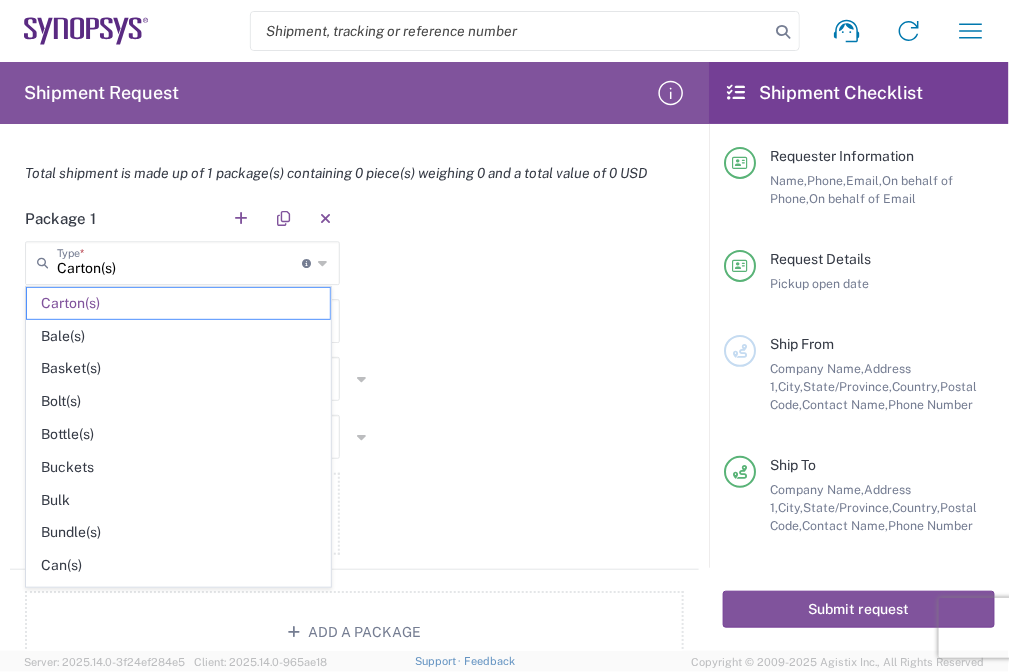 click on "Package 1  Carton(s)  Type  * Material used to package goods Carton(s) Bale(s) Basket(s) Bolt(s) Bottle(s) Buckets Bulk Bundle(s) Can(s) Cardboard Box(es) Case(s) Cask(s) Crate(s) Crating Bid Required Cylinder(s) Drum(s) (Fiberboard) Drum(s) (Metal) Drum(s) (Plastic) Envelope Large Box Loose Agricultrural Product Medium Box Naked Cargo (UnPackaged) Pail(s) PAK Pallet(s) Oversized (Not Stackable) Pallet(s) Oversized (Stackable) Pallet(s) Standard (Not Stackable) Pallet(s) Standard (Stackable) Rack Roll(s) Skid(s) Slipsheet Small Box Tube Vendor Packaging Xtreme Half Stack Your Packaging 40  Quantity  *  Length   Width   Height  in in cm ft  Weight  * Total weight of package(s) in pounds or kilograms lbs lbs kgs Add Content *" 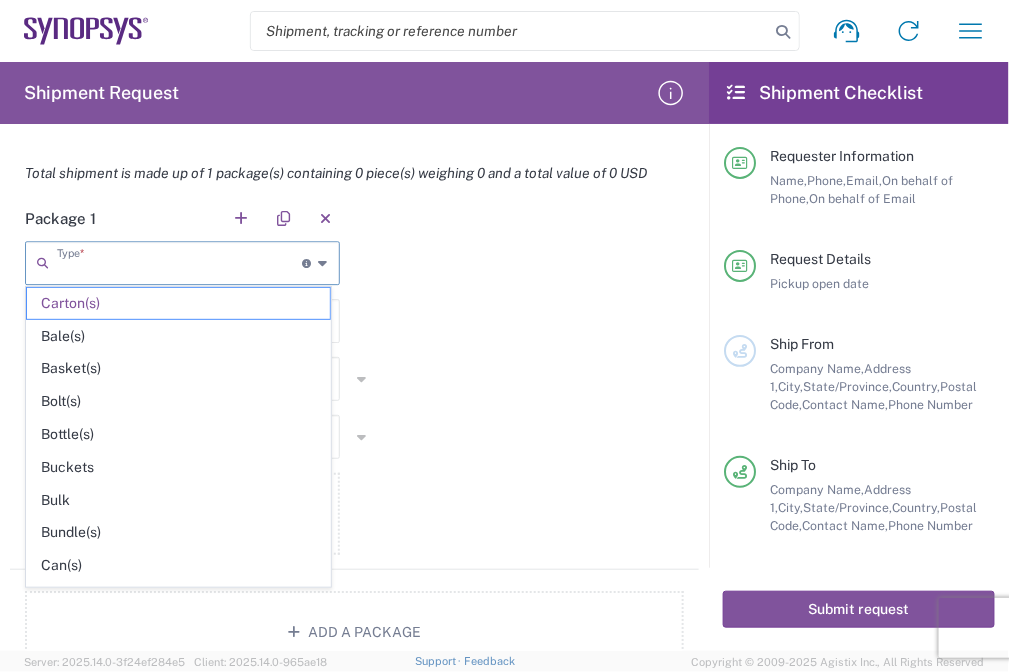 click at bounding box center (180, 261) 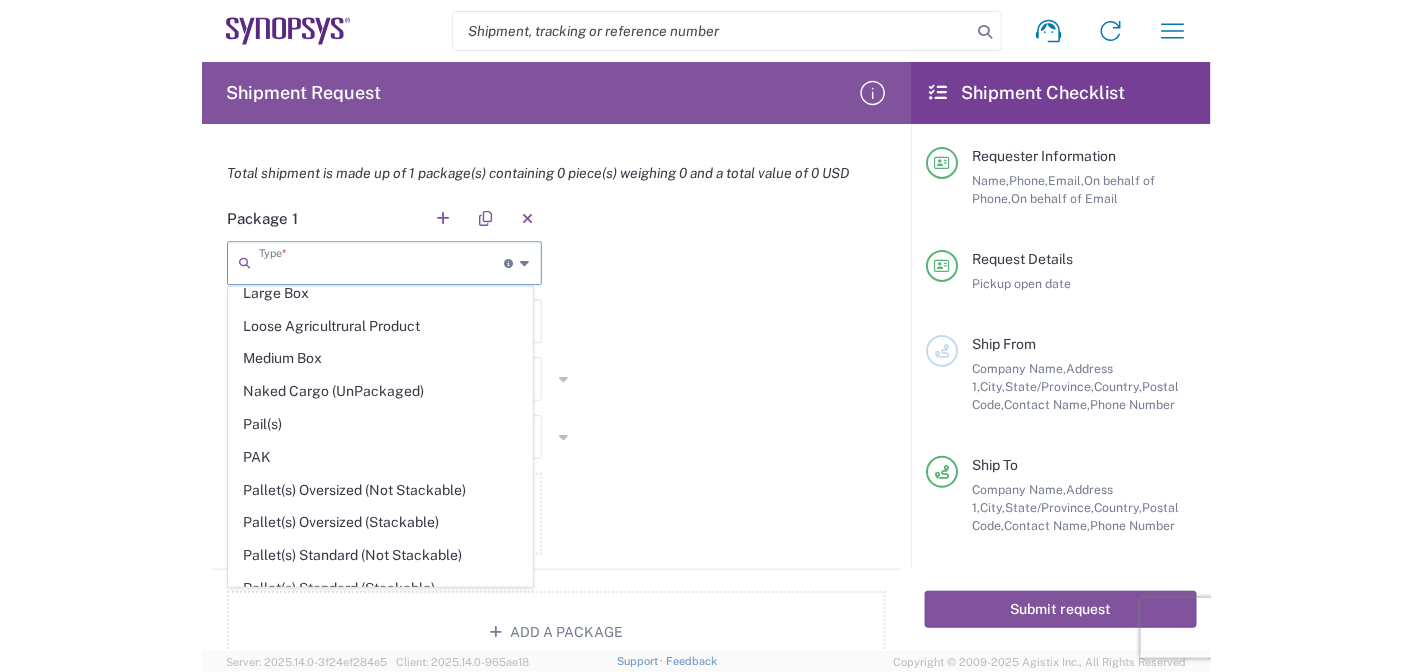 scroll, scrollTop: 654, scrollLeft: 0, axis: vertical 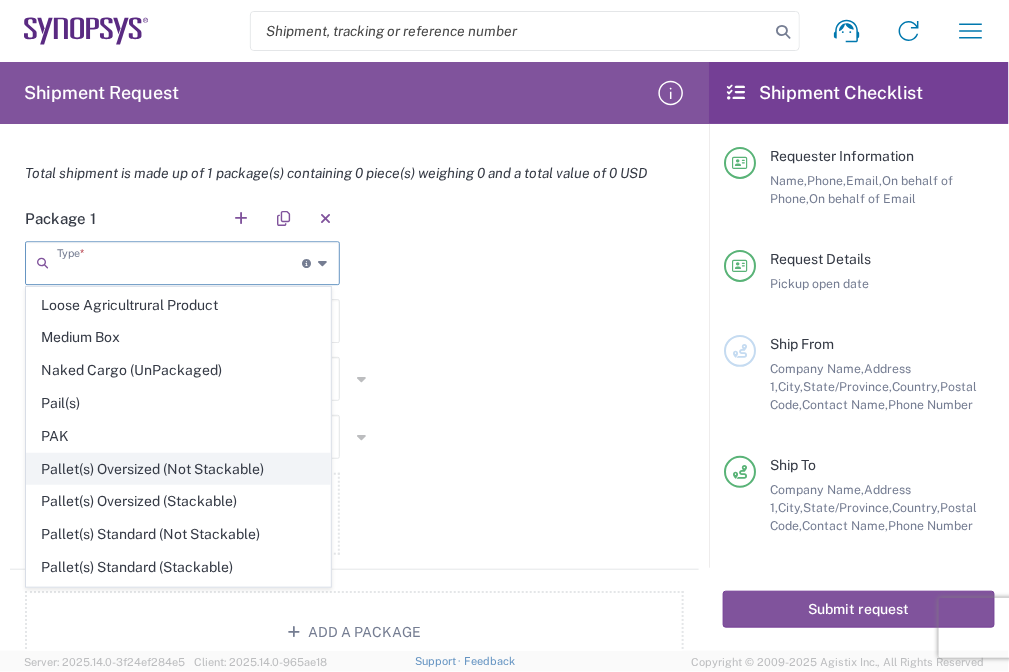 click on "Pallet(s) Oversized (Not Stackable)" 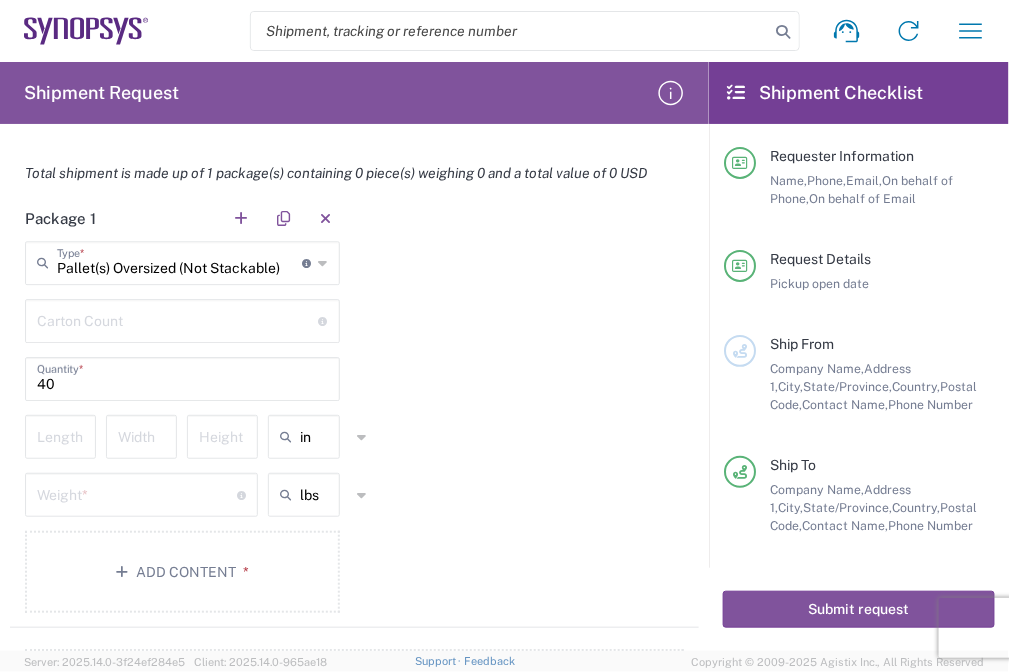 click at bounding box center (178, 319) 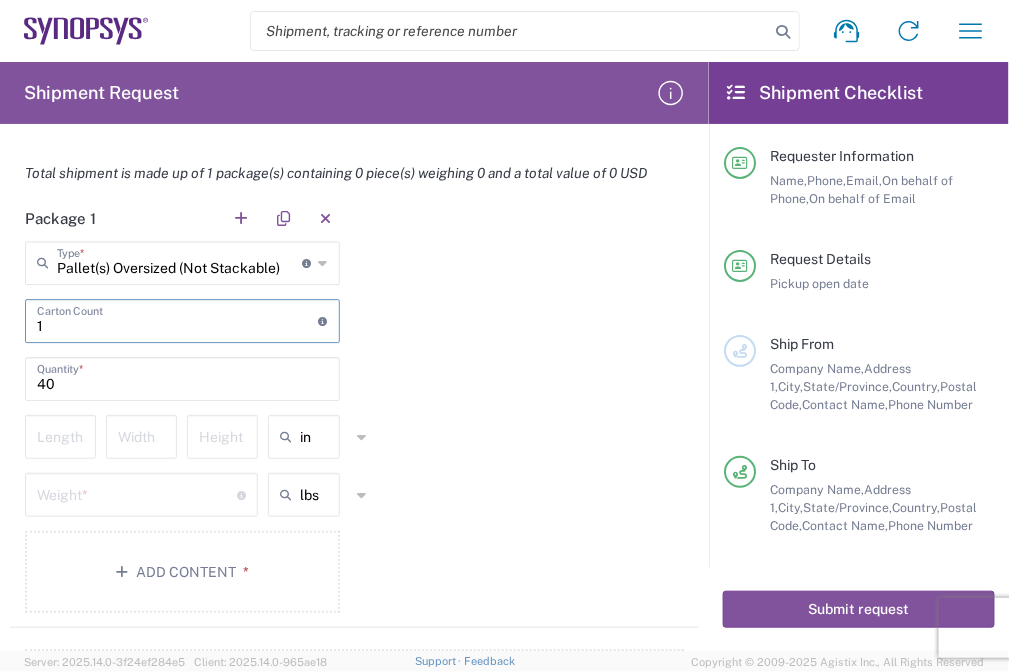 type on "1" 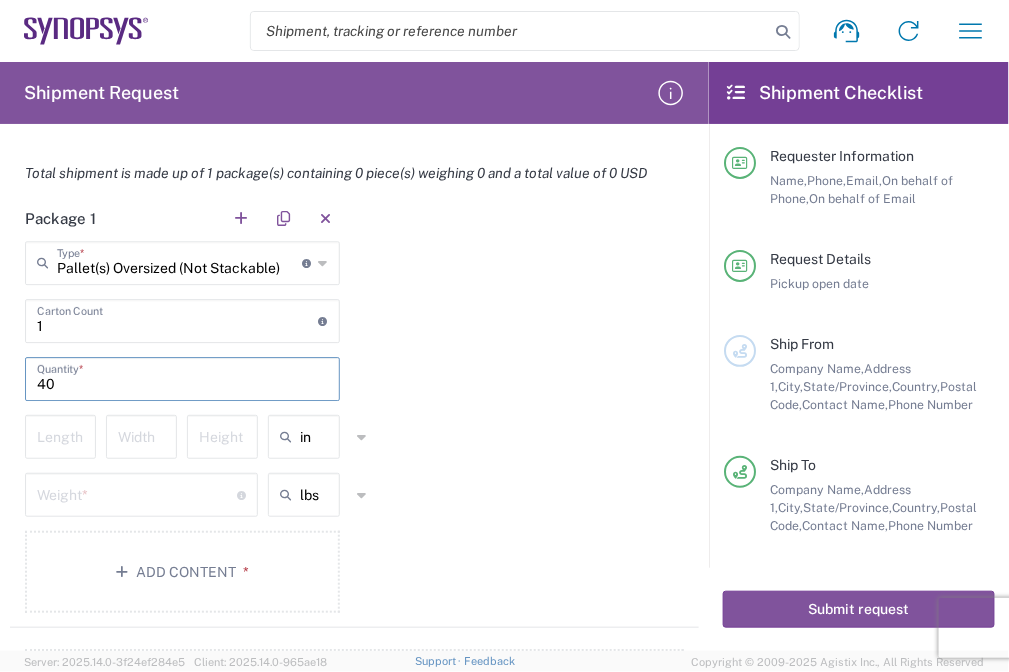 type on "4" 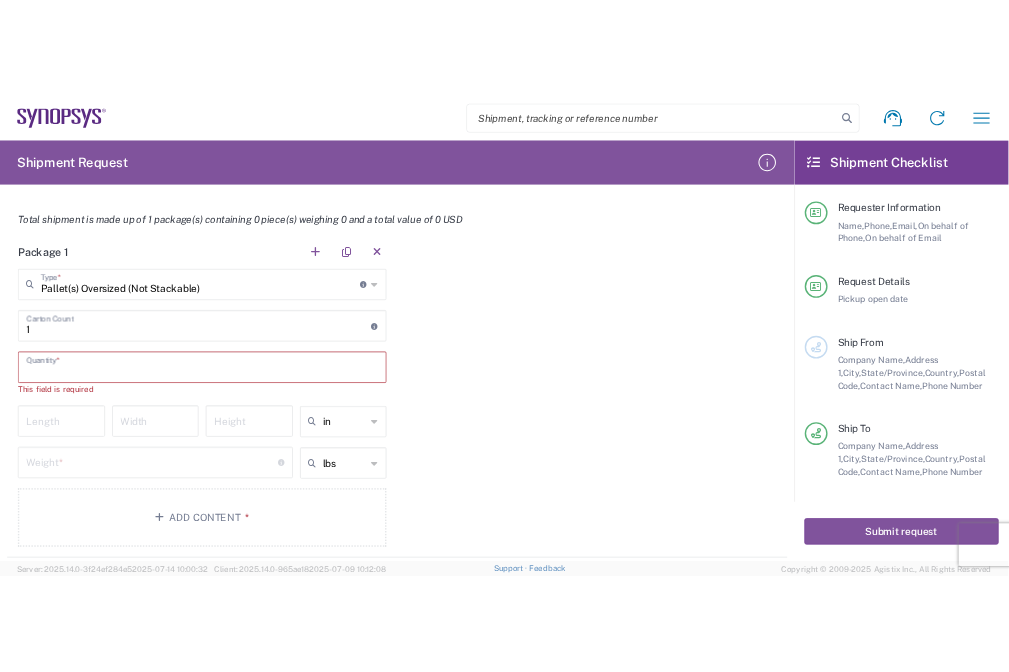 scroll, scrollTop: 0, scrollLeft: 0, axis: both 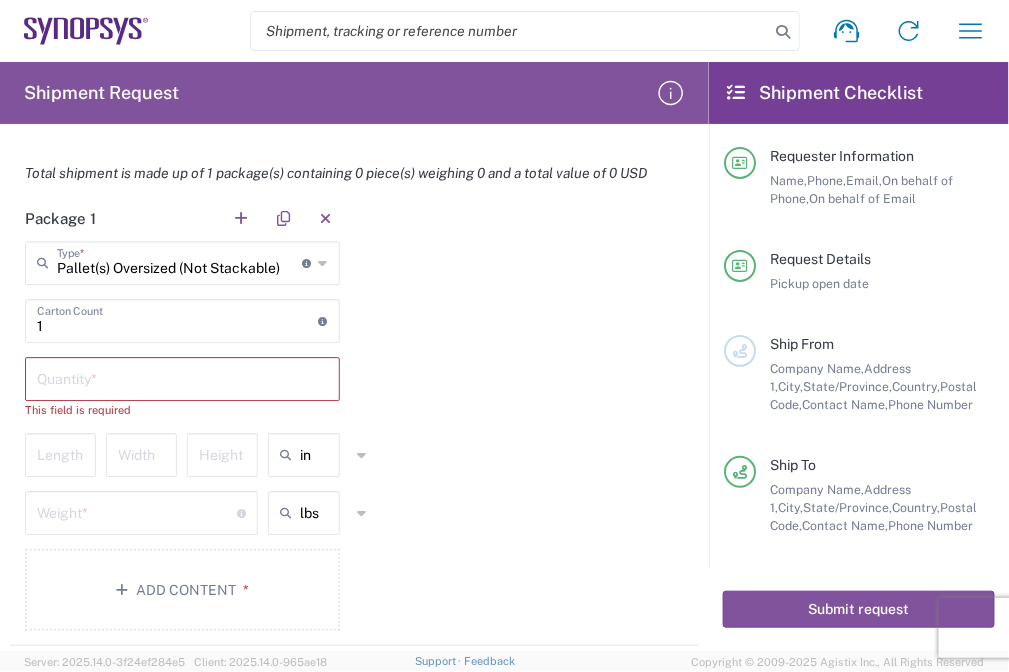 drag, startPoint x: 338, startPoint y: 372, endPoint x: 1103, endPoint y: 265, distance: 772.4468 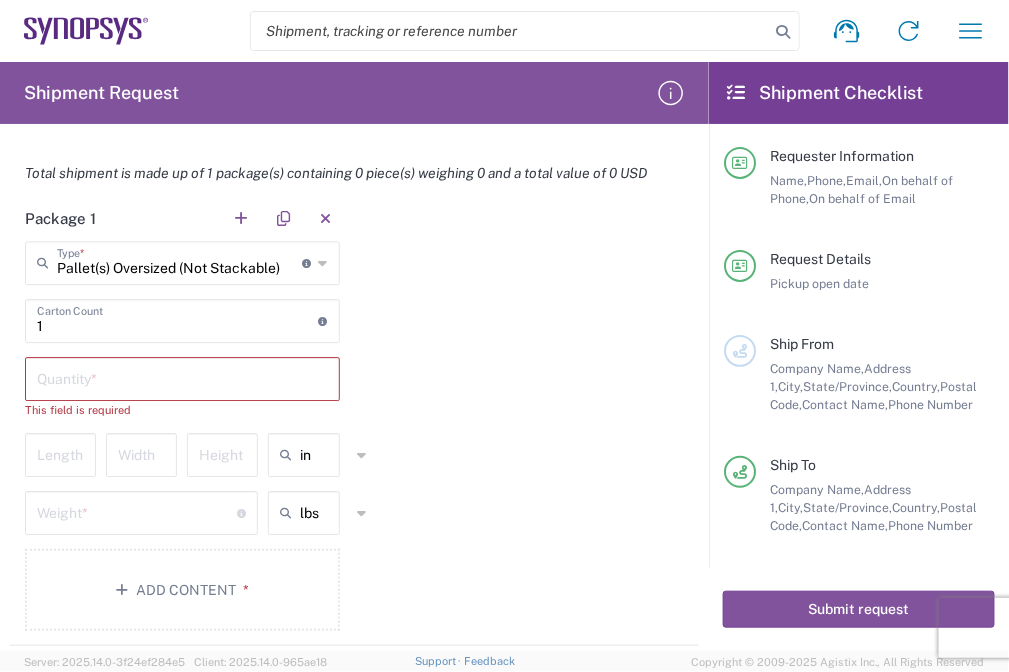 click on "1" at bounding box center (178, 319) 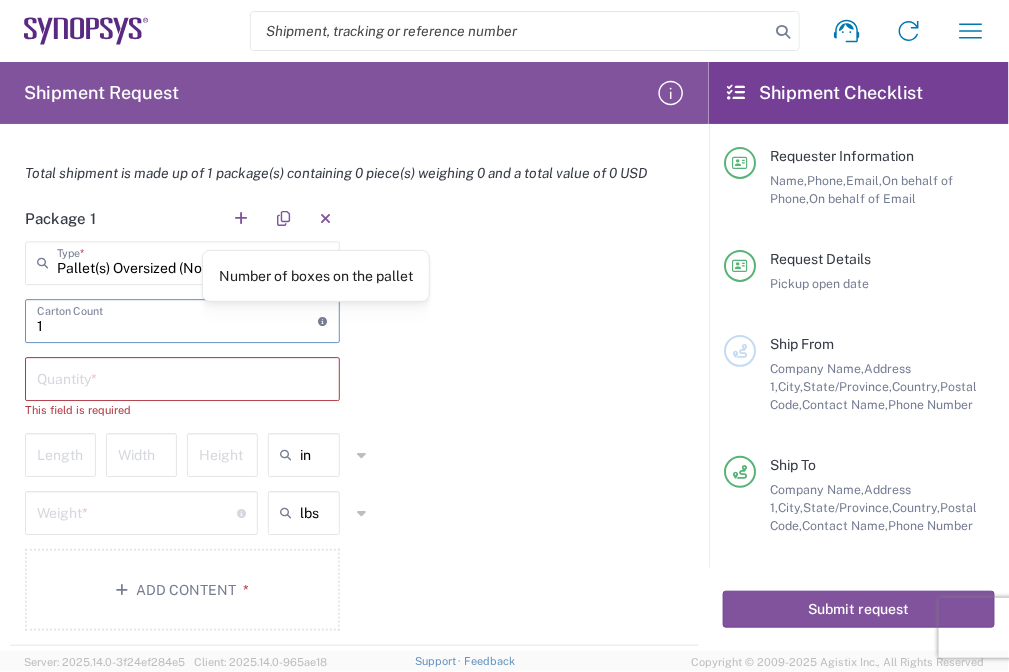 click 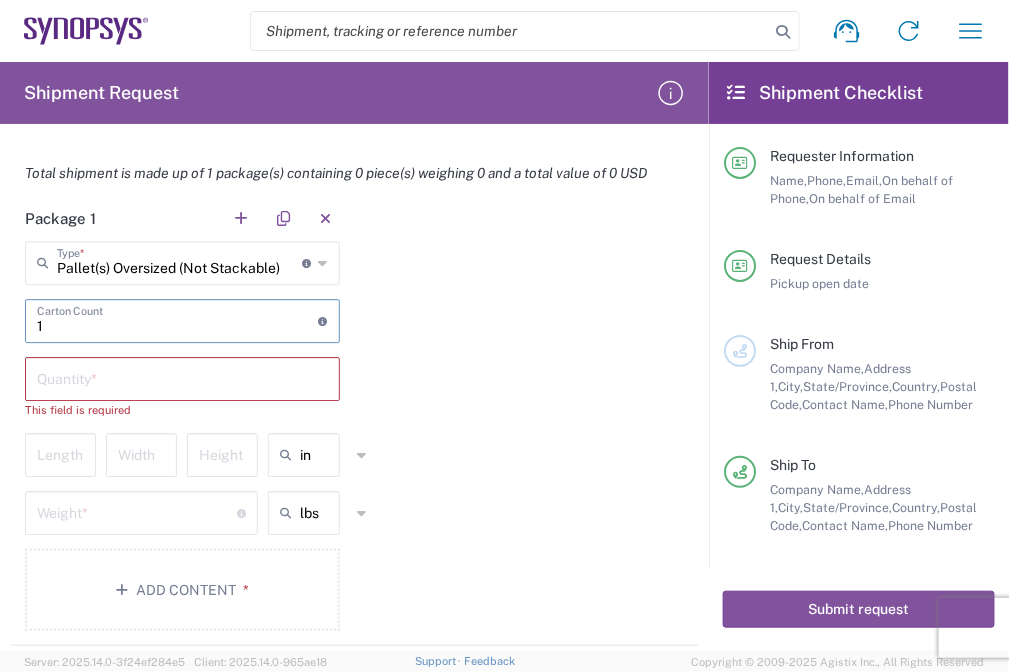 click 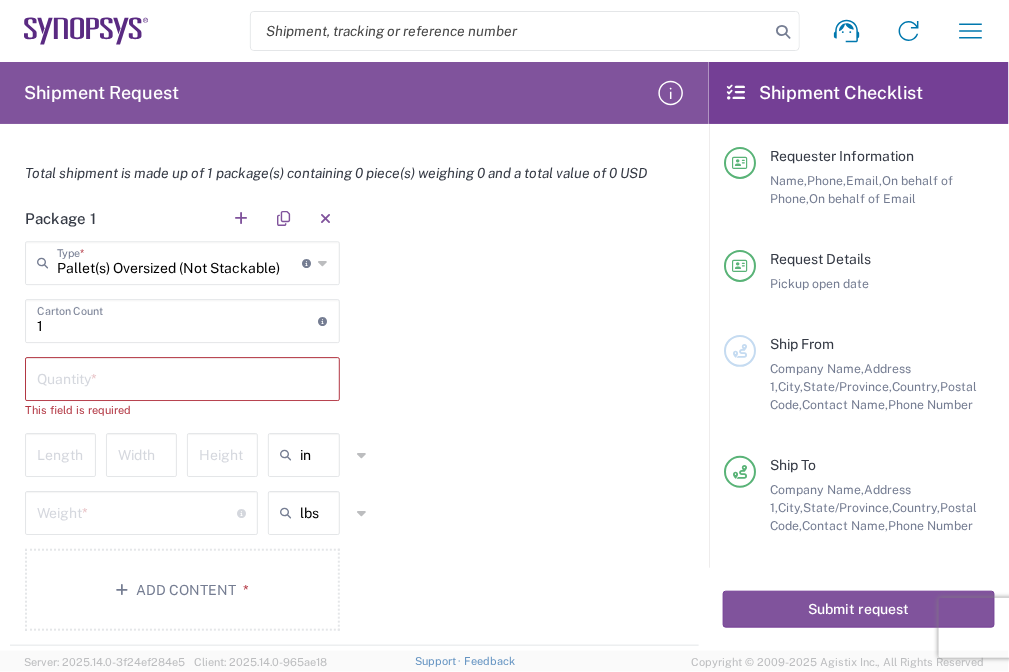 click on "1  Carton Count  Number of boxes on the pallet" 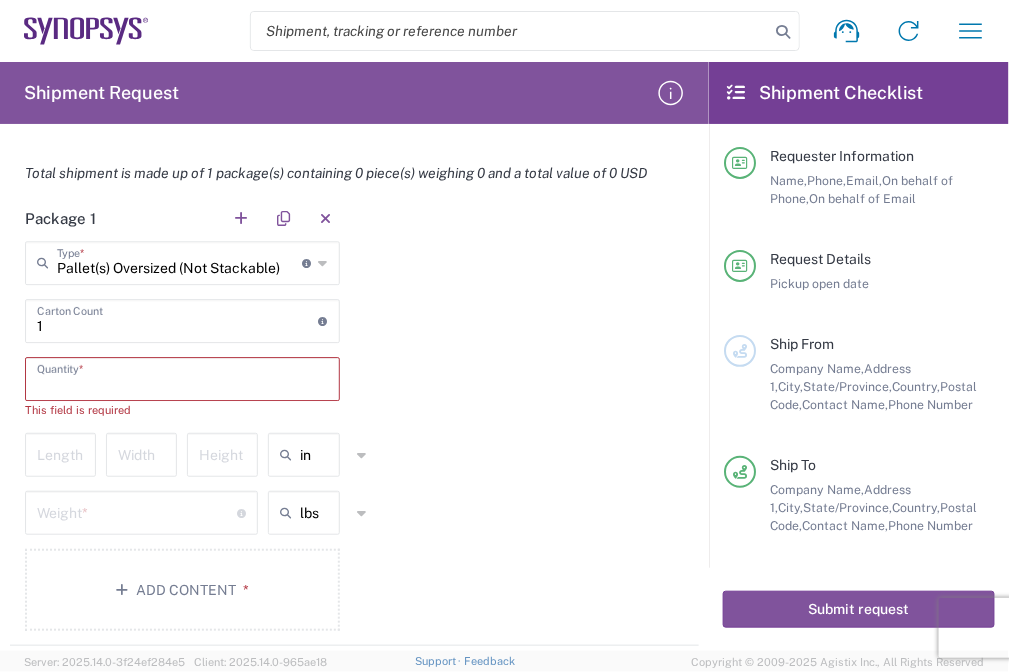 click at bounding box center (182, 377) 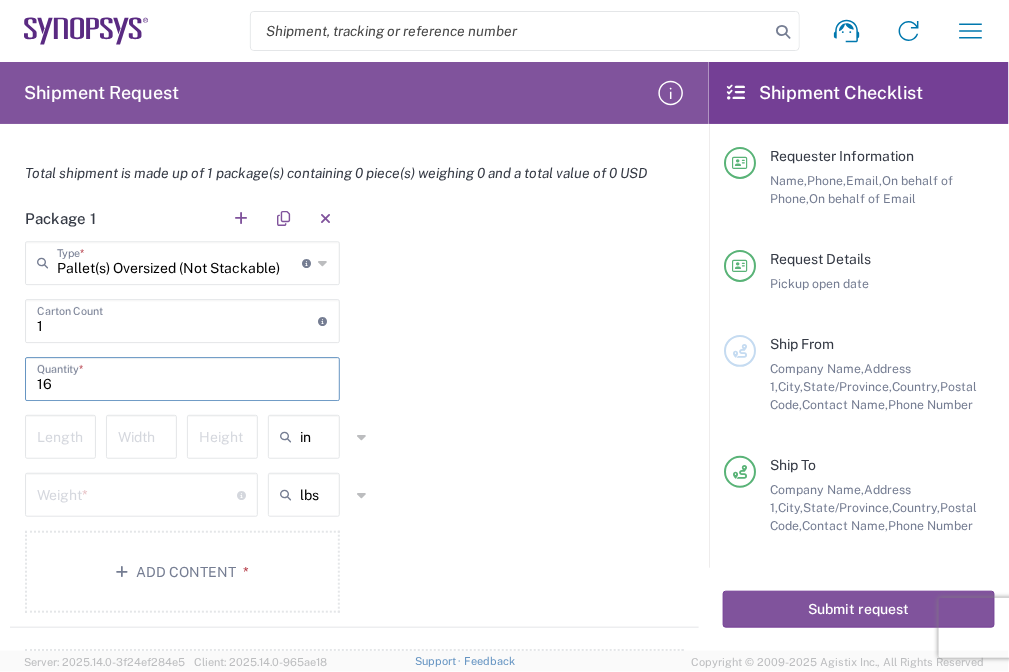 type on "16" 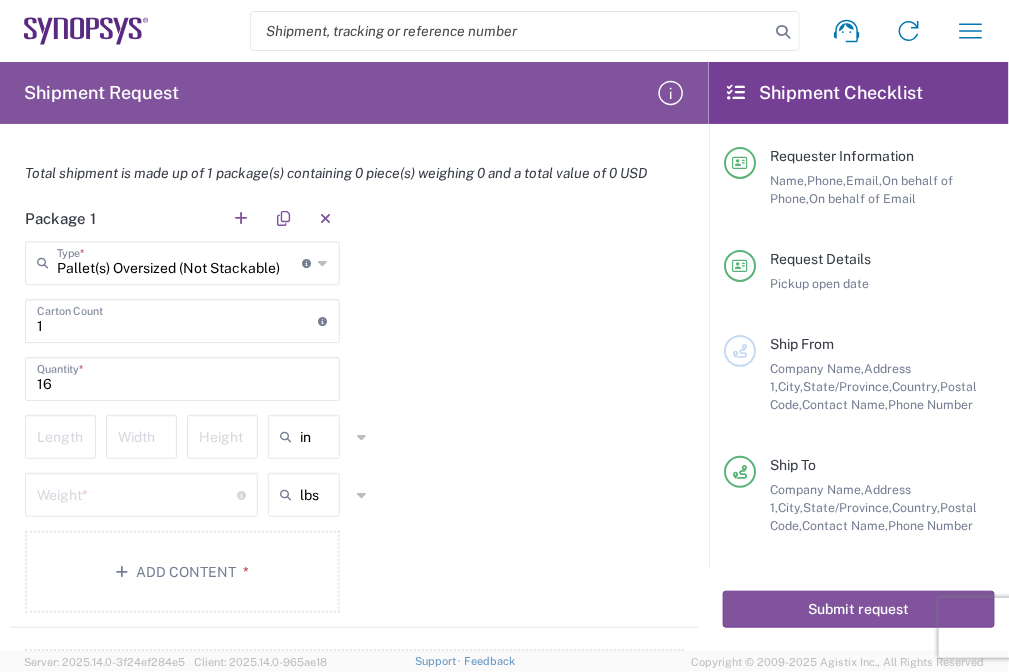 click at bounding box center [62, 435] 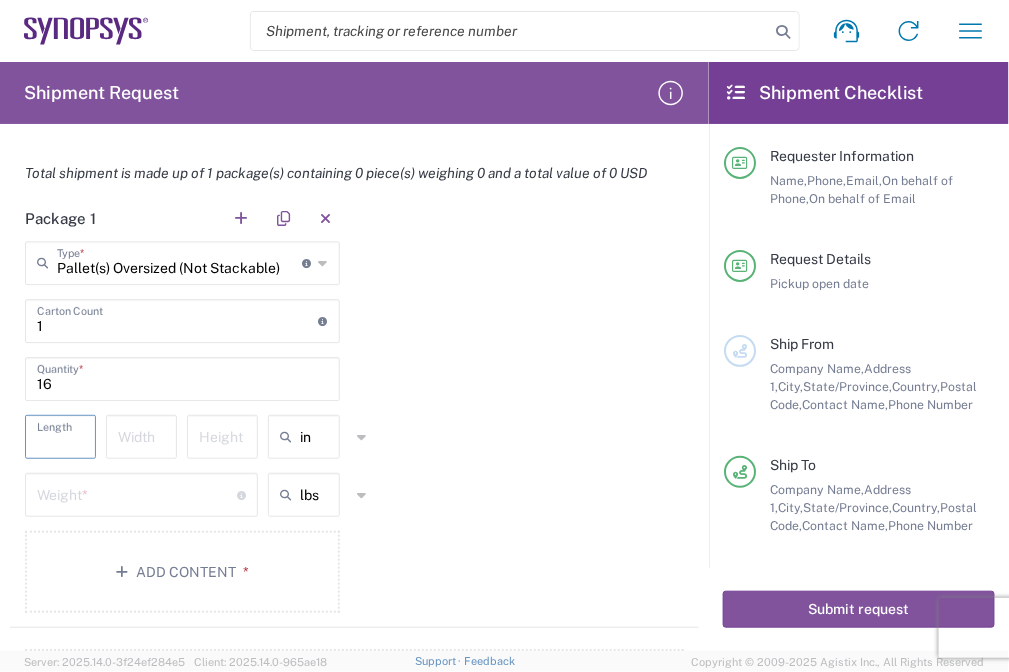 click at bounding box center (62, 435) 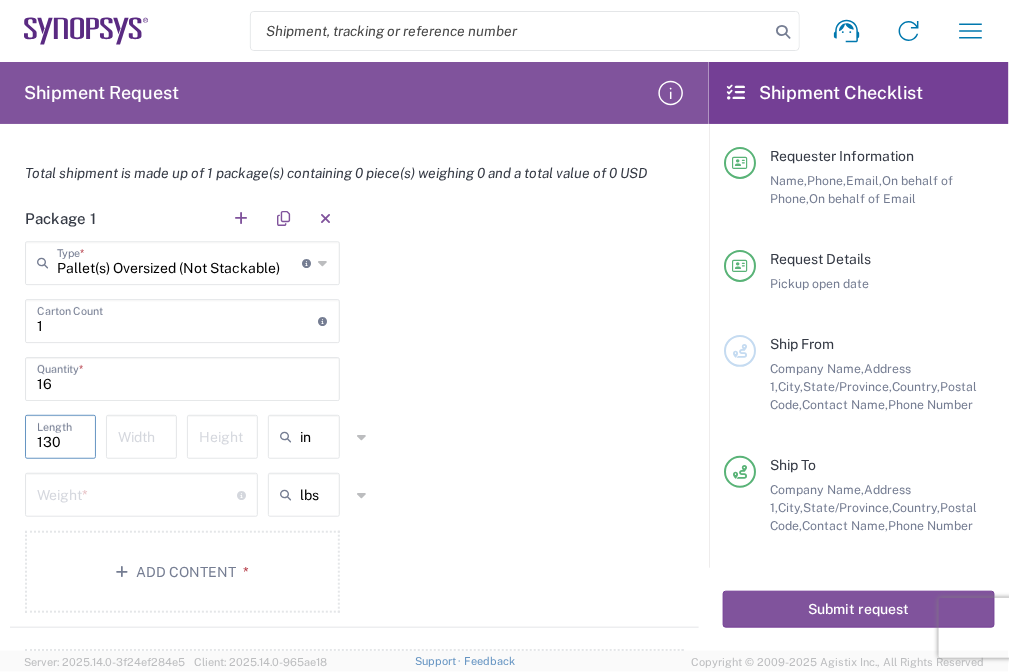 type on "130" 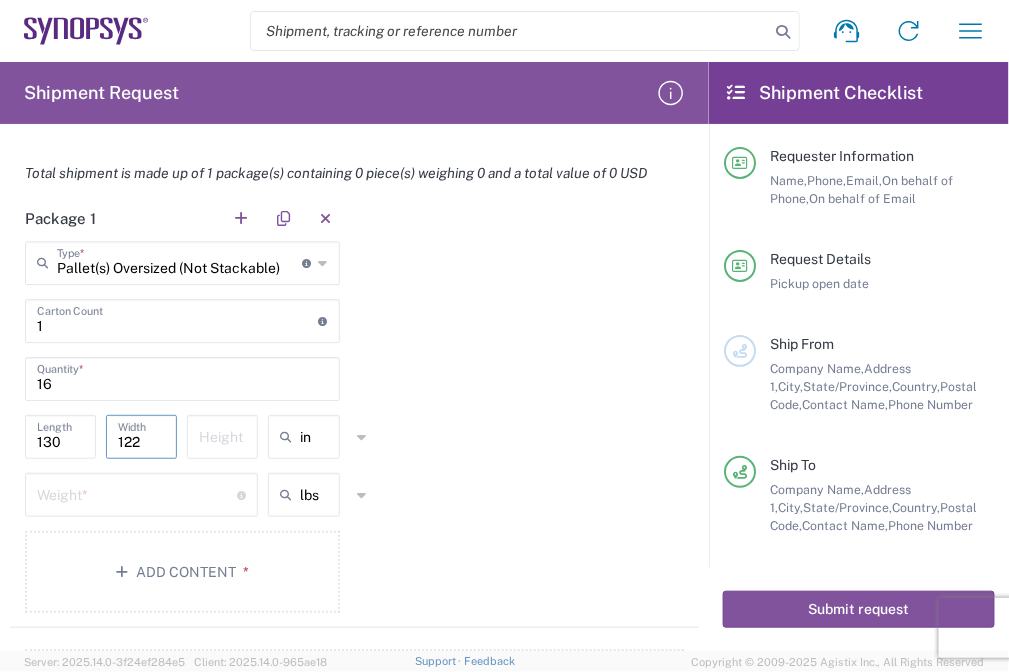 type on "122" 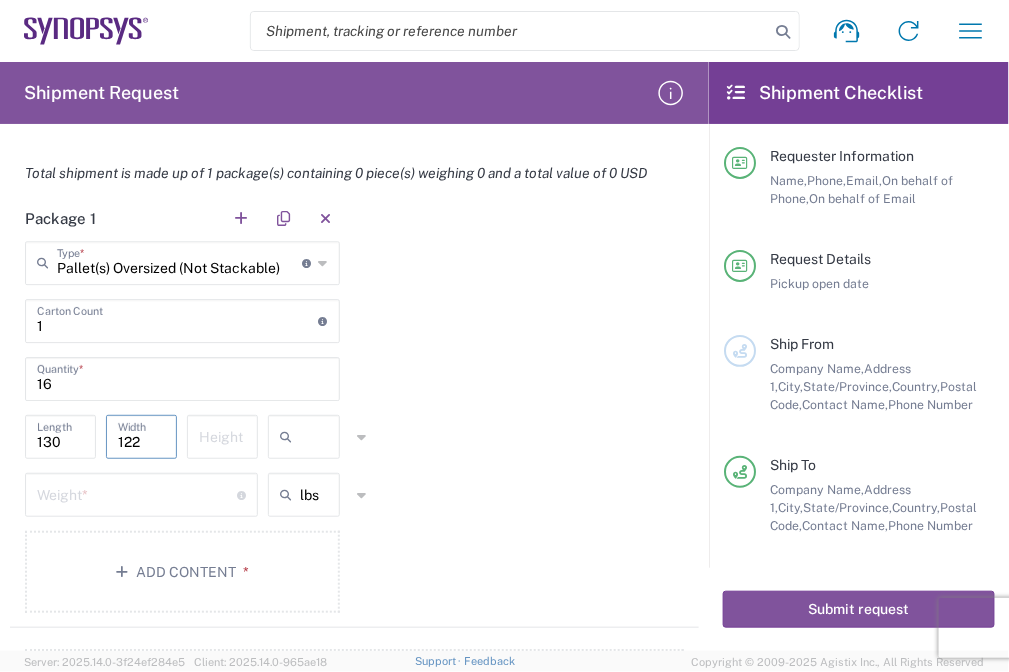 click at bounding box center (325, 437) 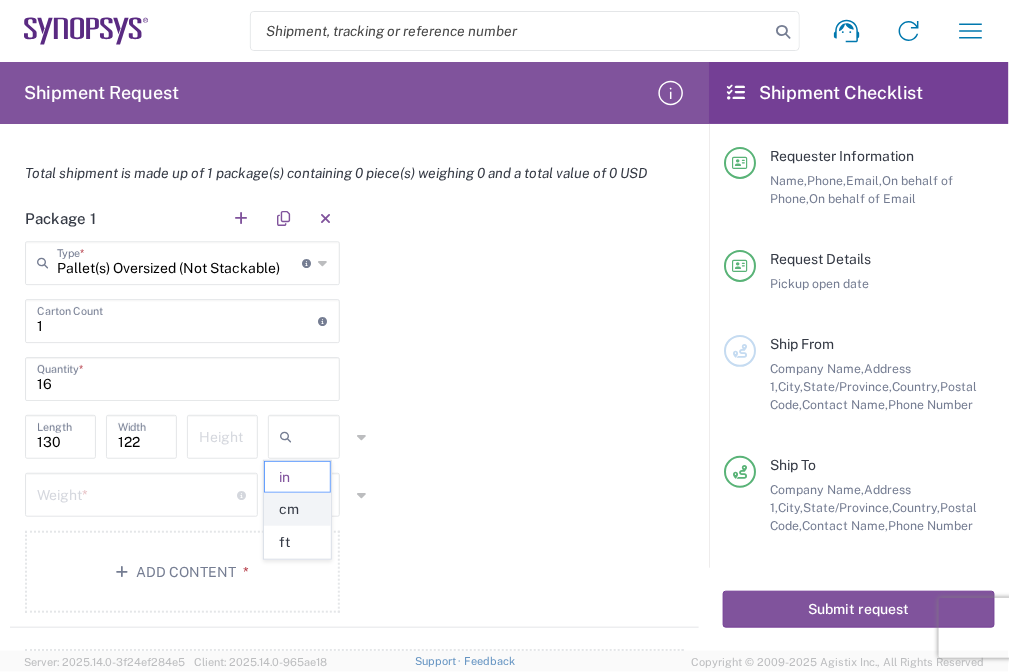 click on "cm" 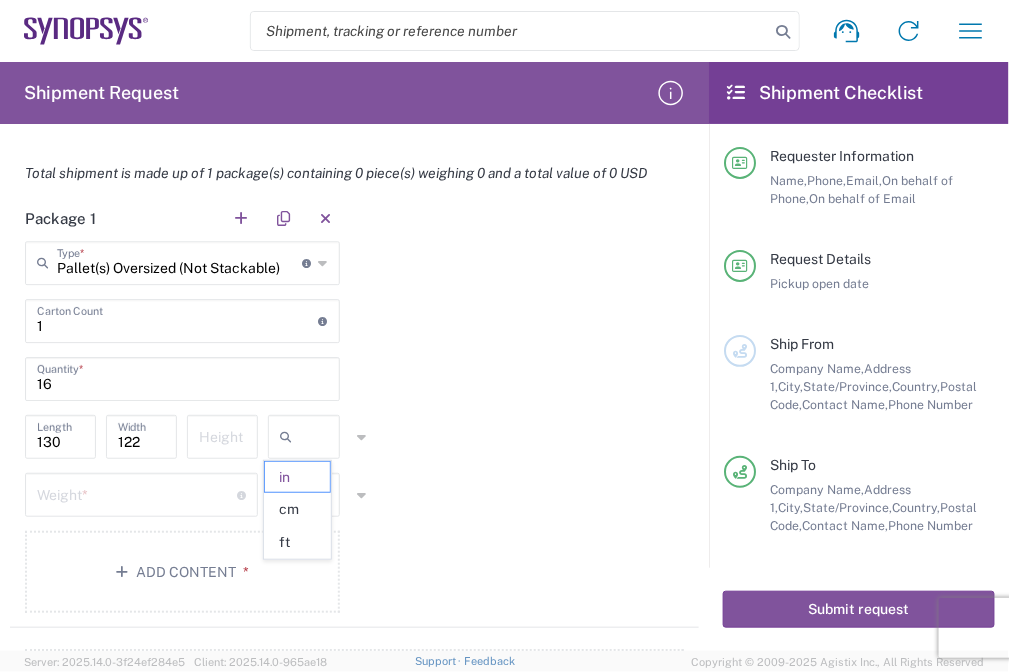 type on "330.2" 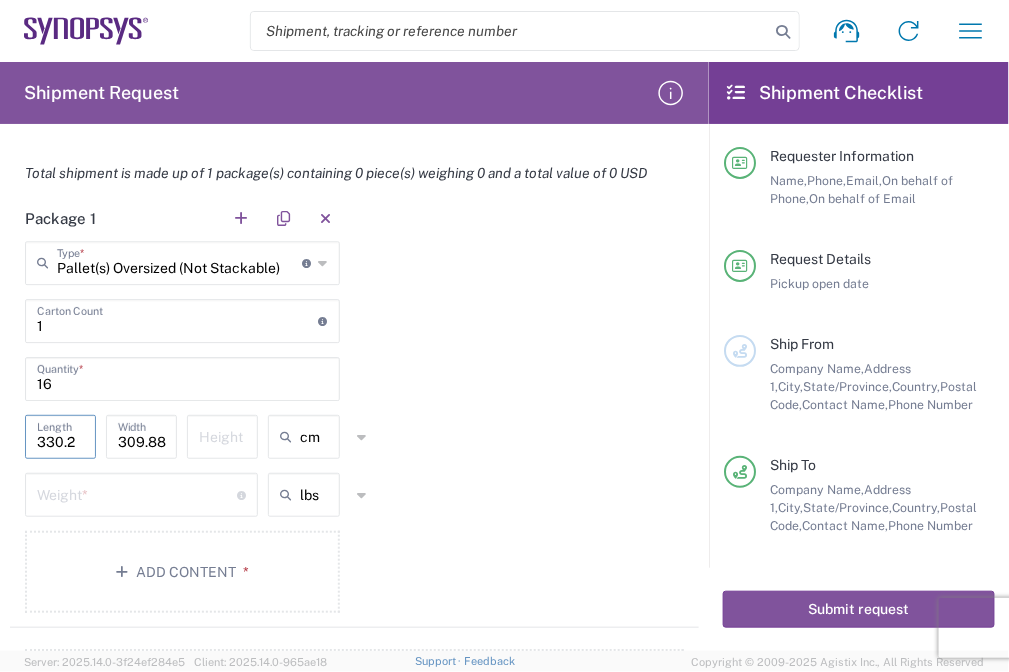 drag, startPoint x: 78, startPoint y: 438, endPoint x: -3, endPoint y: 400, distance: 89.470665 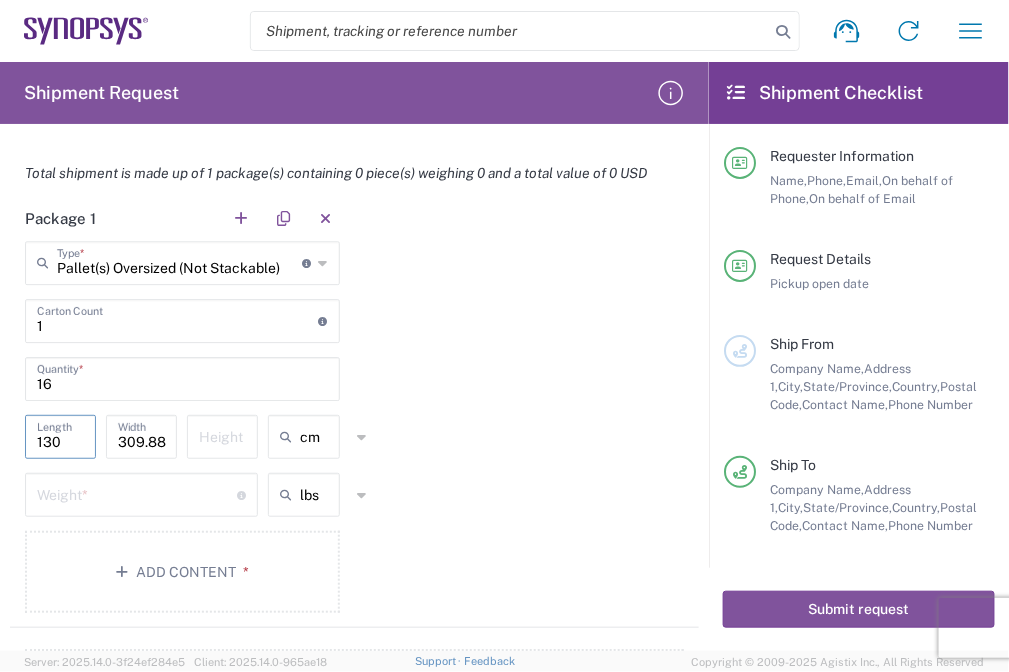 type on "130" 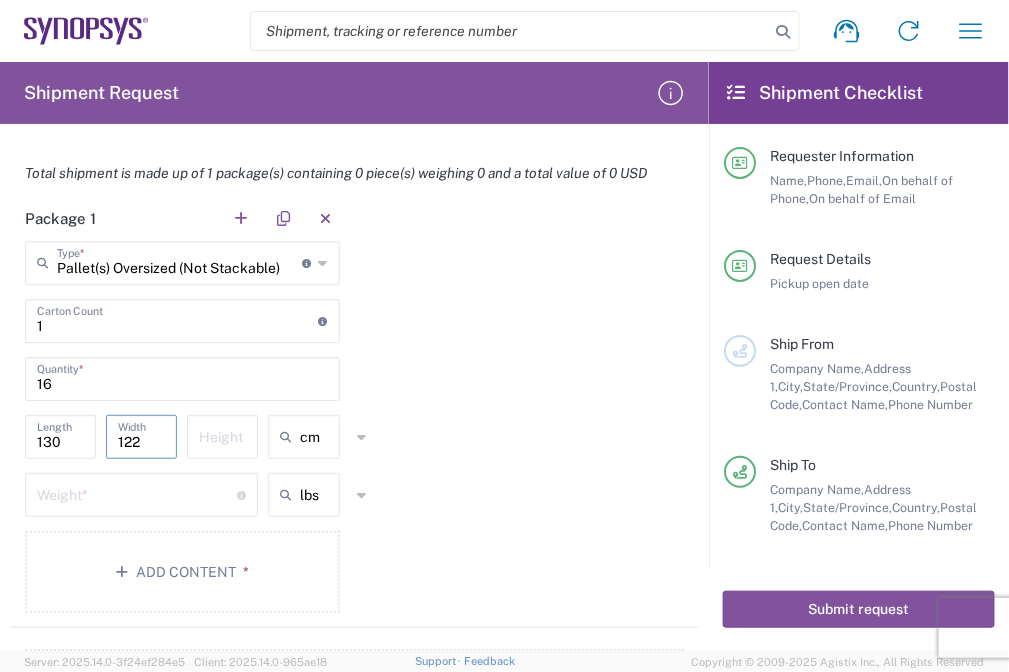 type on "122" 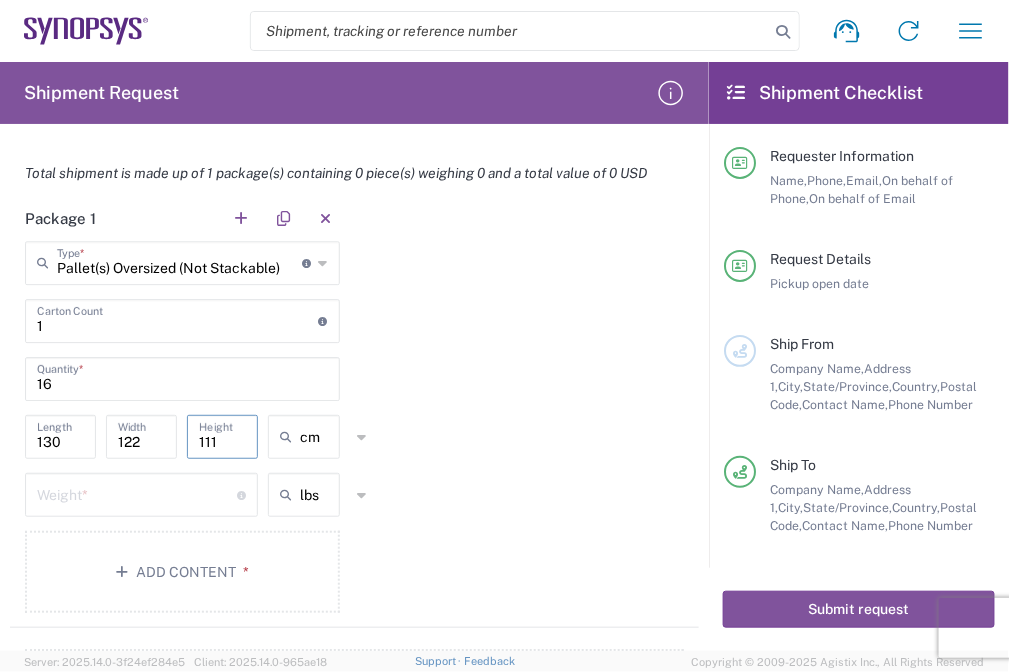 type on "111" 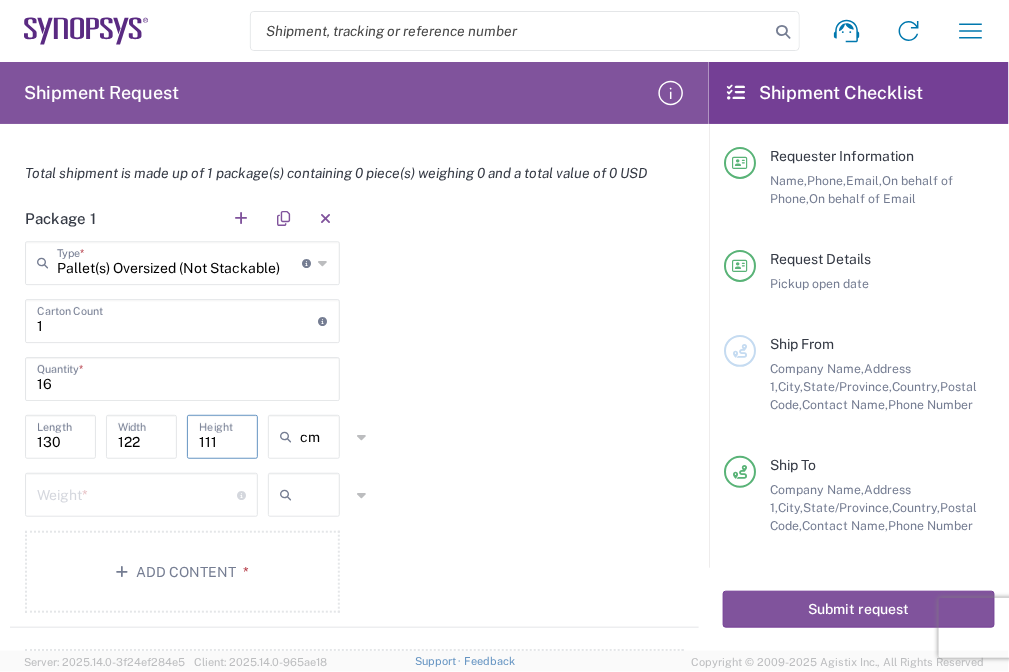 click at bounding box center [325, 495] 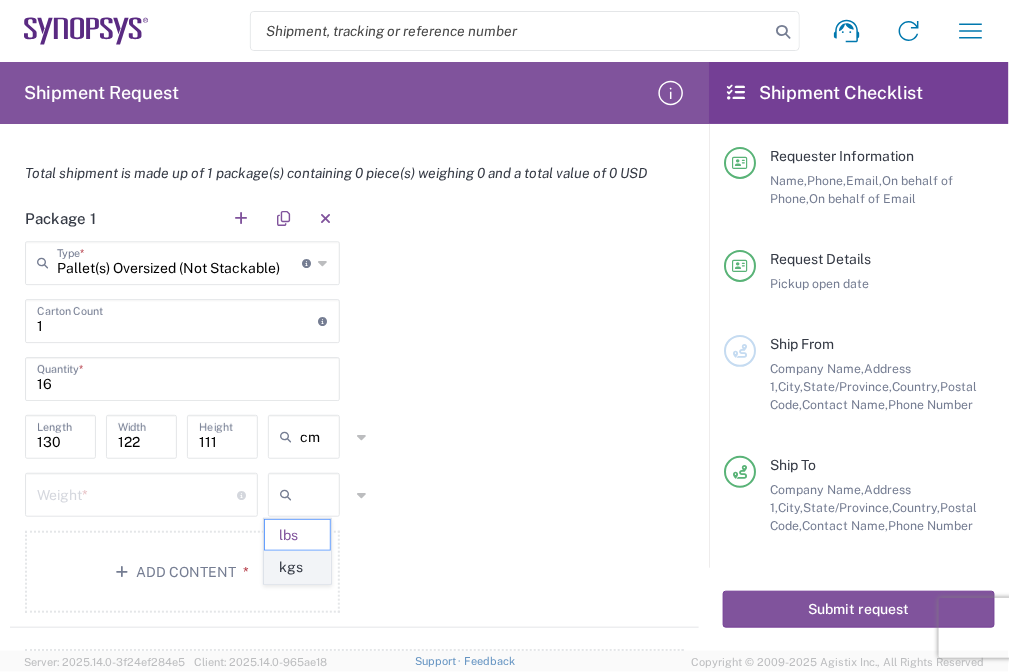 drag, startPoint x: 302, startPoint y: 561, endPoint x: 122, endPoint y: 508, distance: 187.64061 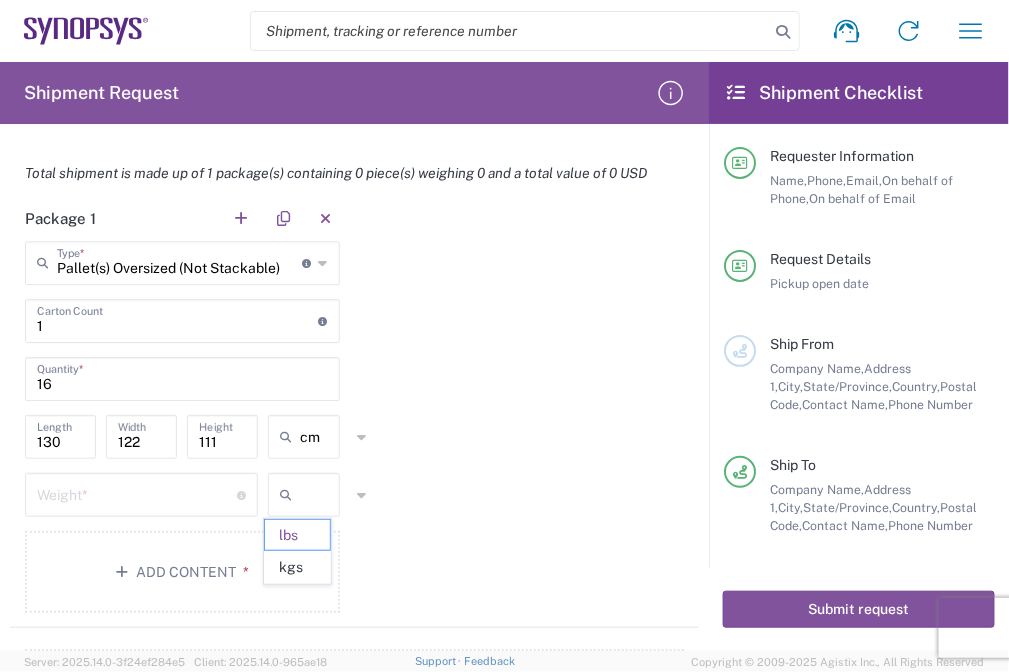 click on "kgs" 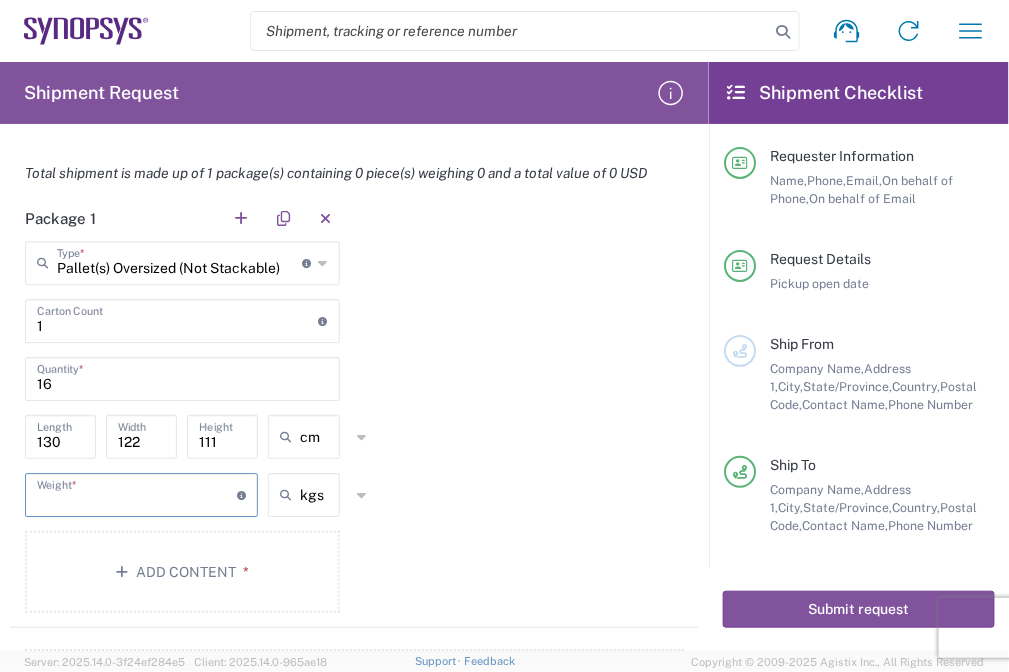 click at bounding box center [137, 493] 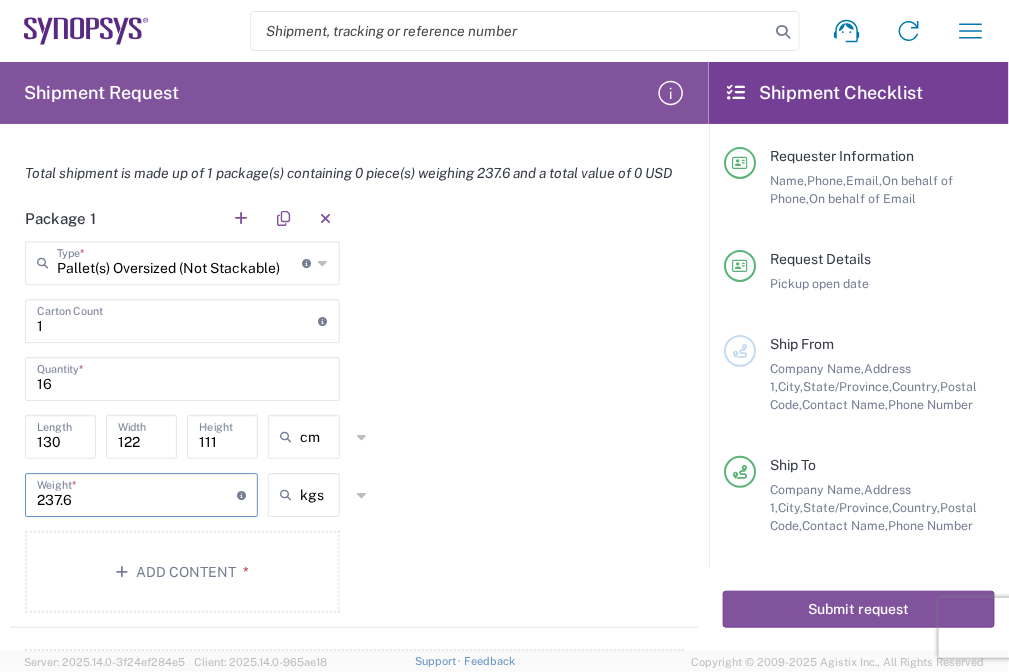 type on "237.6" 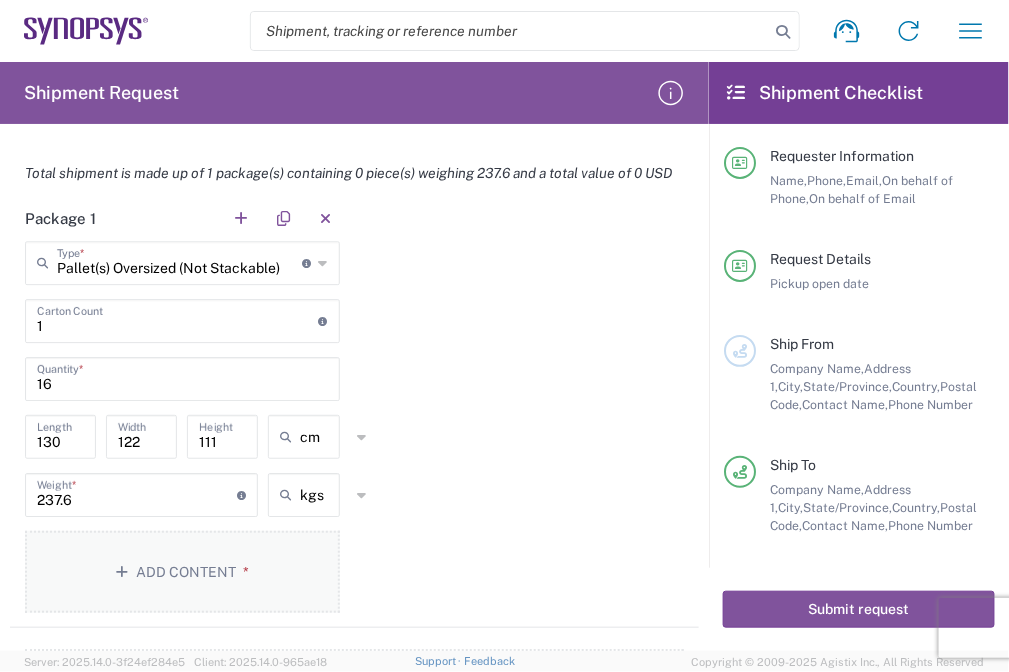 click on "Add Content *" 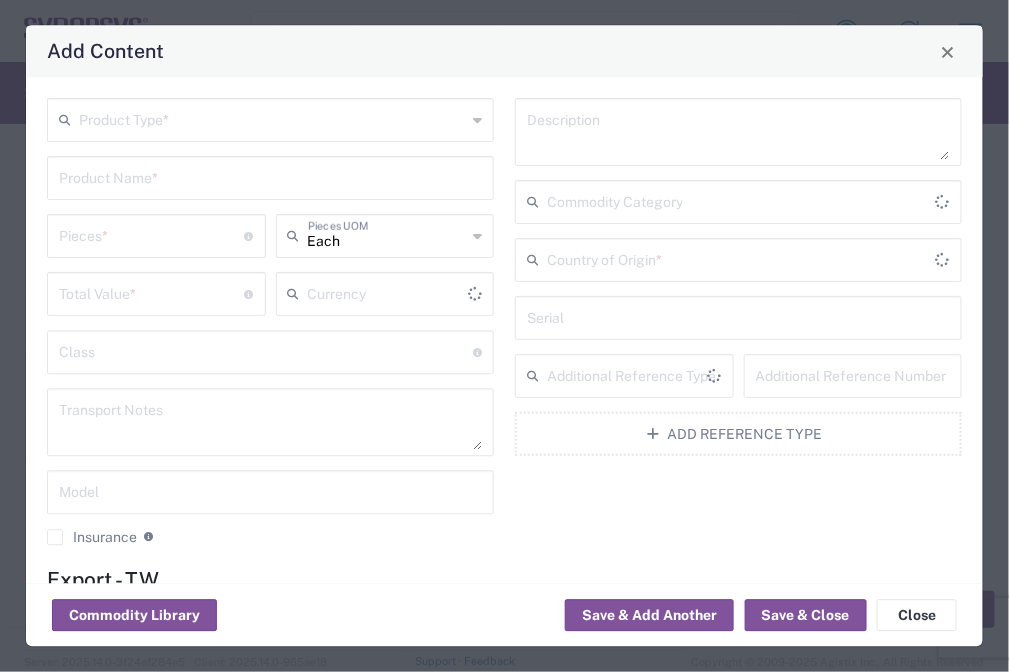 type on "US Dollar" 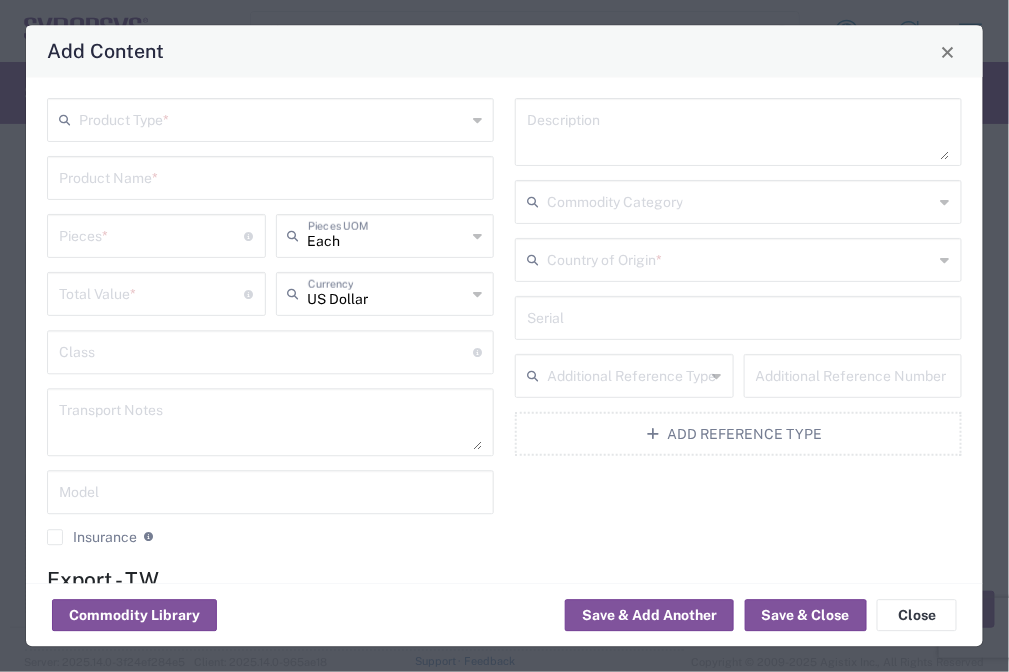 click at bounding box center (272, 119) 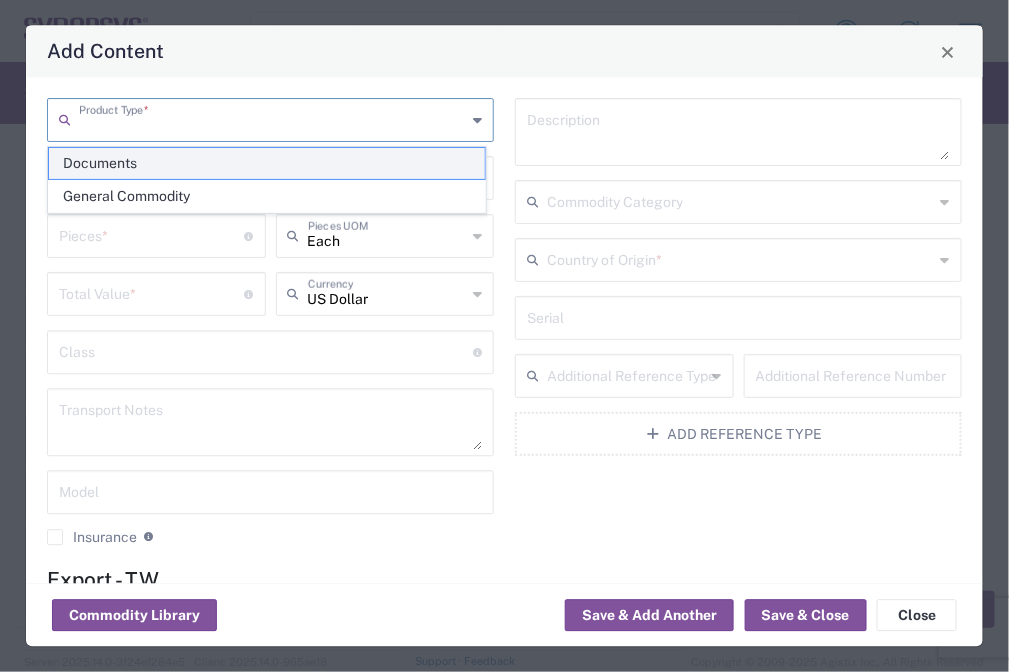 paste on "HAP-SX VP1902(aka B1-SX)1Fspeed grade2M" 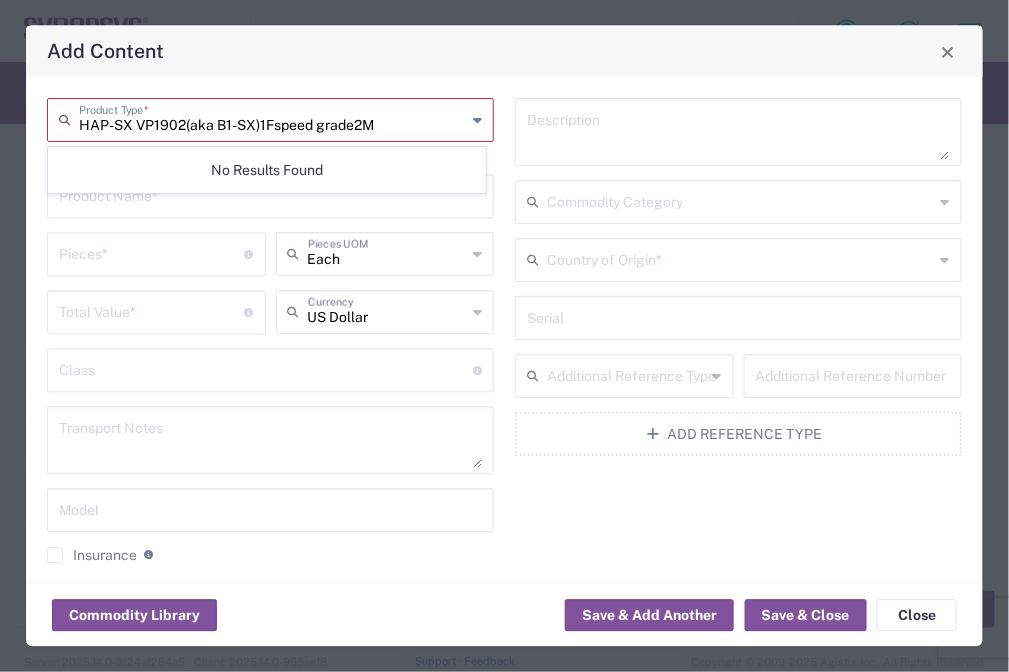 drag, startPoint x: 404, startPoint y: 119, endPoint x: -3, endPoint y: -35, distance: 435.1609 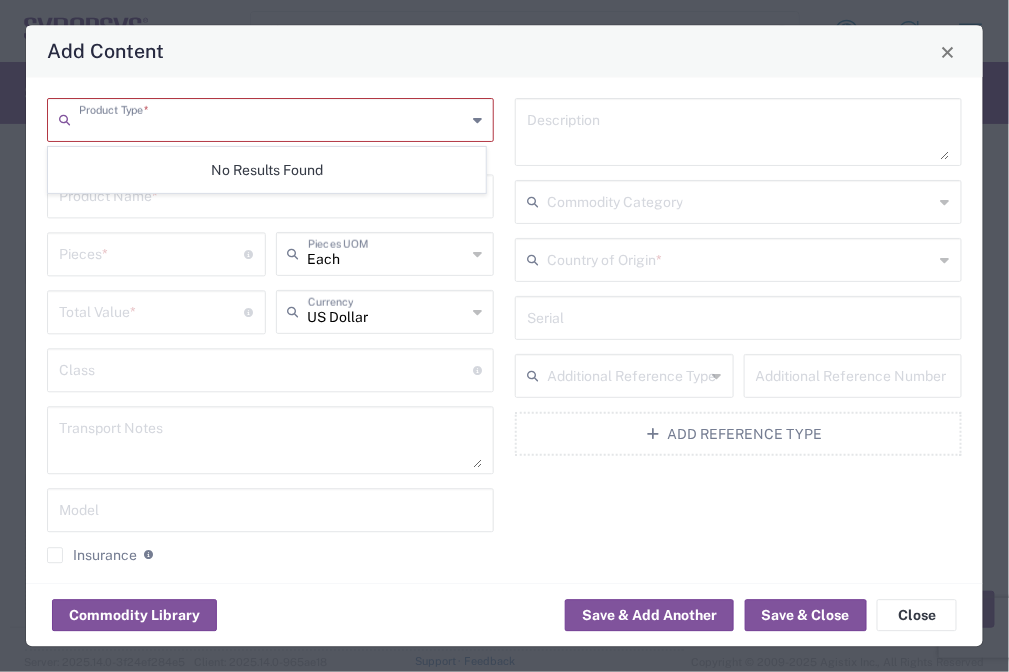 click at bounding box center (272, 119) 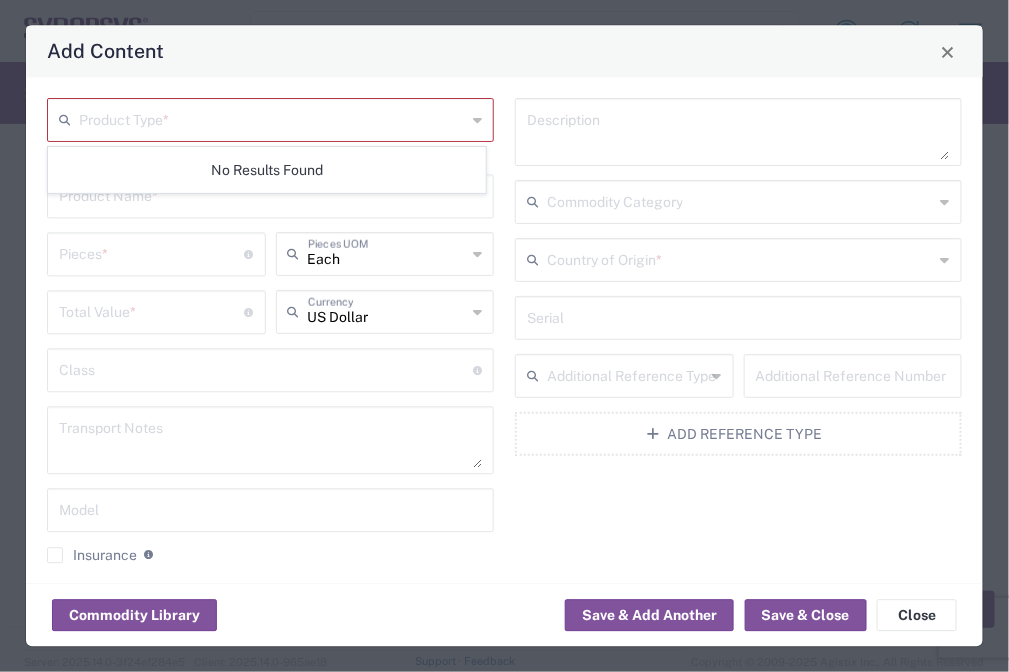 click on "No Results Found" 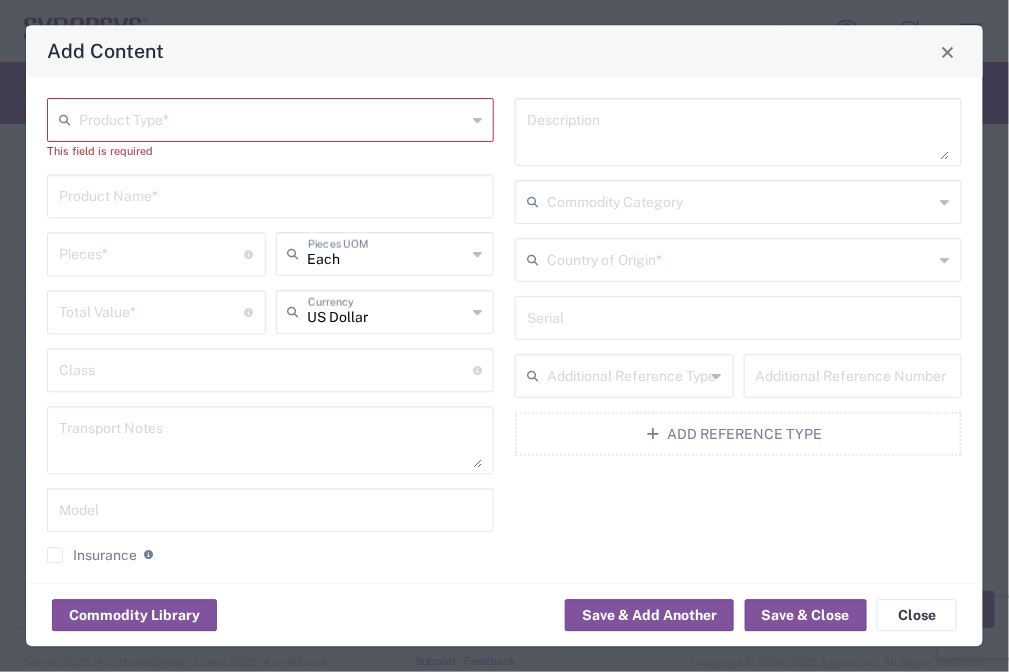 click 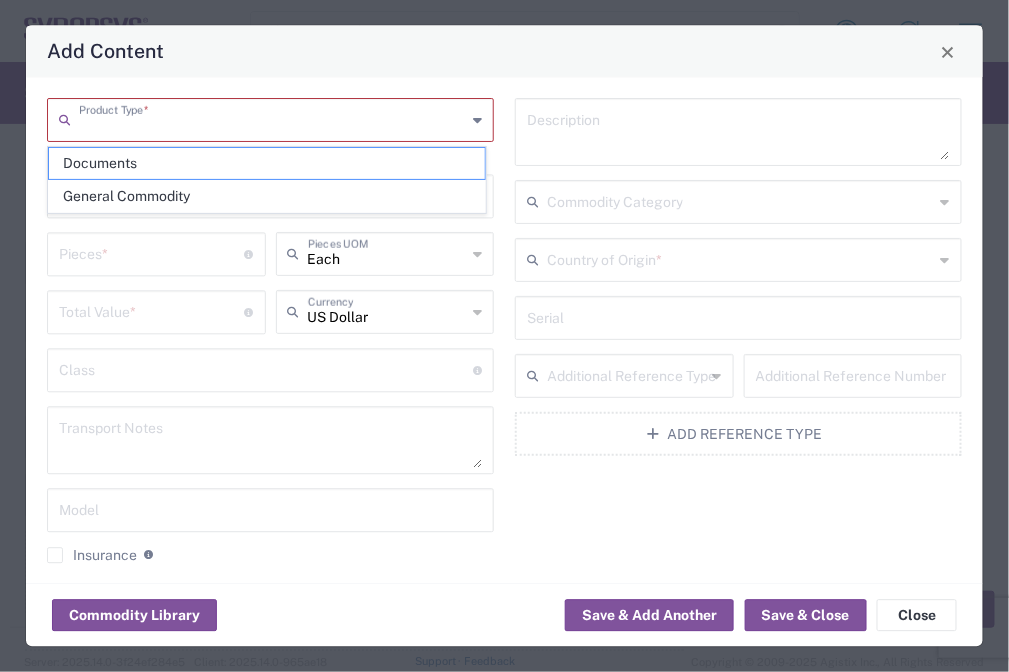 drag, startPoint x: 311, startPoint y: 183, endPoint x: 284, endPoint y: 183, distance: 27 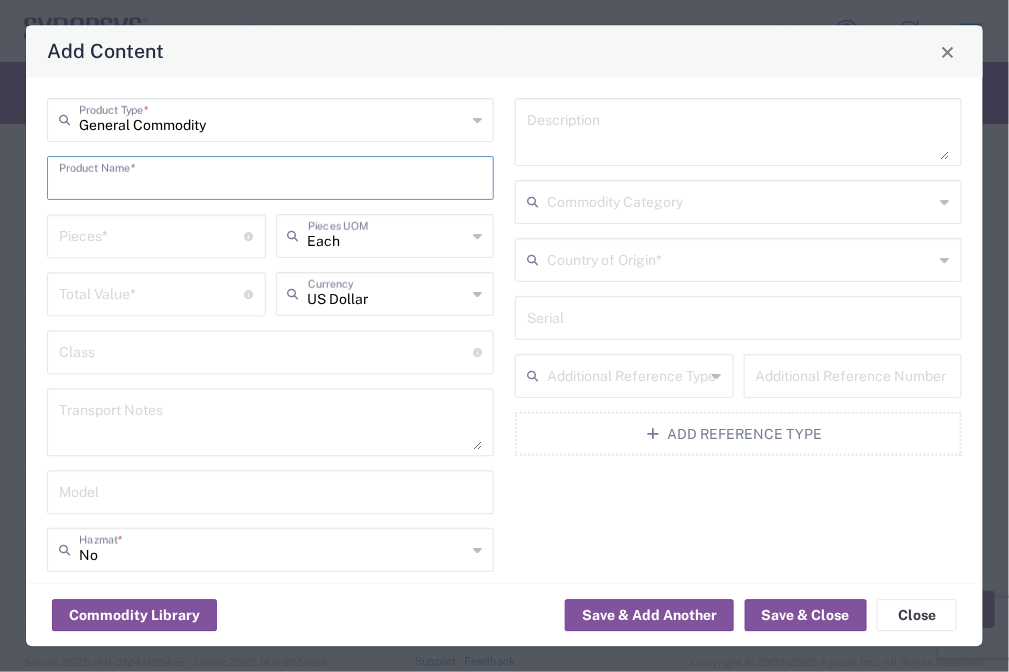 click at bounding box center (270, 177) 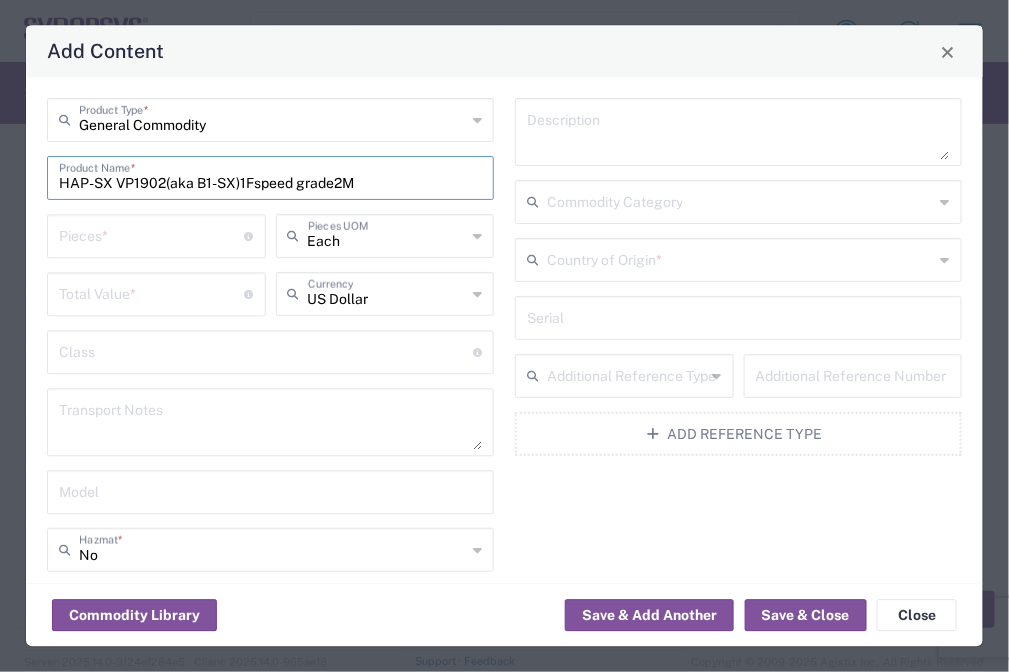 type on "HAP-SX VP1902(aka B1-SX)1Fspeed grade2M" 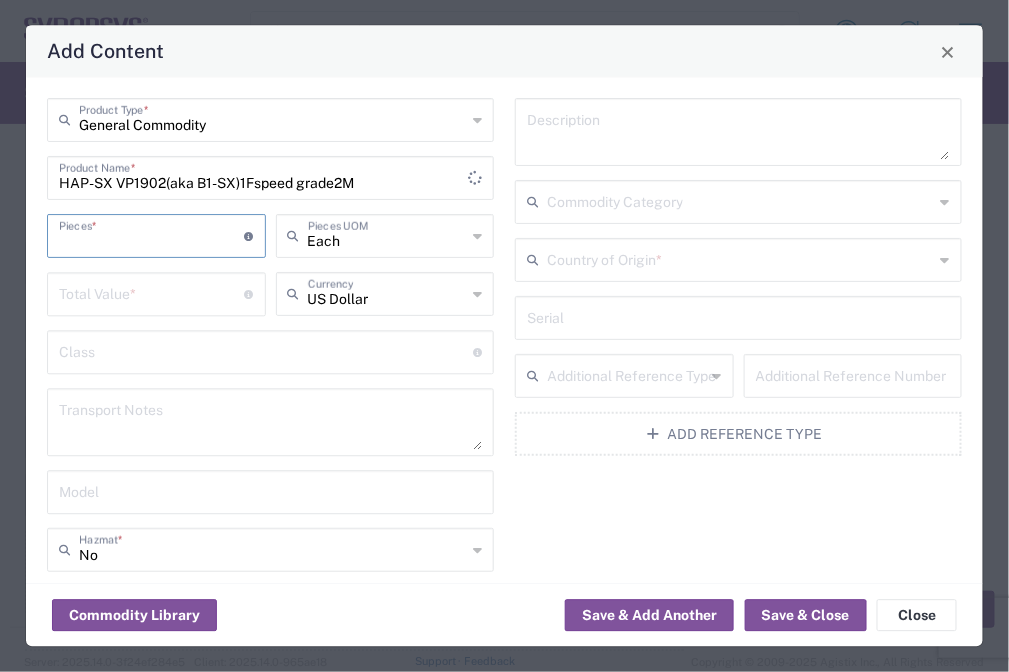 click at bounding box center [152, 235] 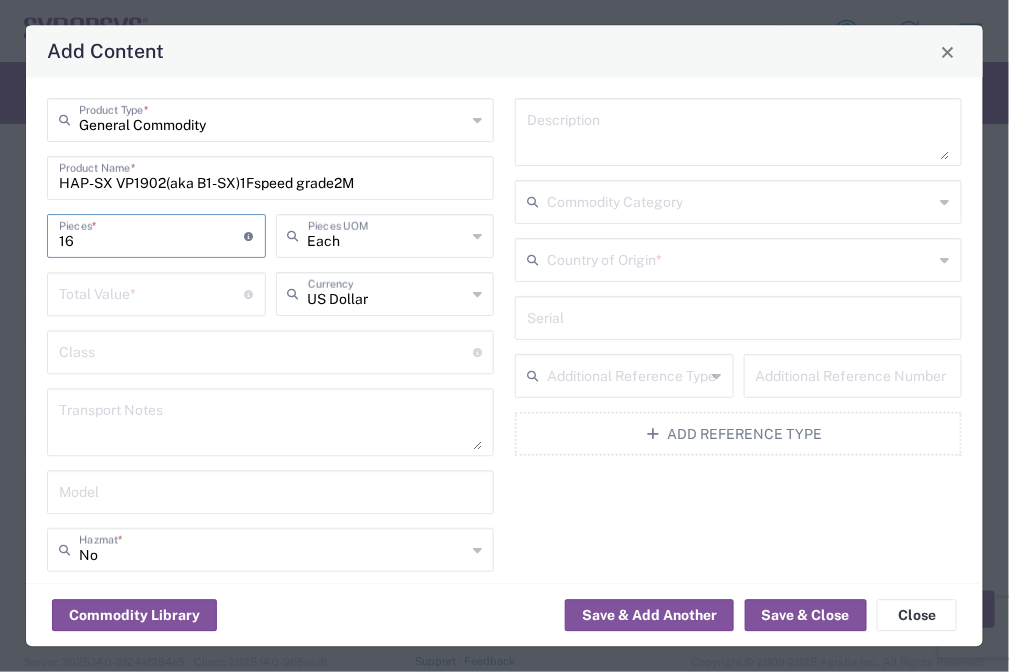 type on "16" 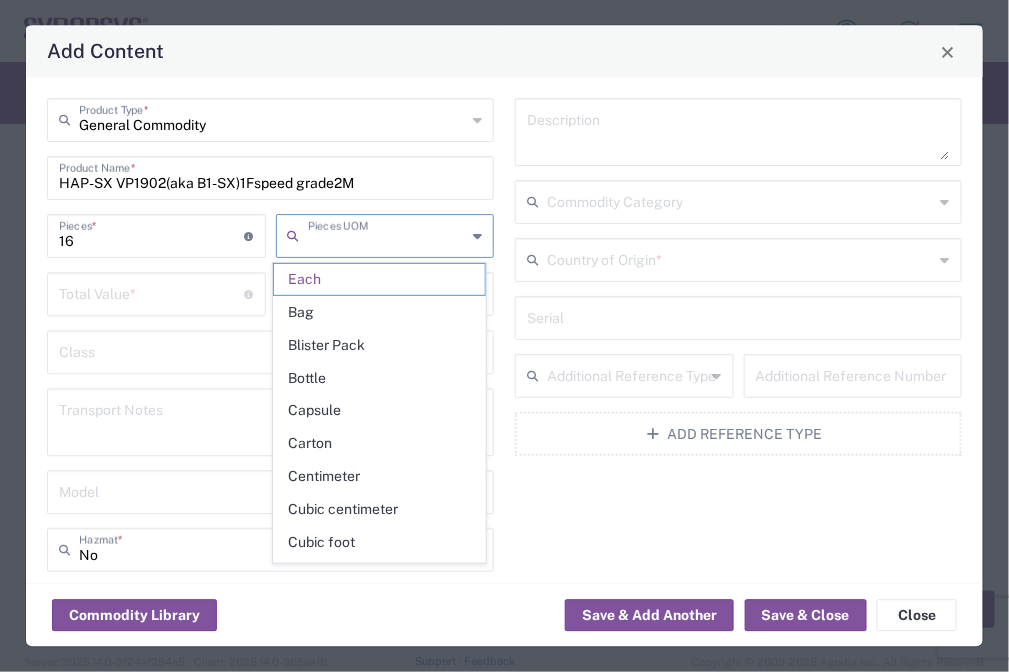 click at bounding box center [387, 235] 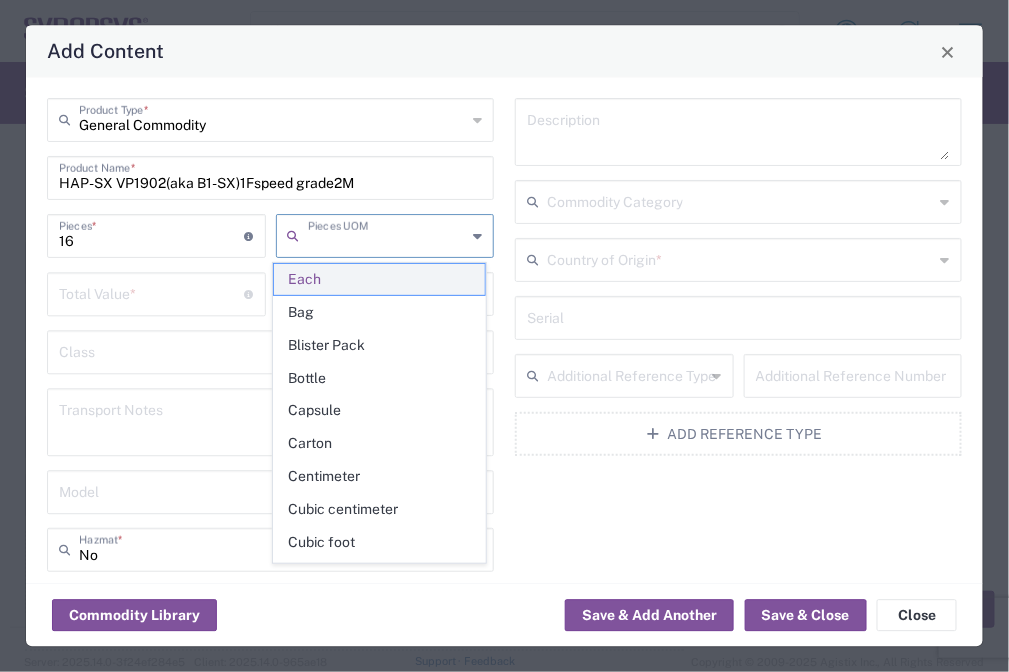 click on "Each" 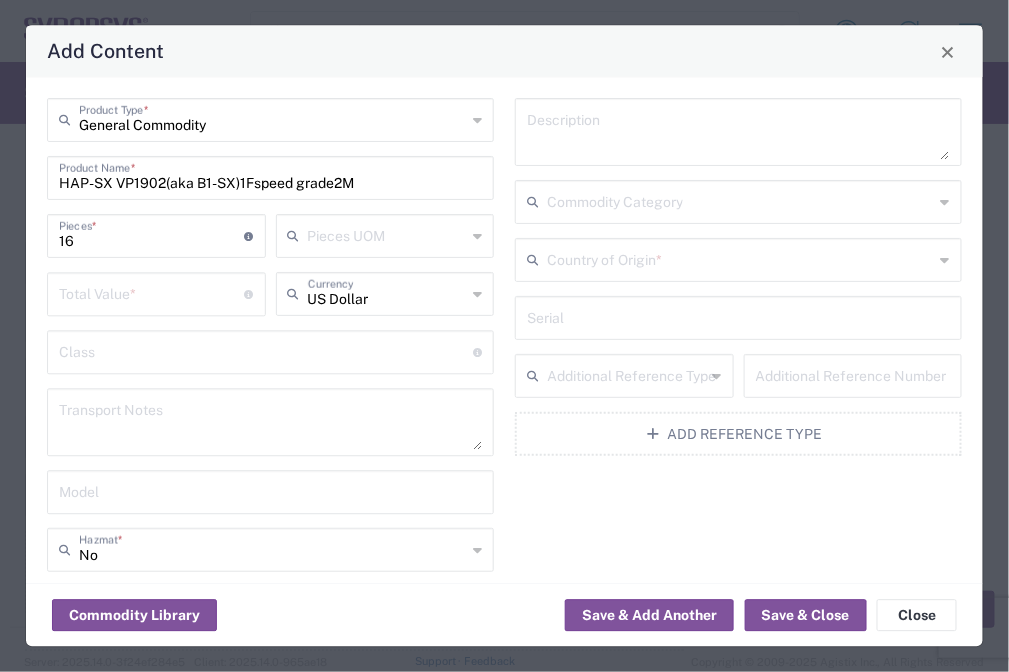click at bounding box center [387, 235] 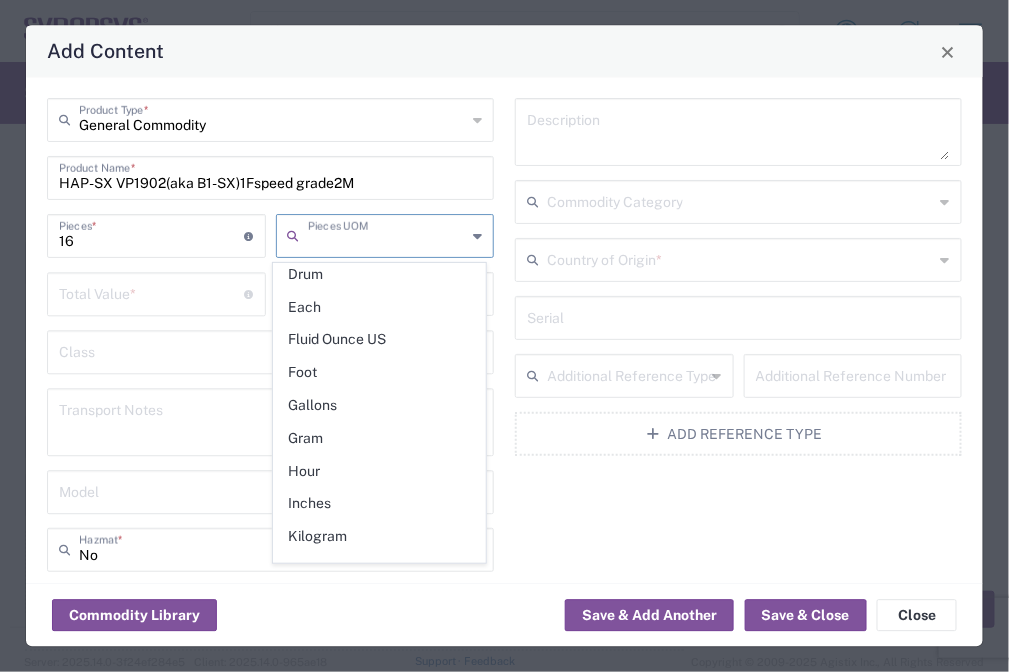 scroll, scrollTop: 372, scrollLeft: 0, axis: vertical 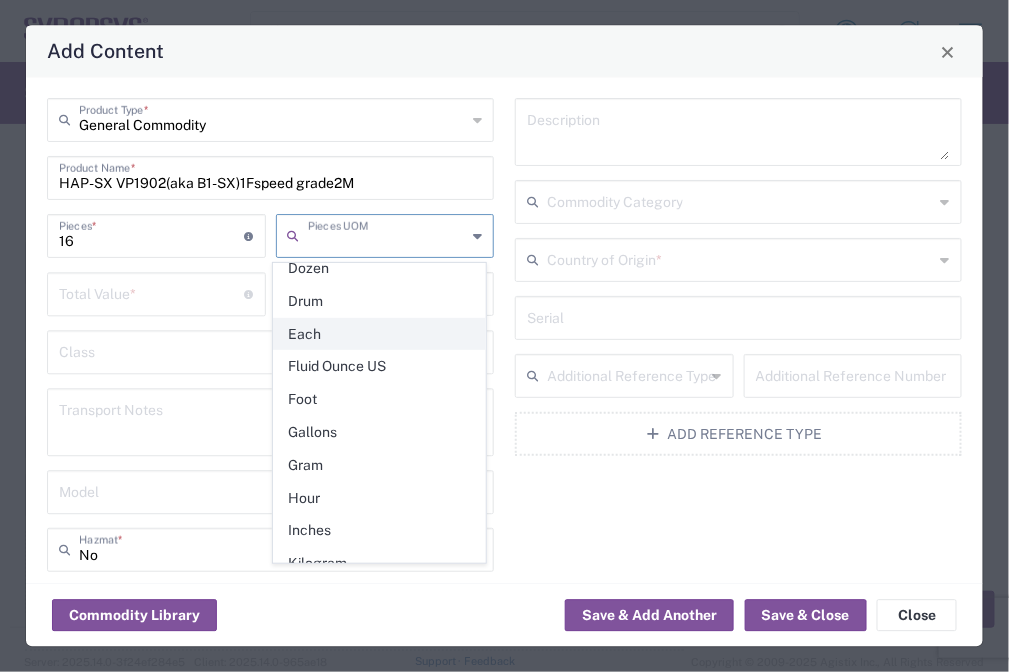 click on "Each" 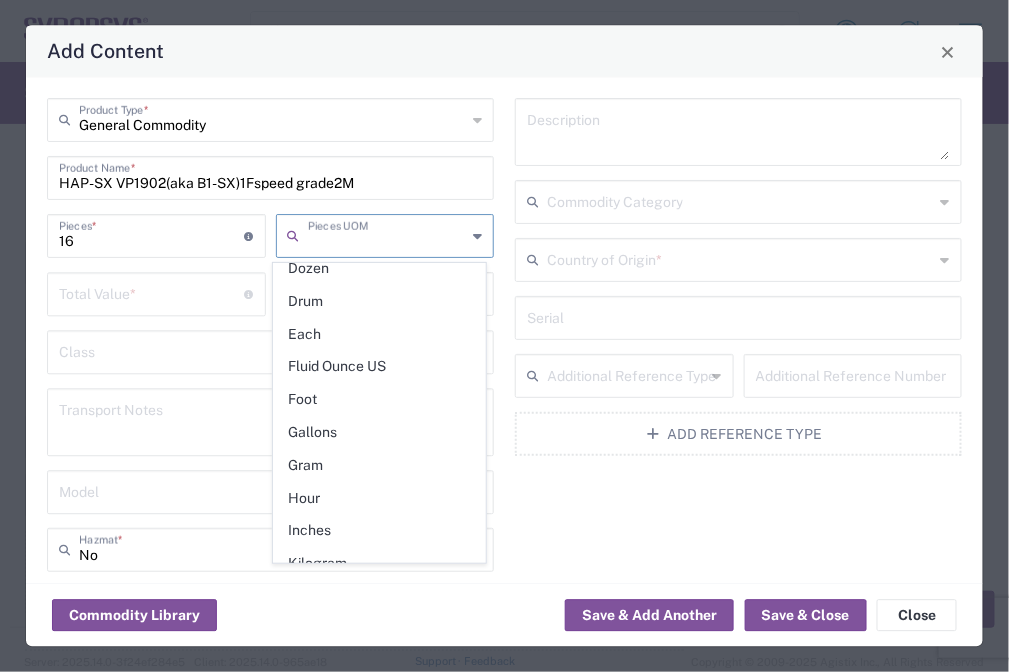 type on "Each" 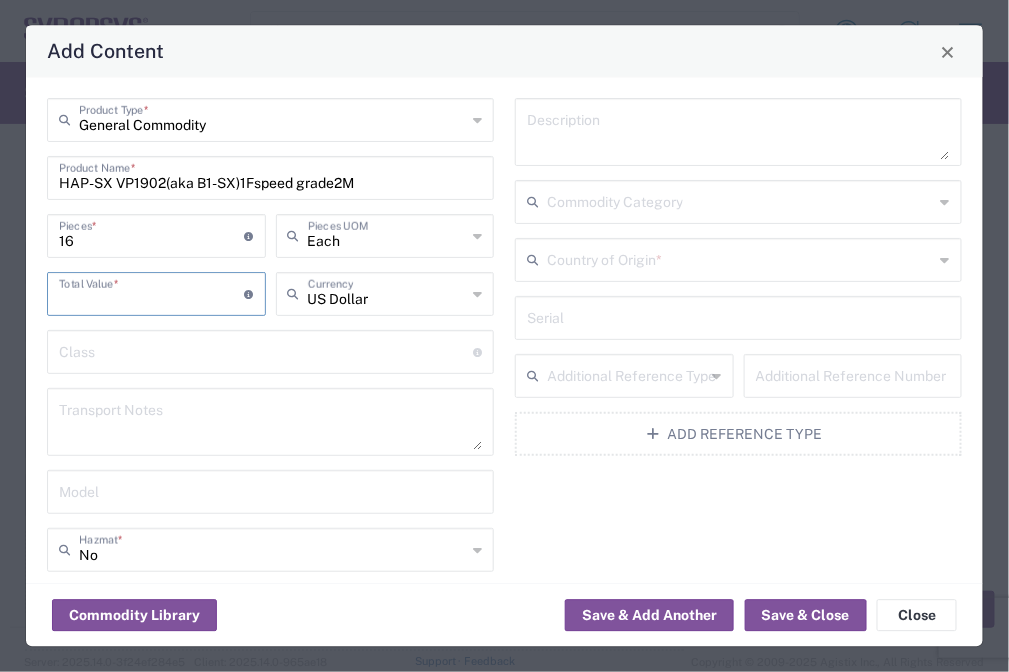 click at bounding box center (152, 293) 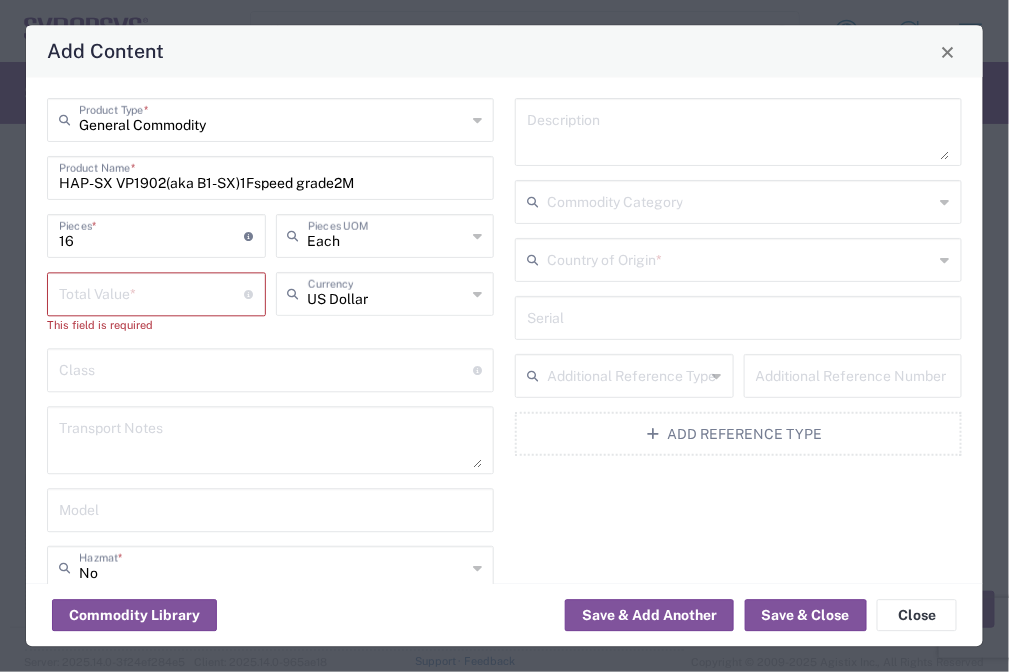 click at bounding box center [152, 293] 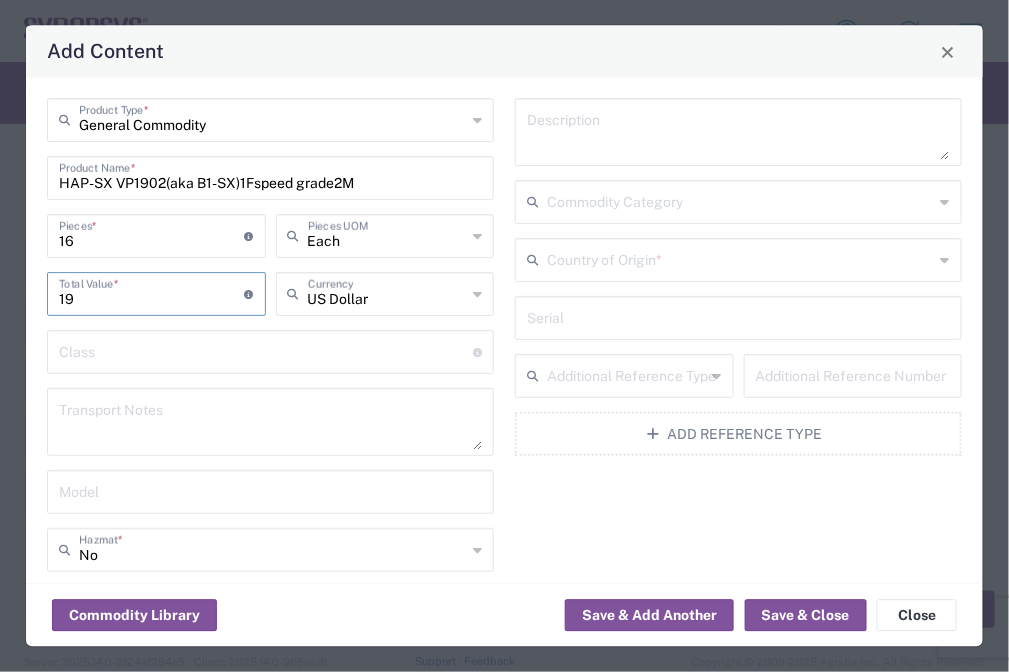 type on "1" 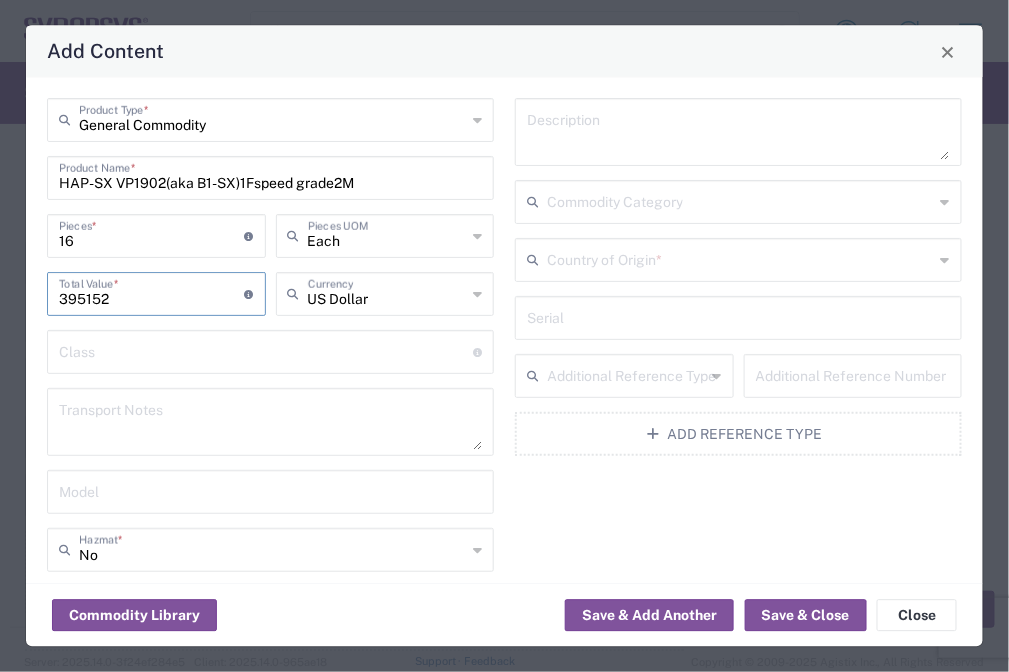 type on "395152" 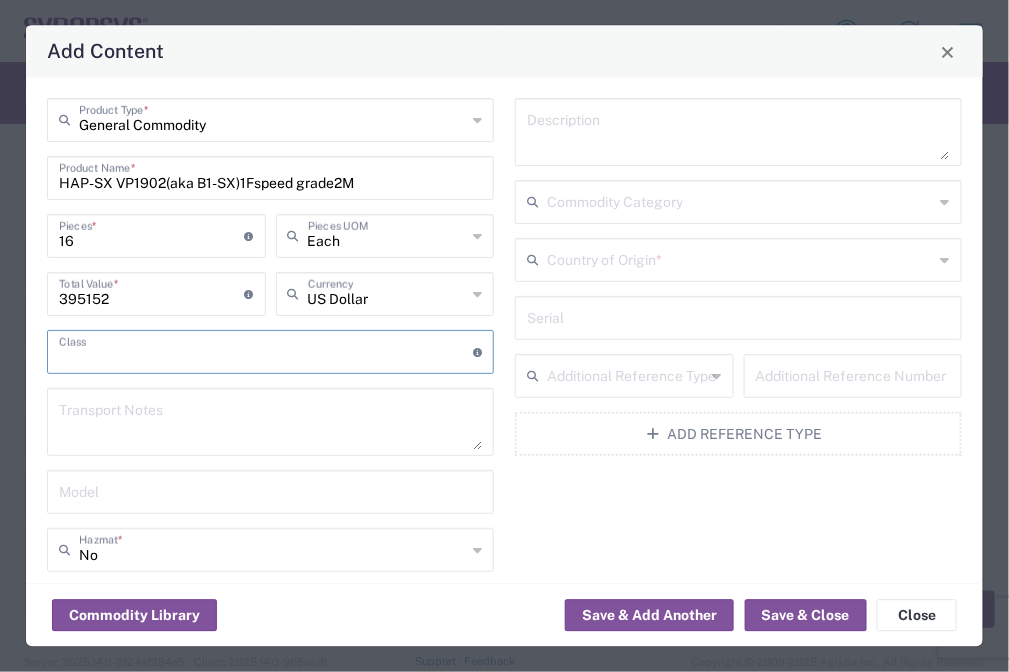 click at bounding box center [270, 423] 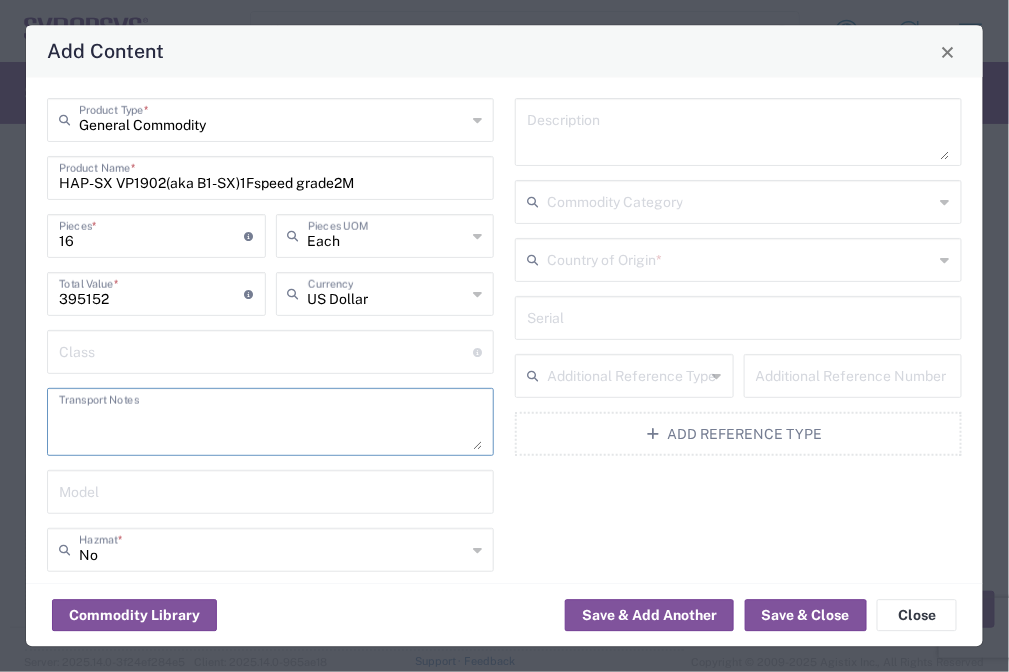 drag, startPoint x: 103, startPoint y: 421, endPoint x: 127, endPoint y: 422, distance: 24.020824 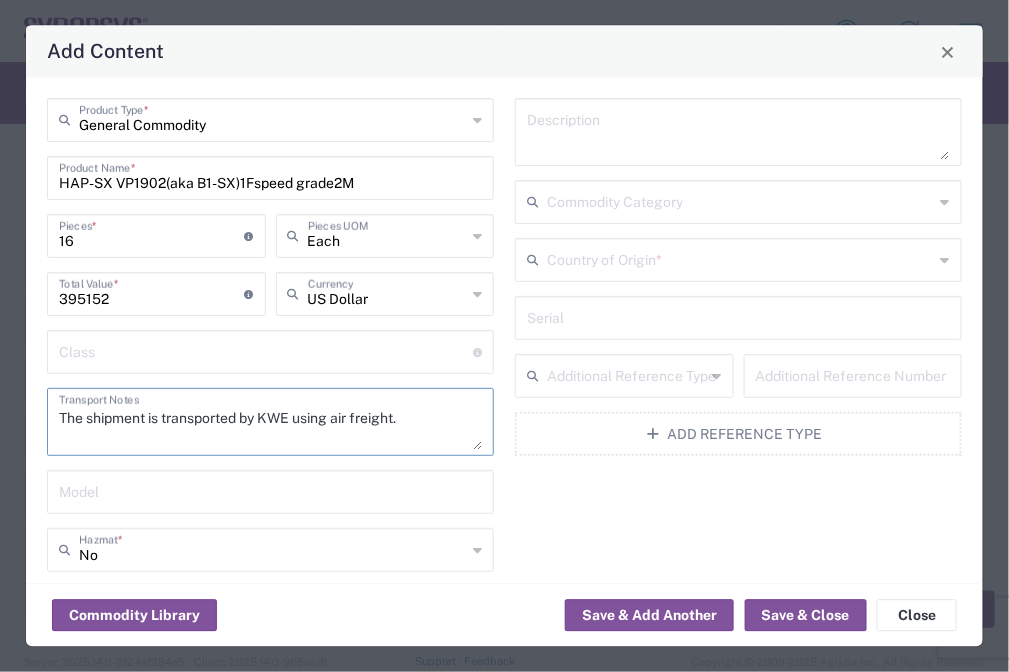 type on "The shipment is transported by KWE using air freight." 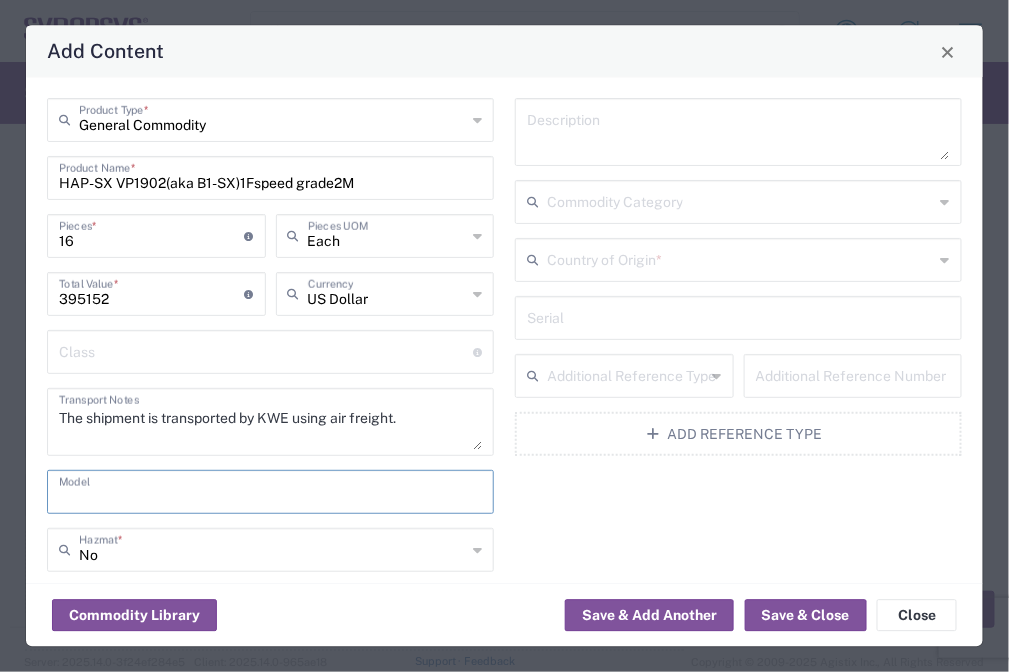 click at bounding box center (270, 491) 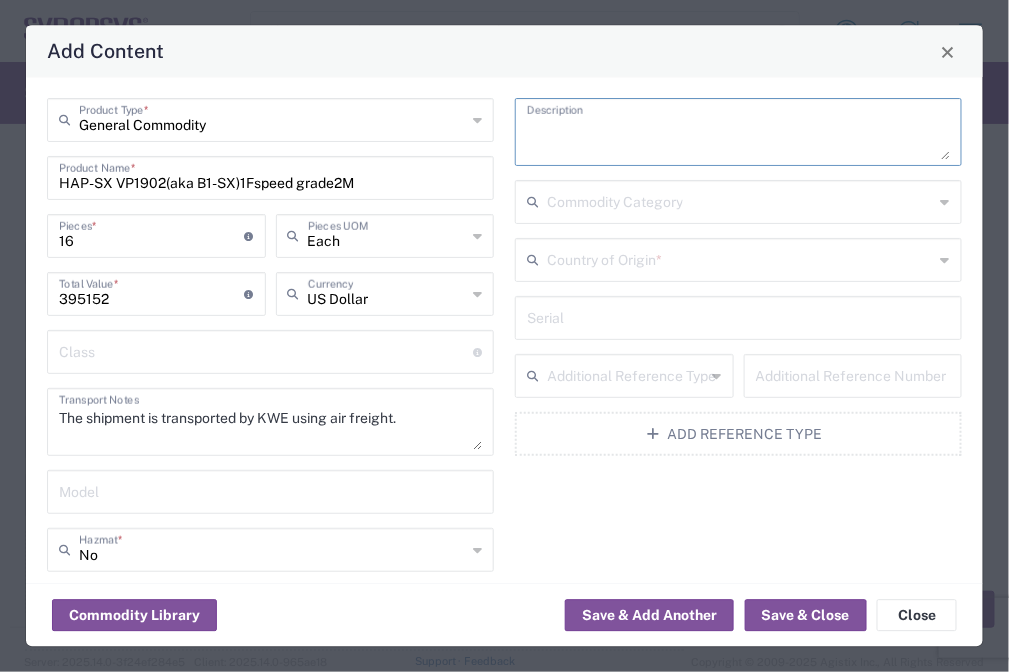 click at bounding box center [740, 201] 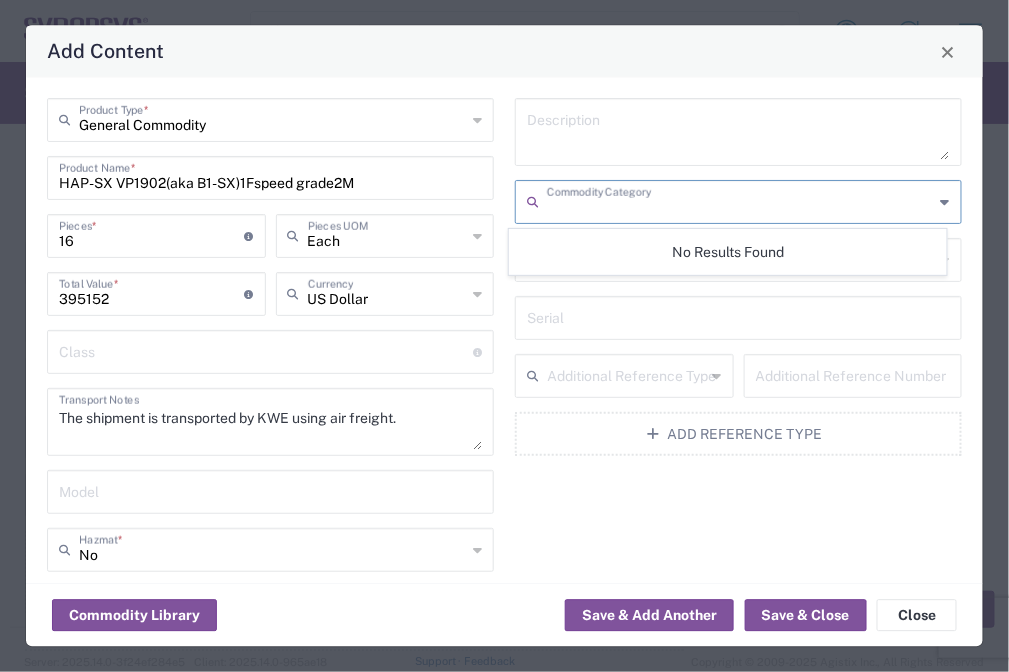 click at bounding box center (738, 317) 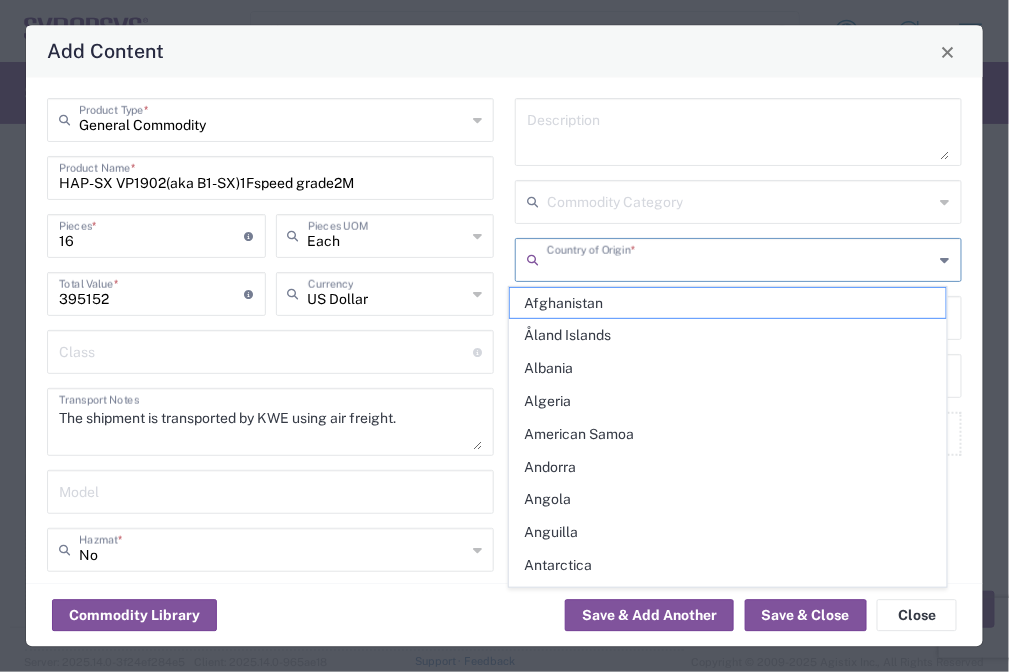 click at bounding box center (740, 259) 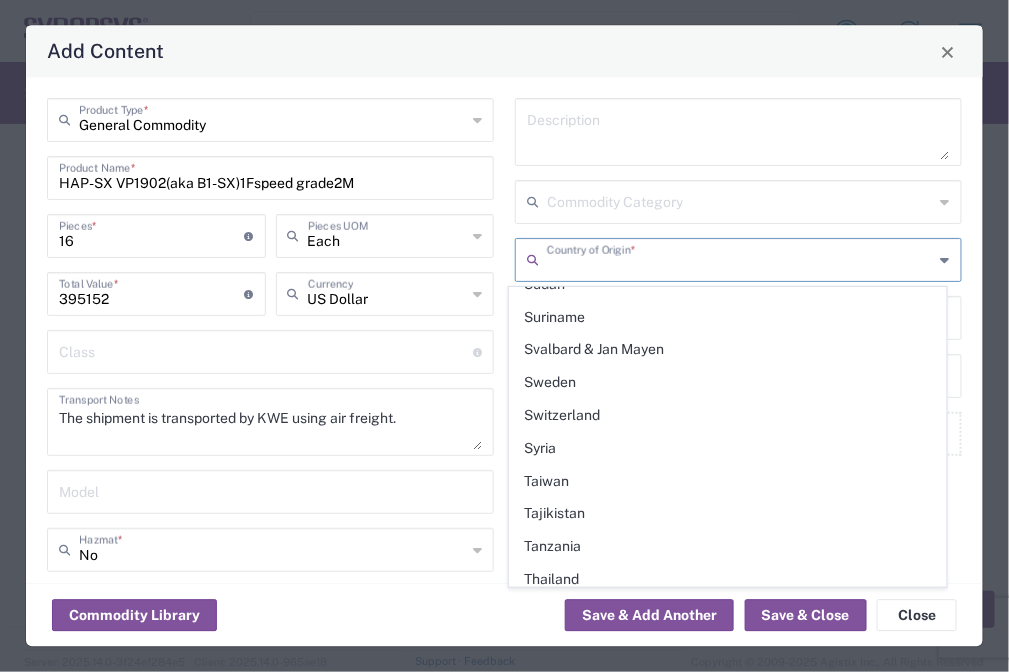 scroll, scrollTop: 6963, scrollLeft: 0, axis: vertical 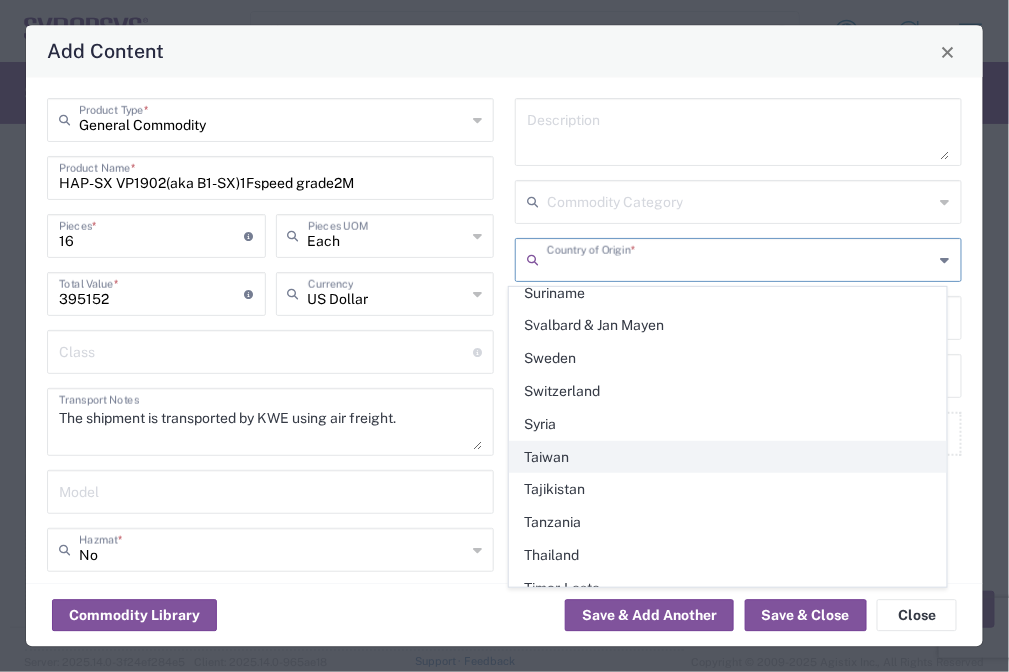 click on "Taiwan" 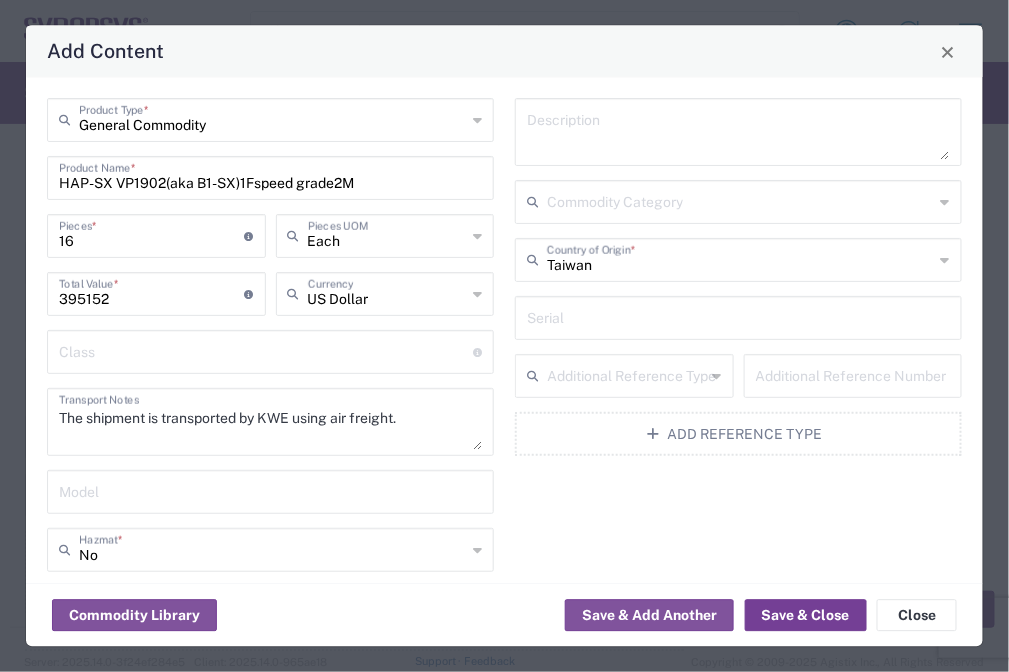 click on "Save & Close" 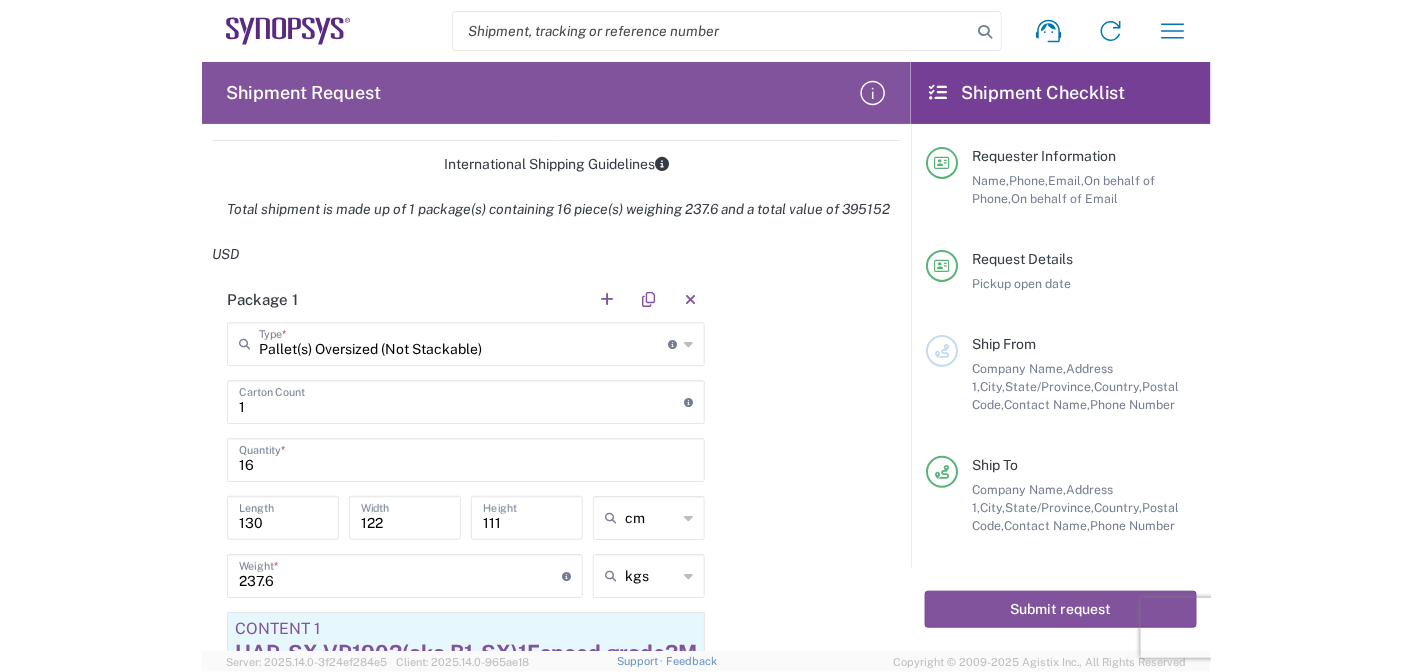 scroll, scrollTop: 1313, scrollLeft: 0, axis: vertical 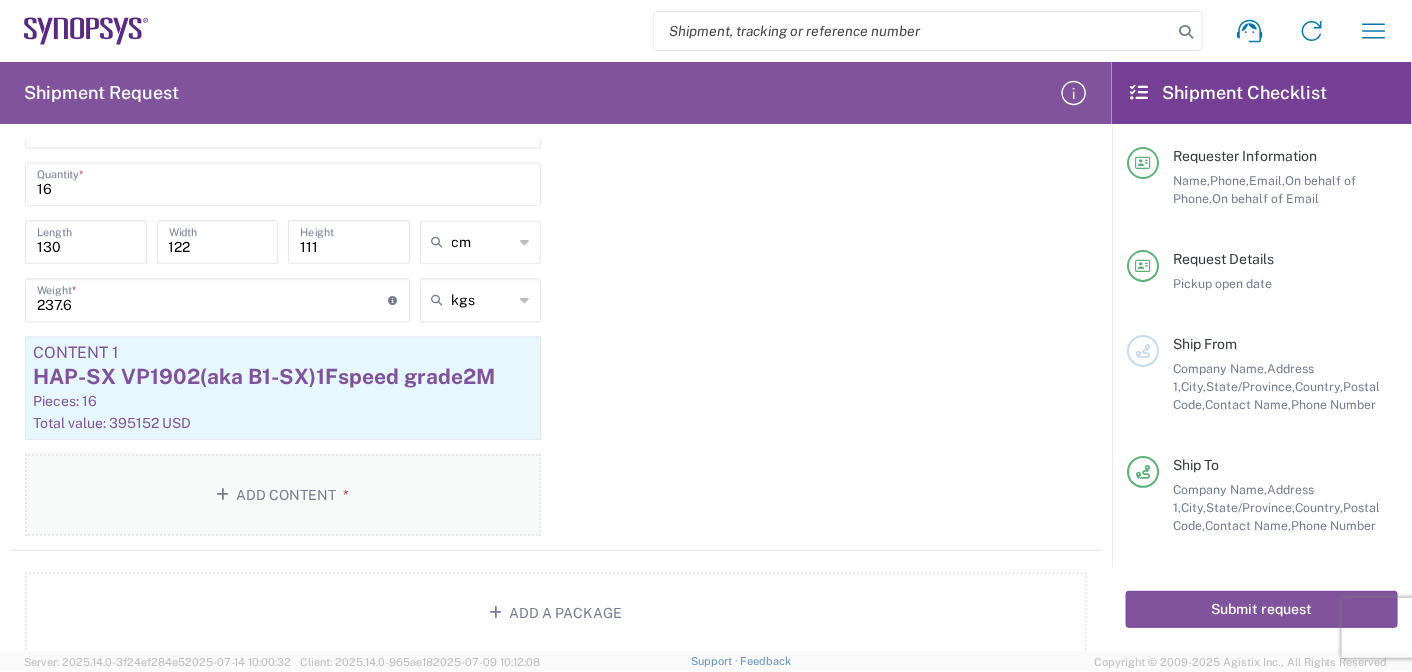 click on "Add Content *" 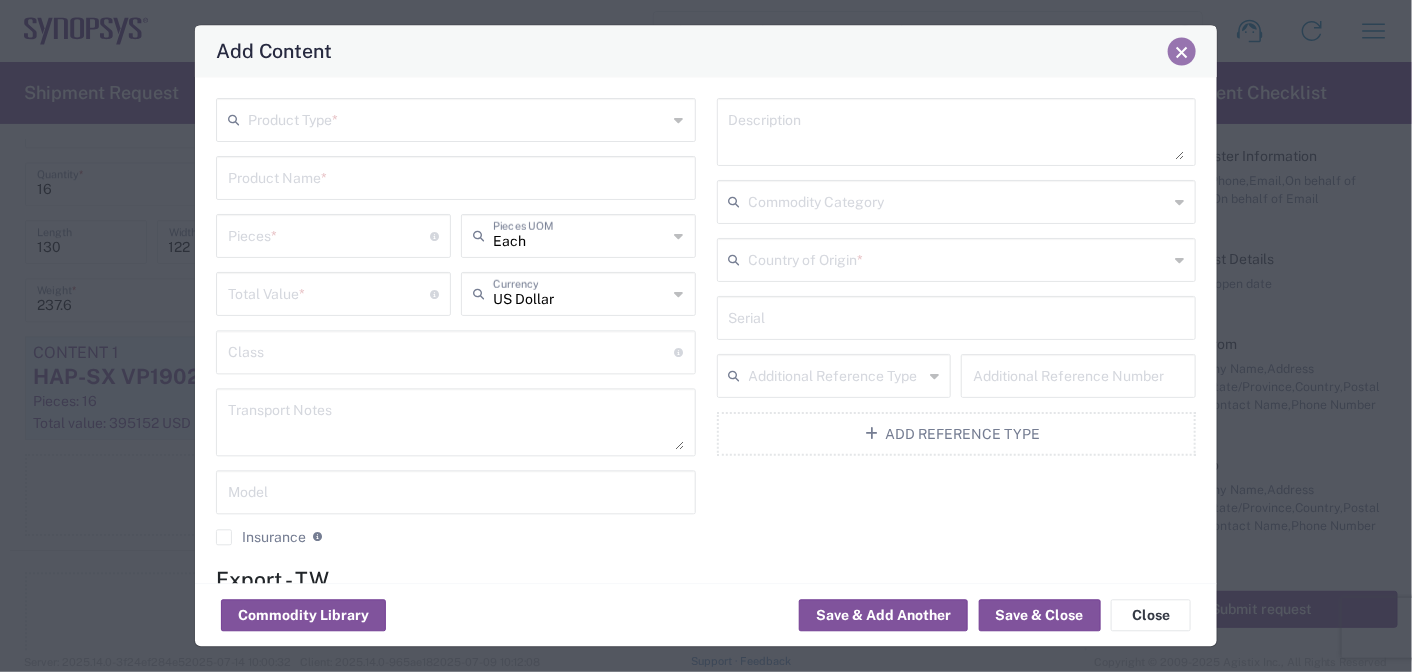 click 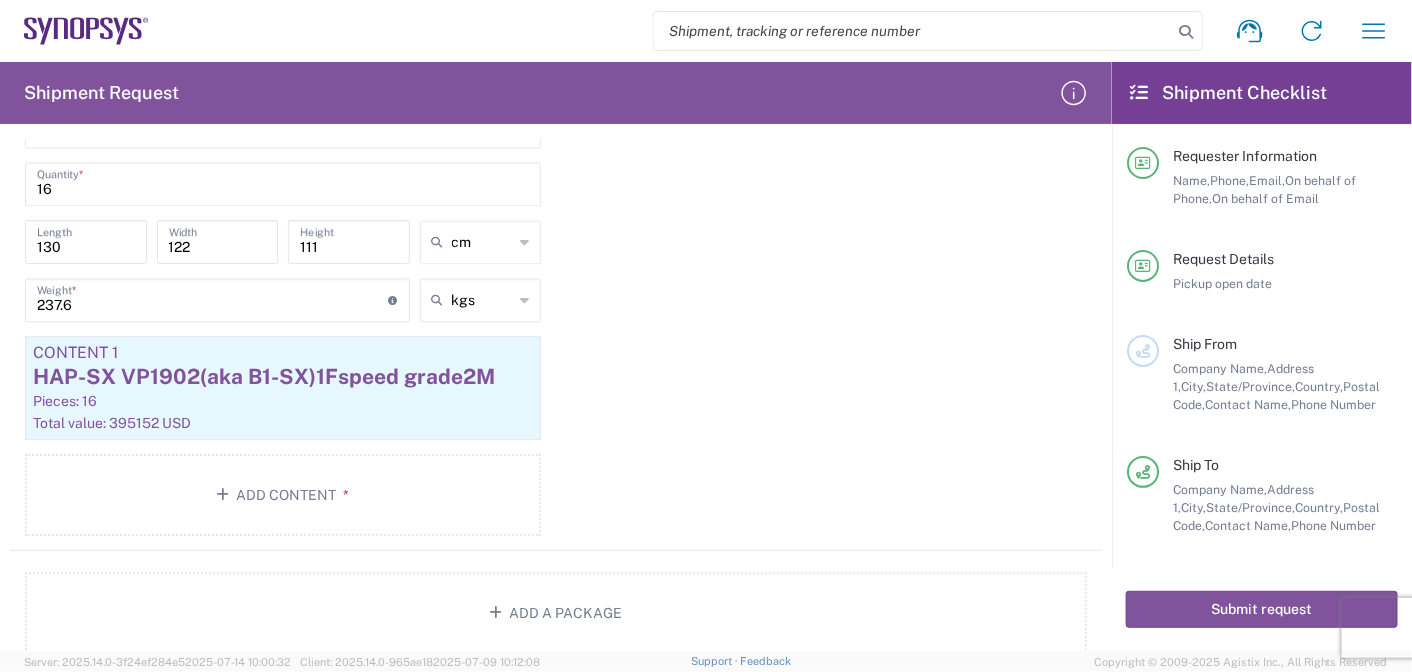 drag, startPoint x: 1092, startPoint y: 434, endPoint x: 1086, endPoint y: 456, distance: 22.803509 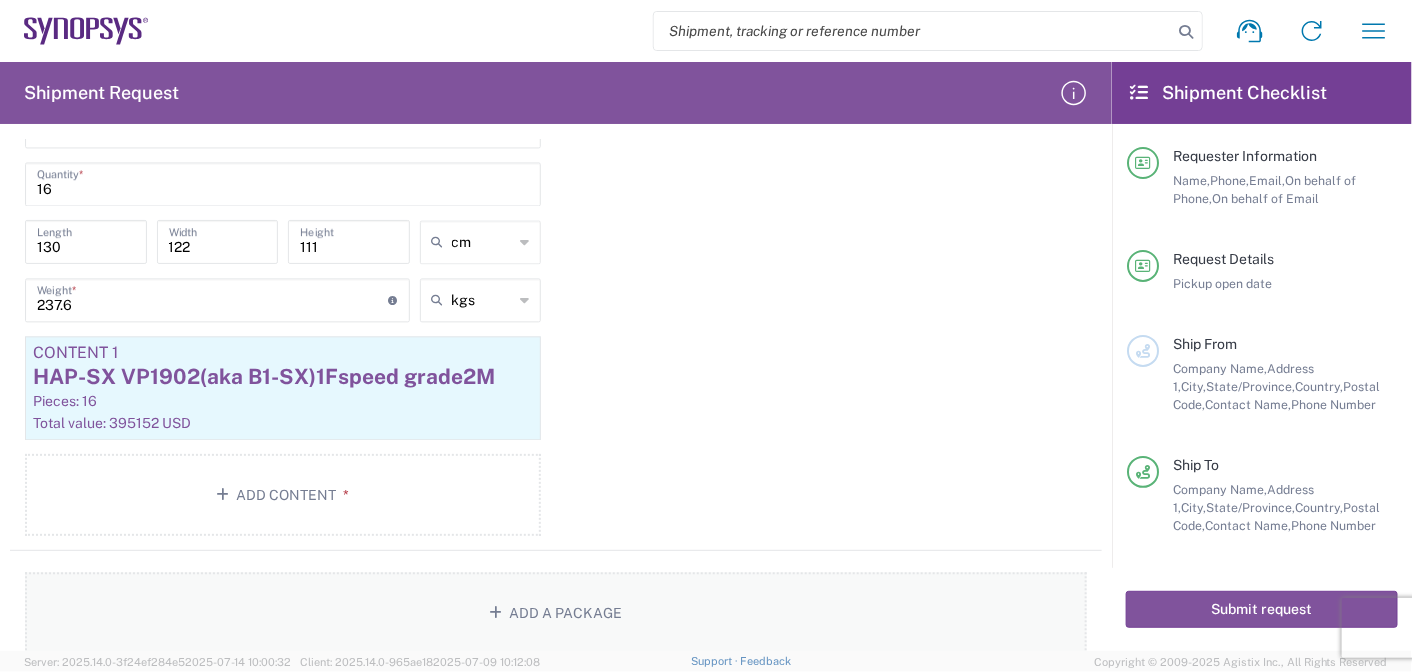 click on "Add a Package" 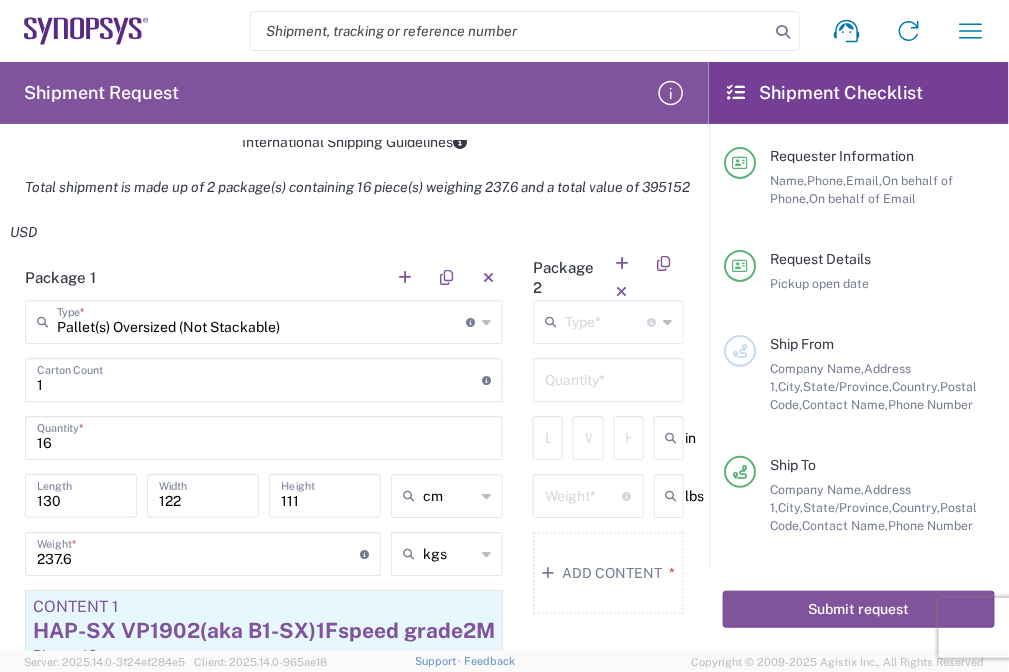 scroll, scrollTop: 1416, scrollLeft: 0, axis: vertical 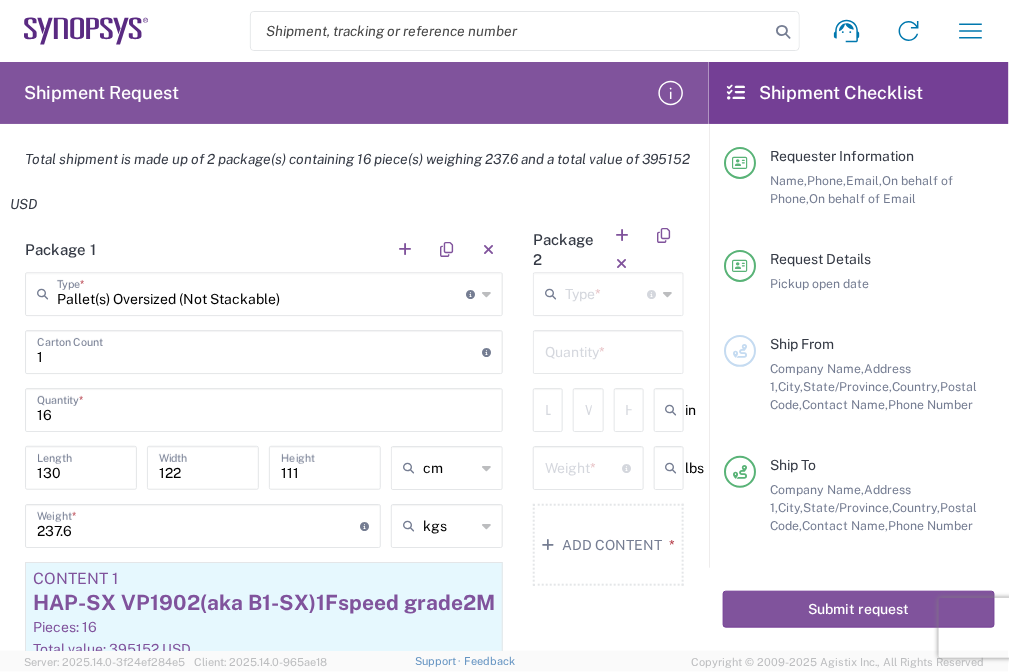 click at bounding box center (606, 292) 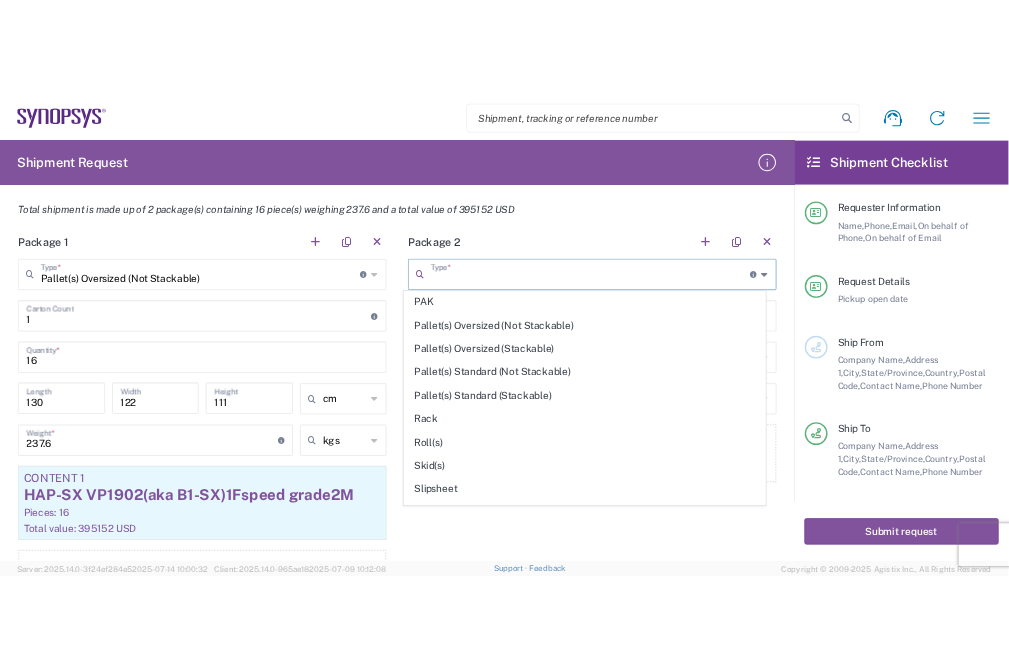 scroll, scrollTop: 771, scrollLeft: 0, axis: vertical 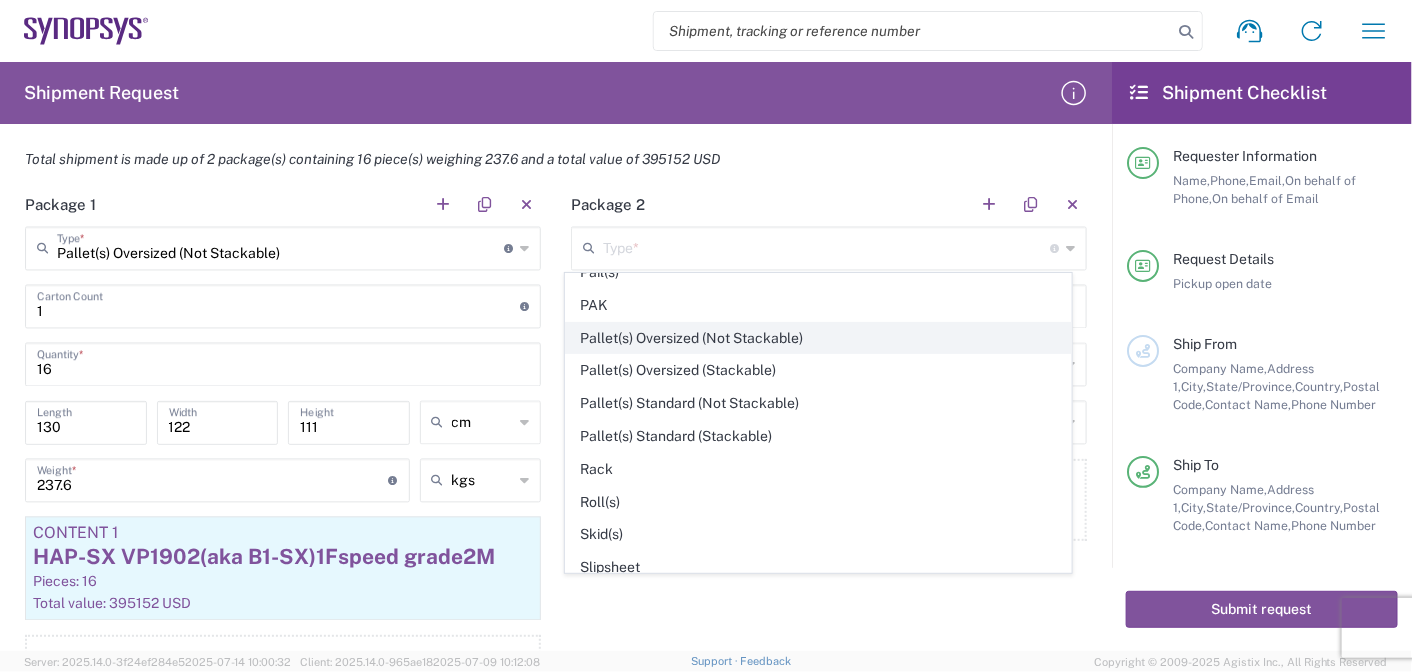 click on "Pallet(s) Oversized (Not Stackable)" 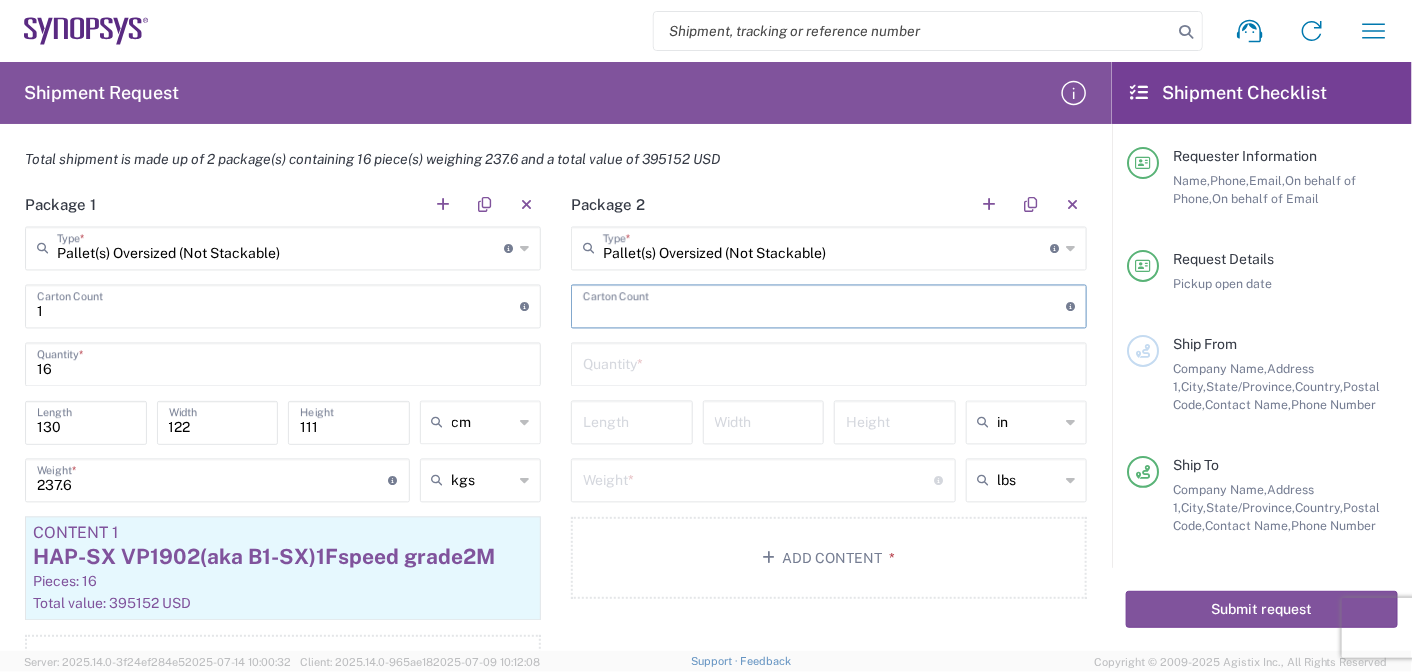 click at bounding box center (824, 305) 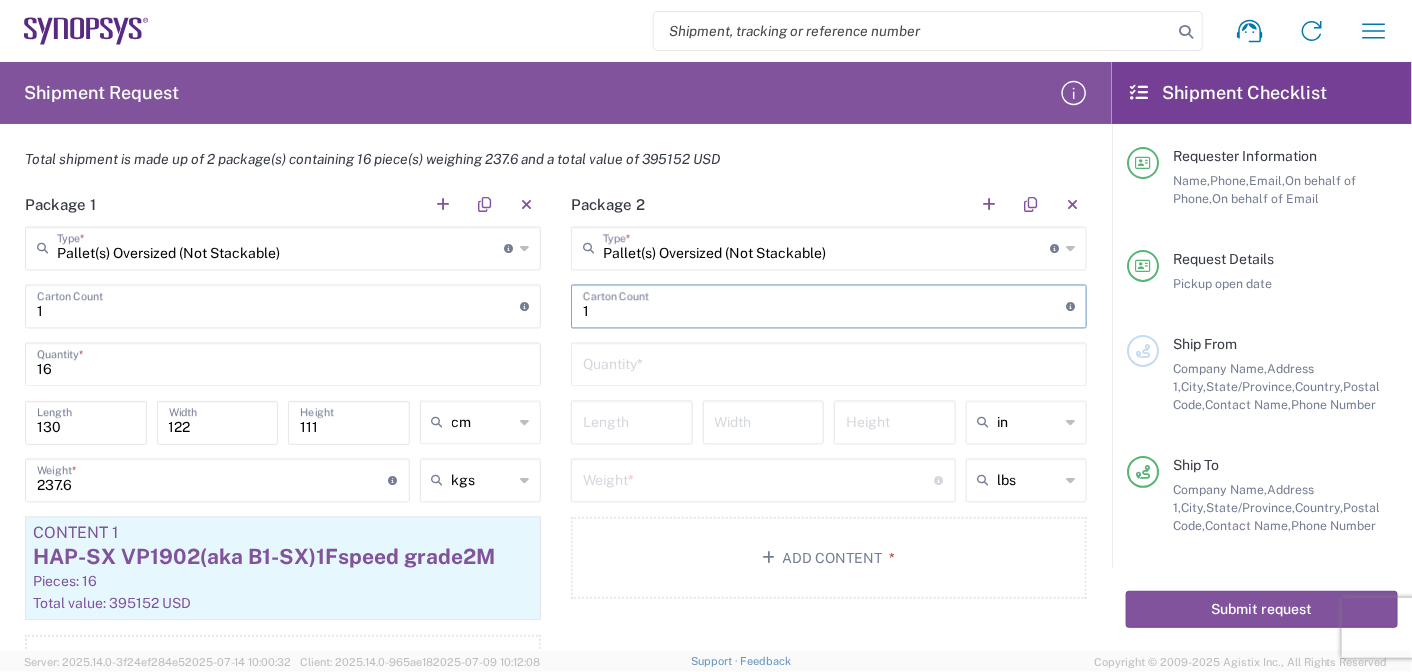 type on "1" 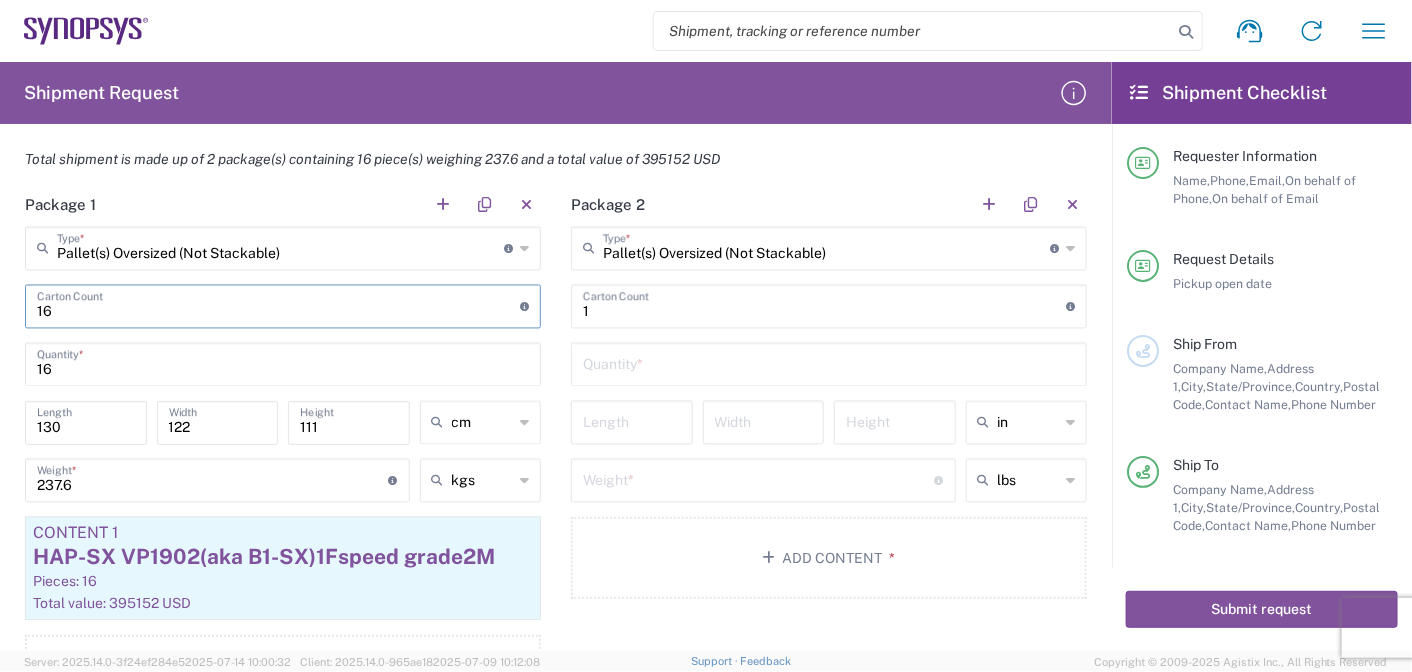 type on "16" 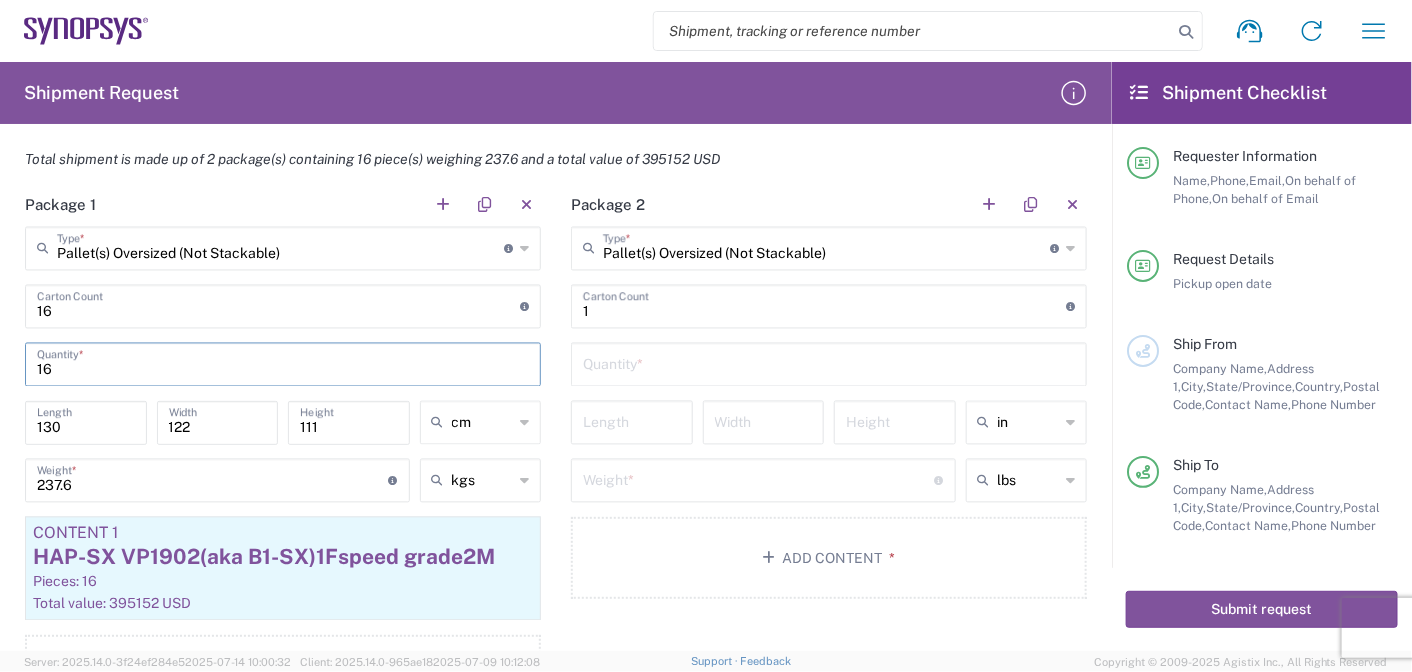 drag, startPoint x: 221, startPoint y: 366, endPoint x: 0, endPoint y: 299, distance: 230.93289 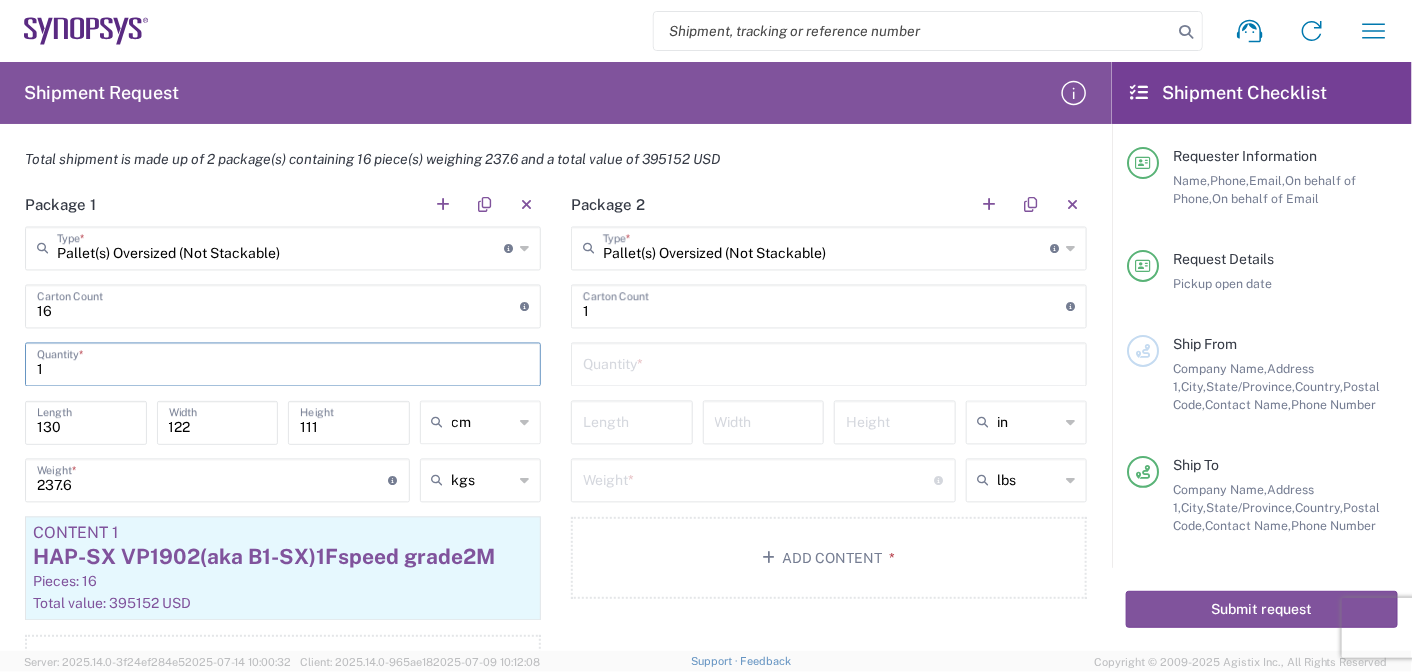 type on "1" 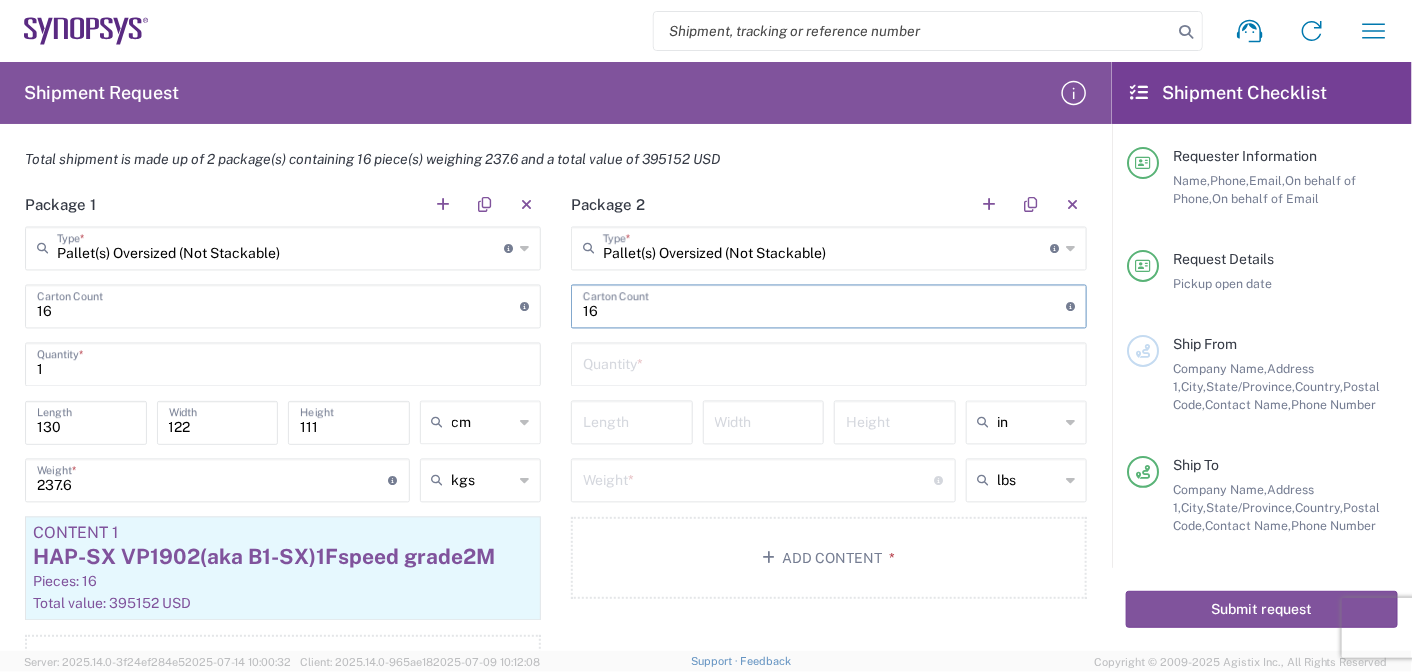 type on "16" 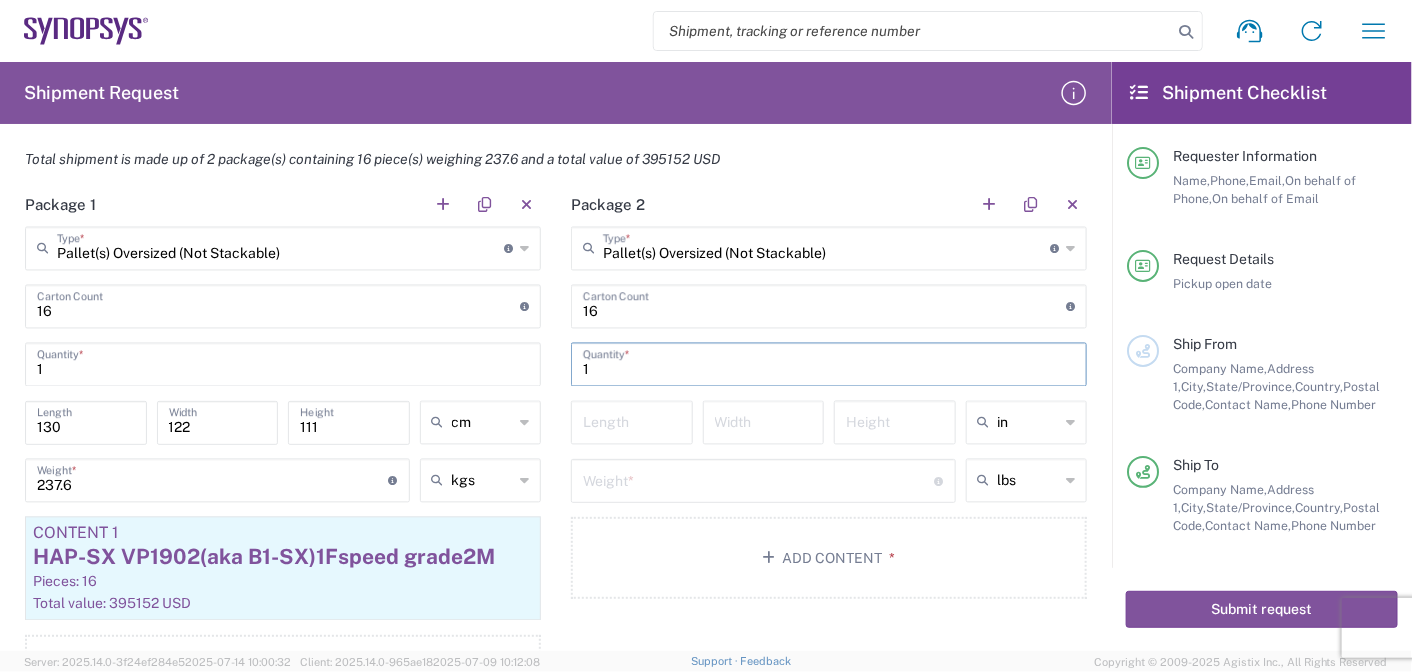 type on "1" 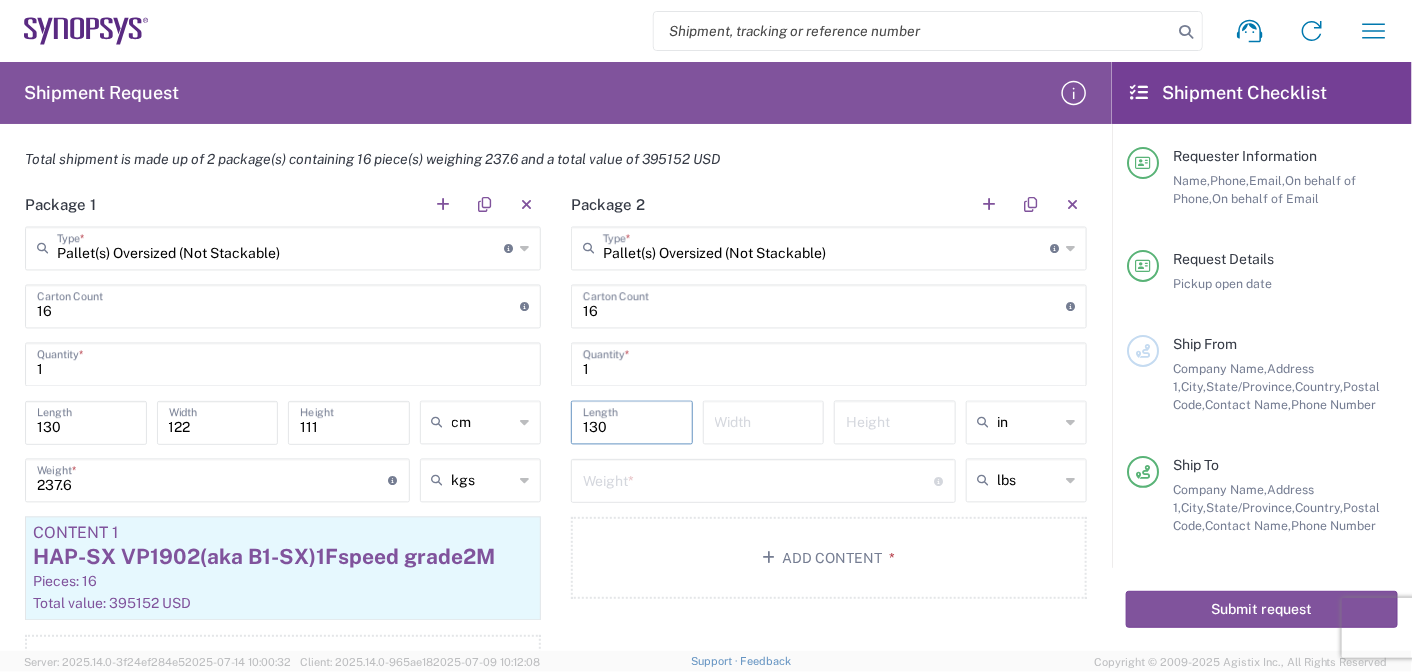 type on "130" 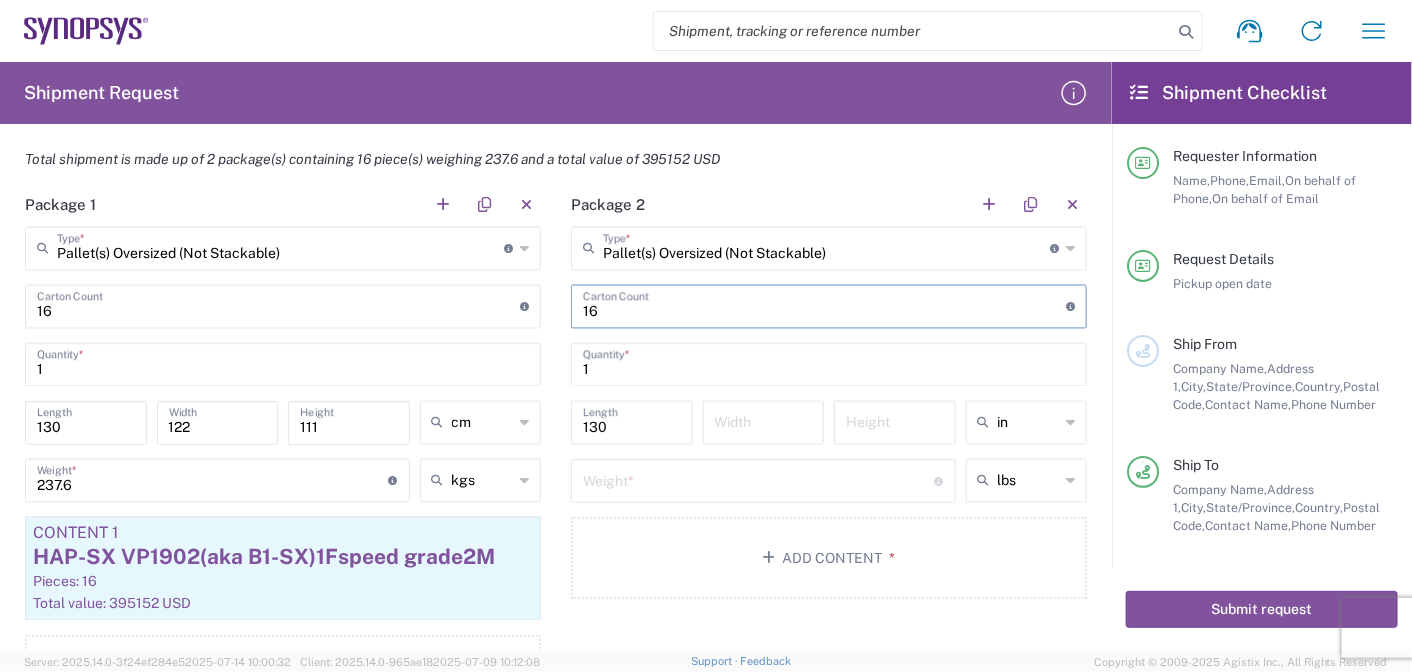 click on "16" at bounding box center [824, 305] 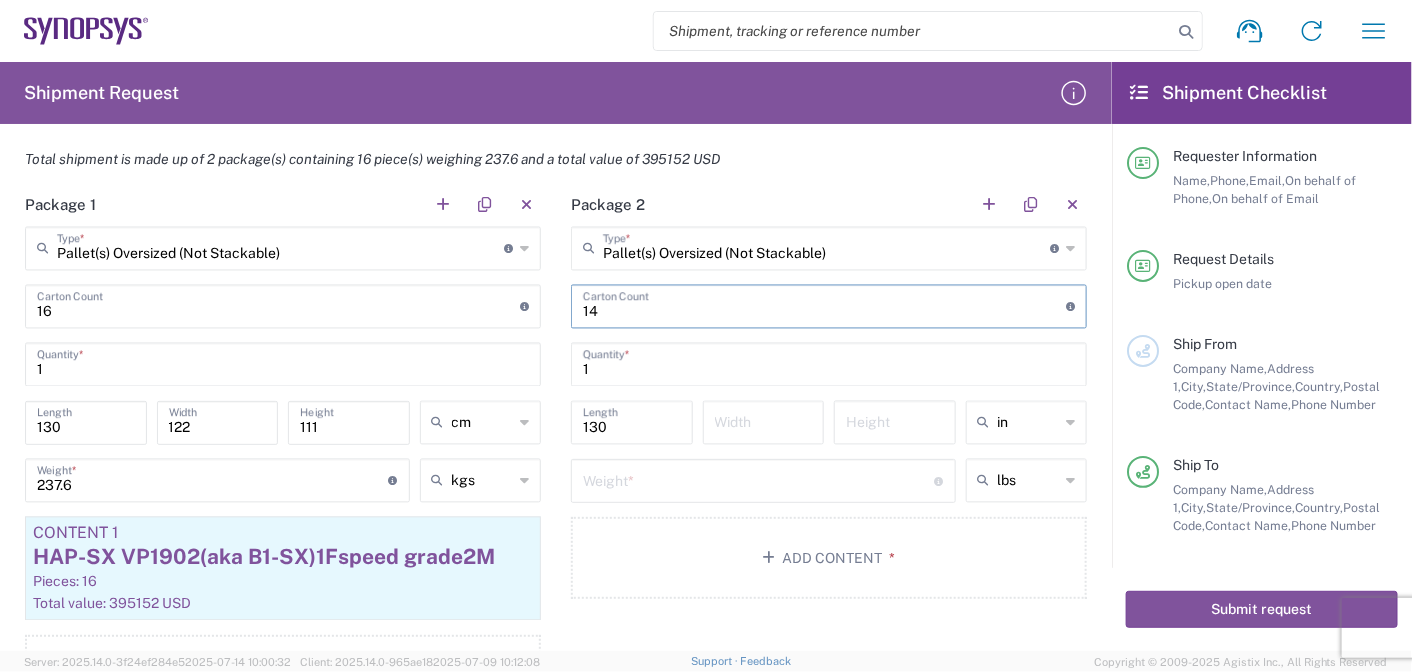 type on "14" 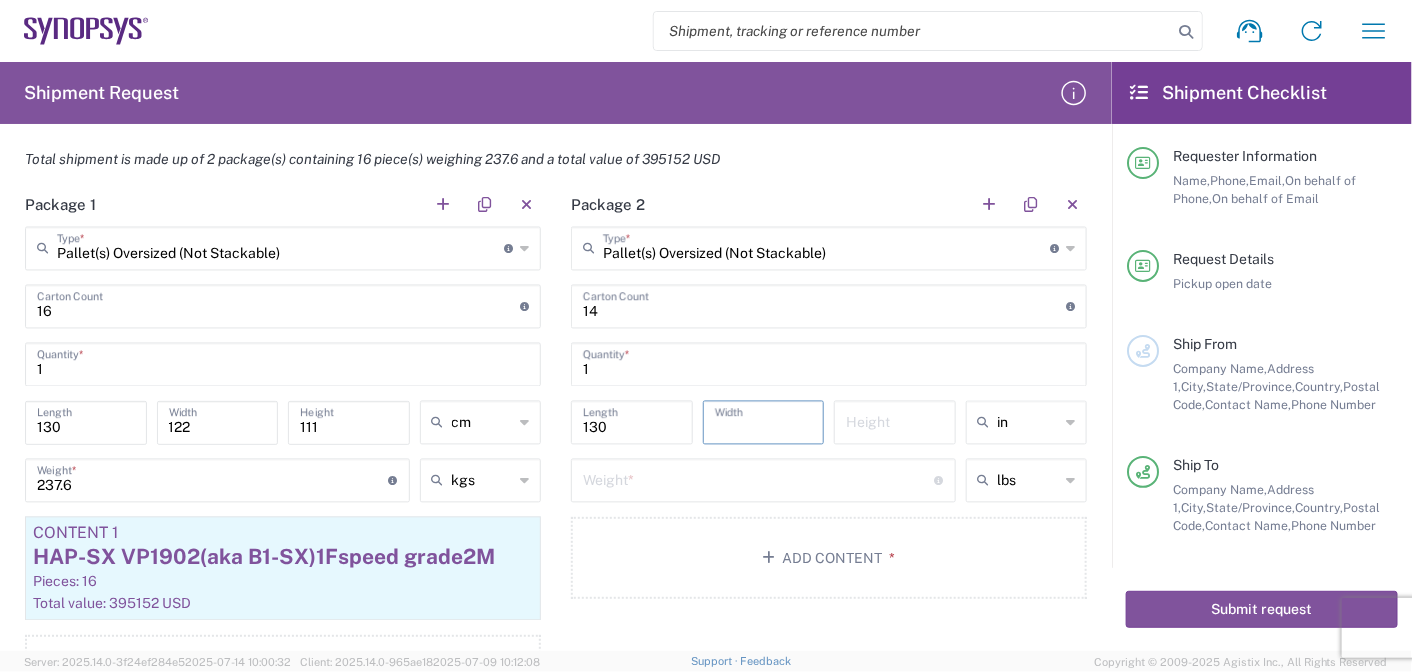 drag, startPoint x: 712, startPoint y: 414, endPoint x: 730, endPoint y: 404, distance: 20.59126 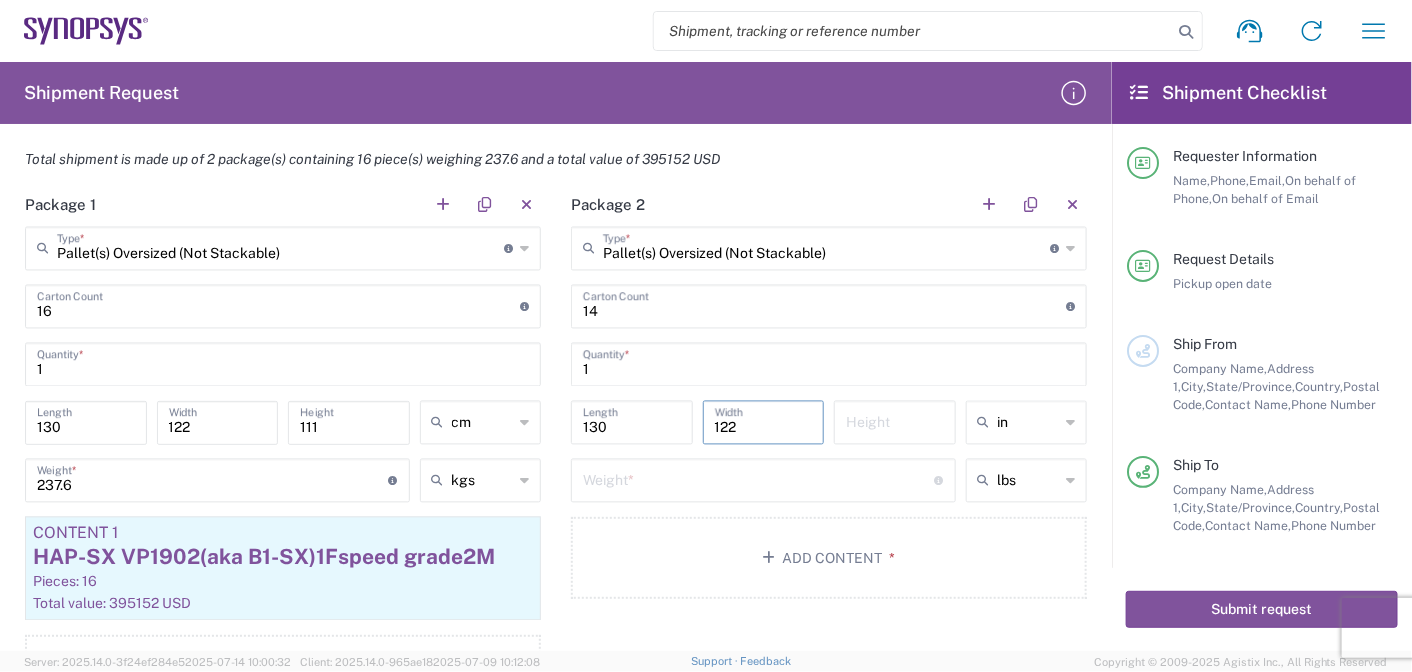 type on "122" 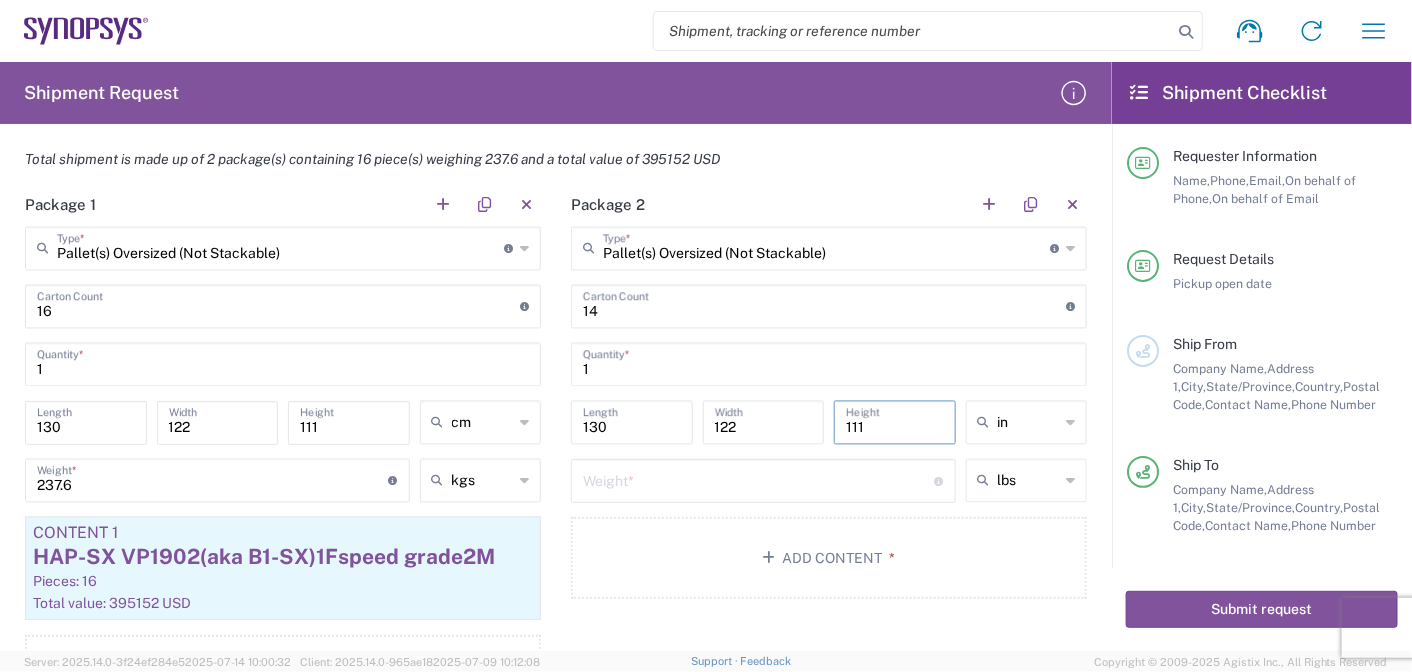 type on "111" 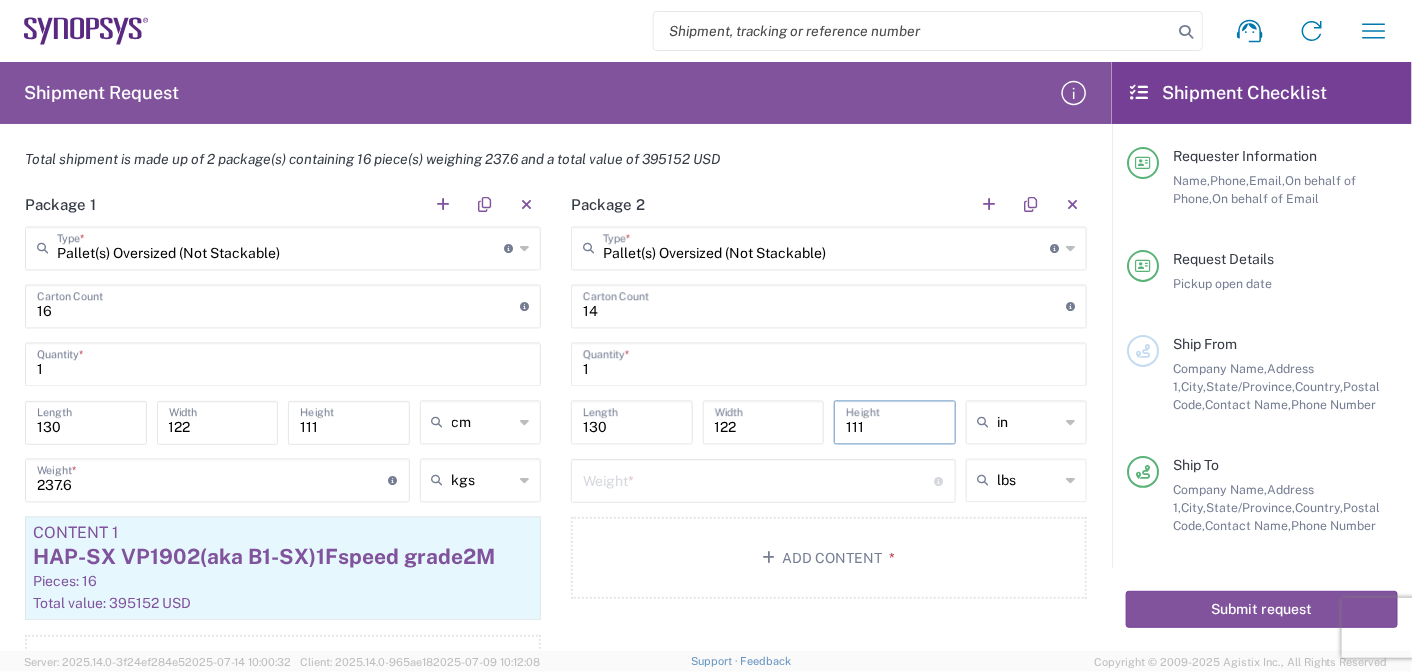 type 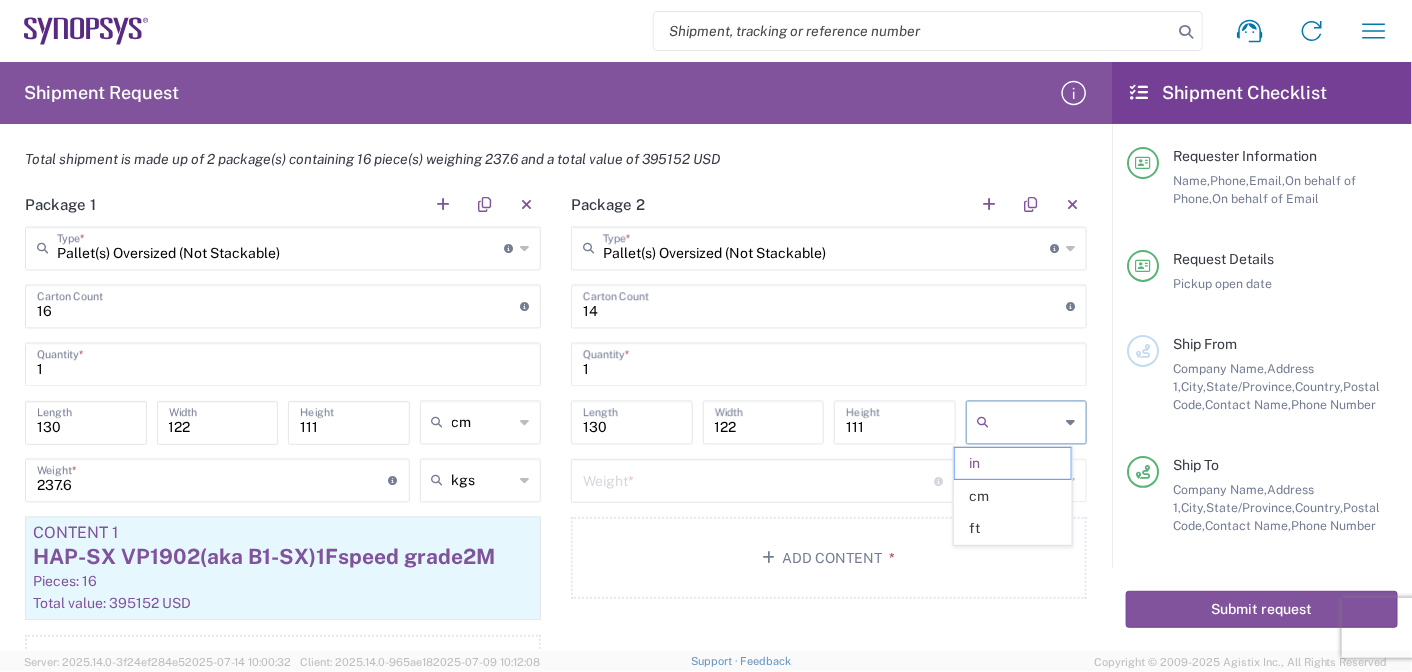 click on "cm" 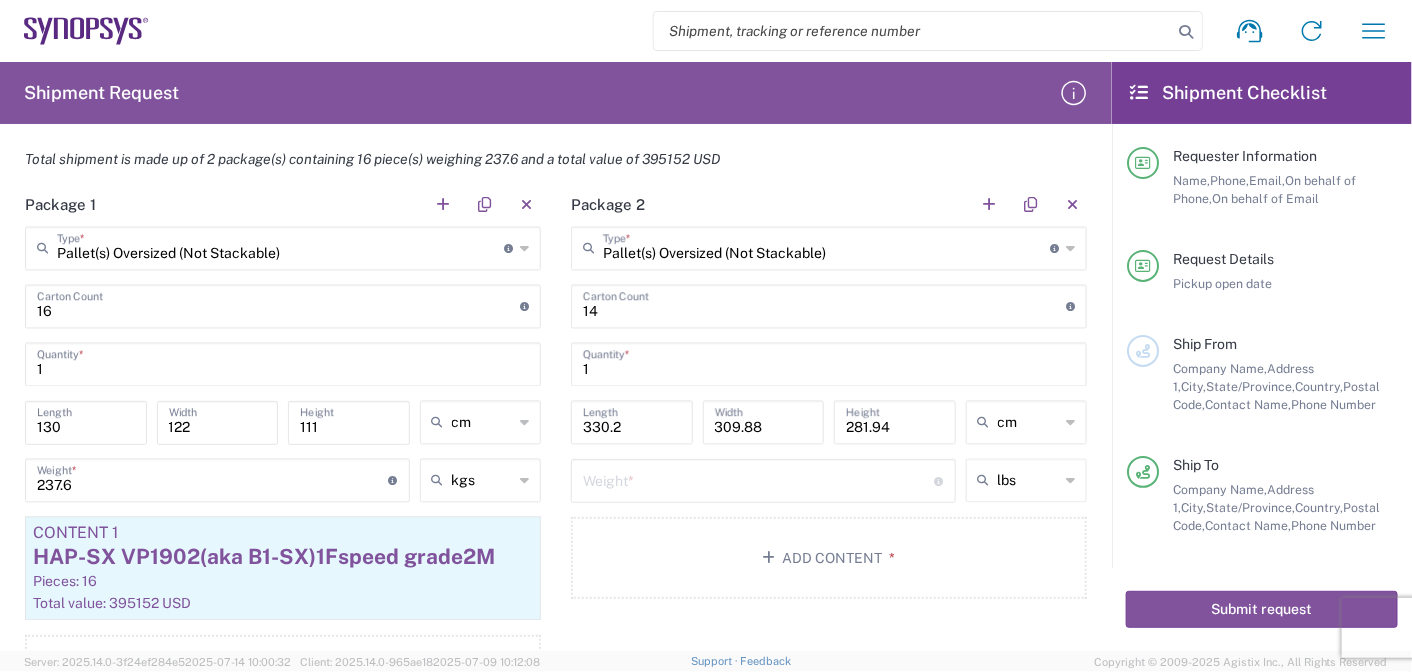 drag, startPoint x: 665, startPoint y: 421, endPoint x: 388, endPoint y: 349, distance: 286.20447 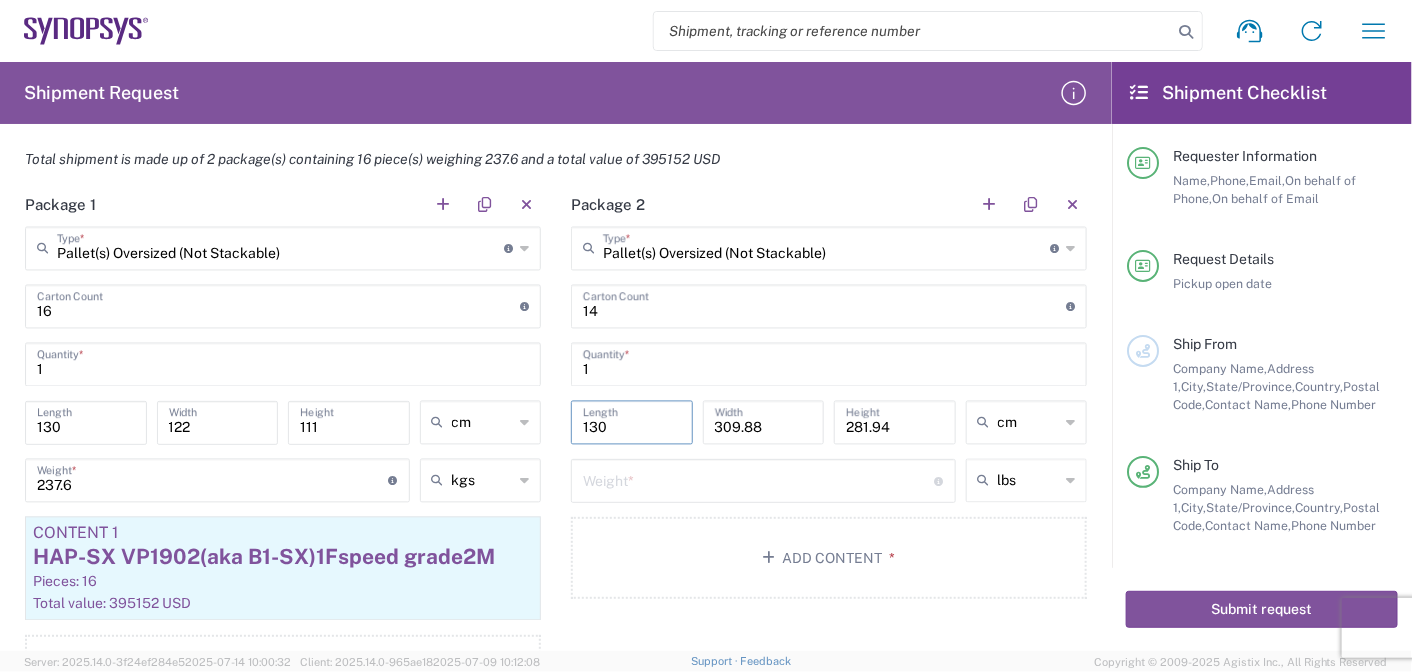 type on "130" 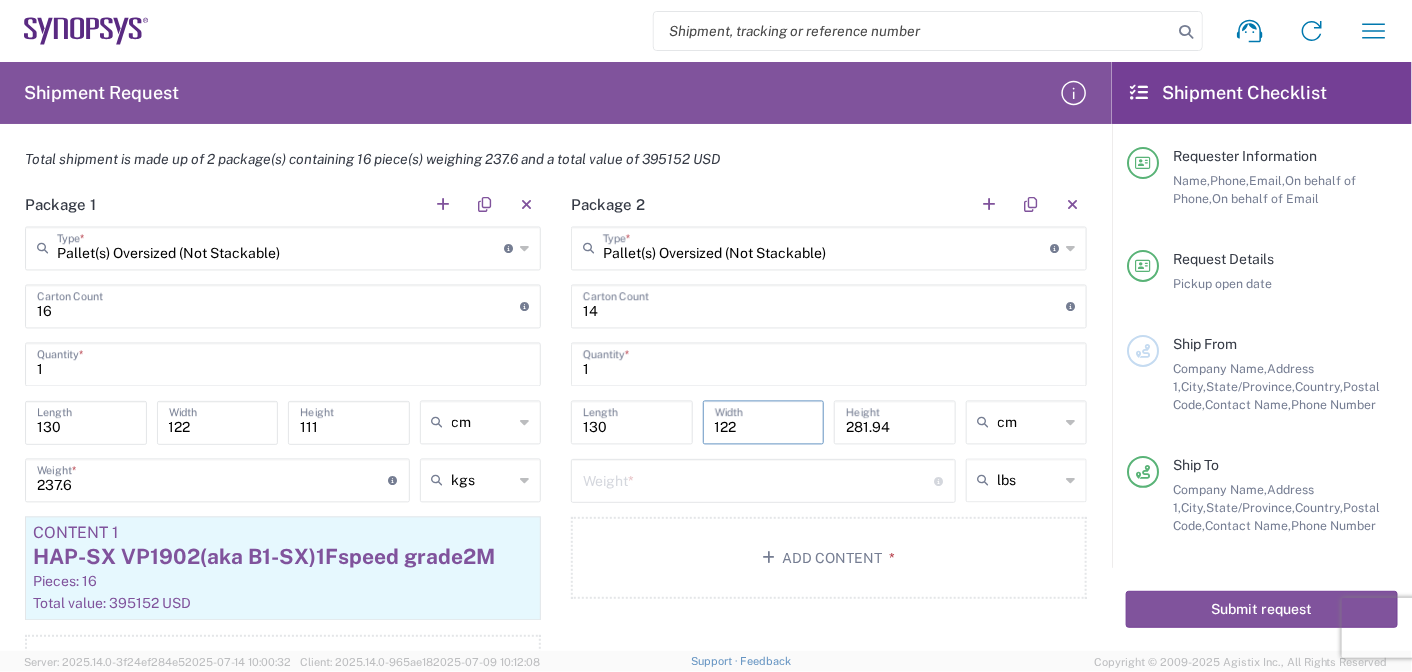 type on "122" 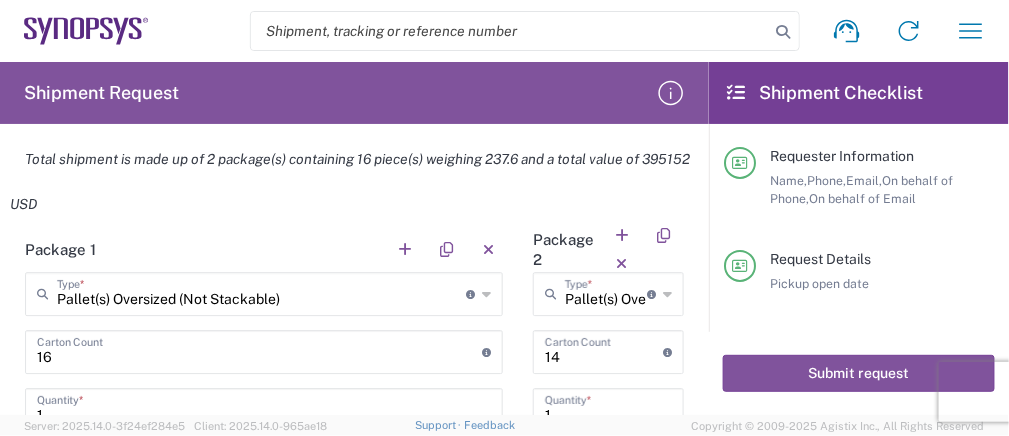 type on "111" 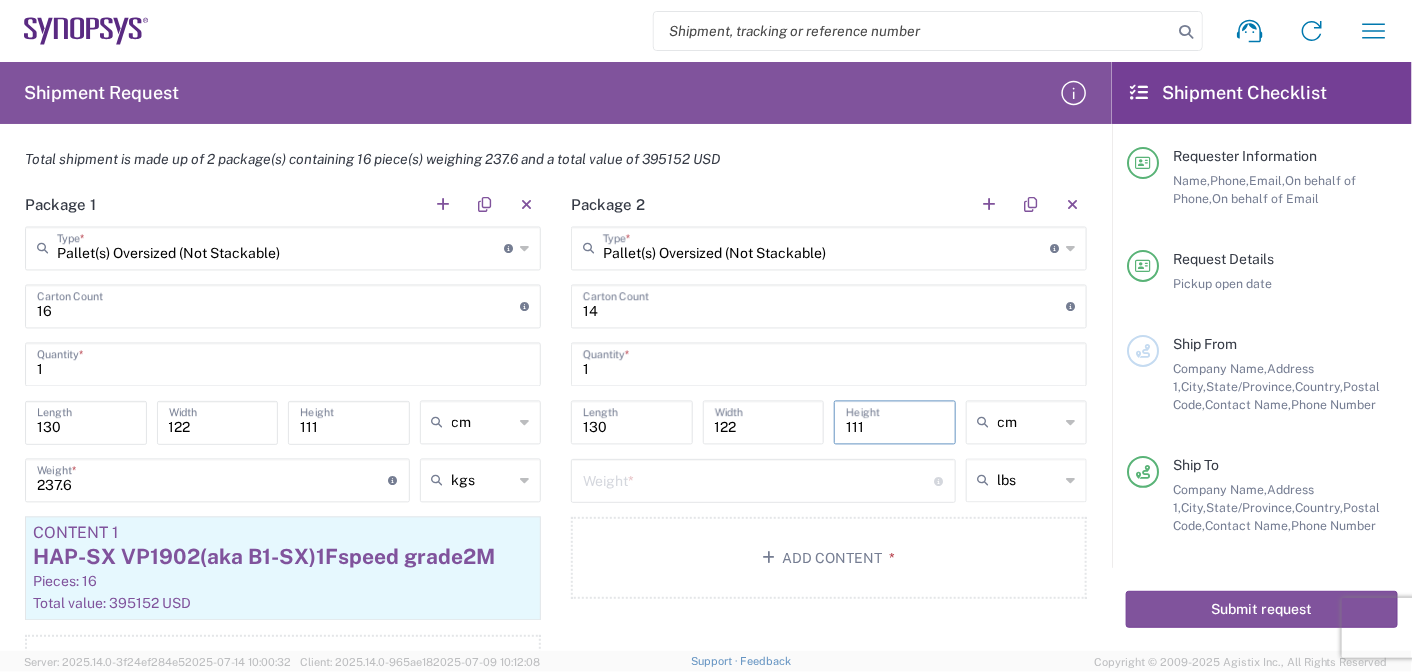 click at bounding box center (759, 479) 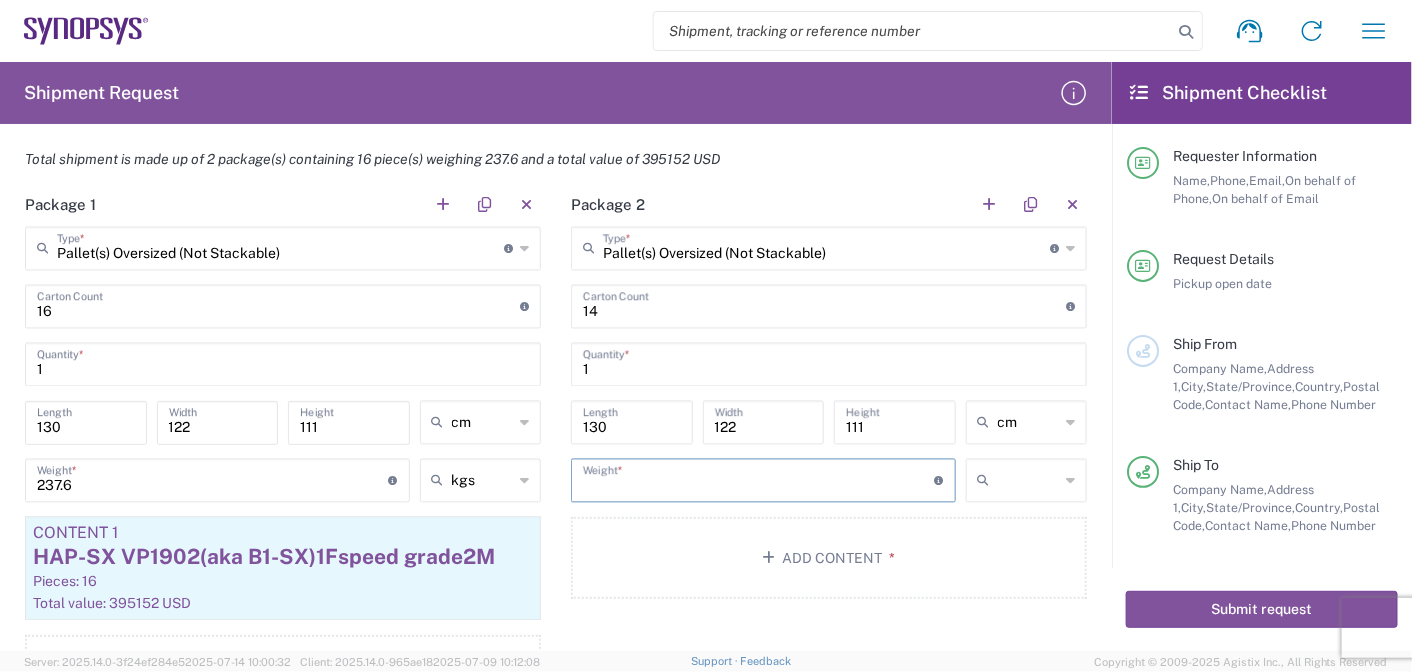 click at bounding box center [1029, 481] 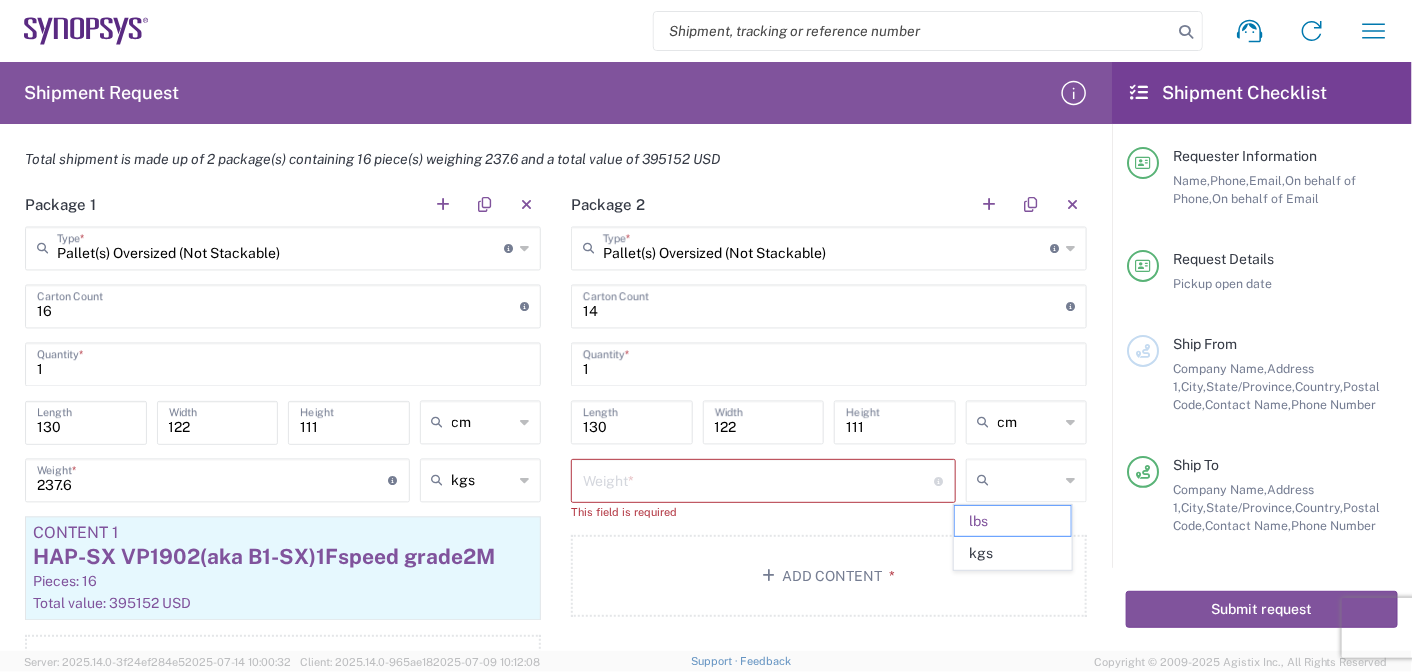 drag, startPoint x: 1002, startPoint y: 540, endPoint x: 816, endPoint y: 504, distance: 189.45184 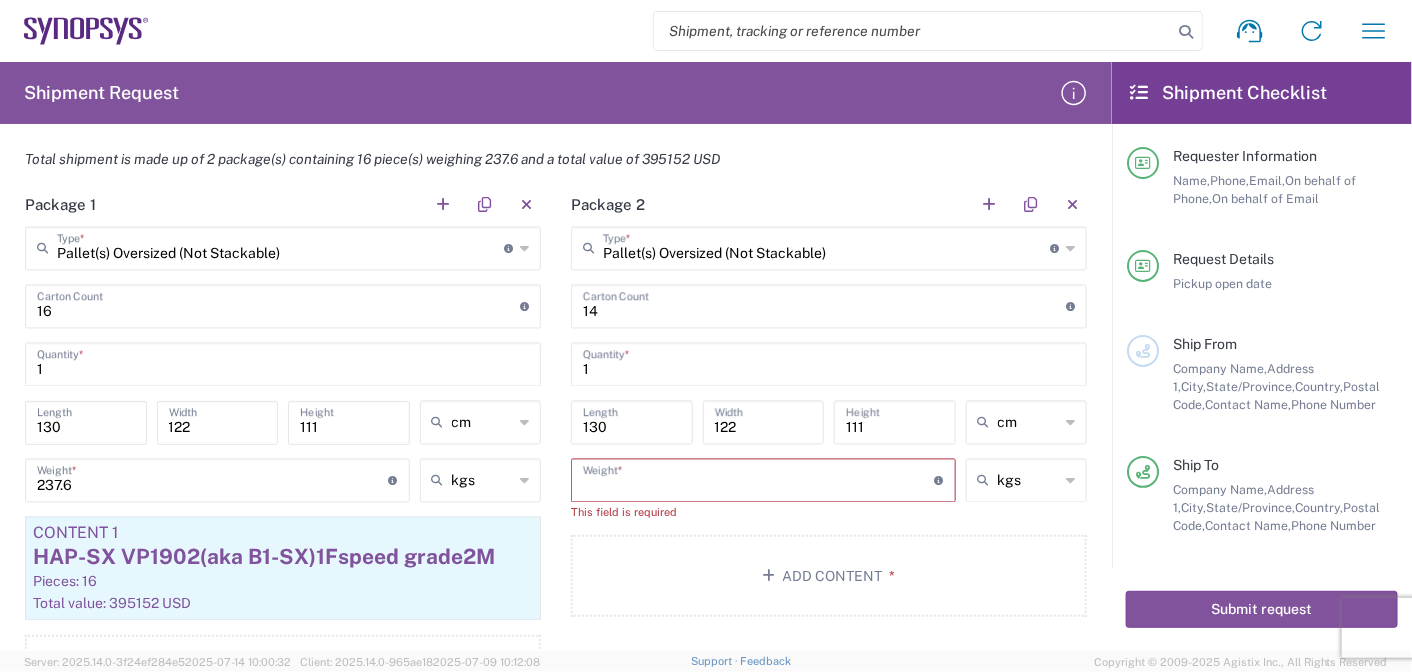 click at bounding box center (759, 479) 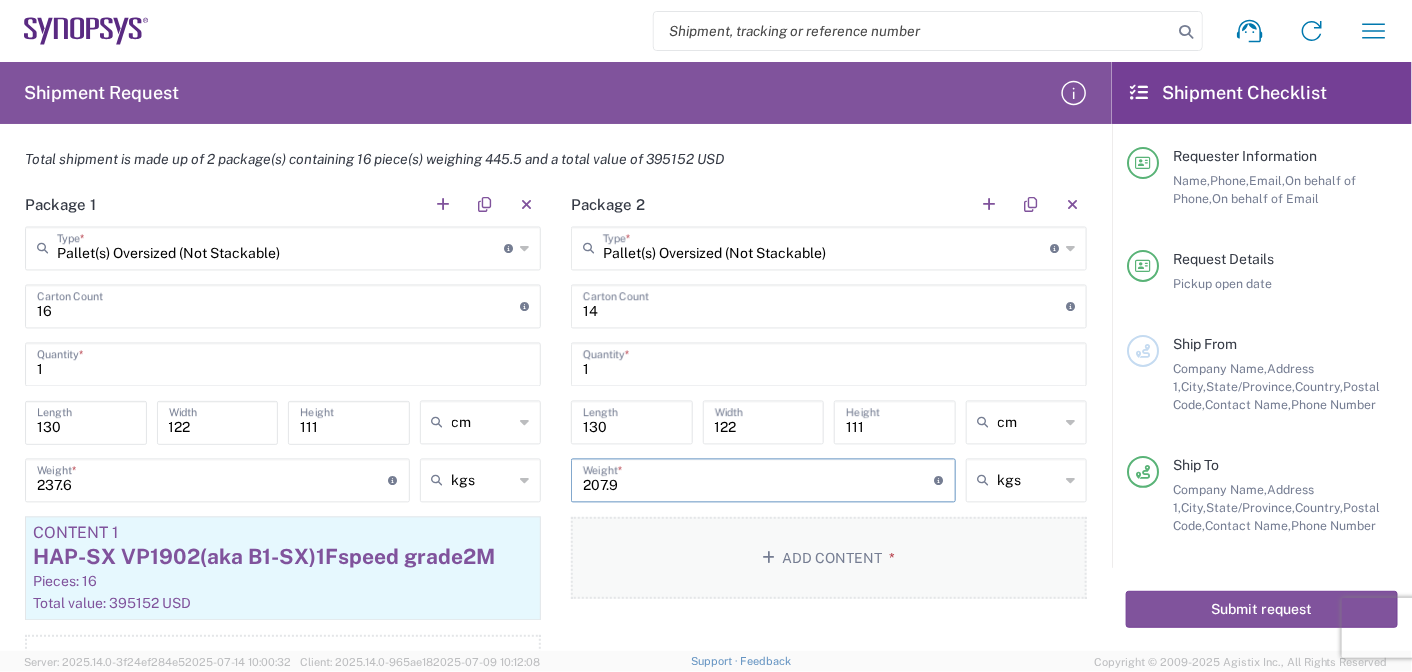 type on "207.9" 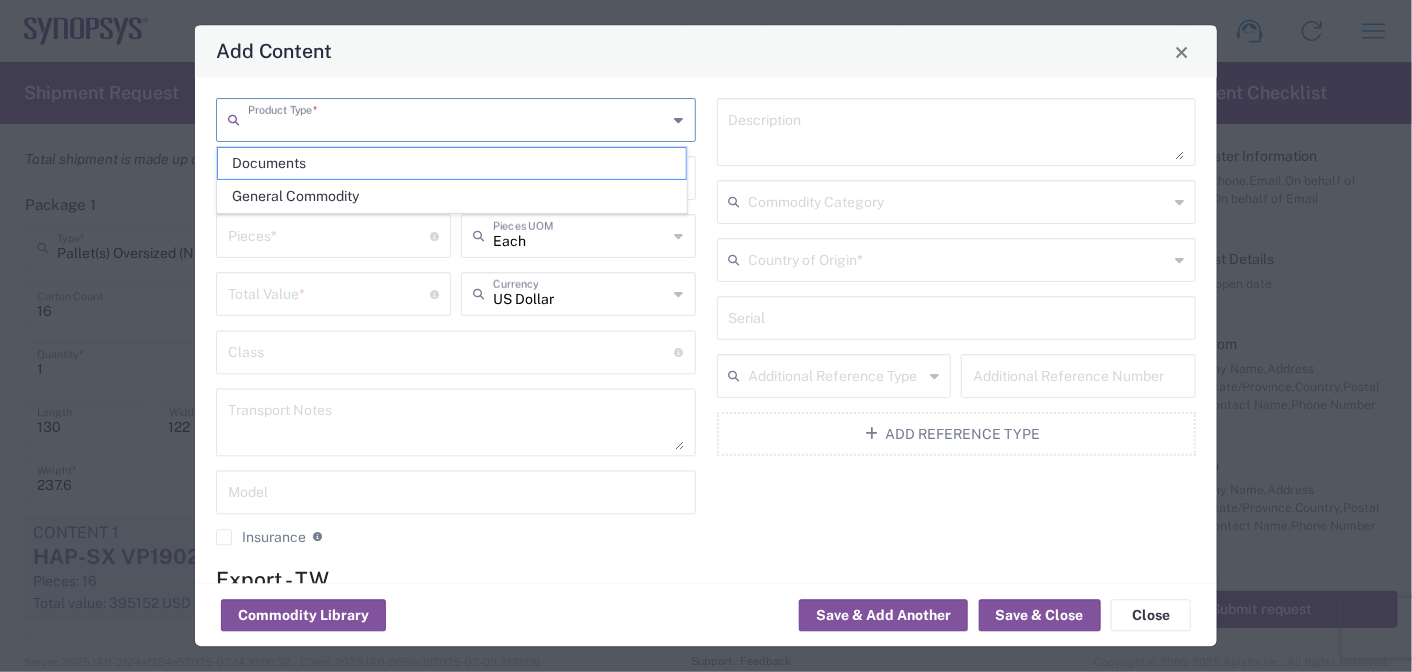click at bounding box center (458, 119) 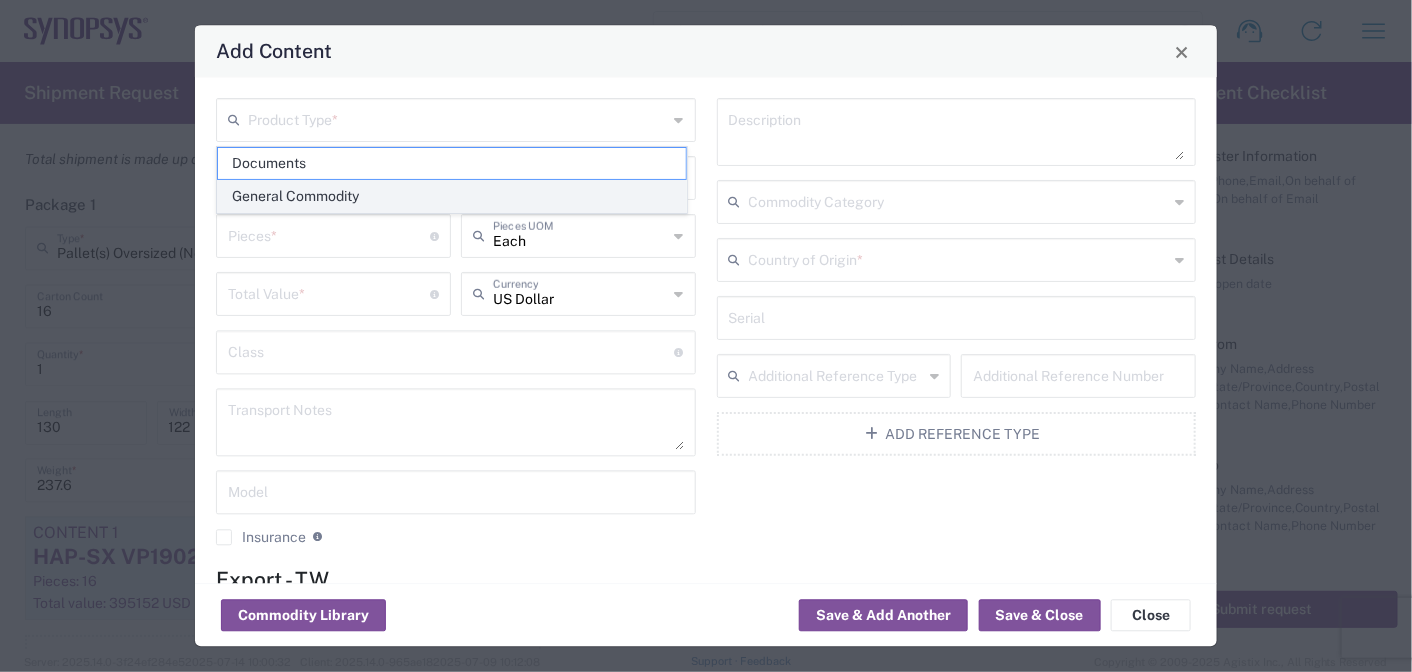 click on "General Commodity" 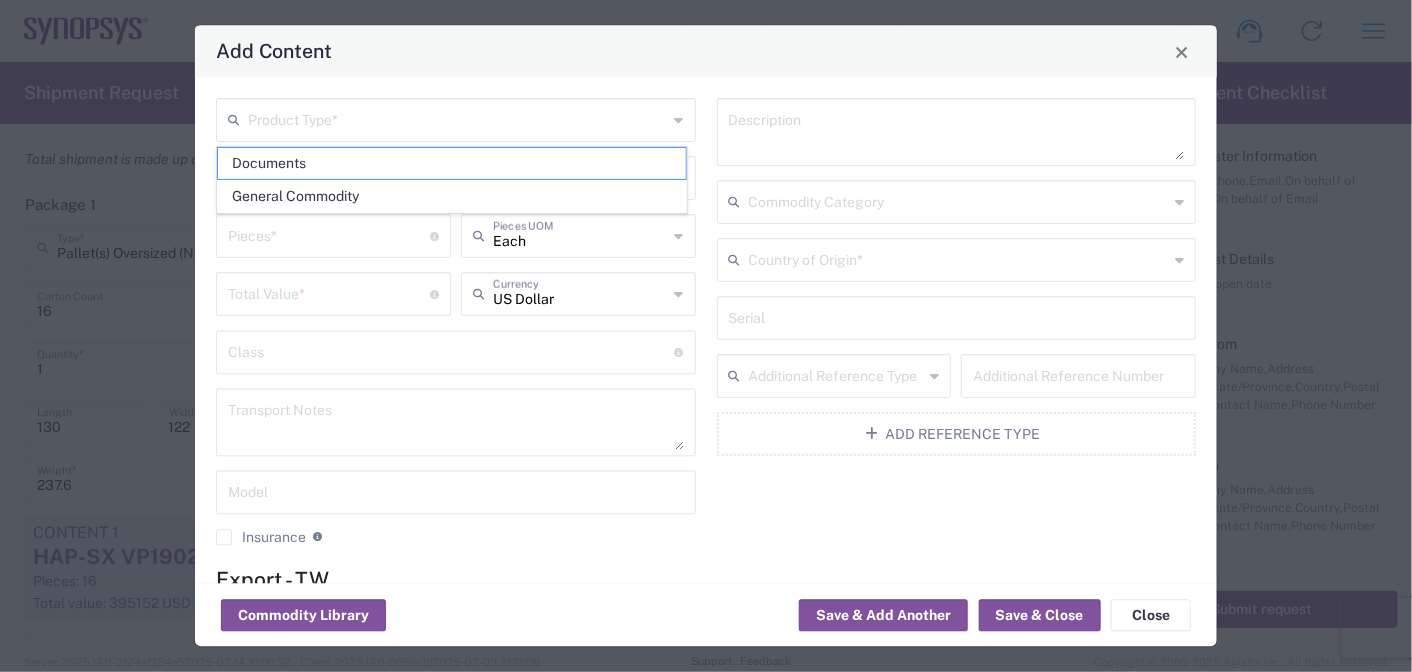 type on "General Commodity" 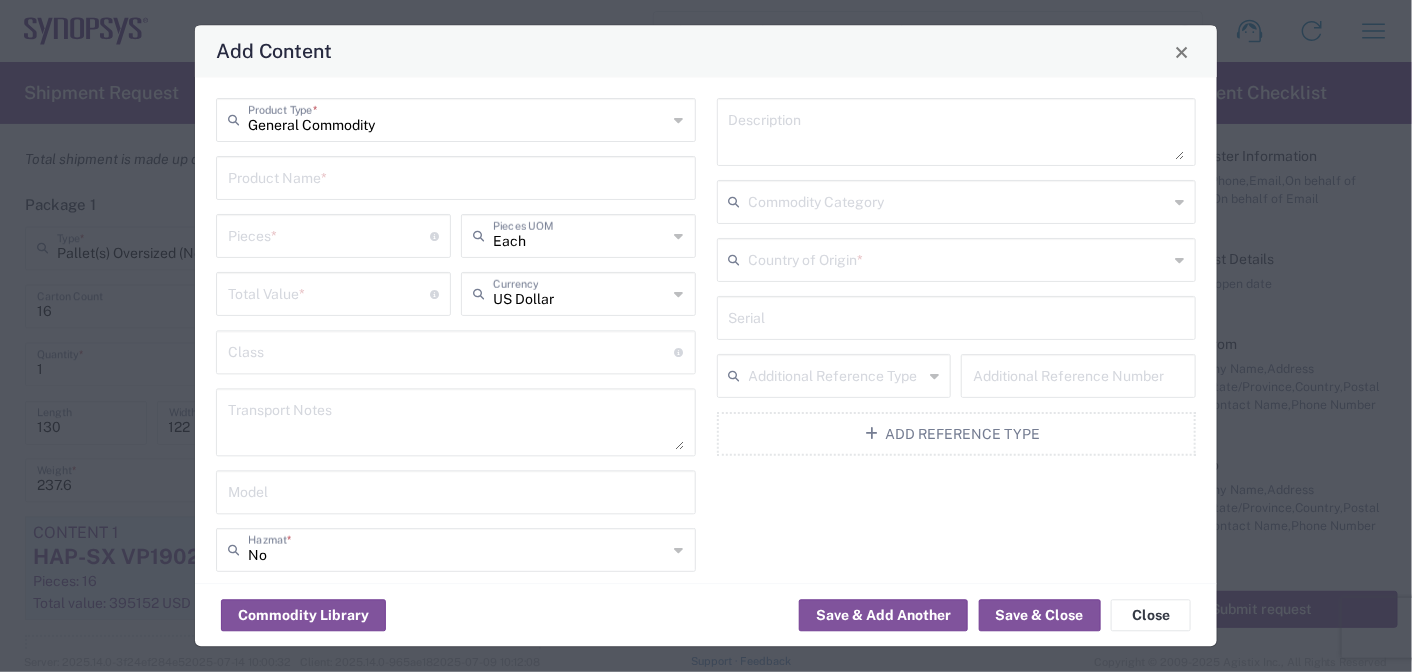 click at bounding box center [456, 177] 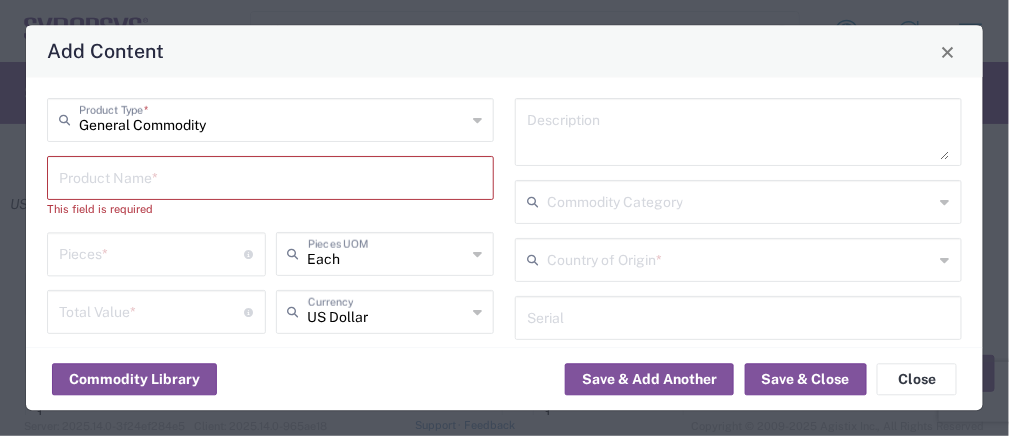 click at bounding box center [270, 177] 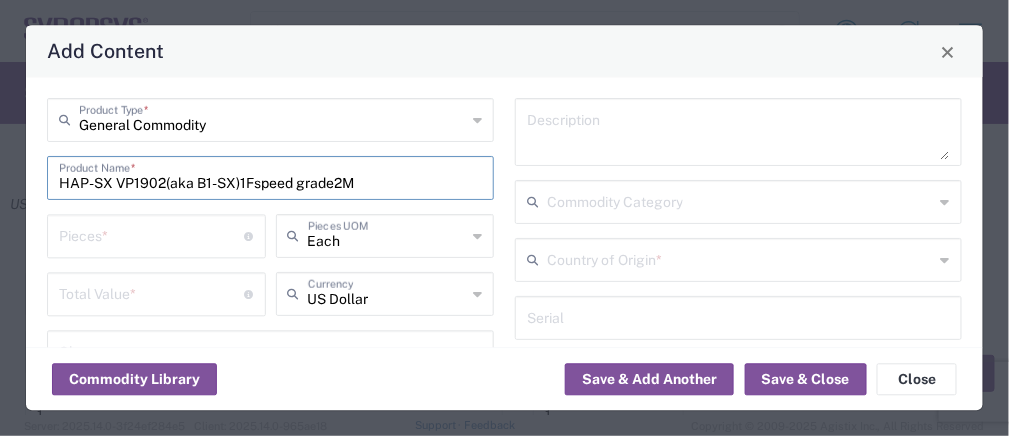 type on "HAP-SX VP1902(aka B1-SX)1Fspeed grade2M" 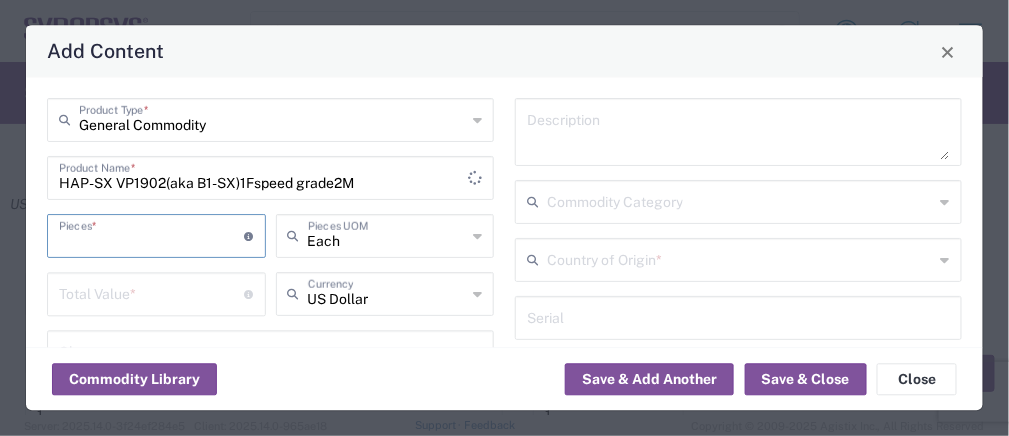 click at bounding box center (152, 235) 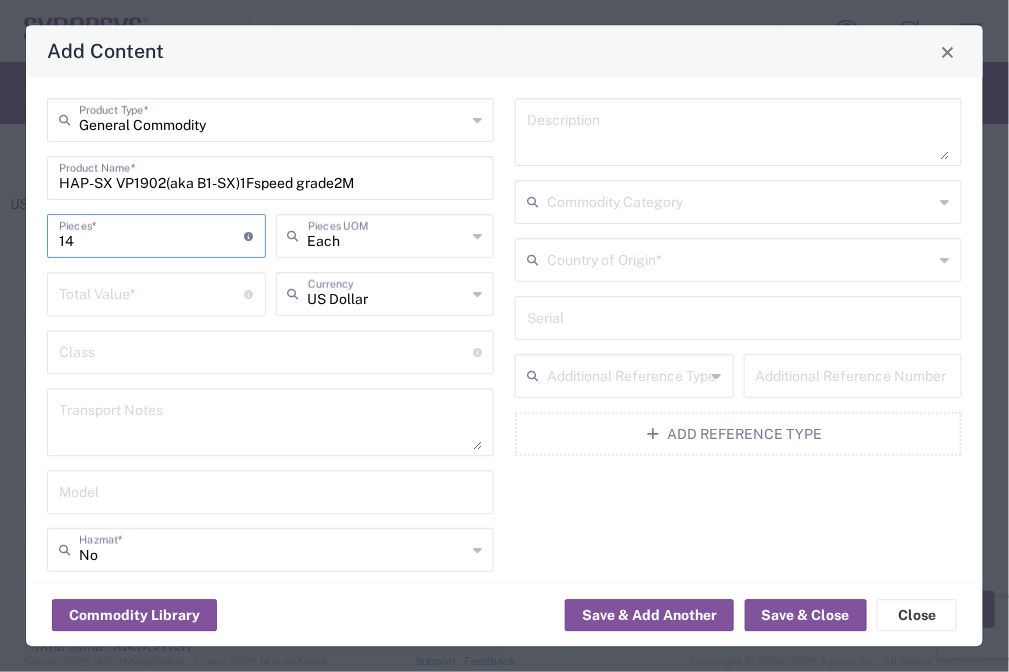 type on "14" 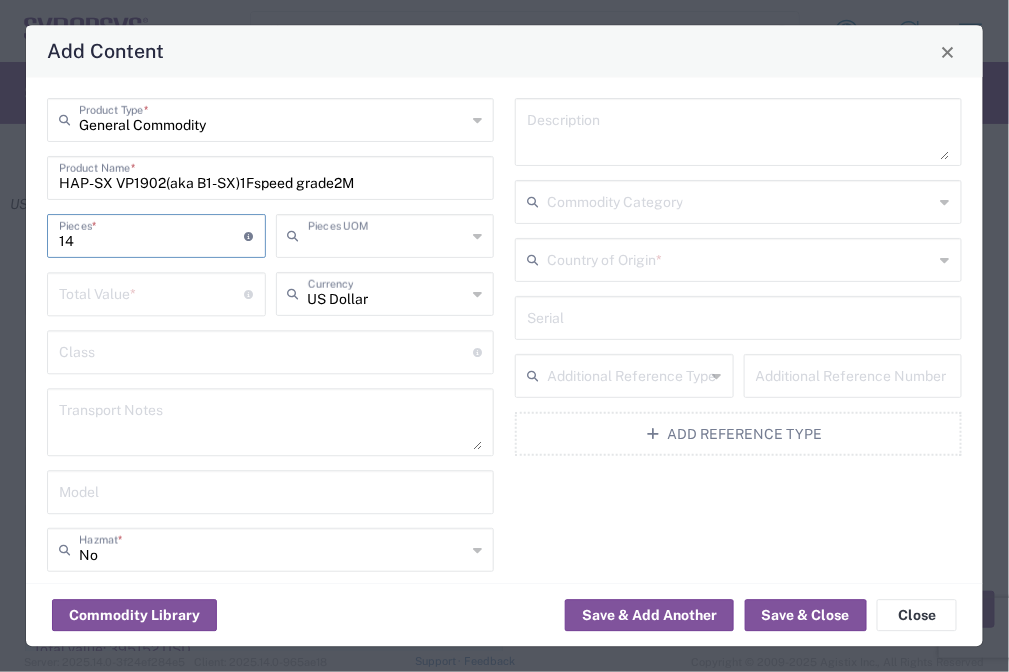 click at bounding box center [387, 235] 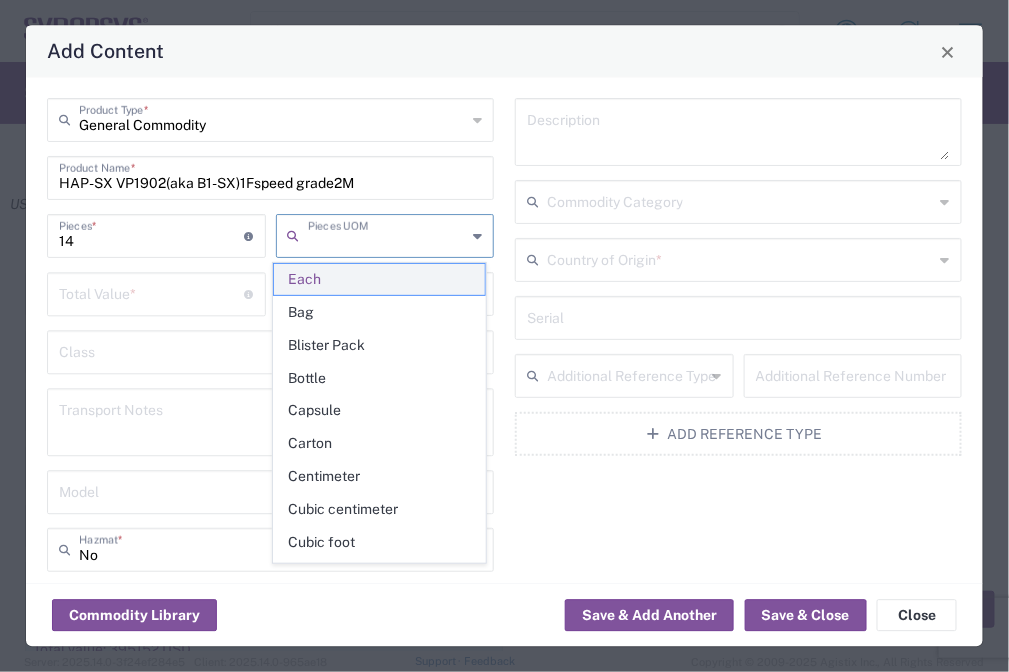 click on "Each" 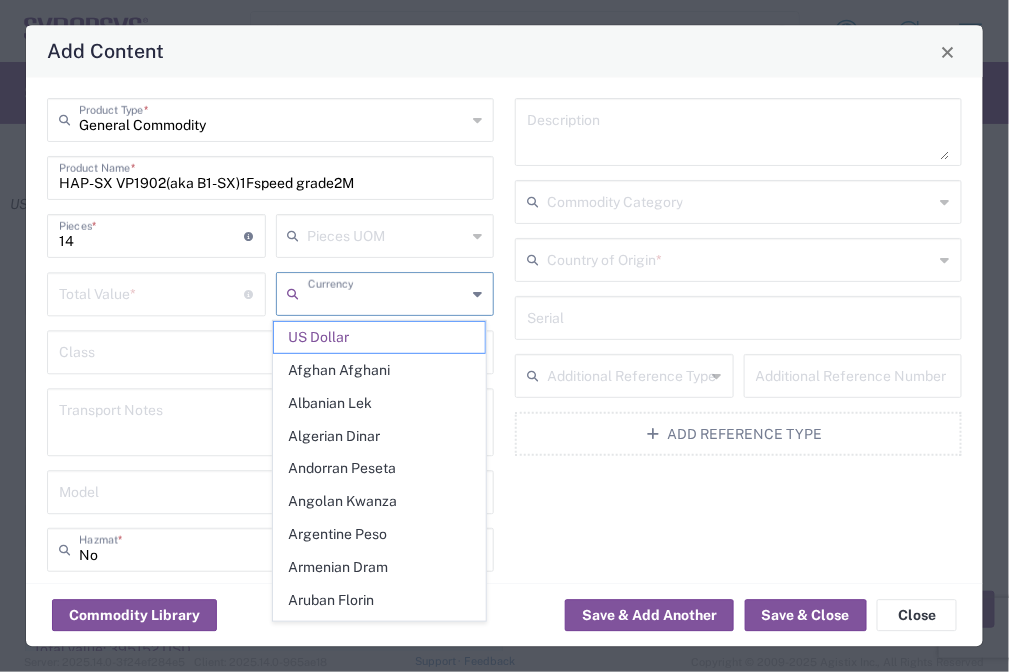 click at bounding box center [387, 293] 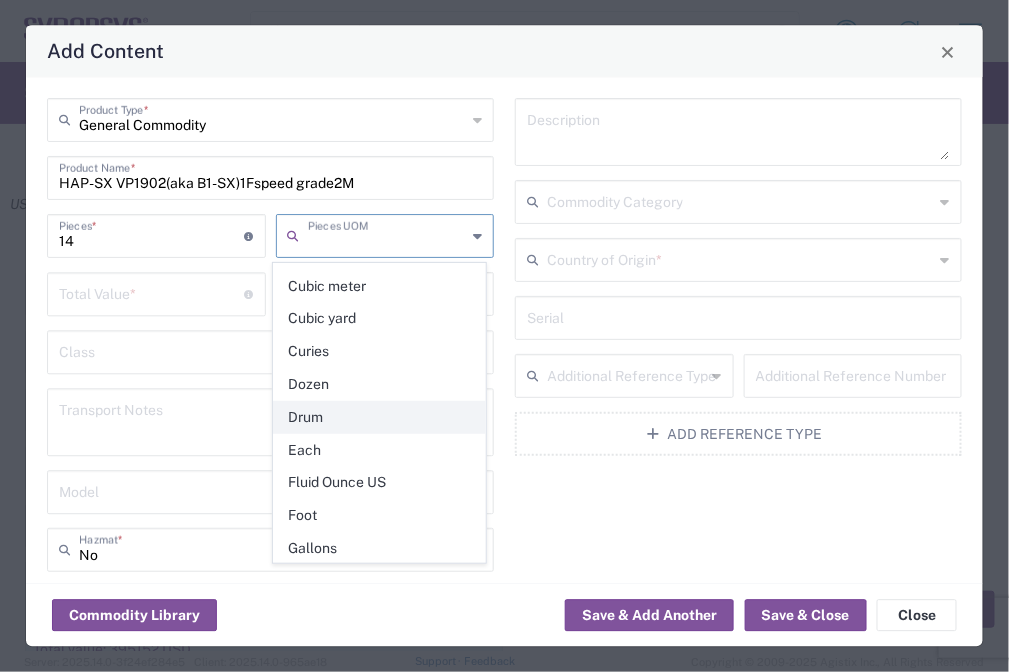 scroll, scrollTop: 263, scrollLeft: 0, axis: vertical 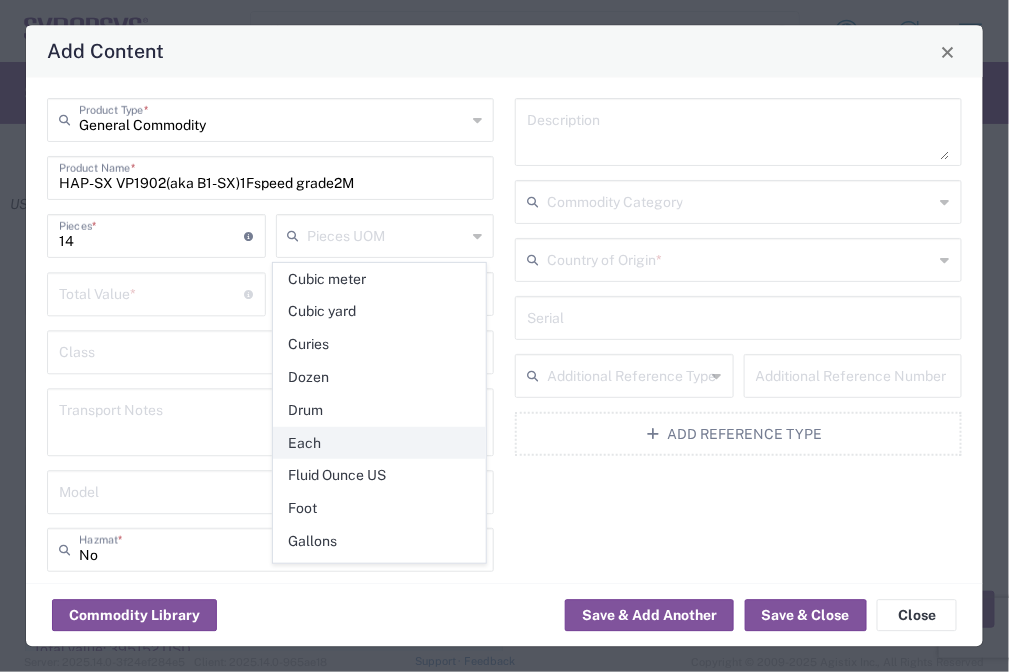 click on "Each" 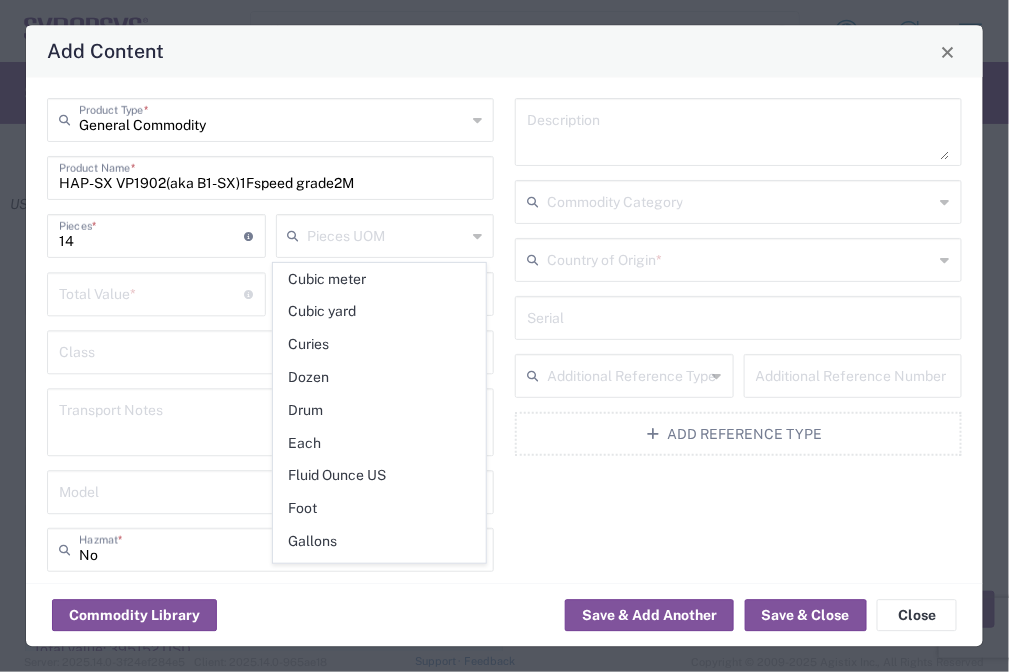 type on "Each" 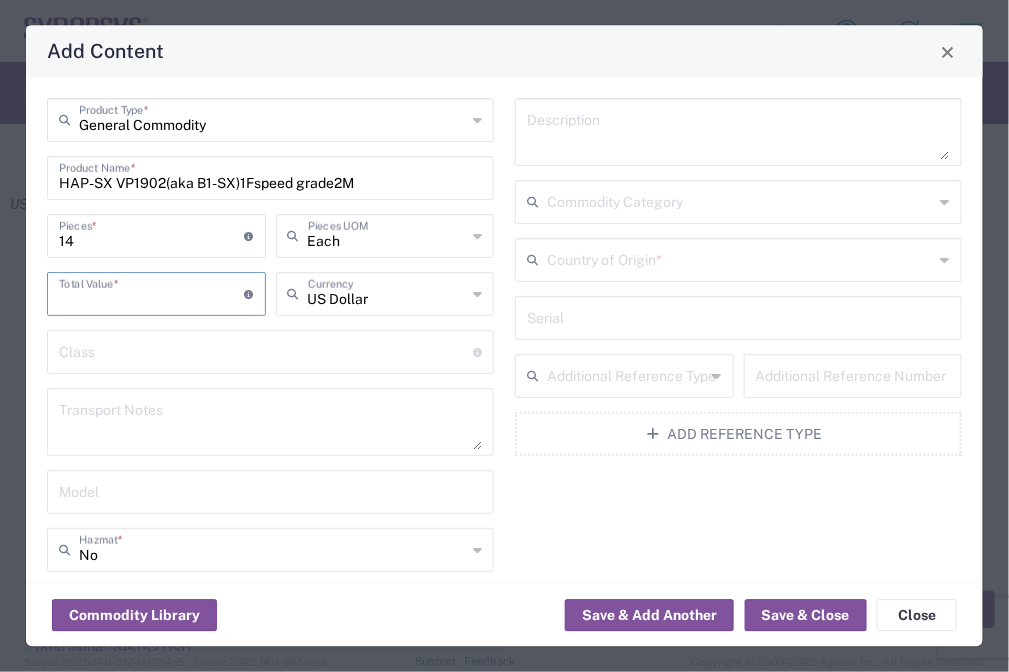 click at bounding box center [152, 293] 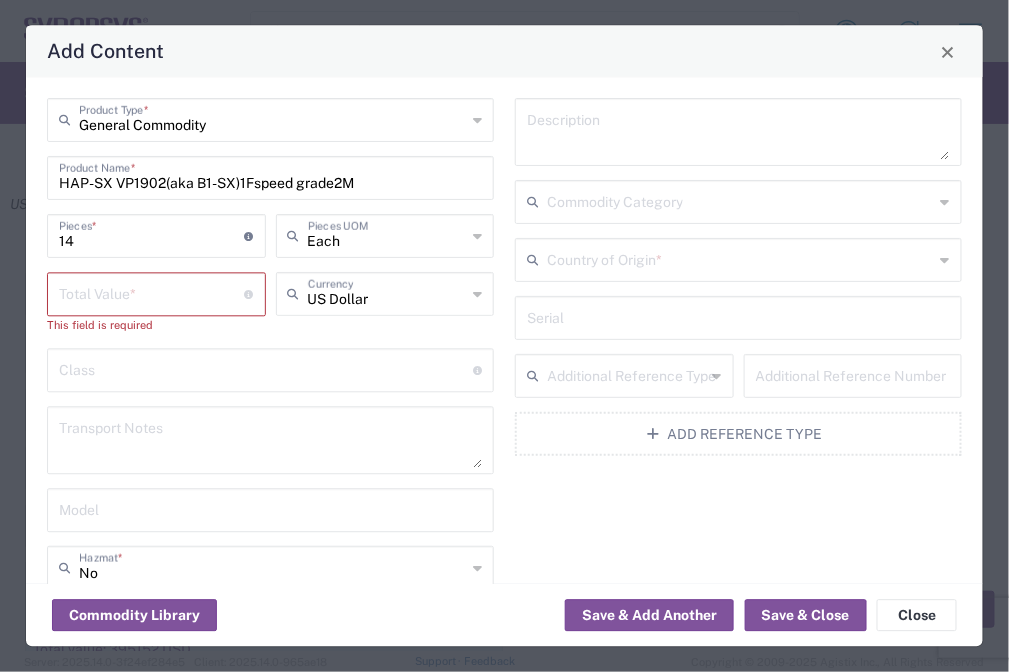 click at bounding box center [152, 293] 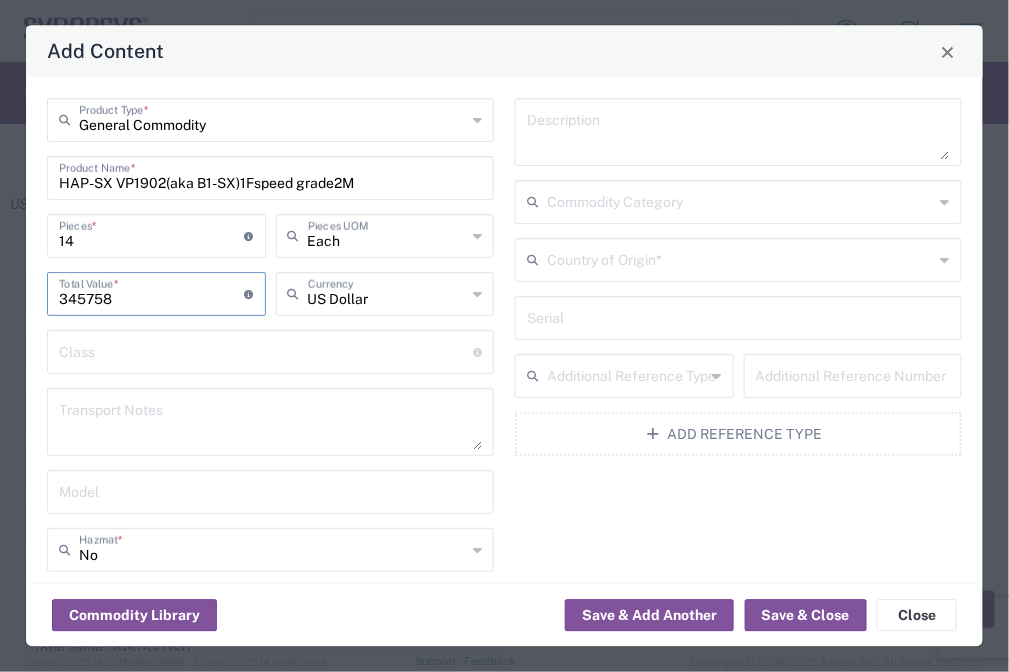 type on "345758" 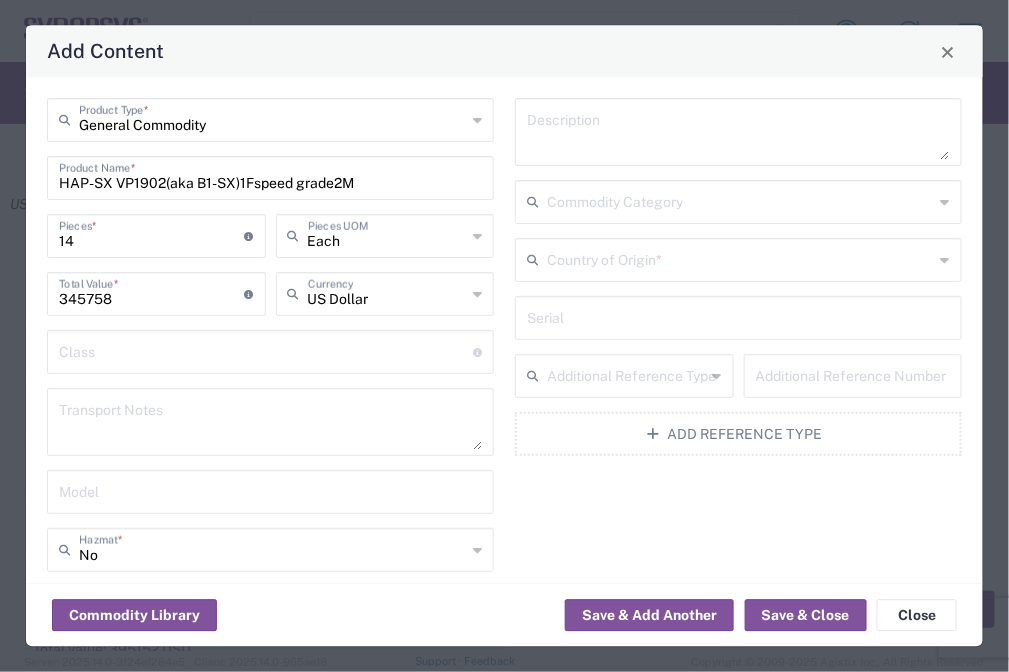 click at bounding box center (266, 351) 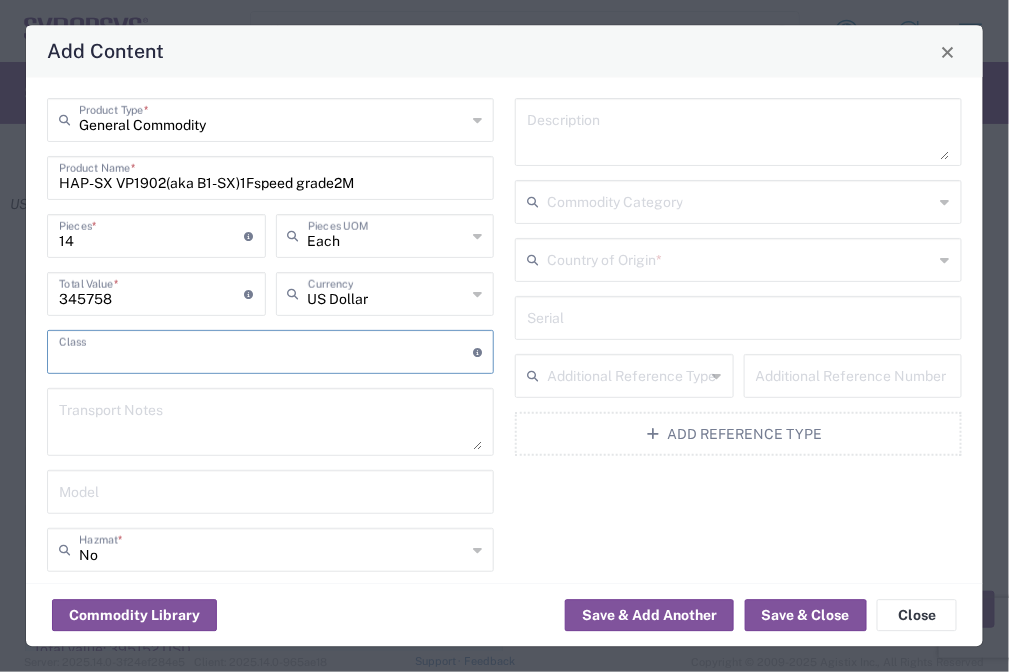 click at bounding box center (270, 423) 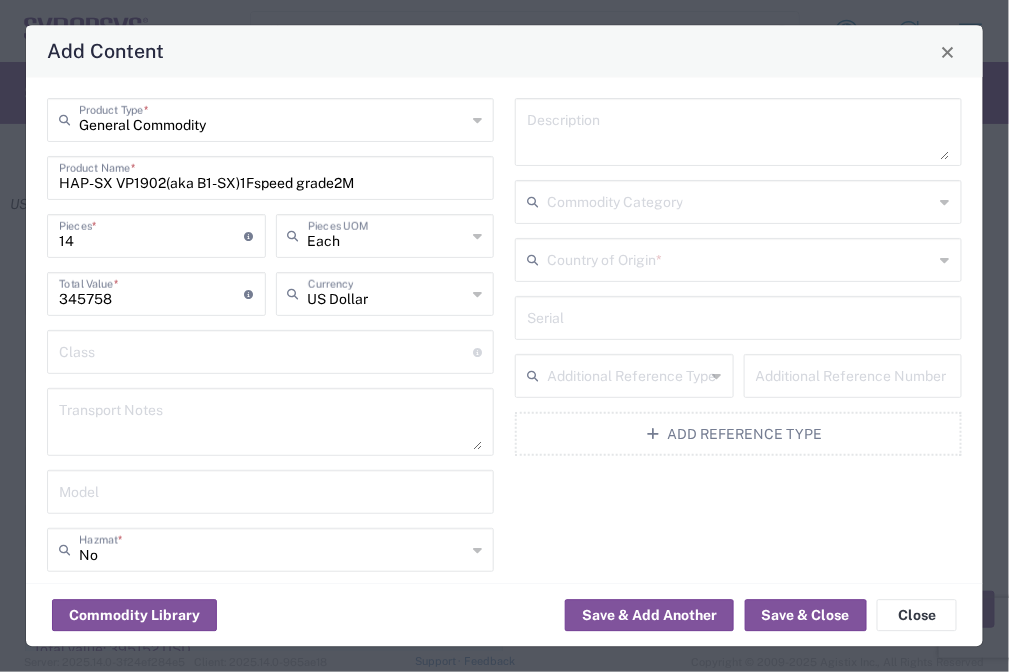 drag, startPoint x: 600, startPoint y: 154, endPoint x: 488, endPoint y: 229, distance: 134.79243 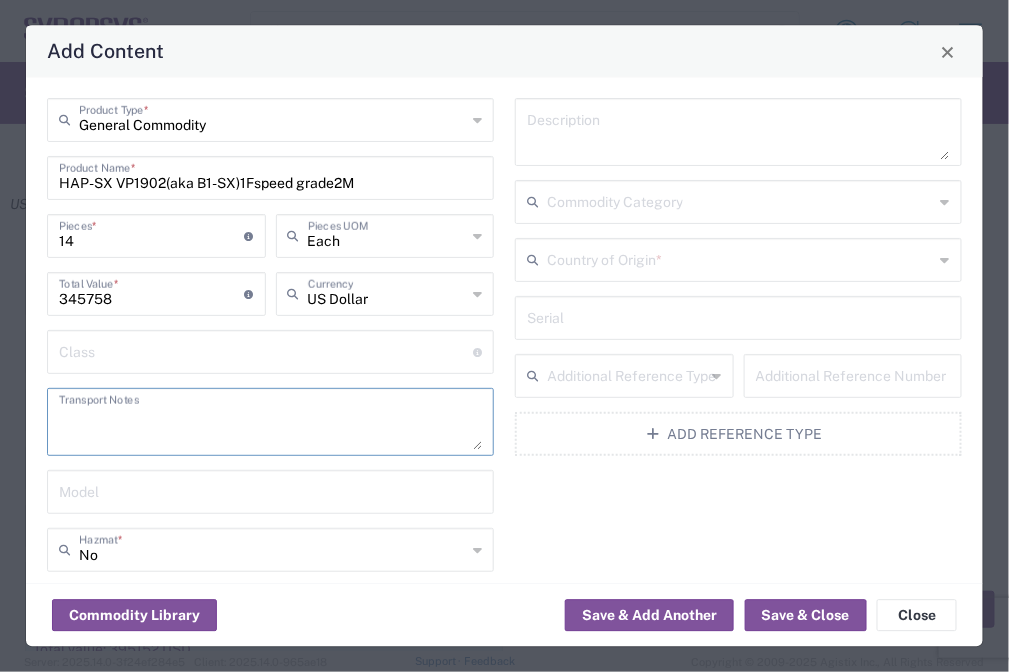 click at bounding box center (270, 423) 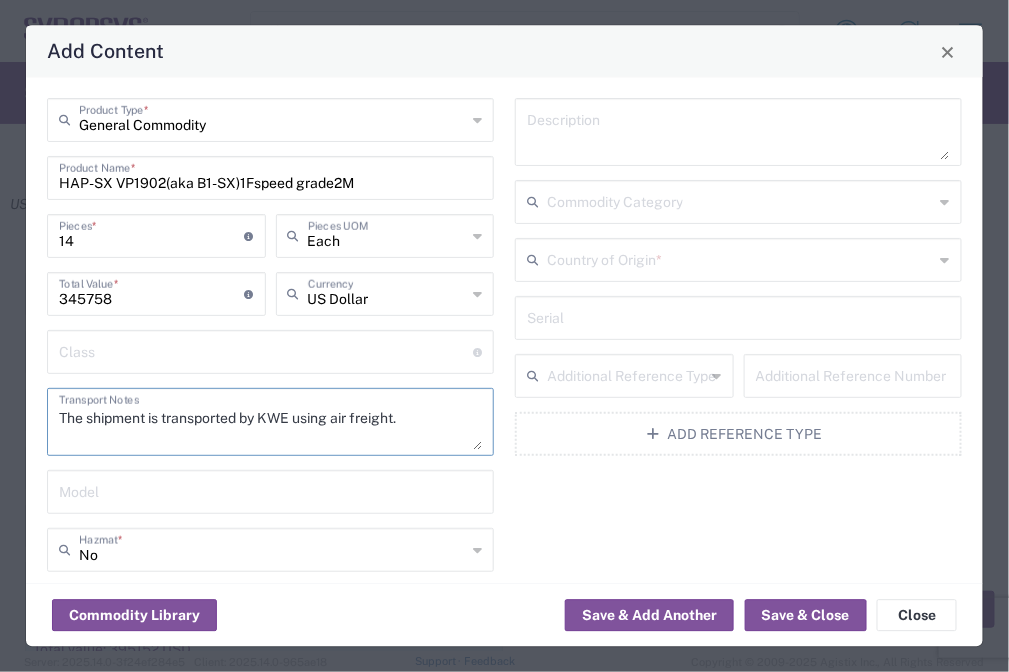 type on "The shipment is transported by KWE using air freight." 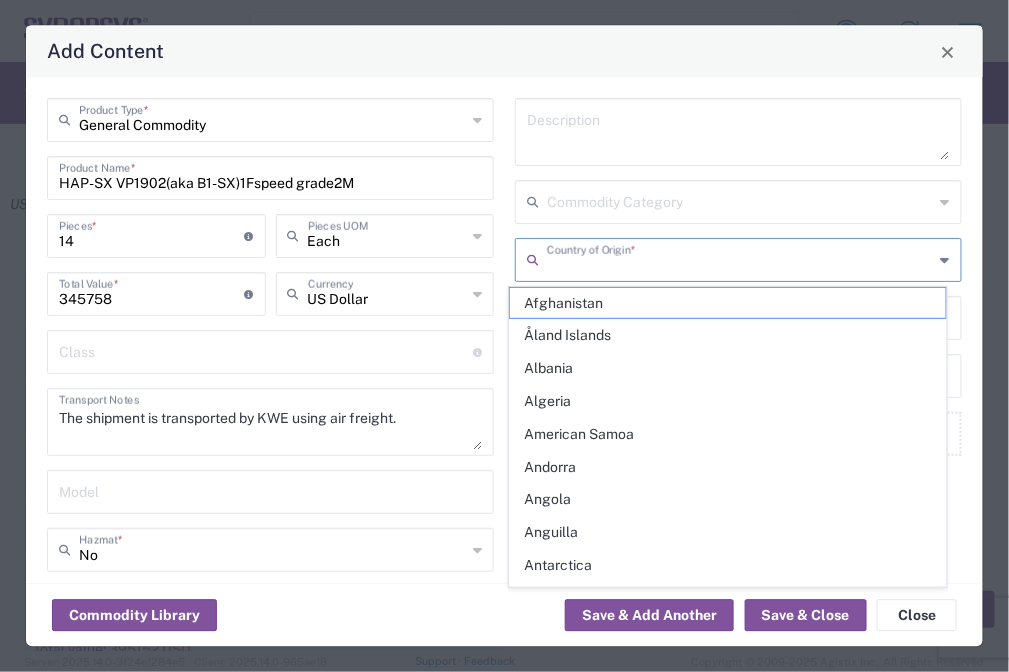 click at bounding box center [740, 259] 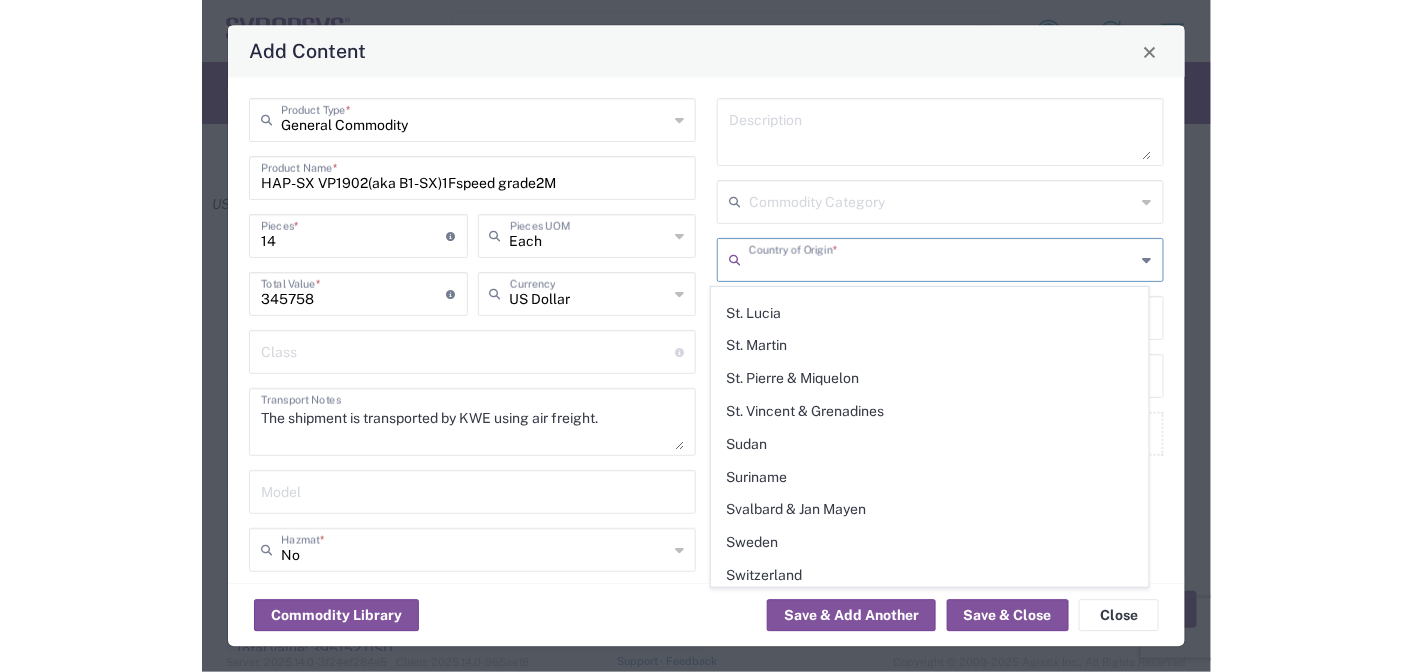 scroll, scrollTop: 6825, scrollLeft: 0, axis: vertical 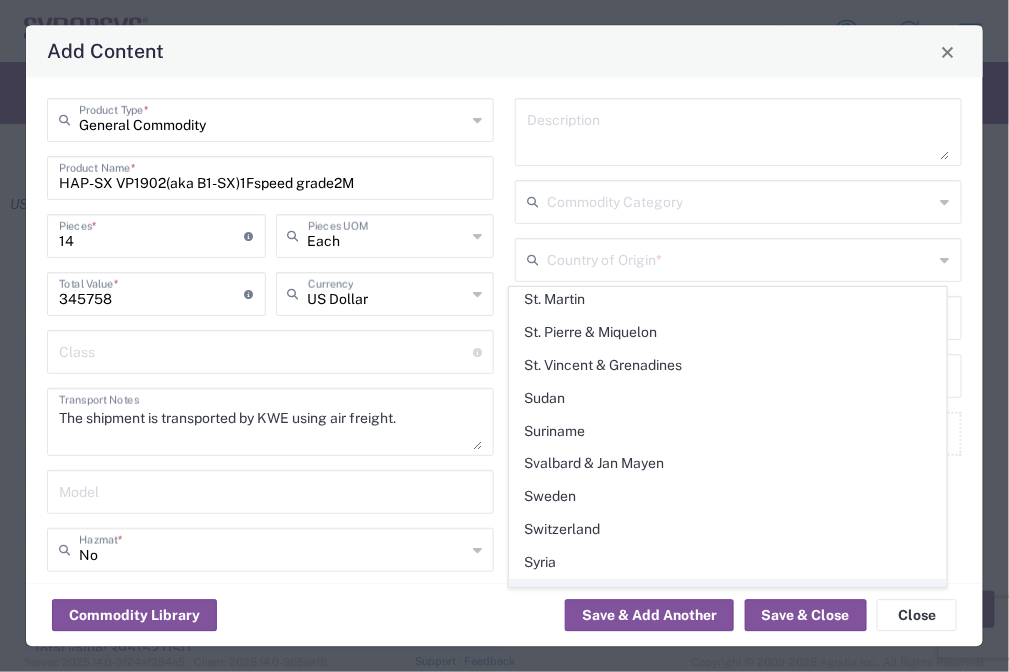 click on "Taiwan" 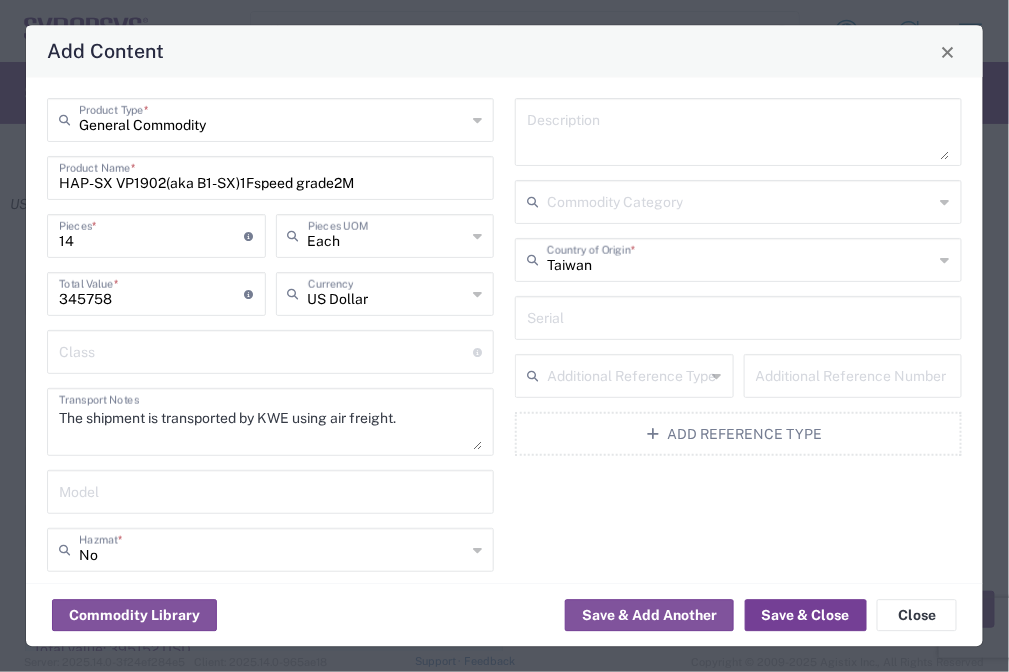click on "Save & Close" 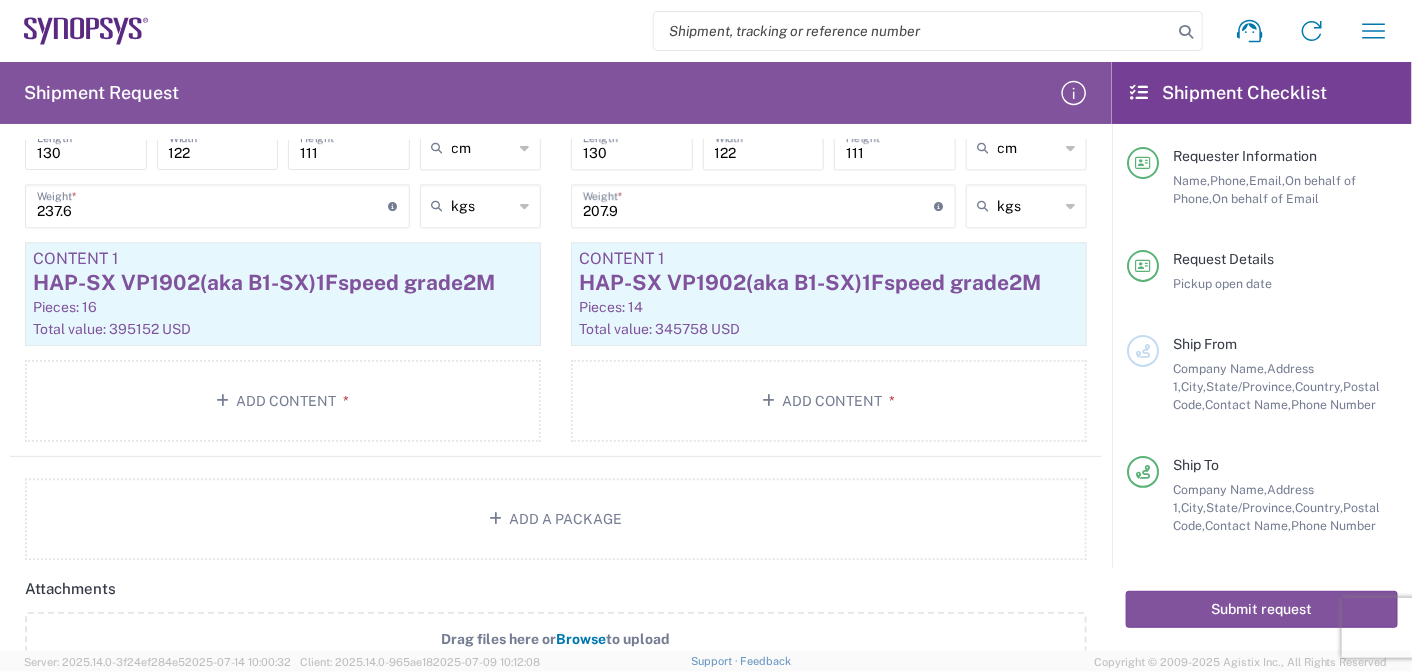 scroll, scrollTop: 1705, scrollLeft: 0, axis: vertical 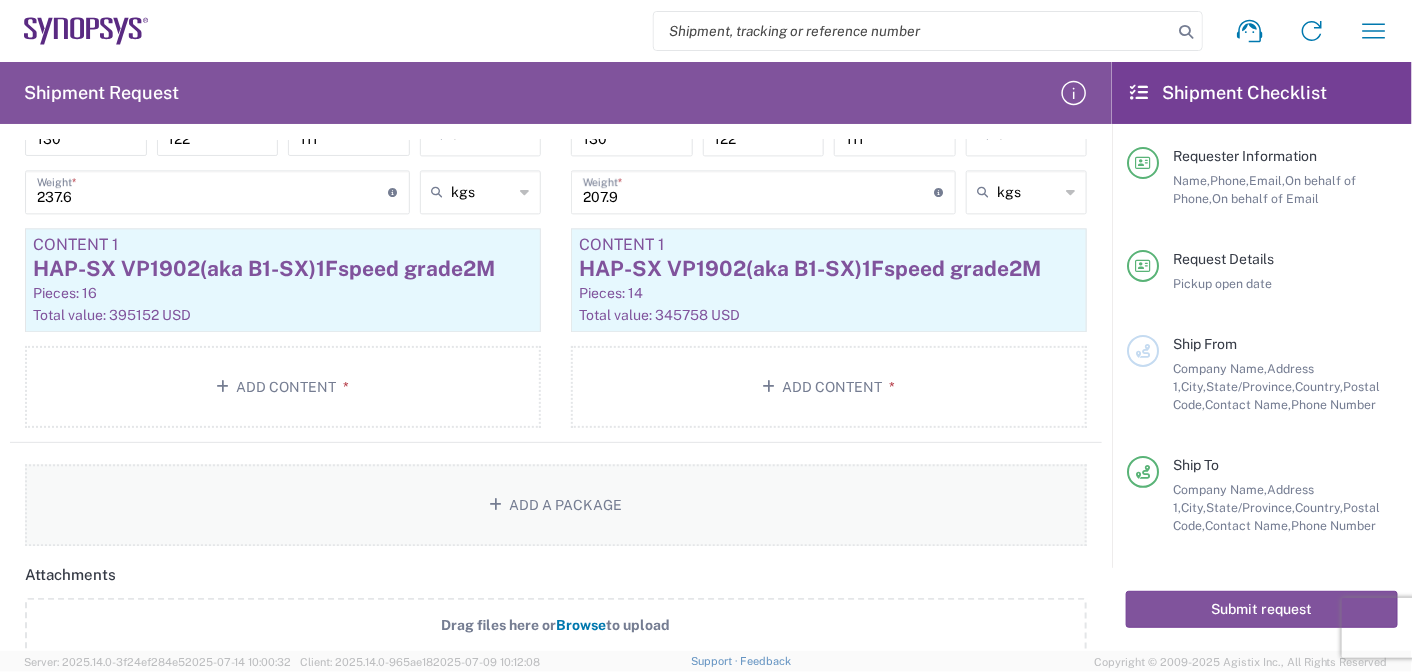 click on "Add a Package" 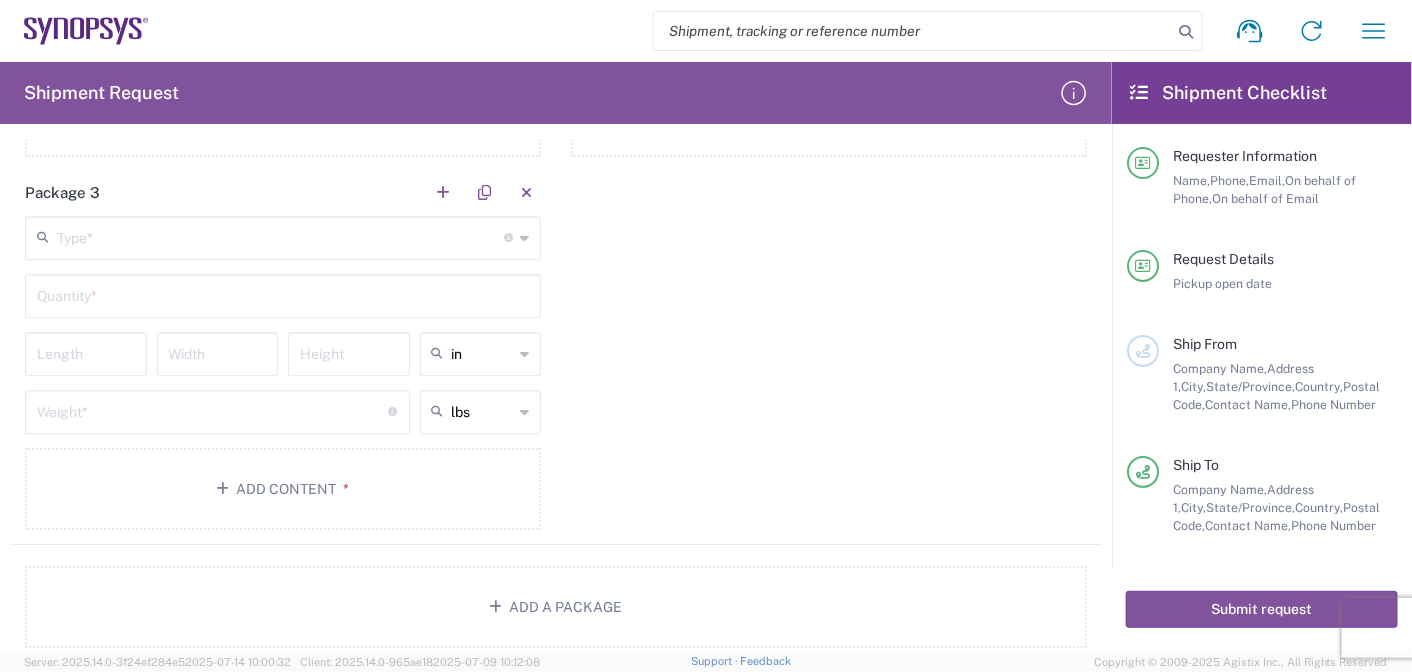scroll, scrollTop: 1966, scrollLeft: 0, axis: vertical 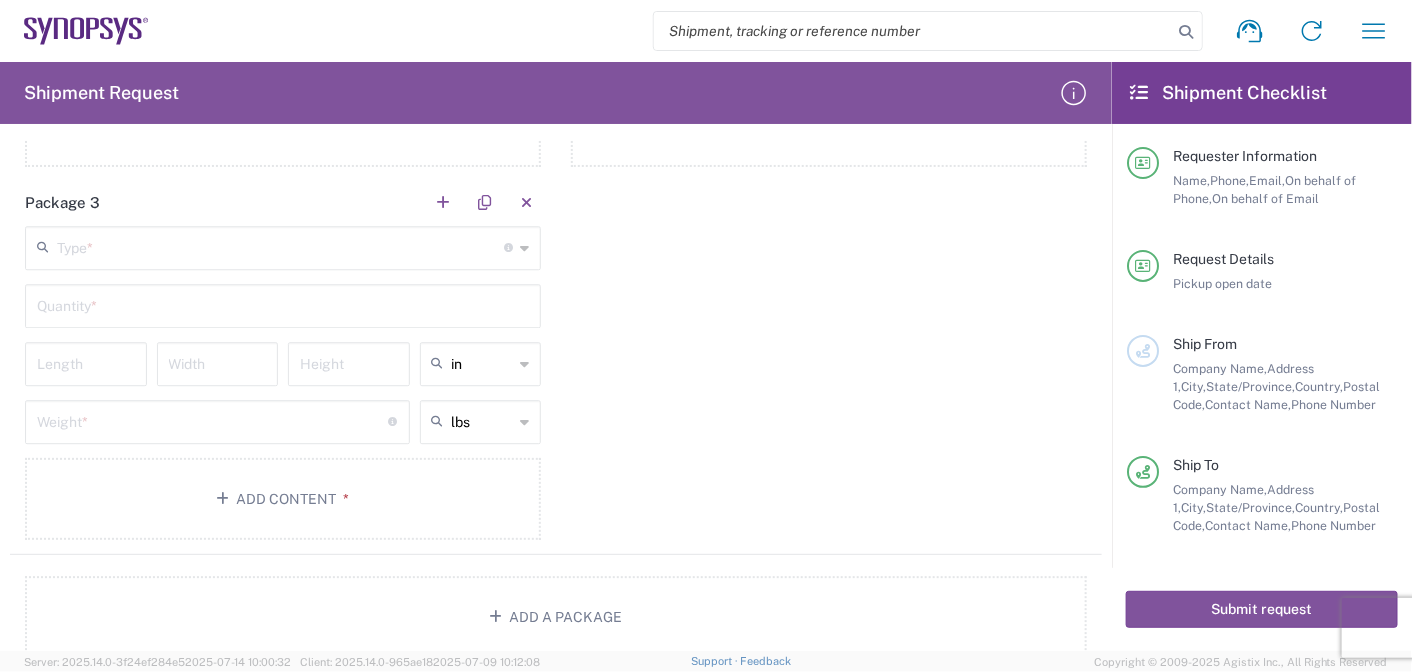 click at bounding box center (280, 246) 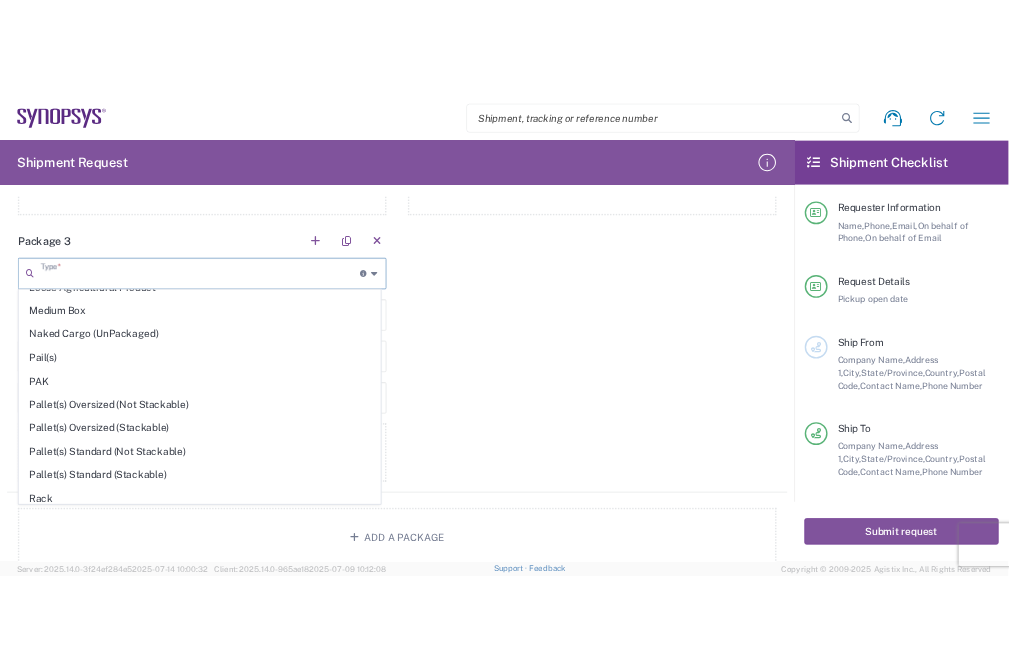 scroll, scrollTop: 686, scrollLeft: 0, axis: vertical 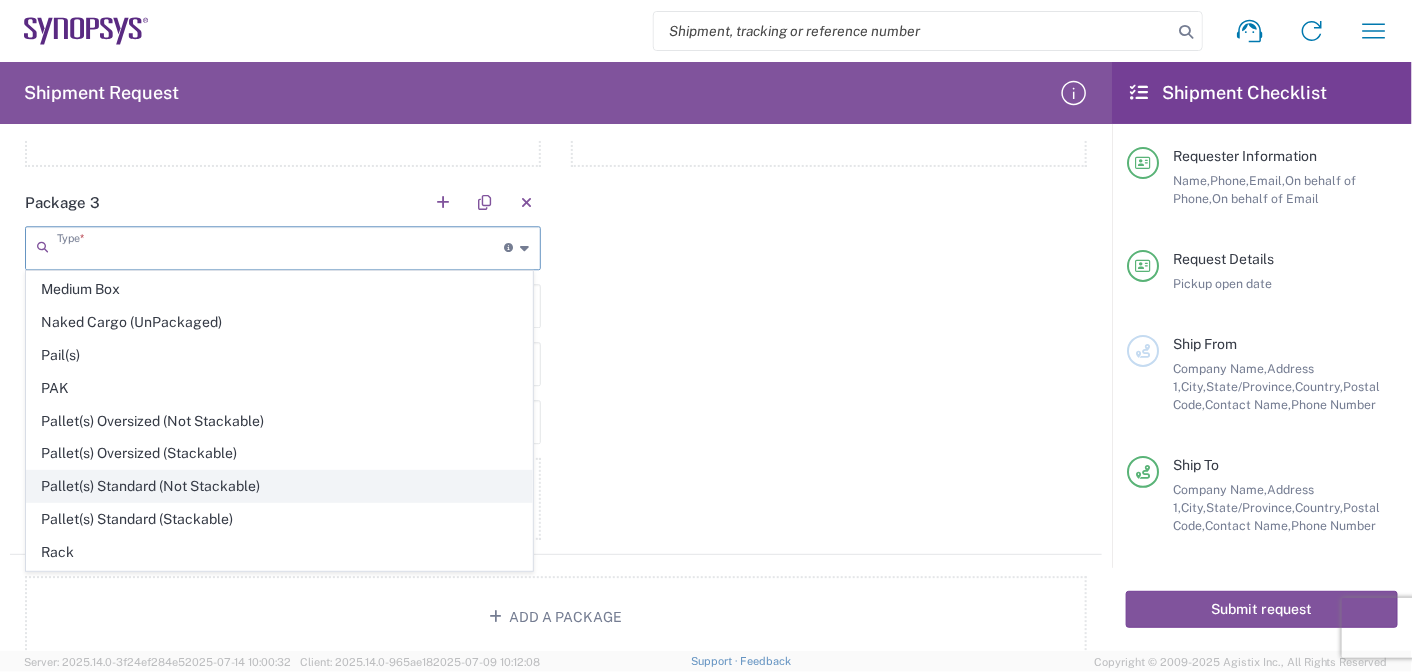 click on "Pallet(s) Standard (Not Stackable)" 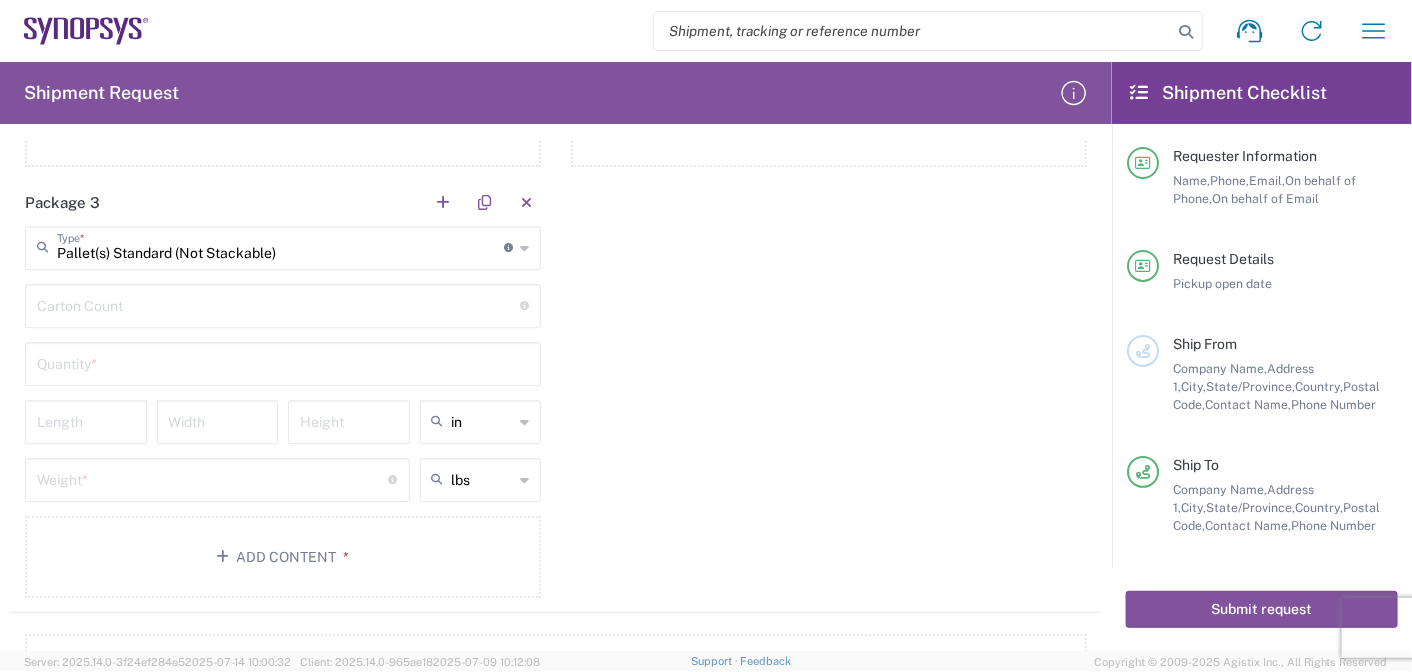 click at bounding box center (278, 304) 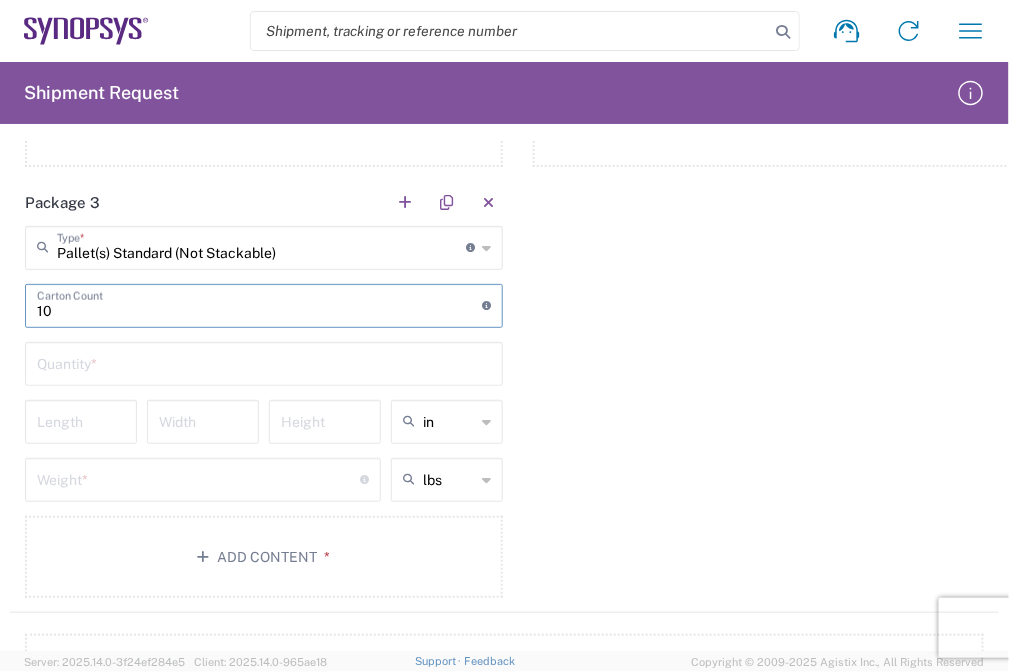 type on "10" 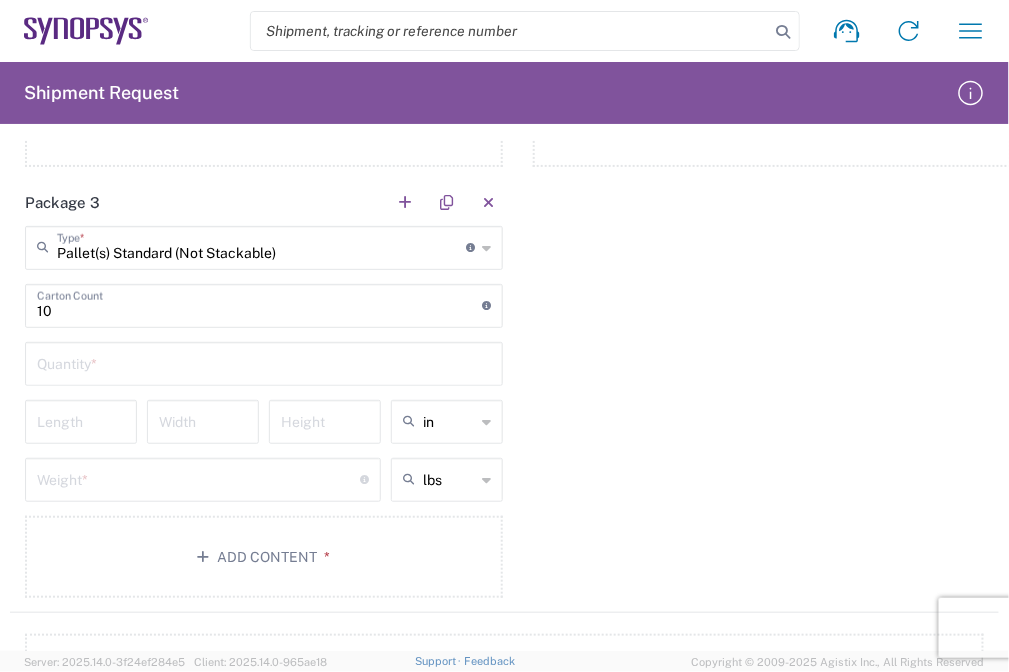 drag, startPoint x: 600, startPoint y: 272, endPoint x: 626, endPoint y: 241, distance: 40.459858 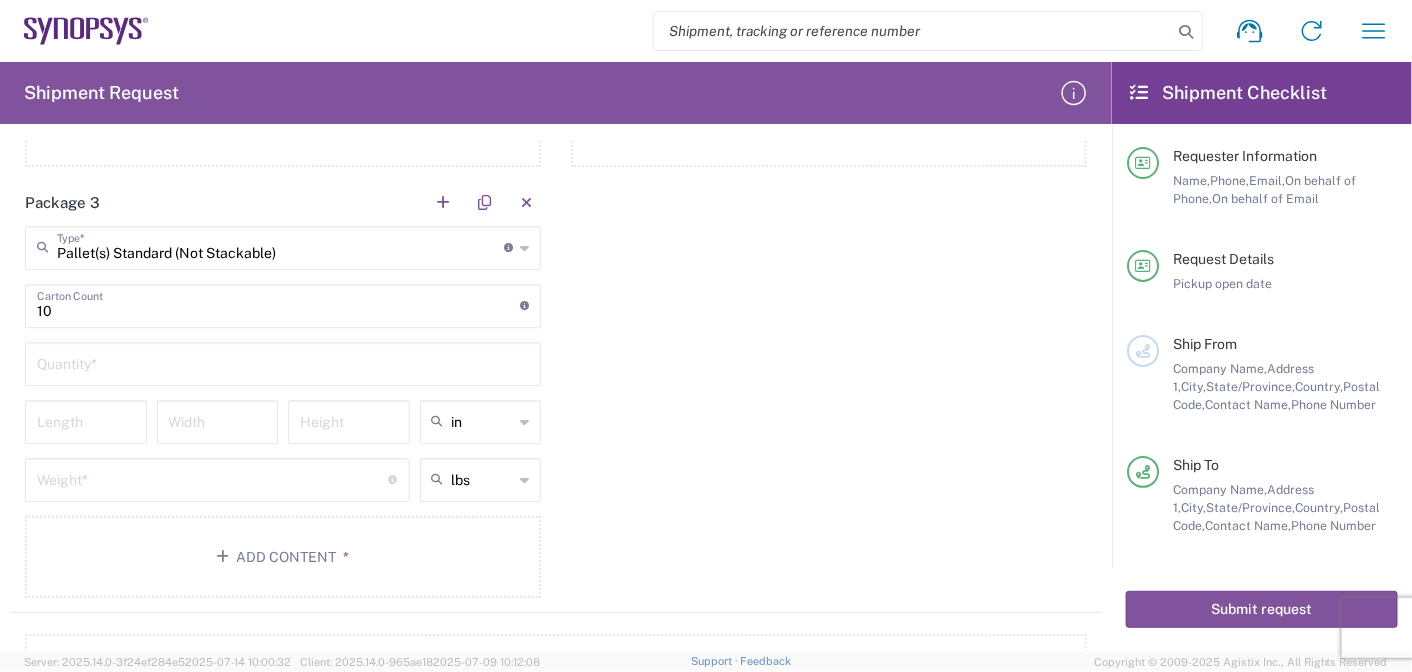 click at bounding box center [283, 362] 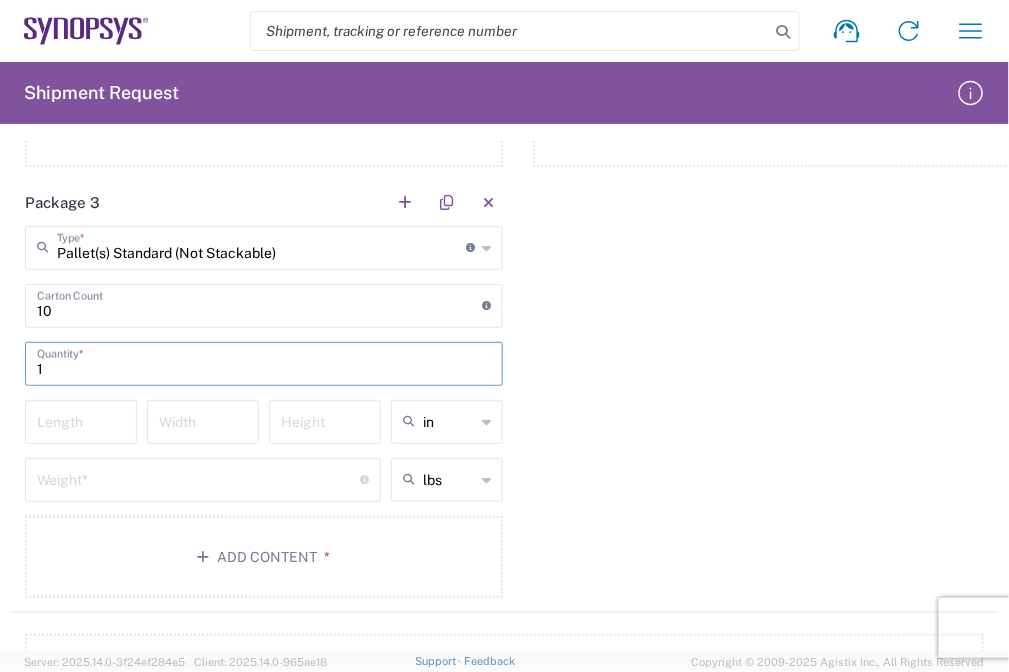 type on "1" 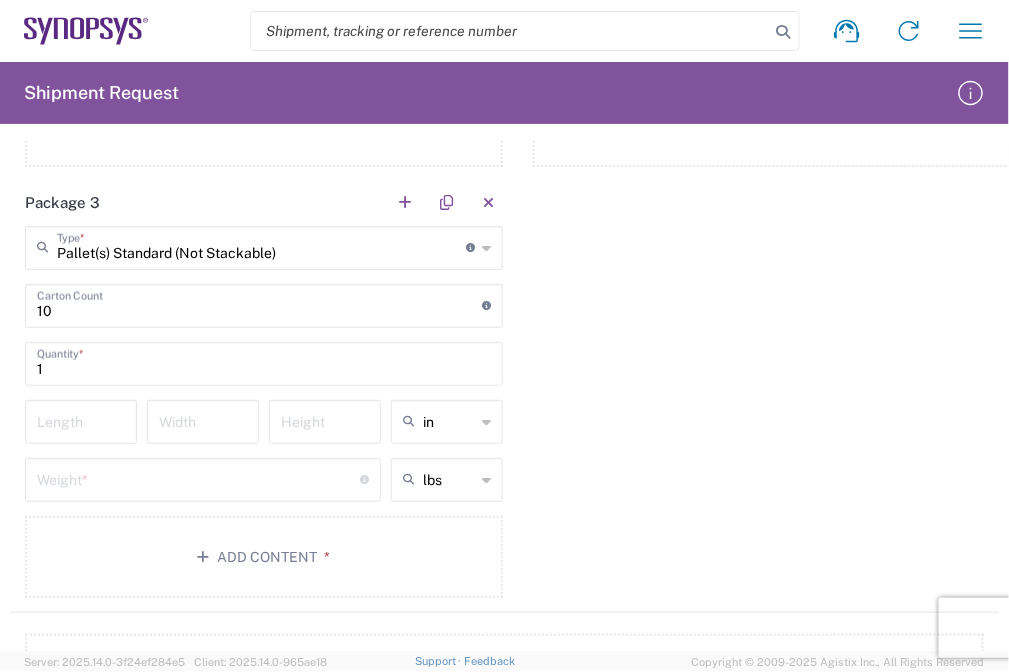 click at bounding box center (81, 420) 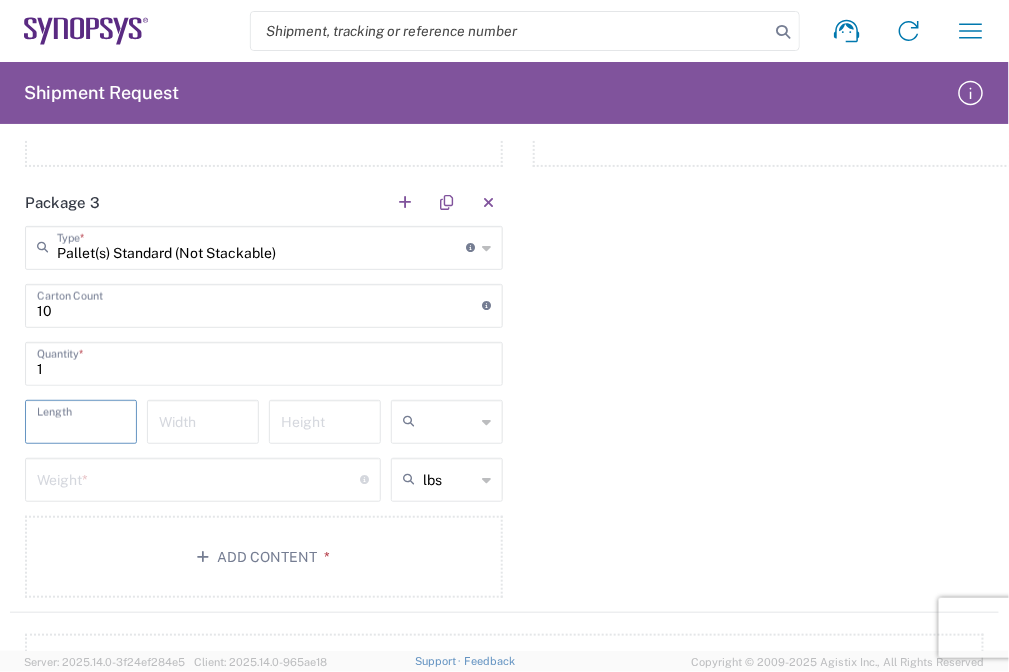 click at bounding box center (449, 422) 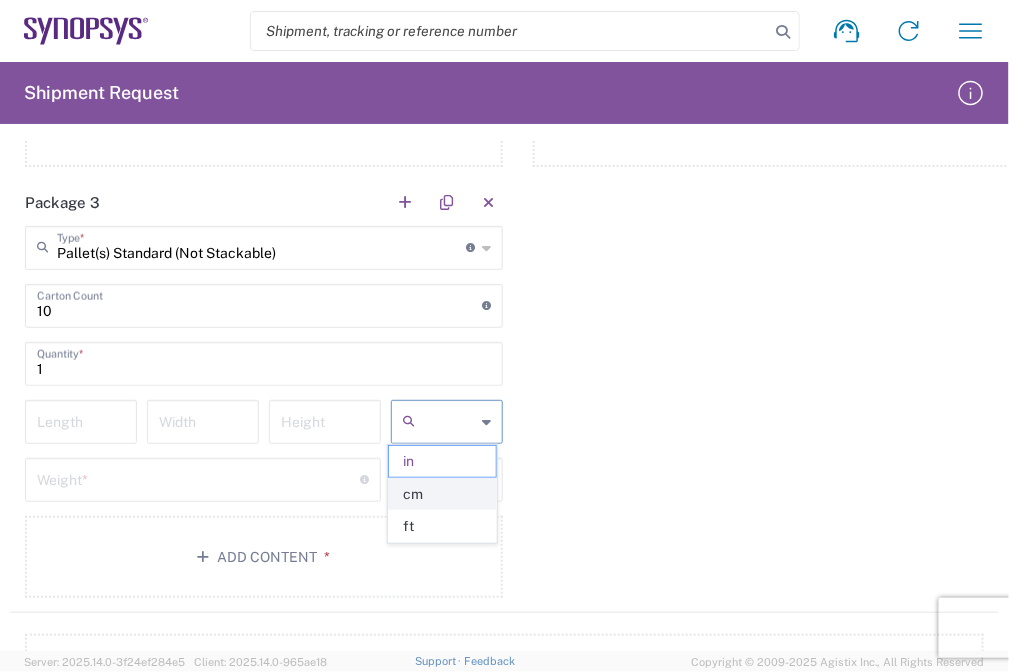 click on "cm" 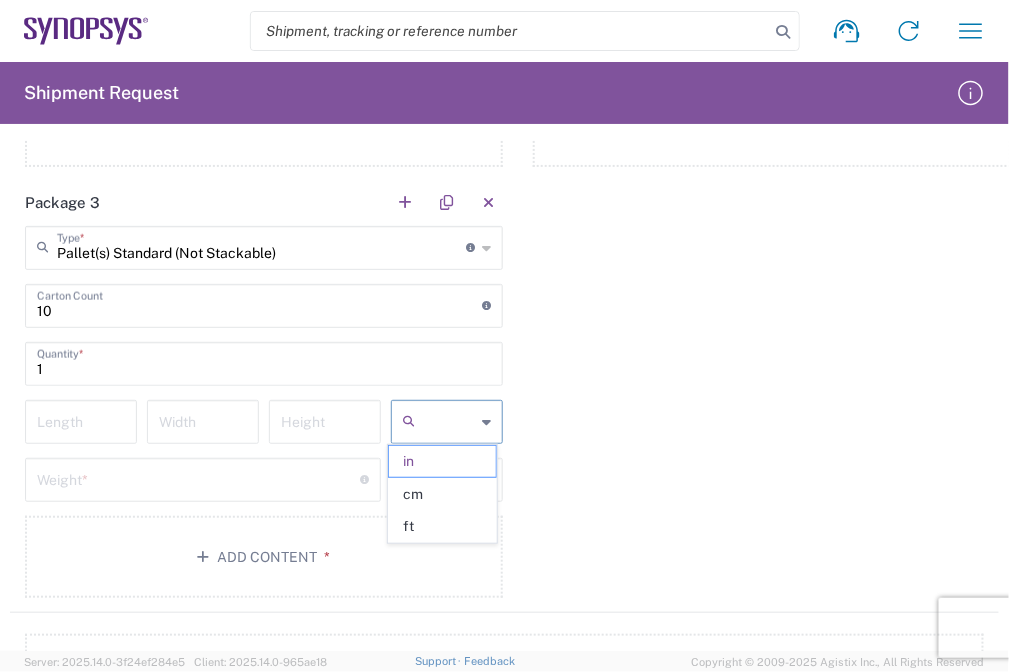 type on "cm" 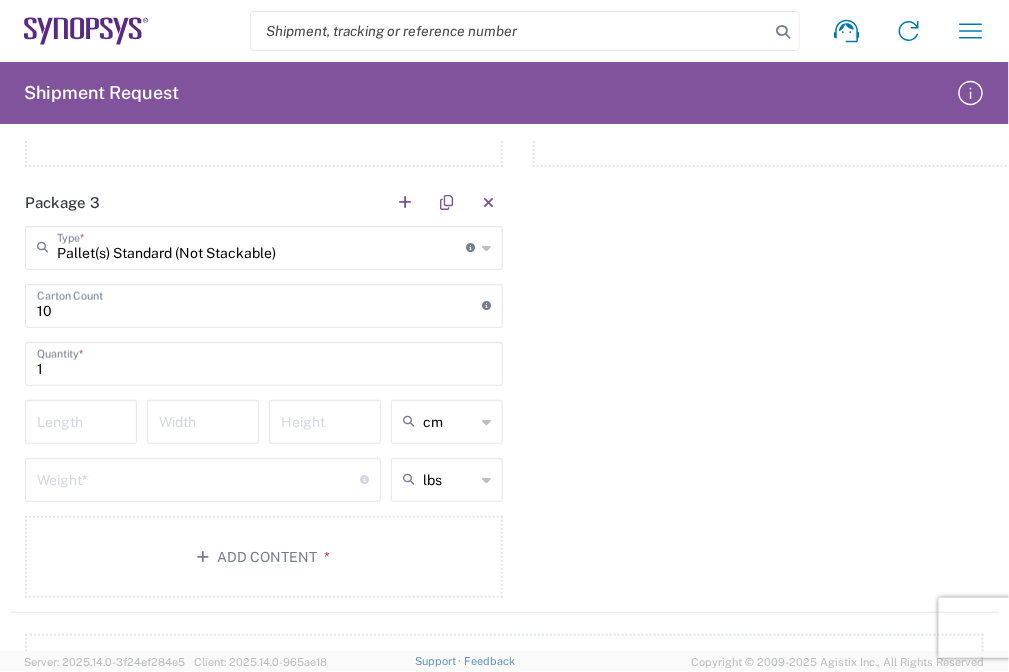 click at bounding box center (81, 420) 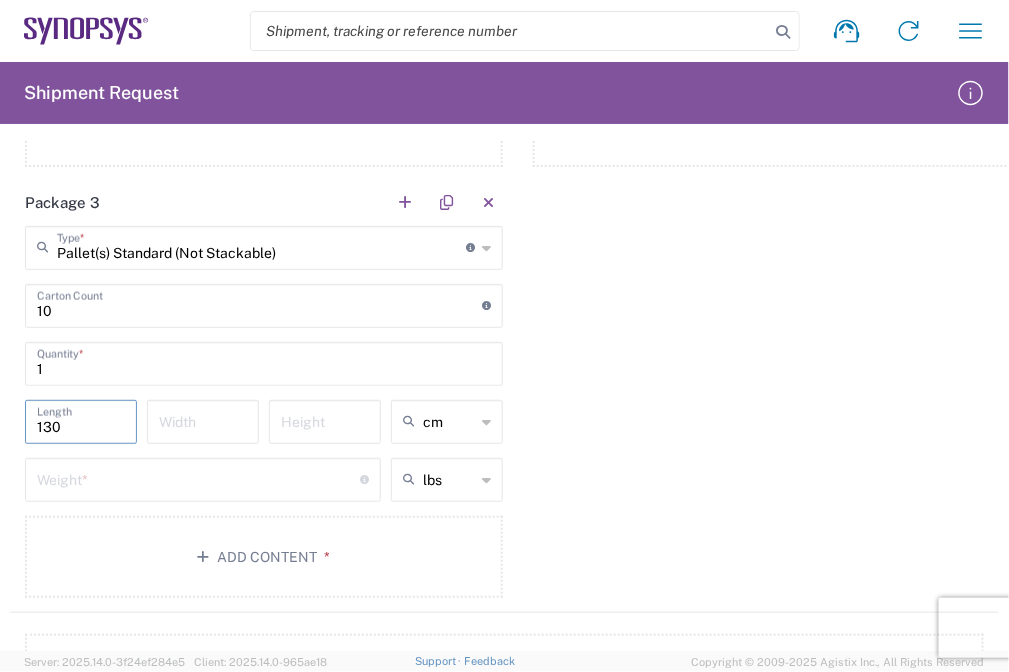 type on "130" 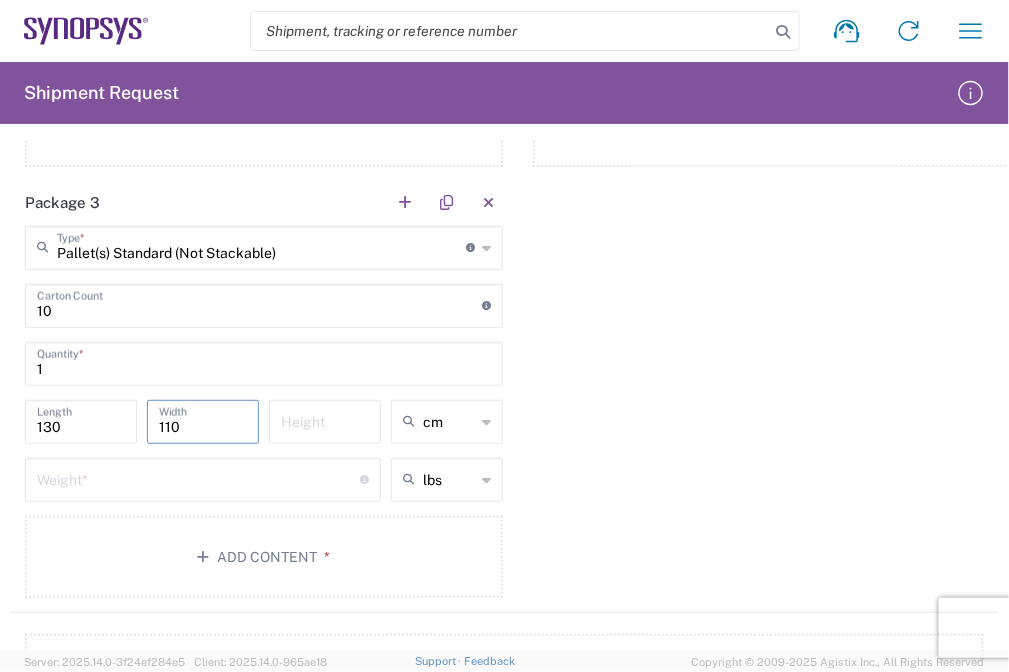 type on "110" 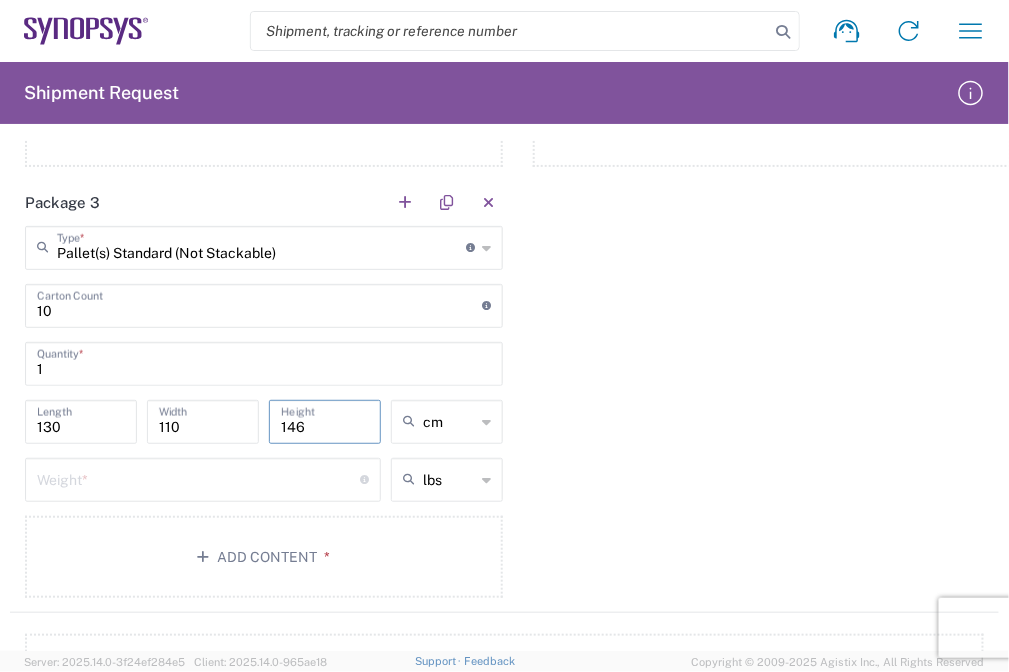 type on "146" 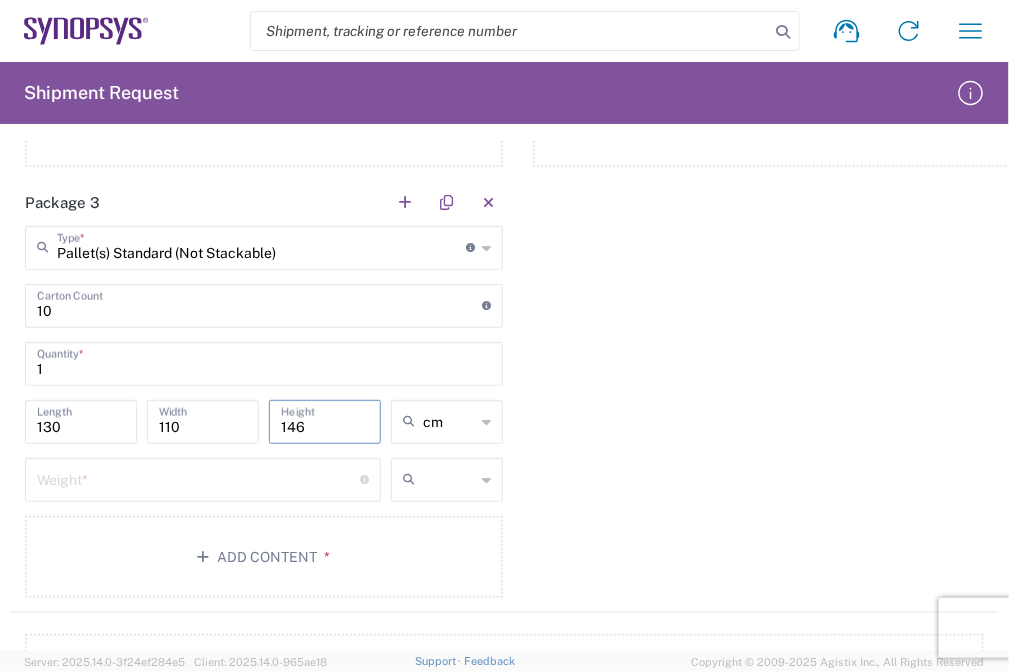 click at bounding box center (449, 480) 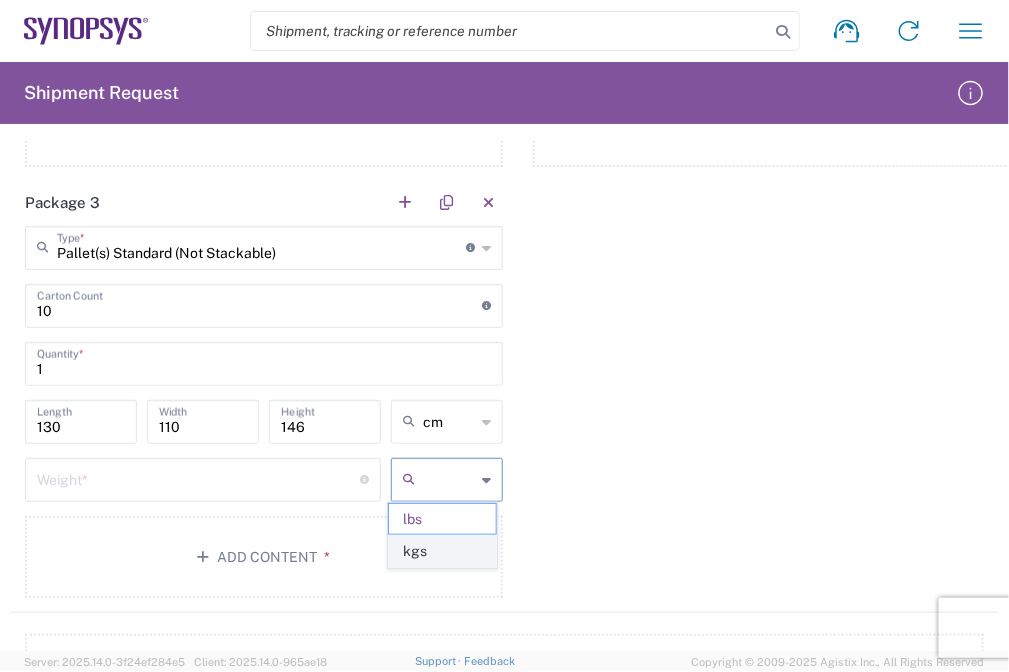 click on "kgs" 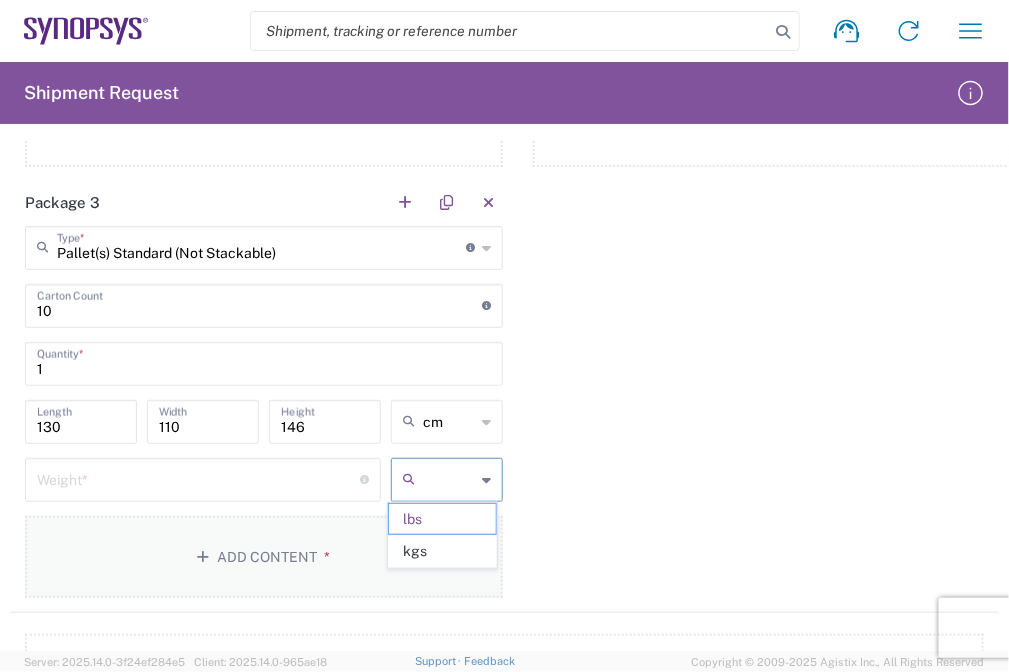 type on "kgs" 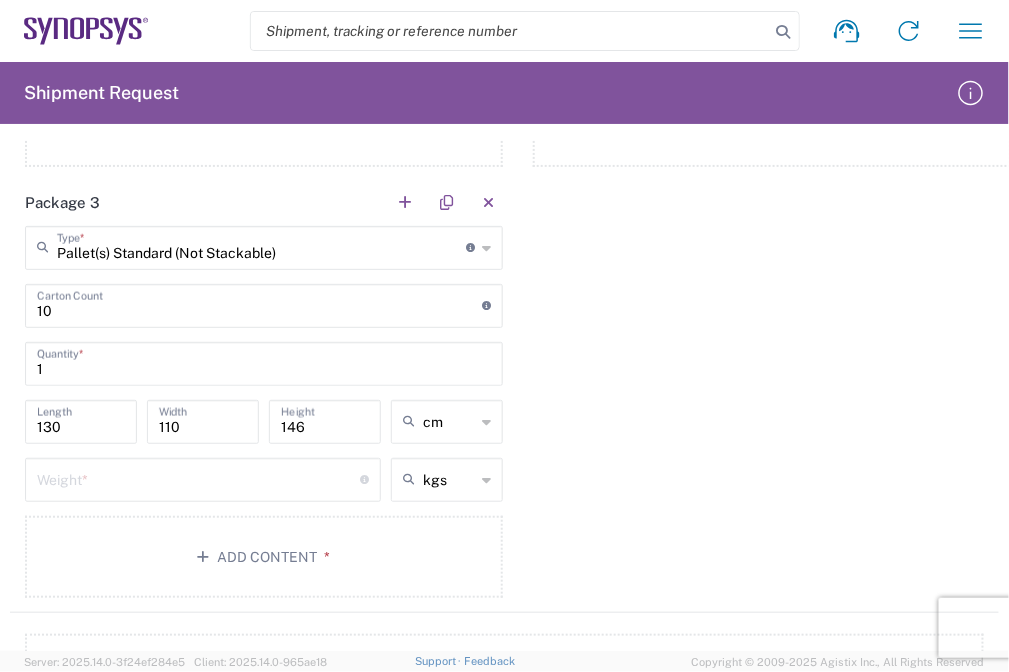 click on "Weight  * Total weight of package(s) in pounds or kilograms" 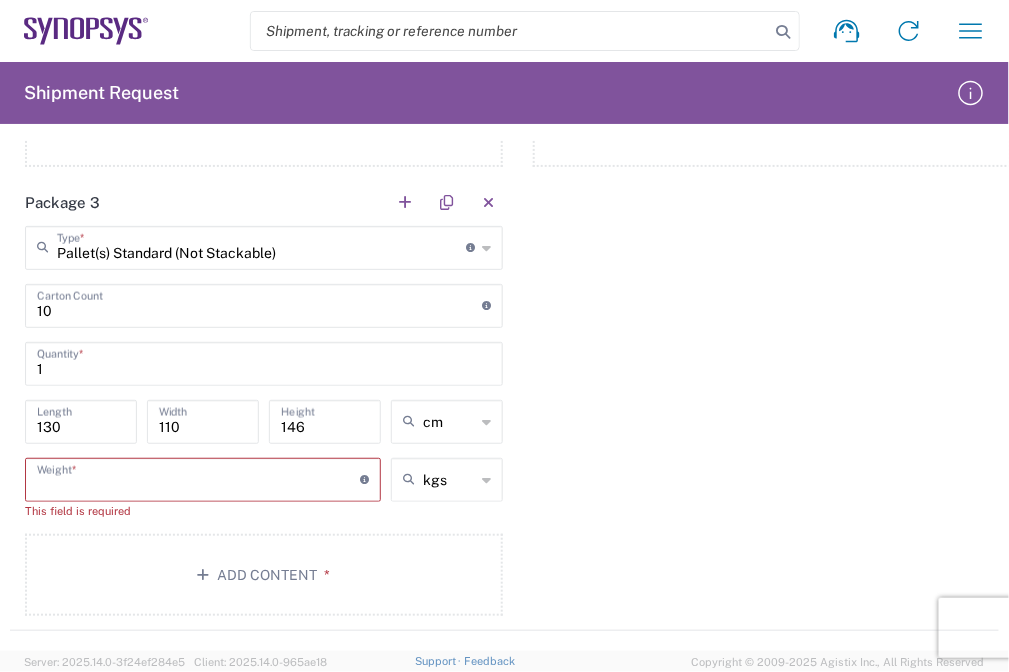click at bounding box center (198, 478) 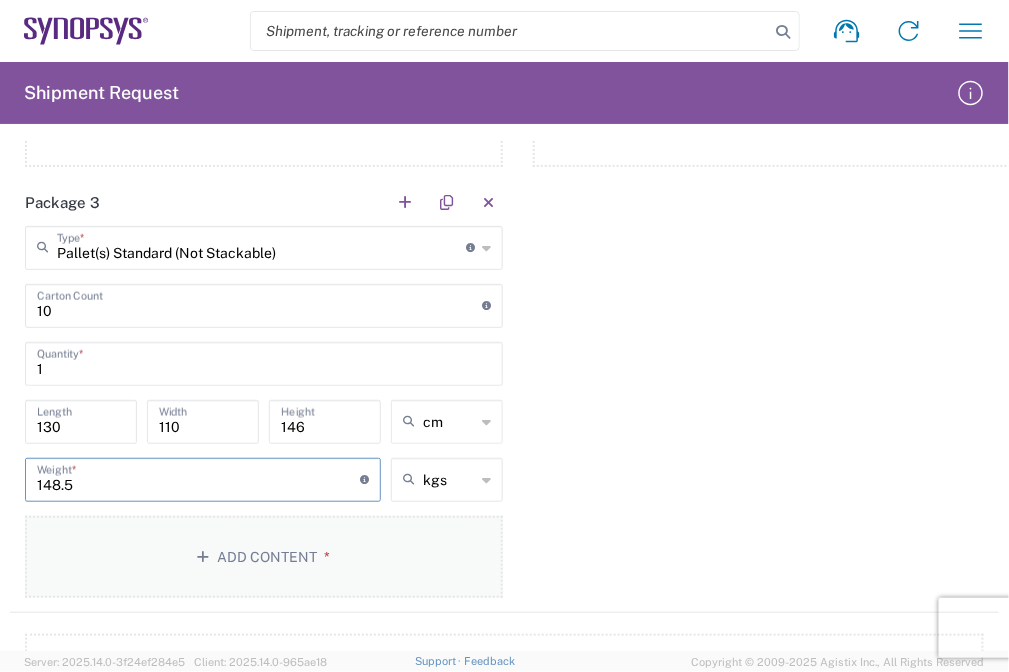 type on "148.5" 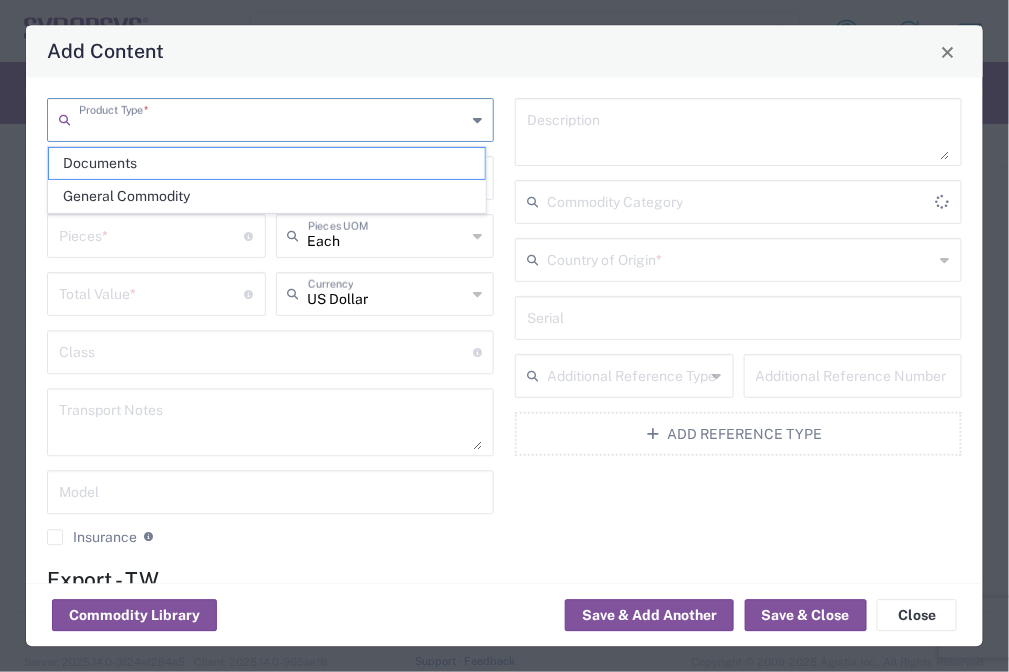 click at bounding box center (272, 119) 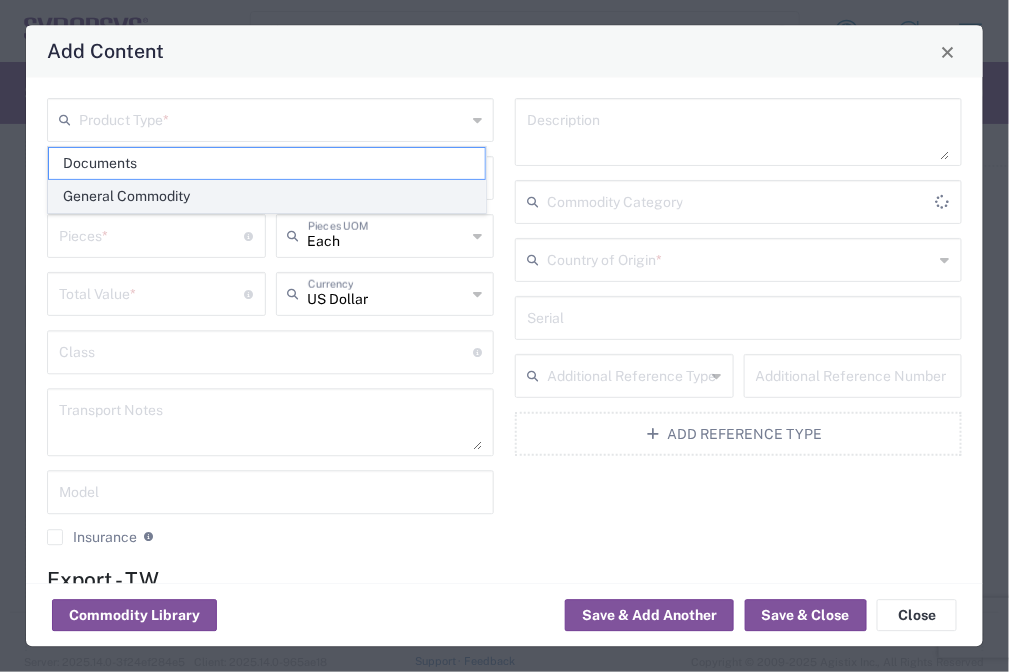 click on "General Commodity" 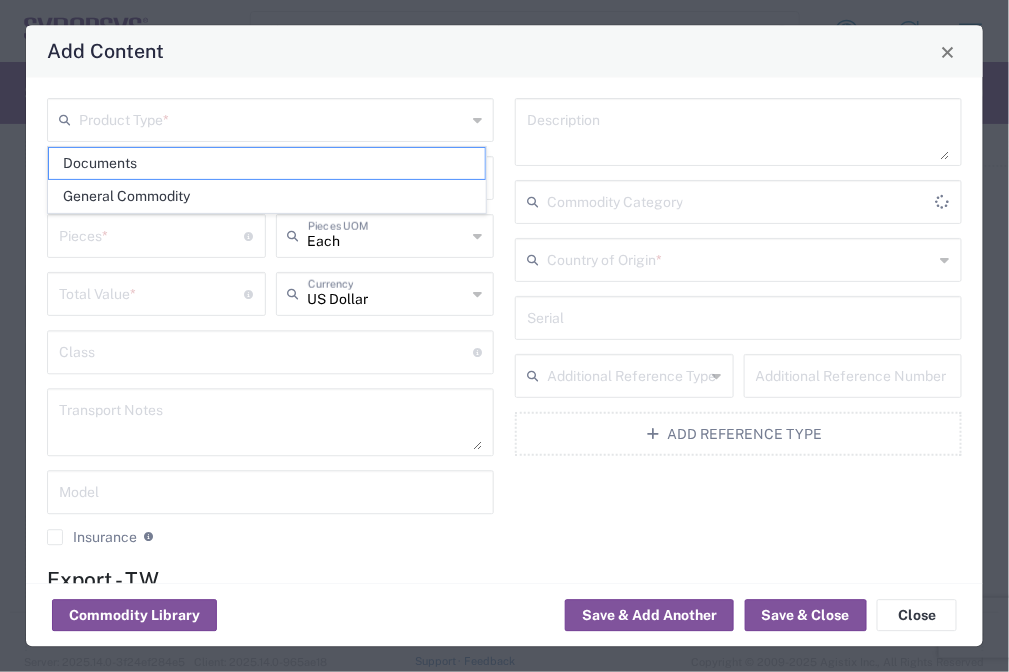 type on "General Commodity" 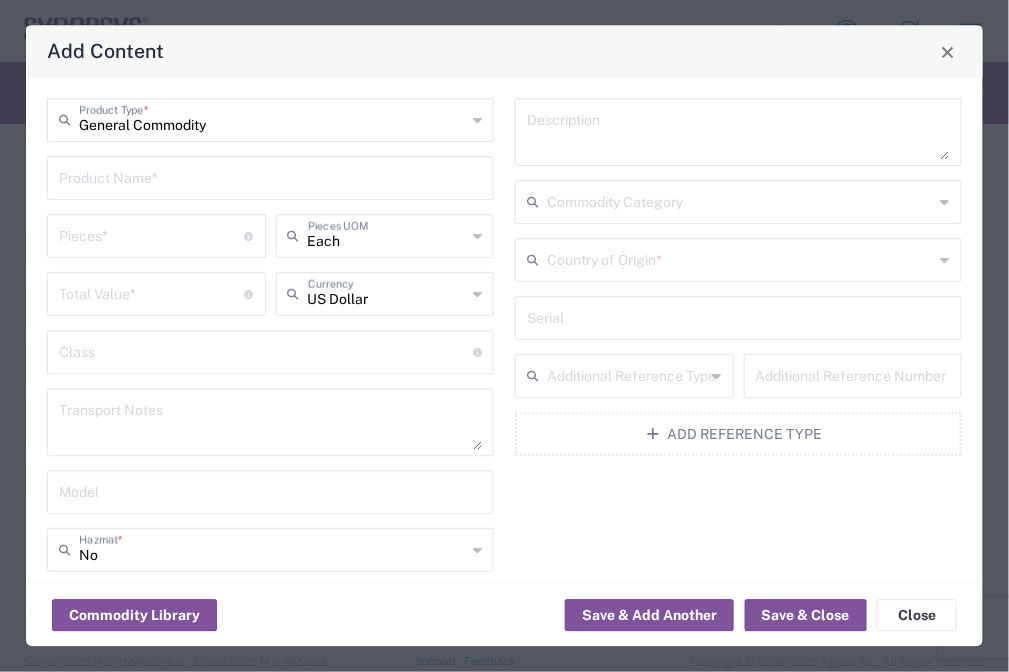 click at bounding box center [270, 177] 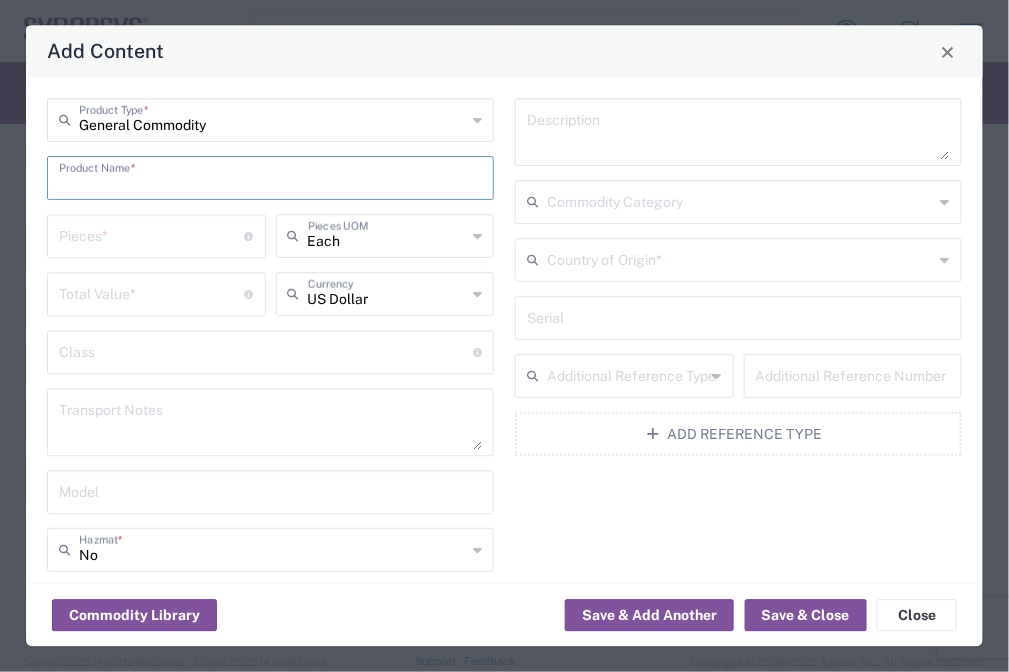paste on "HAP-SX VP1902(aka B1-SX)1Fspeed grade2M" 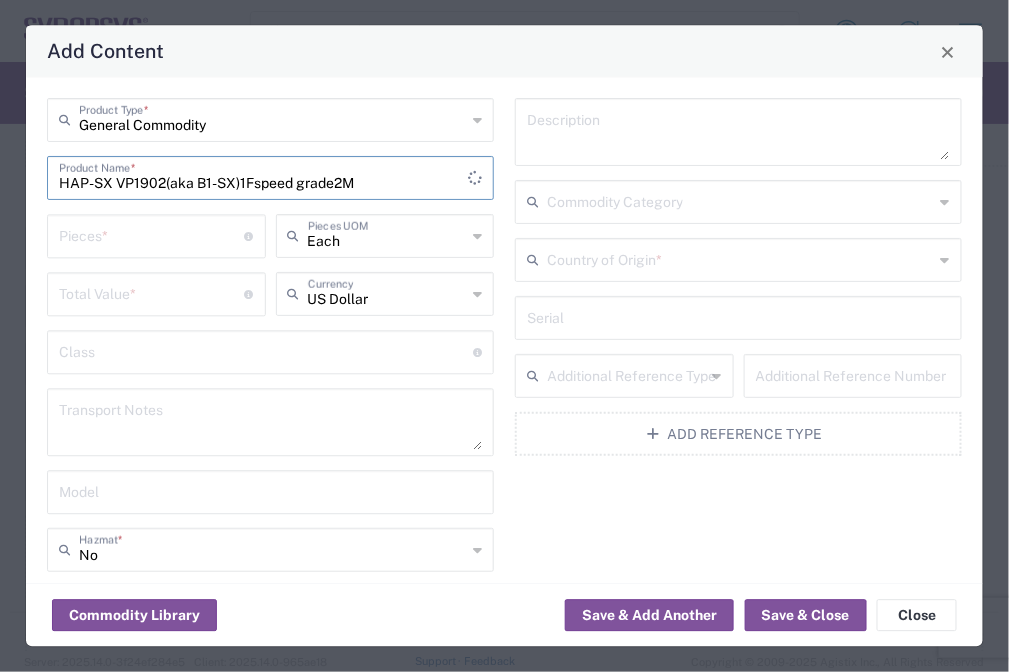 type on "HAP-SX VP1902(aka B1-SX)1Fspeed grade2M" 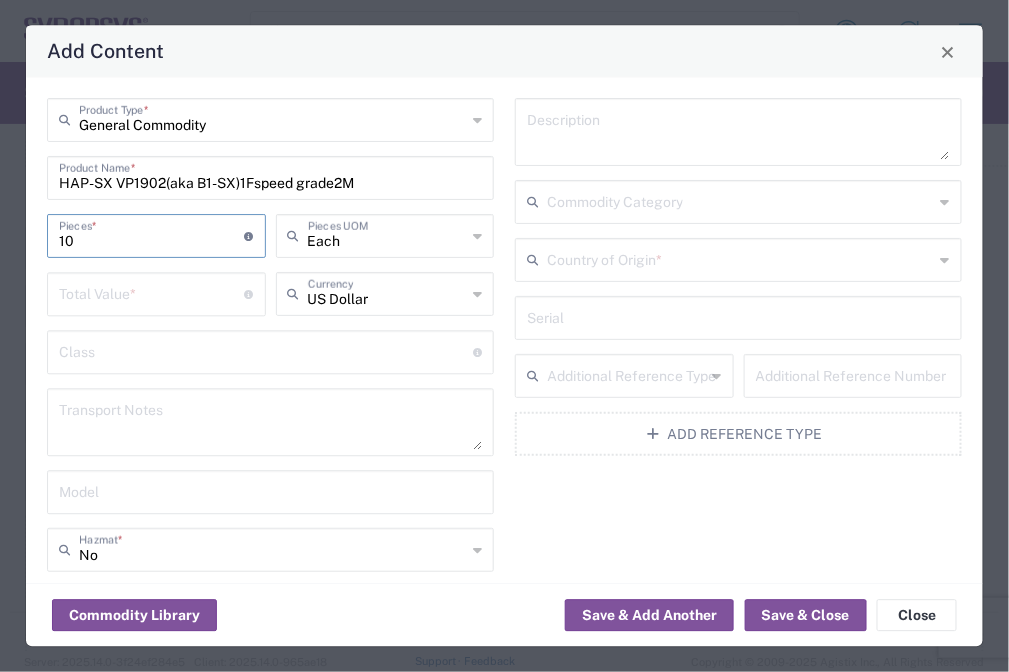 type on "10" 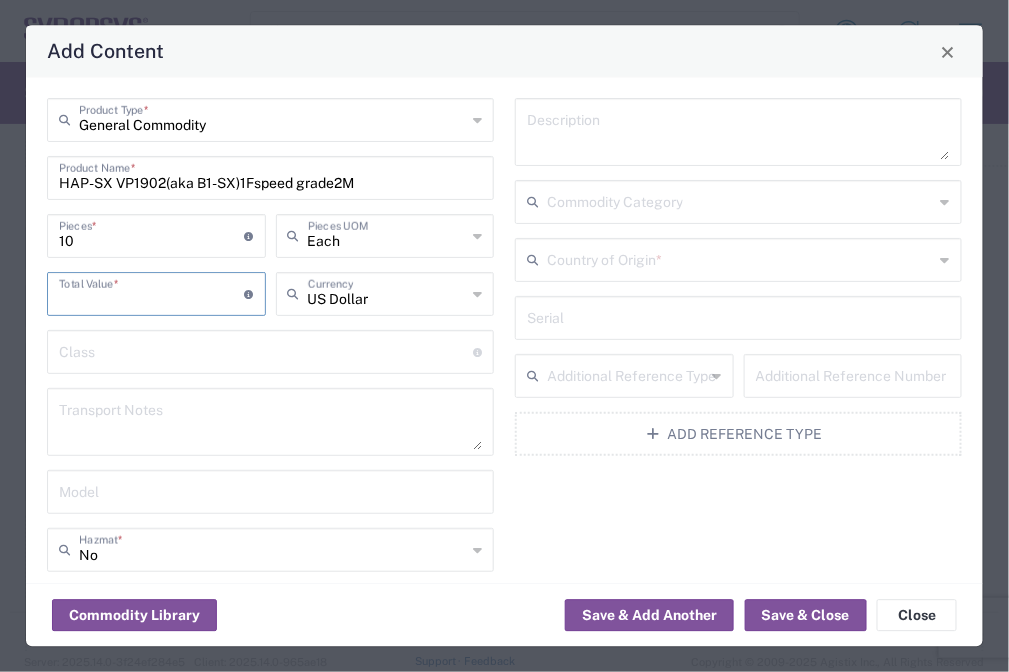 click at bounding box center [152, 293] 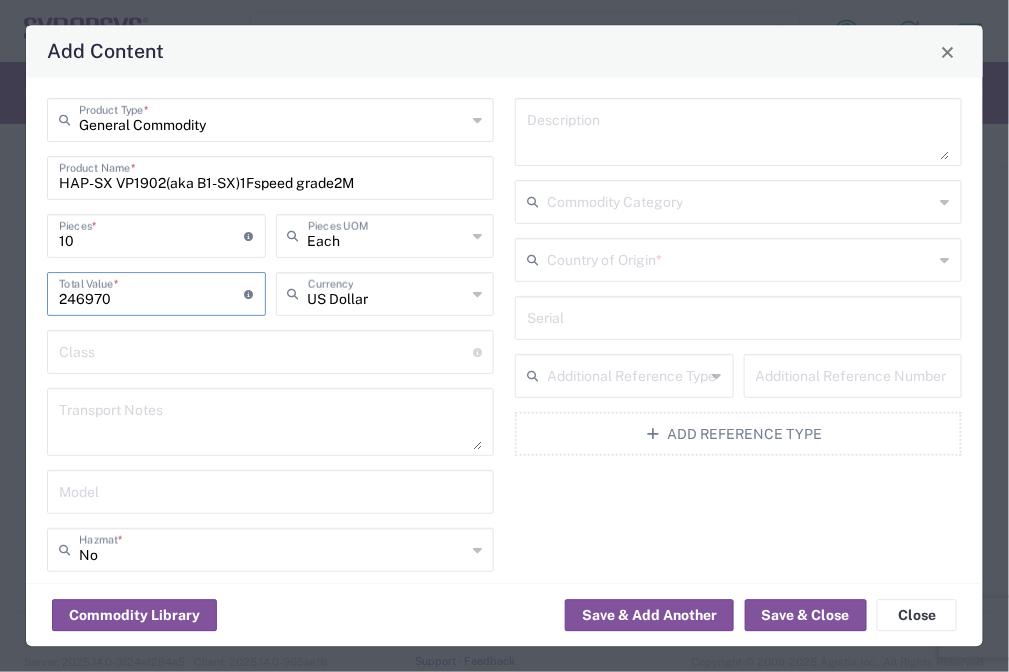 type on "246970" 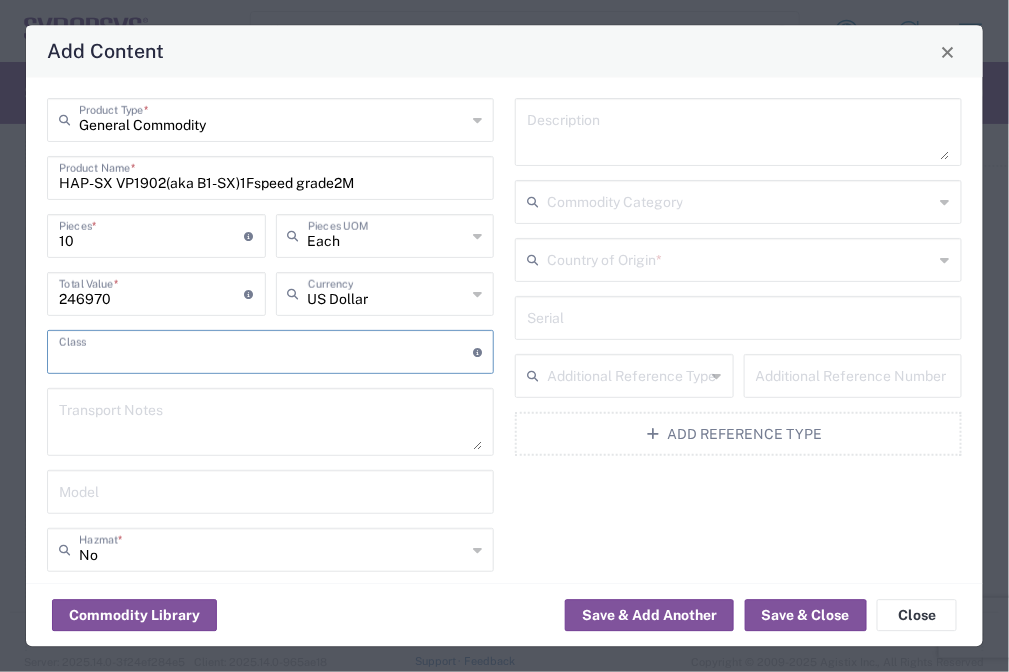 click at bounding box center (270, 423) 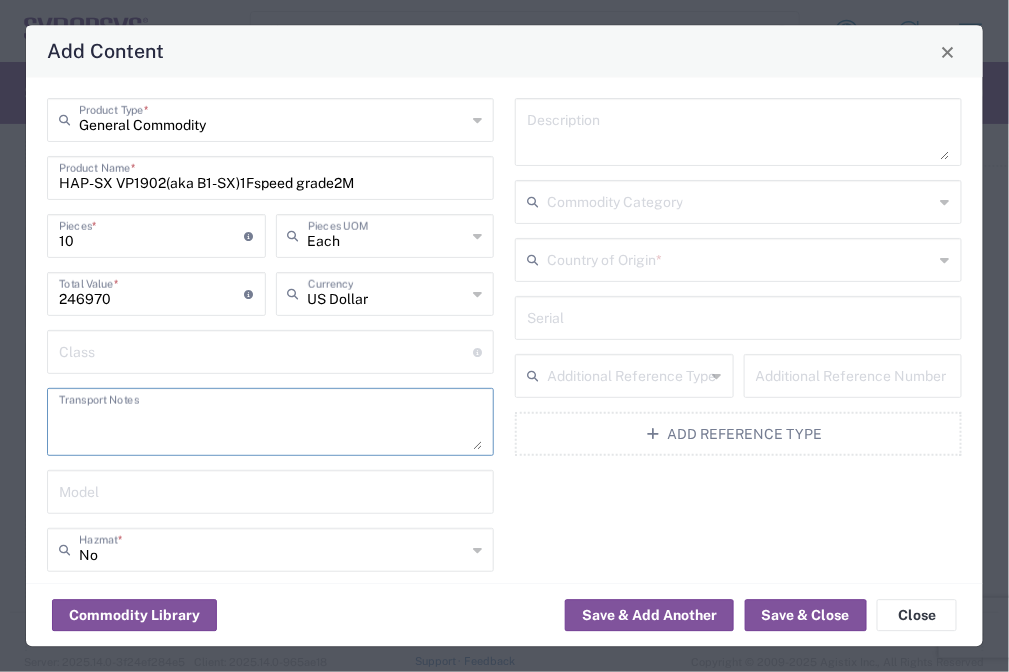 click at bounding box center [270, 423] 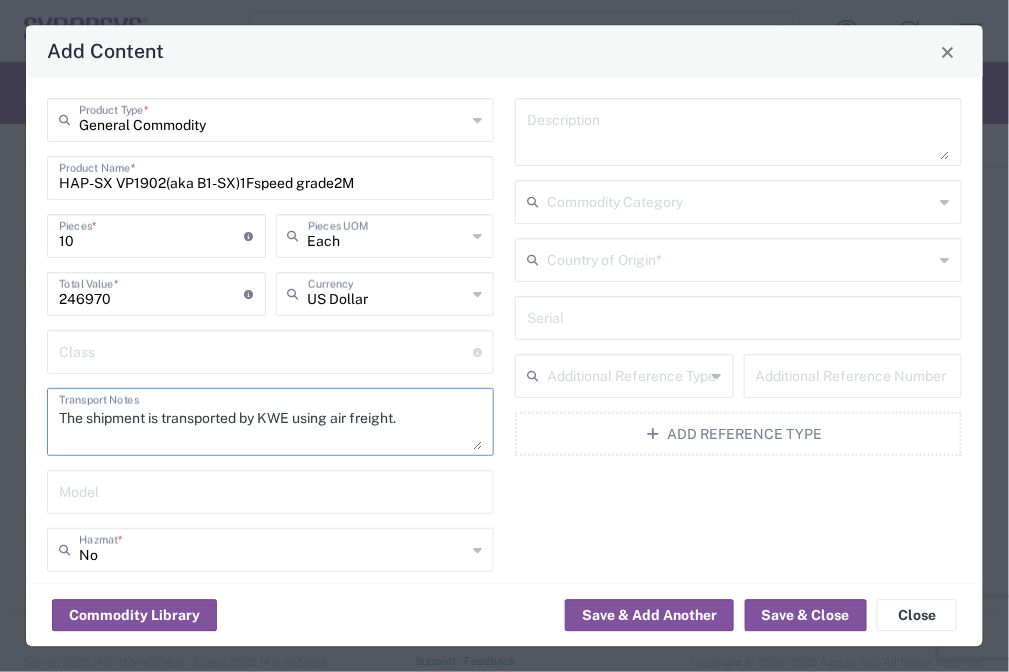 type on "The shipment is transported by KWE using air freight." 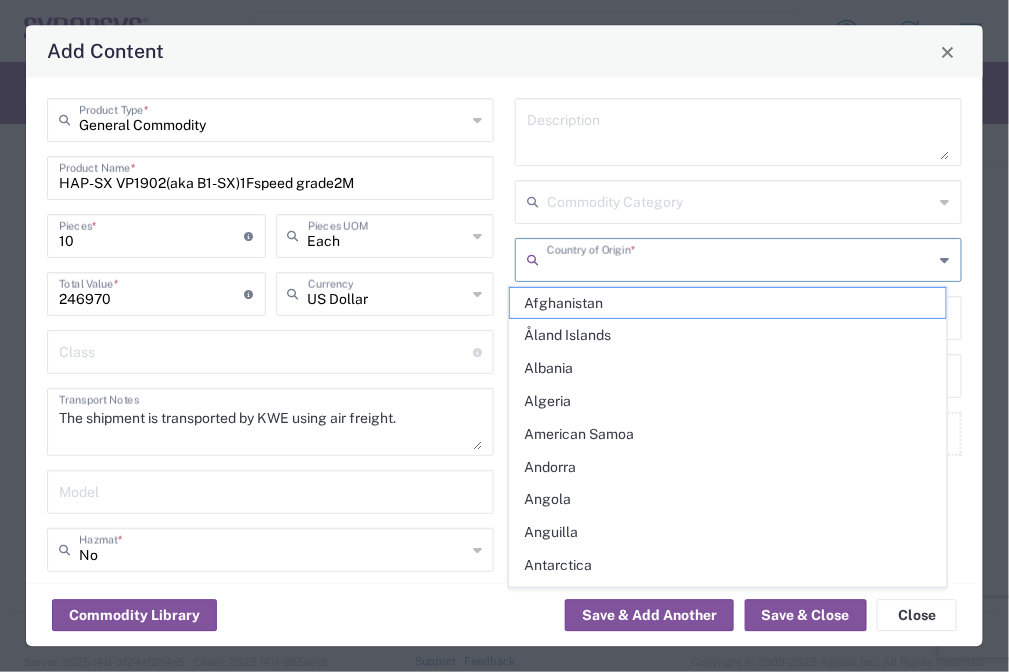 click at bounding box center (740, 259) 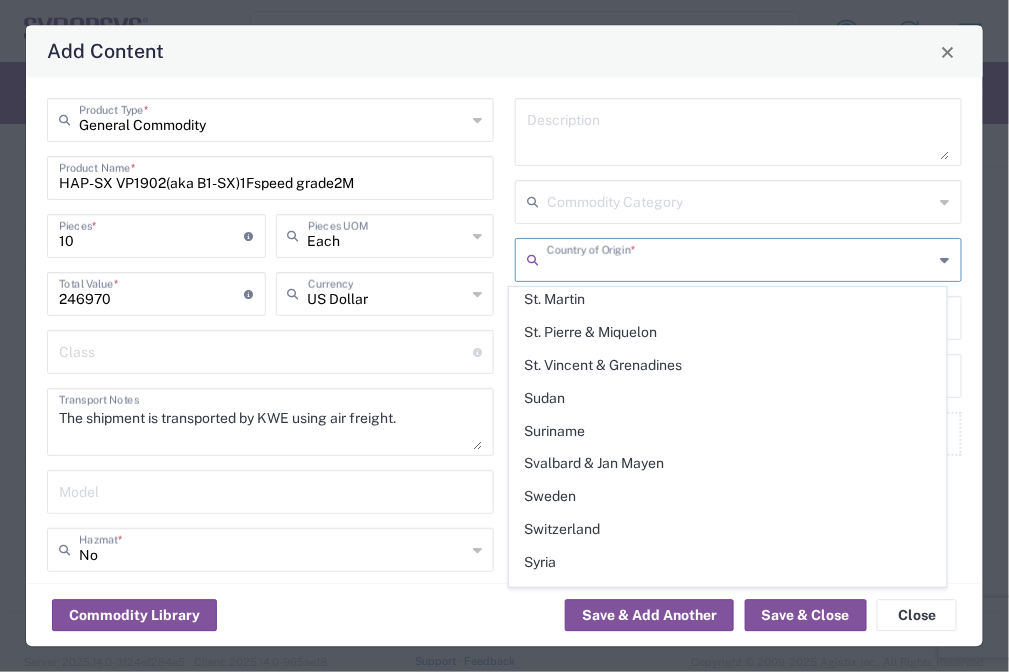 scroll, scrollTop: 7008, scrollLeft: 0, axis: vertical 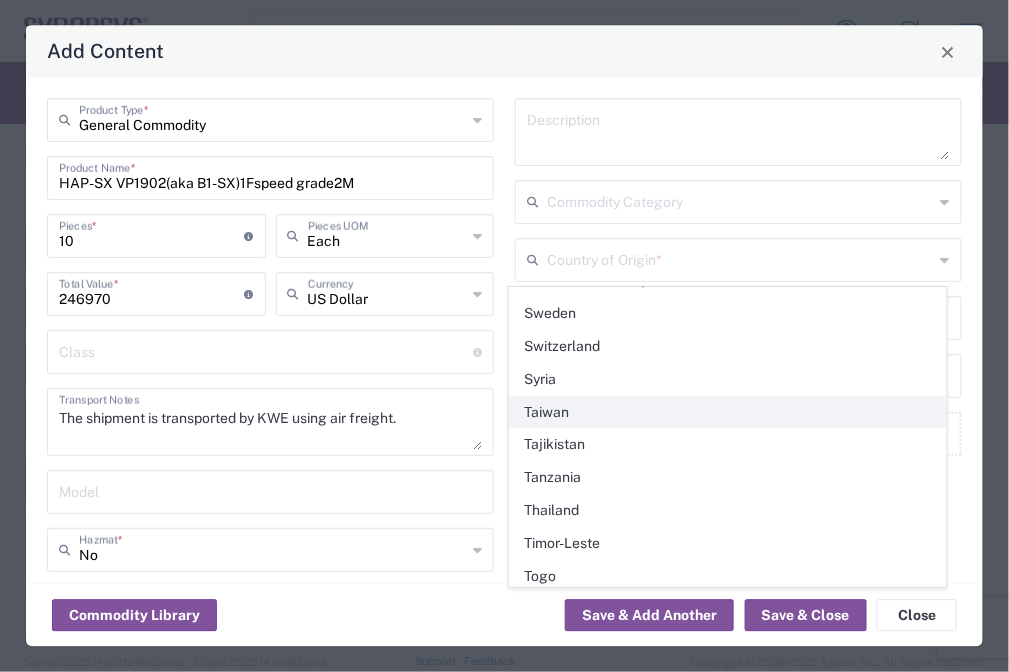 click on "Taiwan" 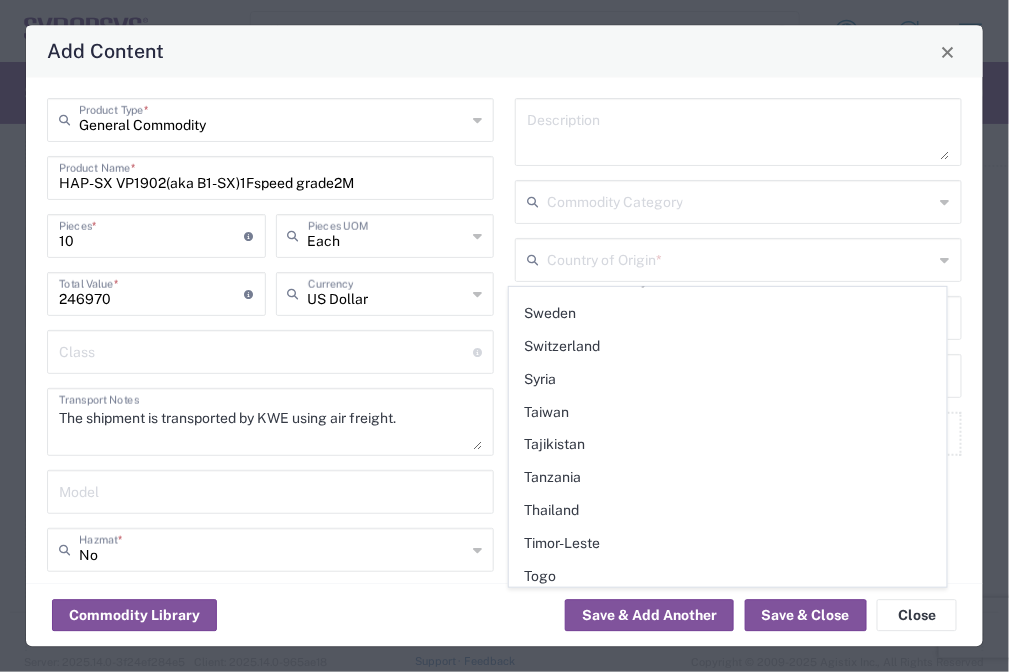 type on "Taiwan" 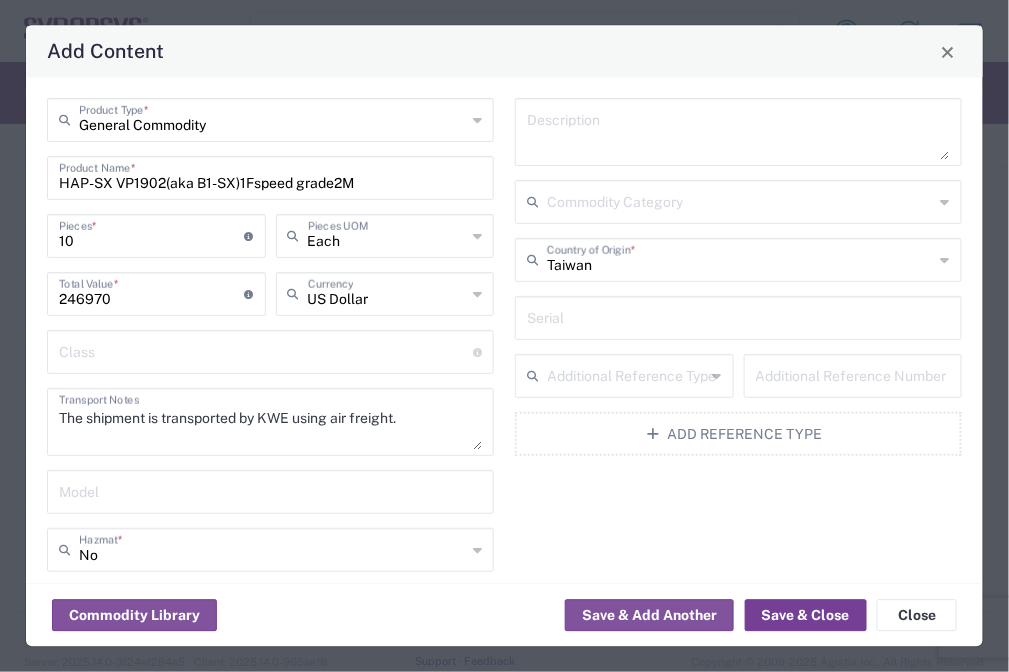 click on "Save & Close" 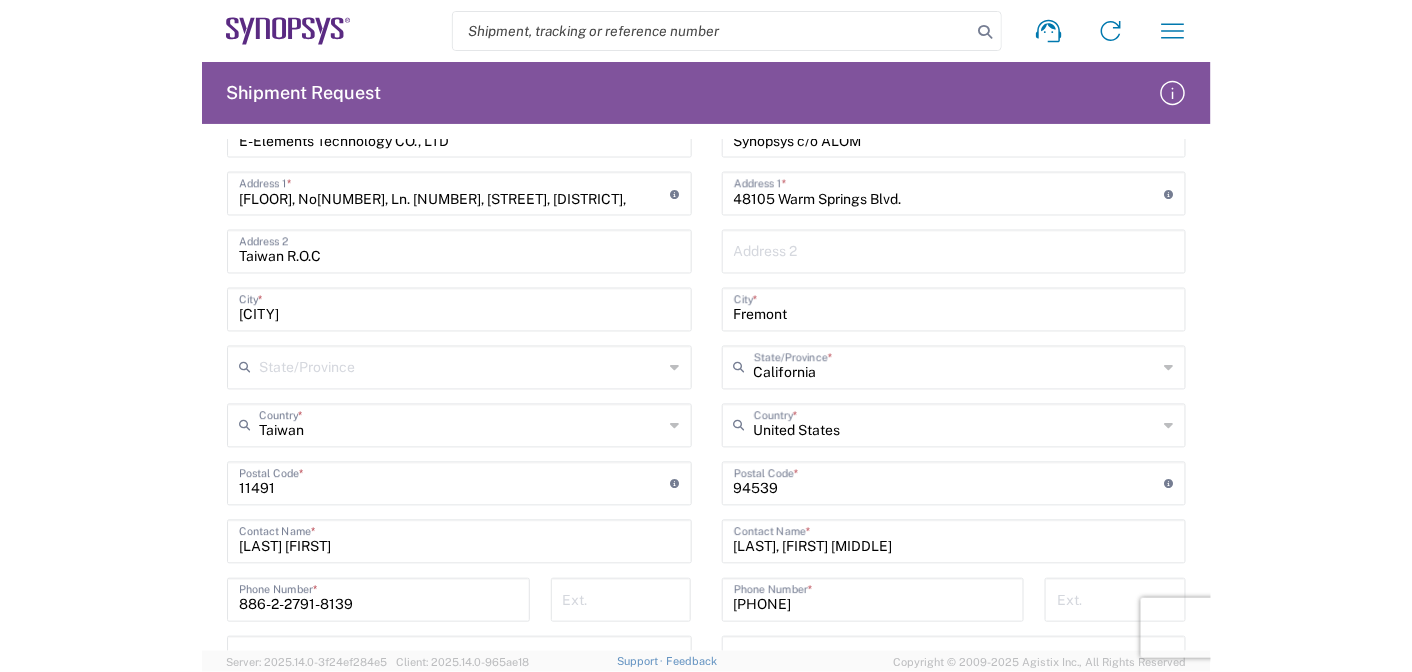 scroll, scrollTop: 0, scrollLeft: 0, axis: both 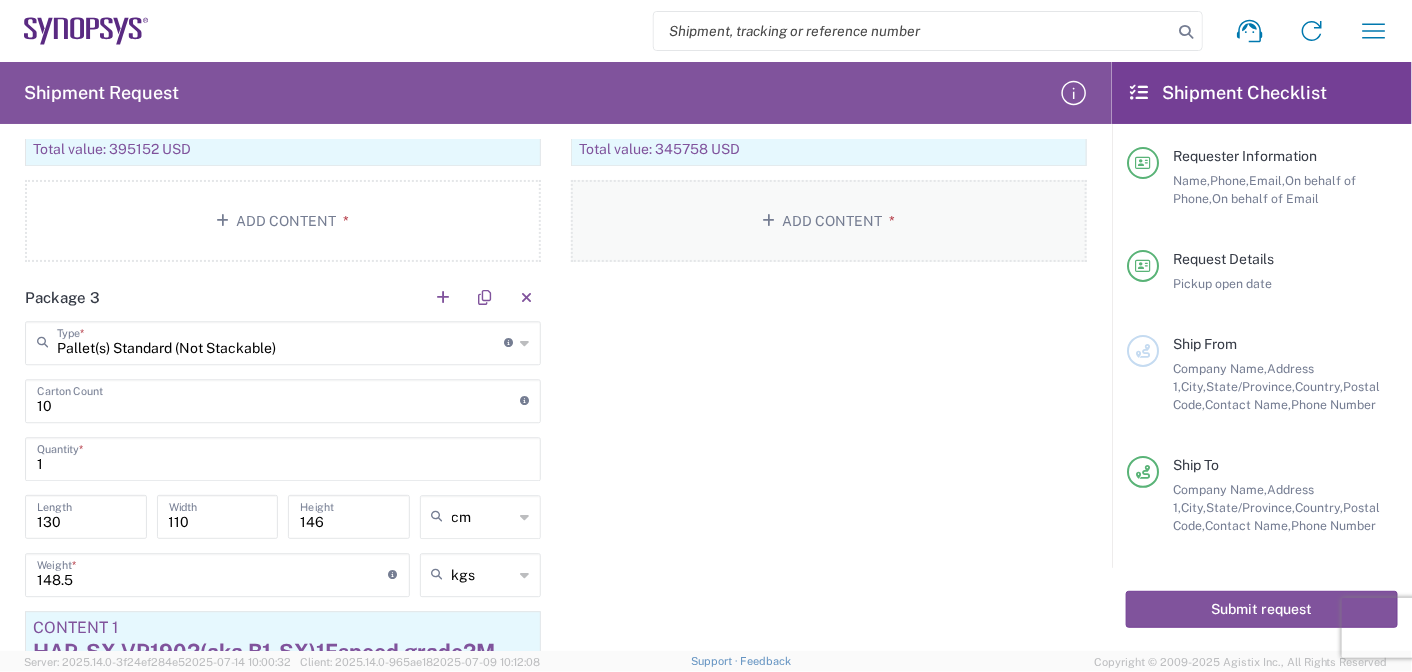 click on "Add Content *" 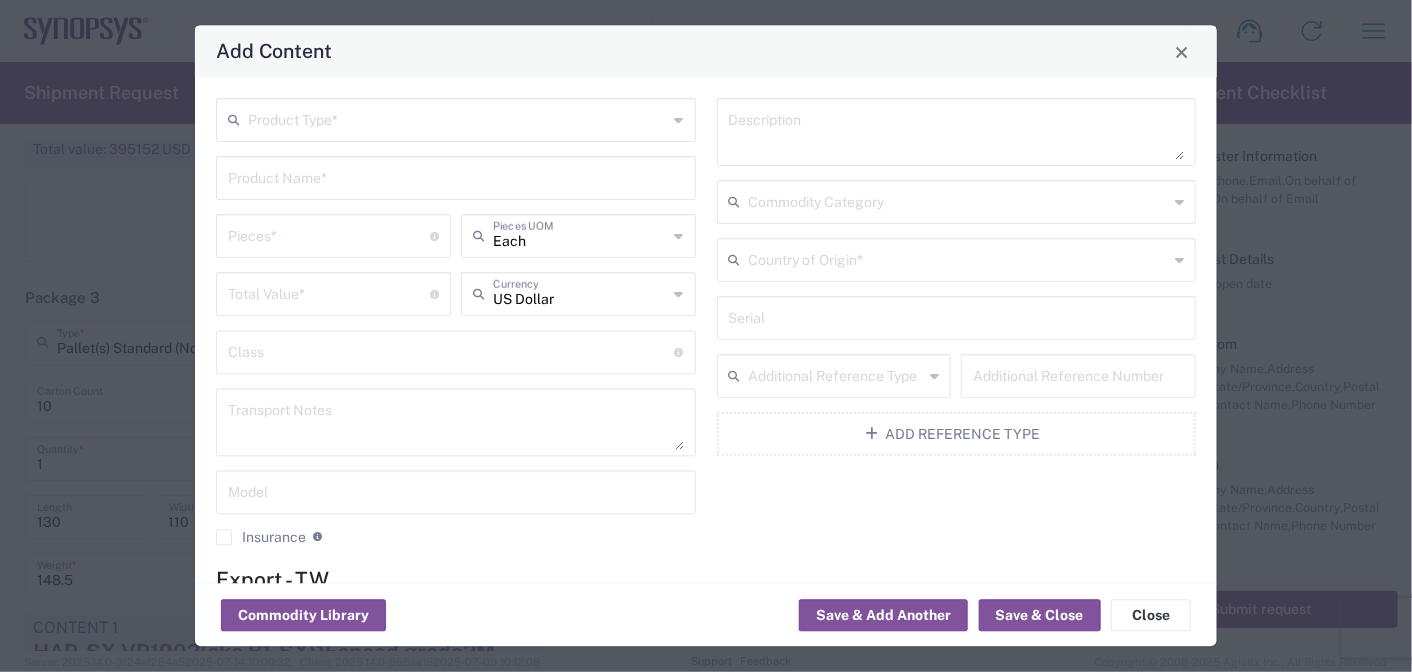 click at bounding box center [458, 119] 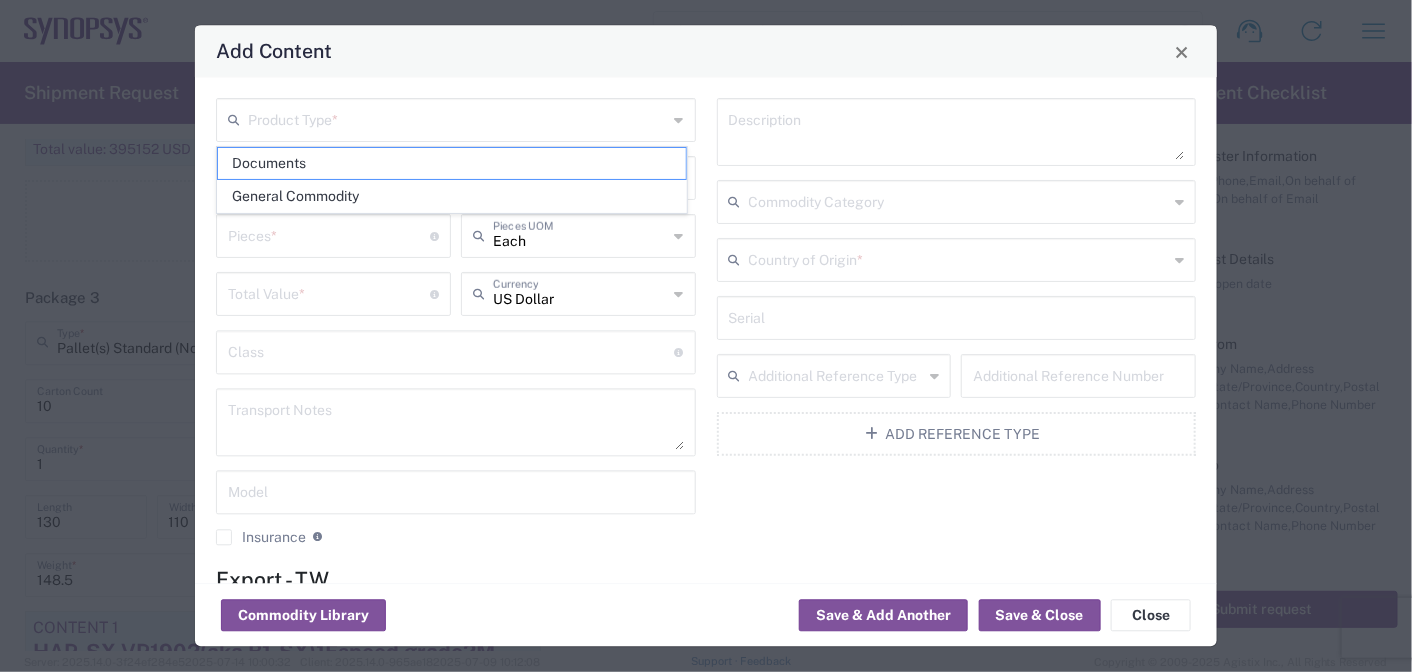 drag, startPoint x: 328, startPoint y: 192, endPoint x: 305, endPoint y: 201, distance: 24.698177 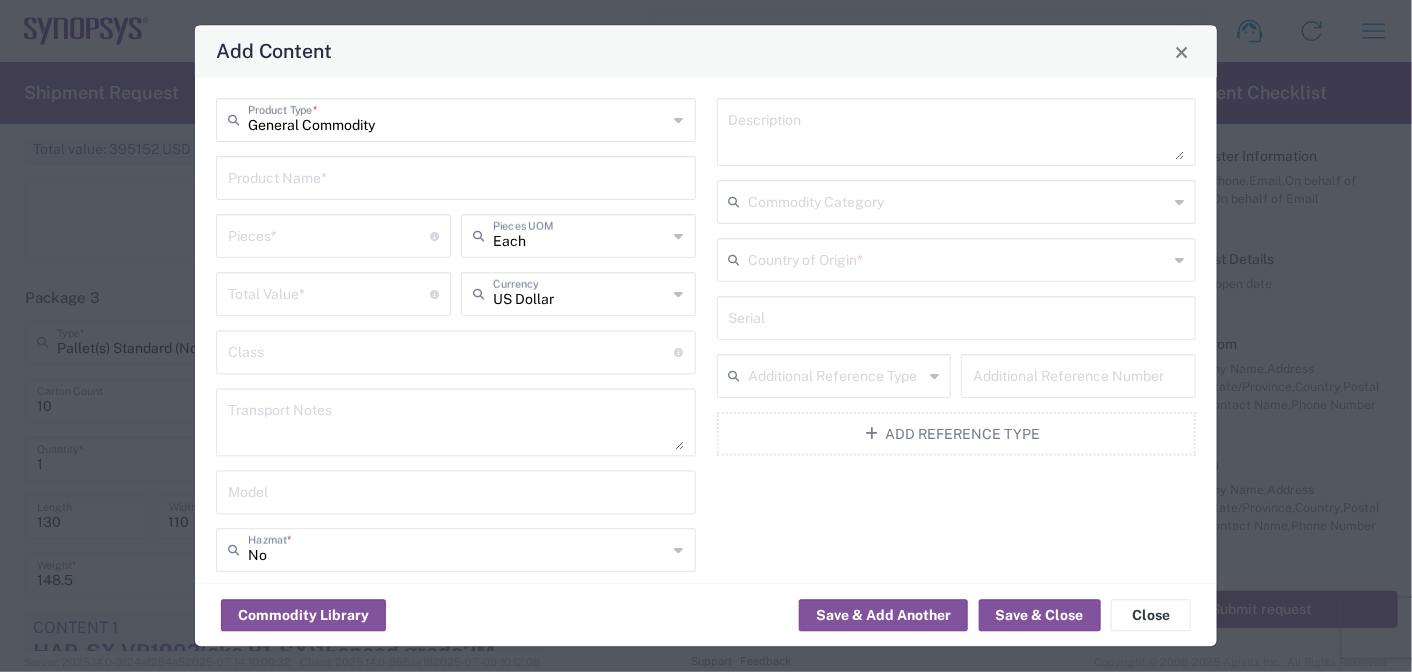 click at bounding box center [456, 177] 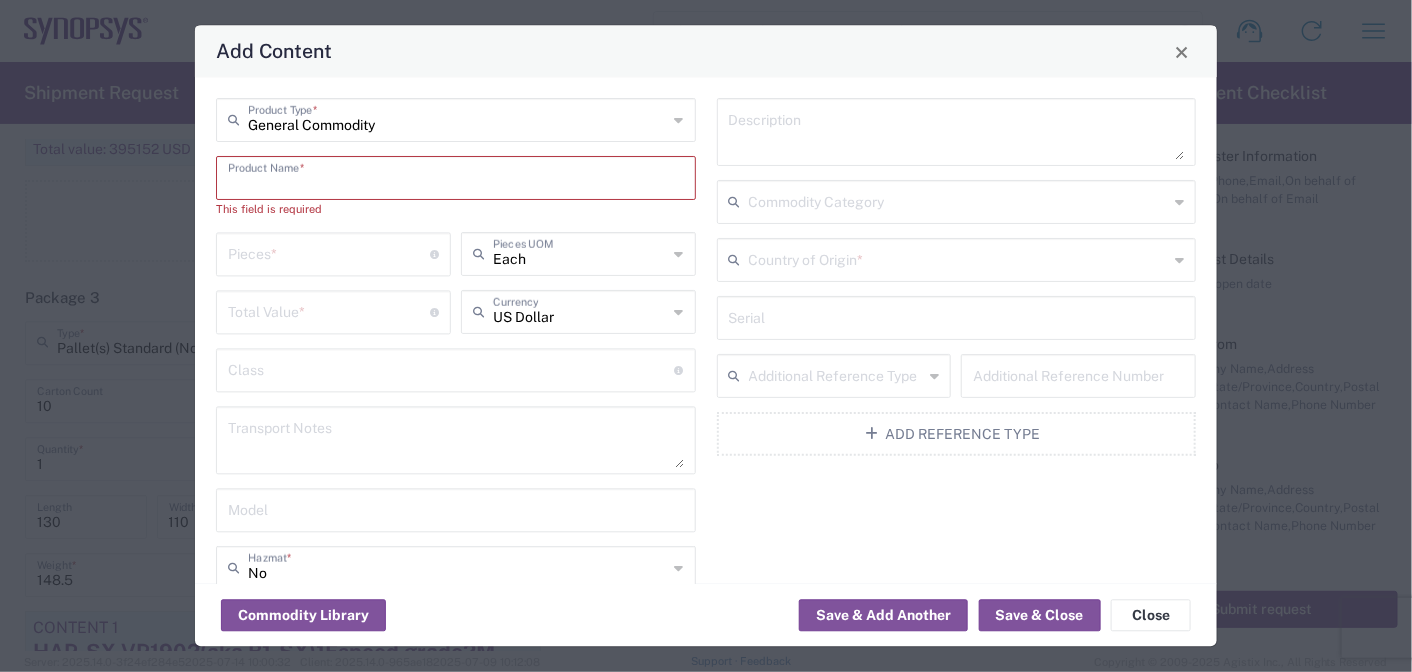 click at bounding box center [456, 177] 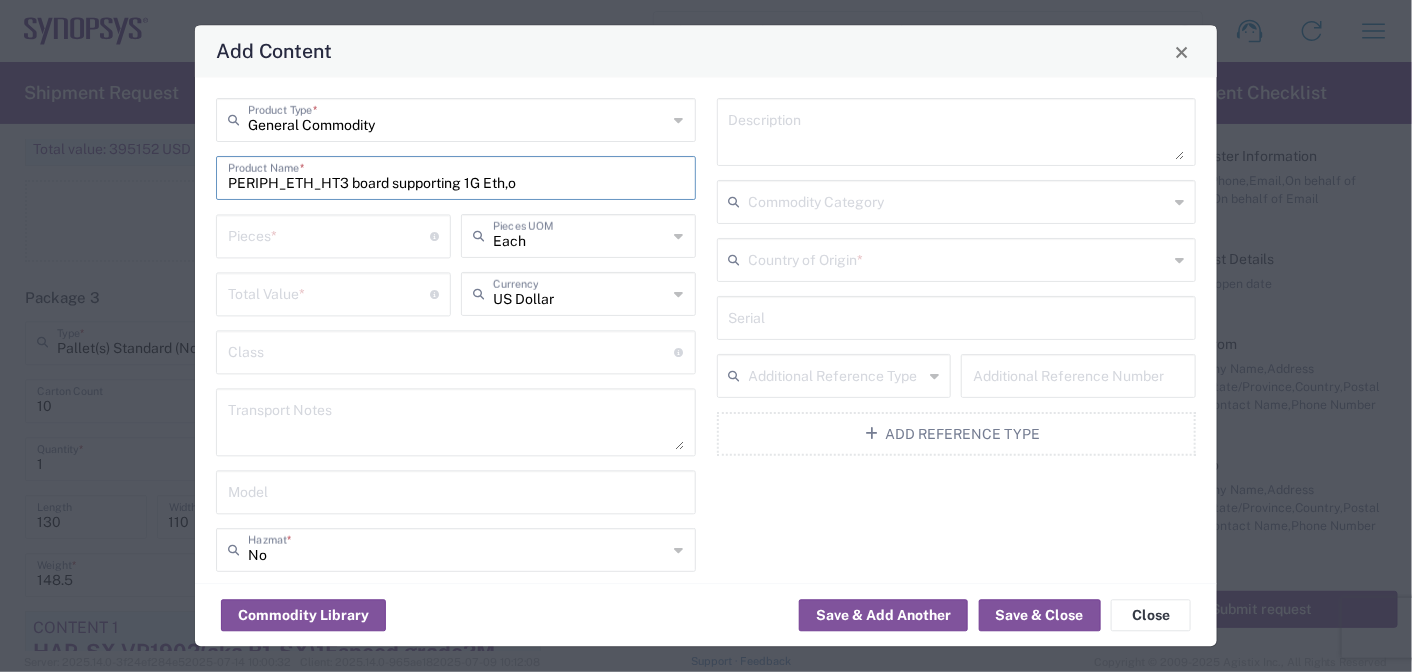 type on "PERIPH_ETH_HT3 board supporting 1G Eth,o" 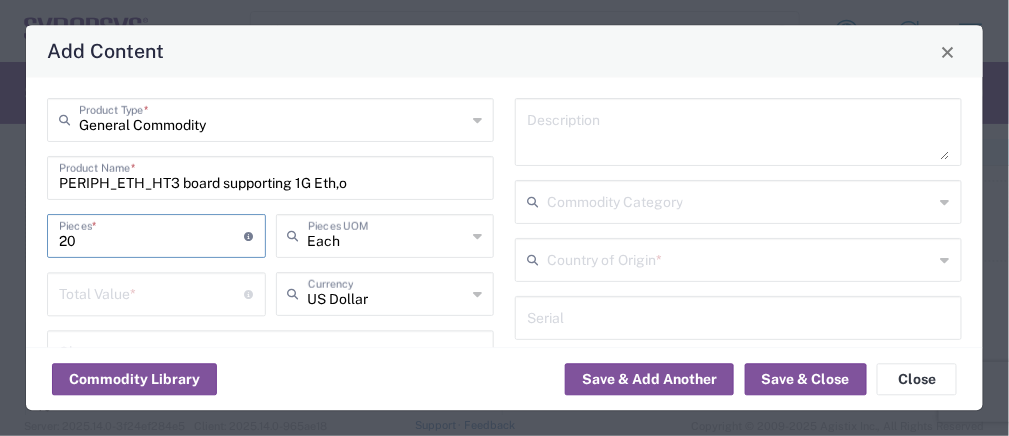 type on "20" 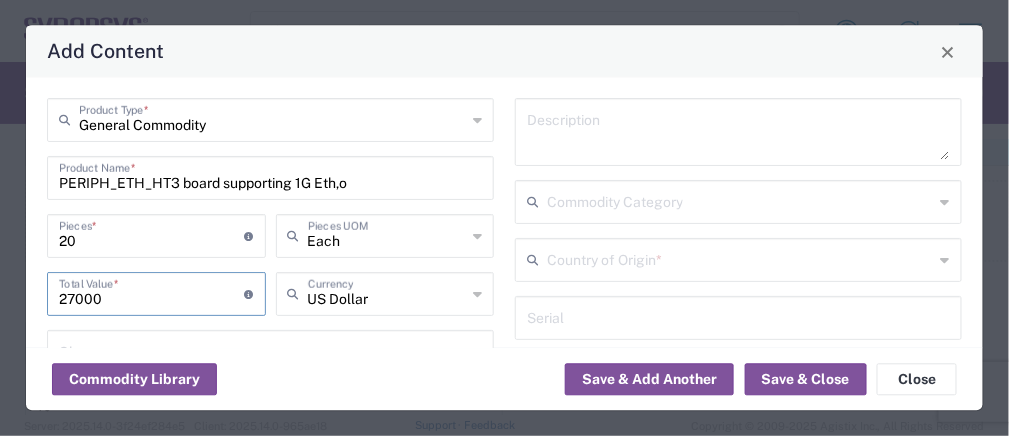 type on "27000" 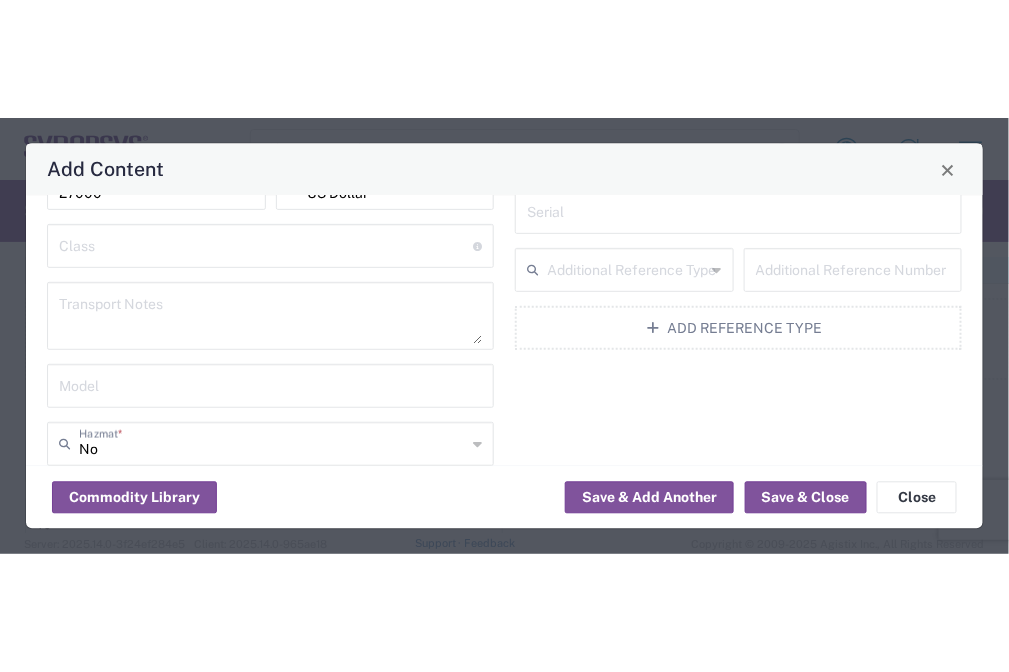scroll, scrollTop: 227, scrollLeft: 0, axis: vertical 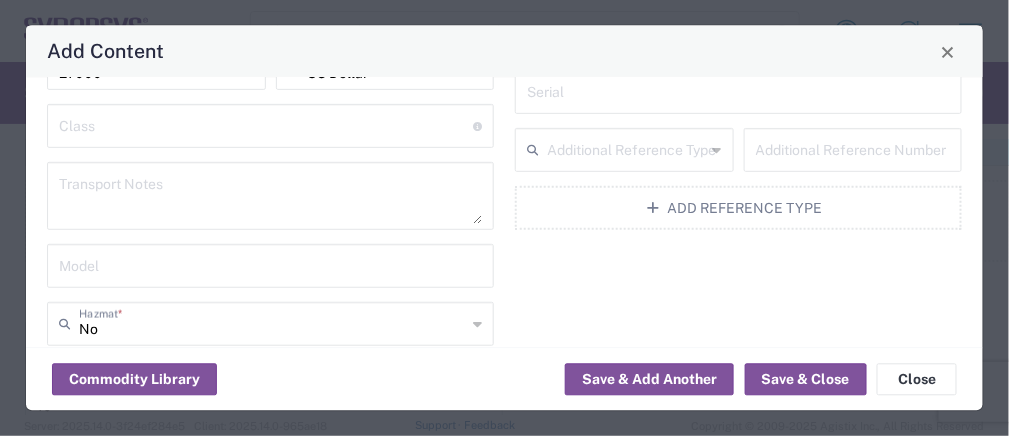 drag, startPoint x: 312, startPoint y: 178, endPoint x: 325, endPoint y: 186, distance: 15.264338 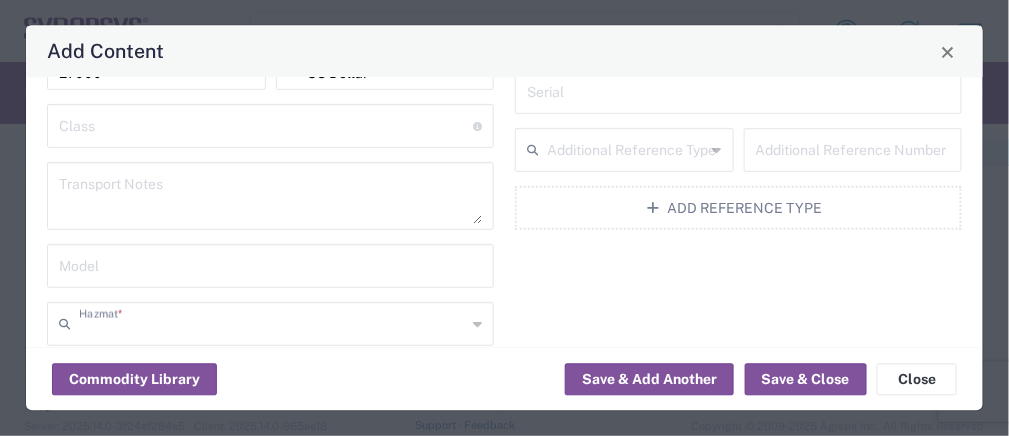 click on "Hazmat" at bounding box center [272, 322] 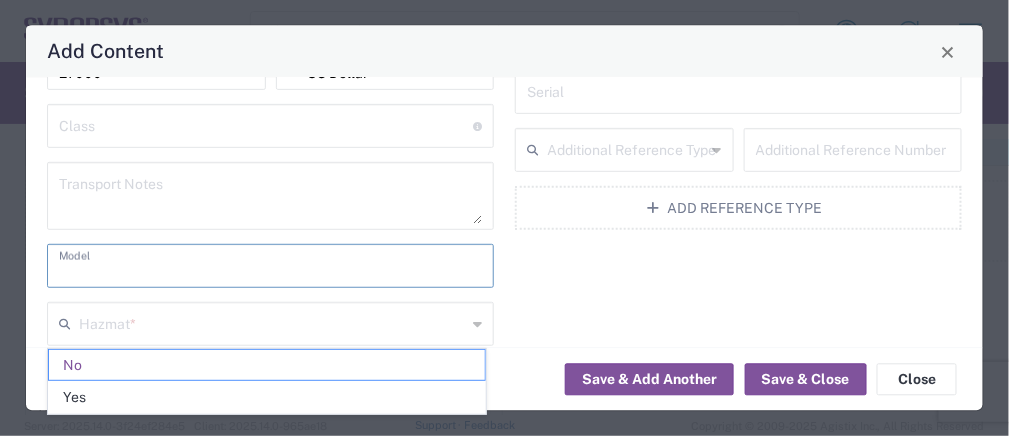 click at bounding box center (270, 264) 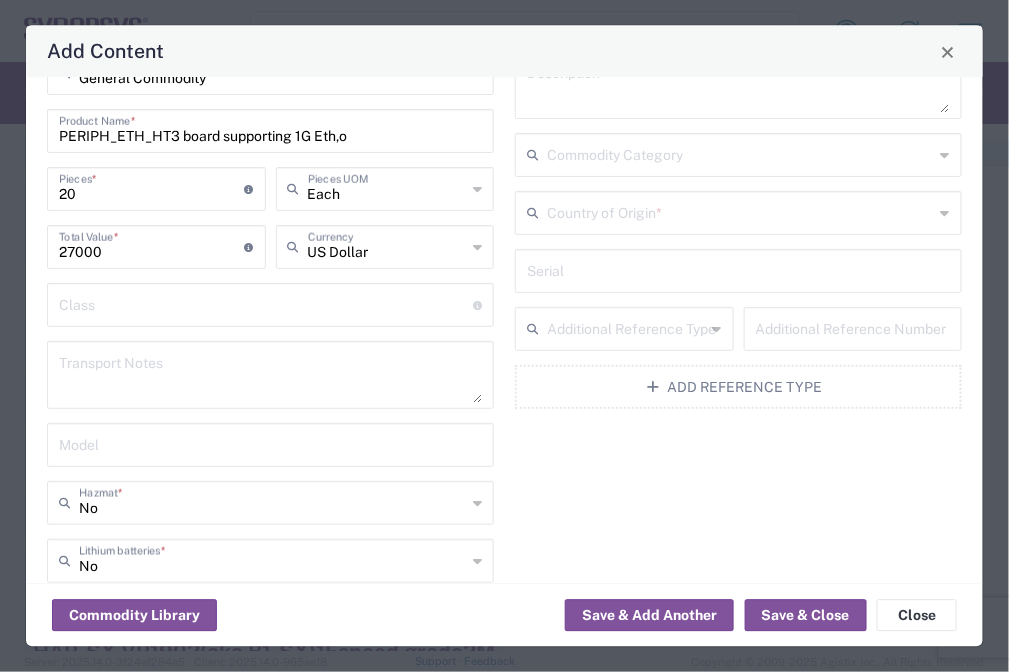 scroll, scrollTop: 41, scrollLeft: 0, axis: vertical 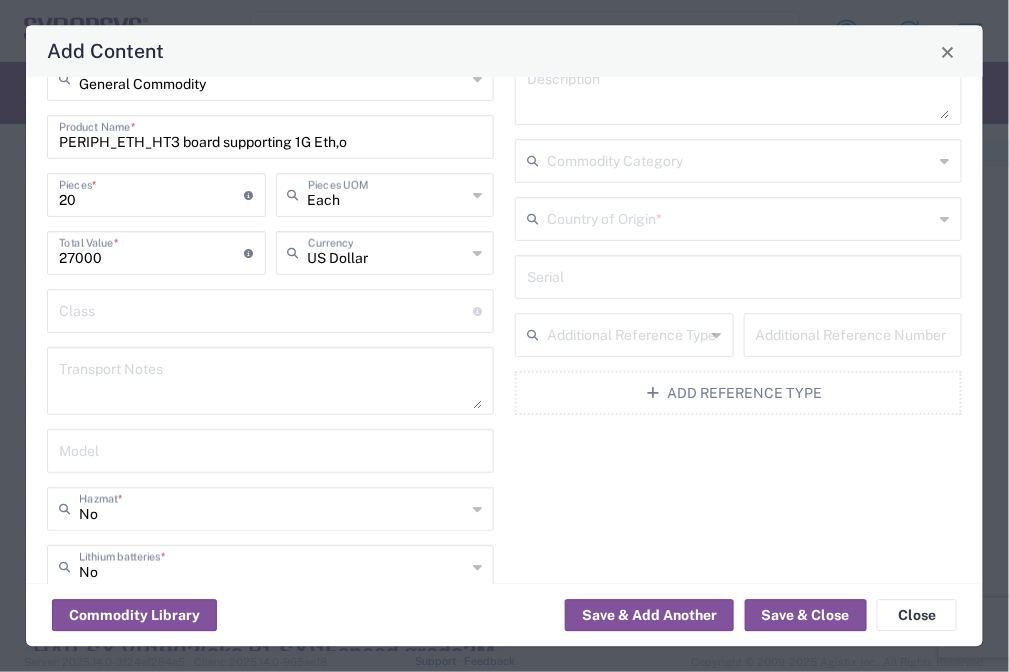 click at bounding box center [270, 382] 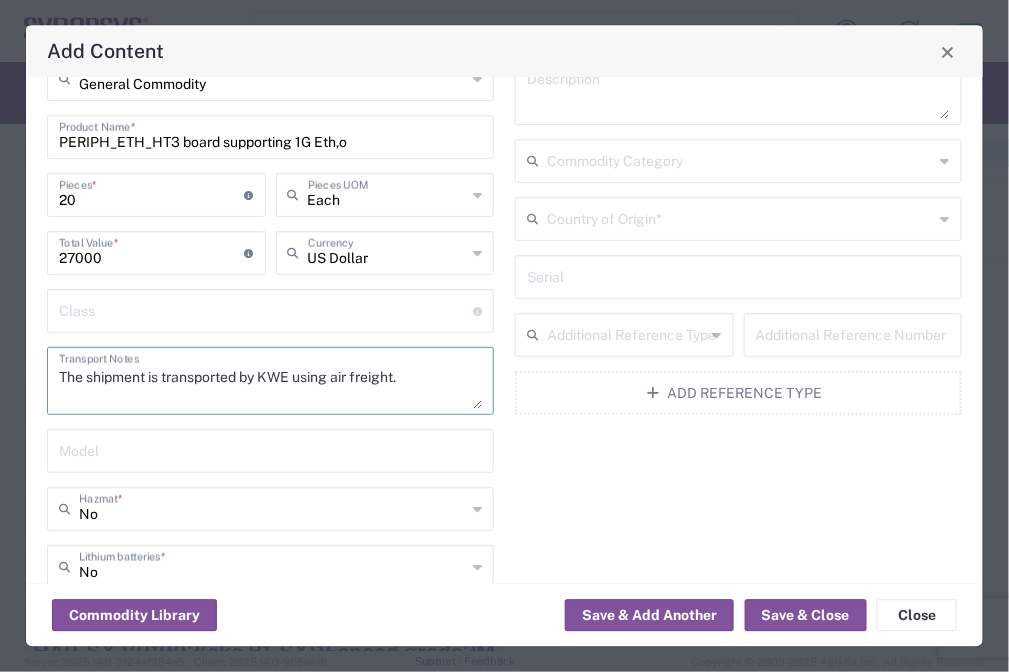 type on "The shipment is transported by KWE using air freight." 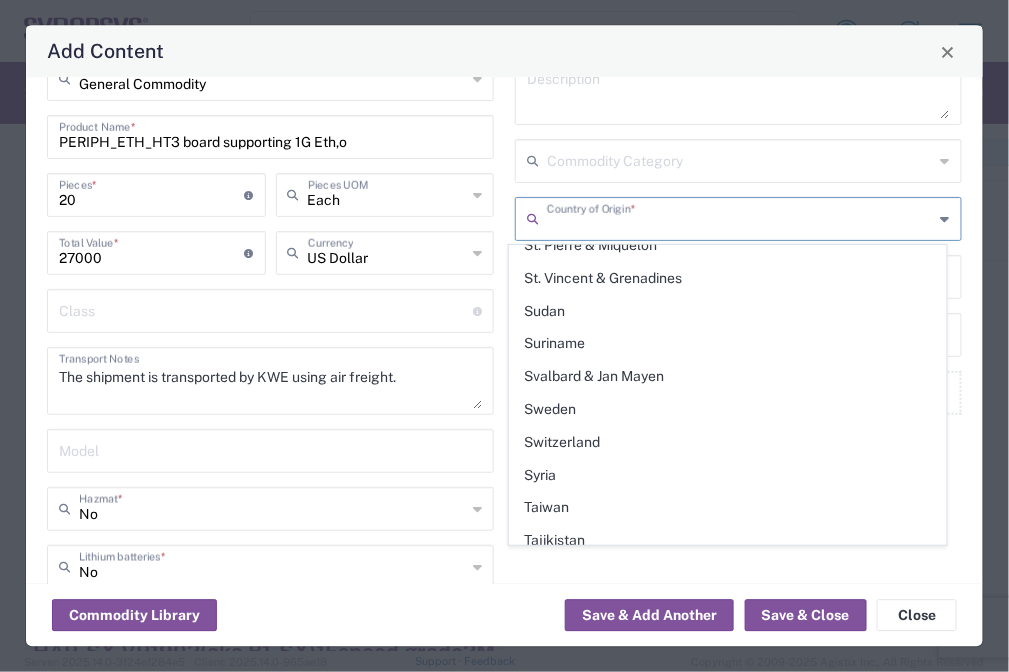 scroll, scrollTop: 6916, scrollLeft: 0, axis: vertical 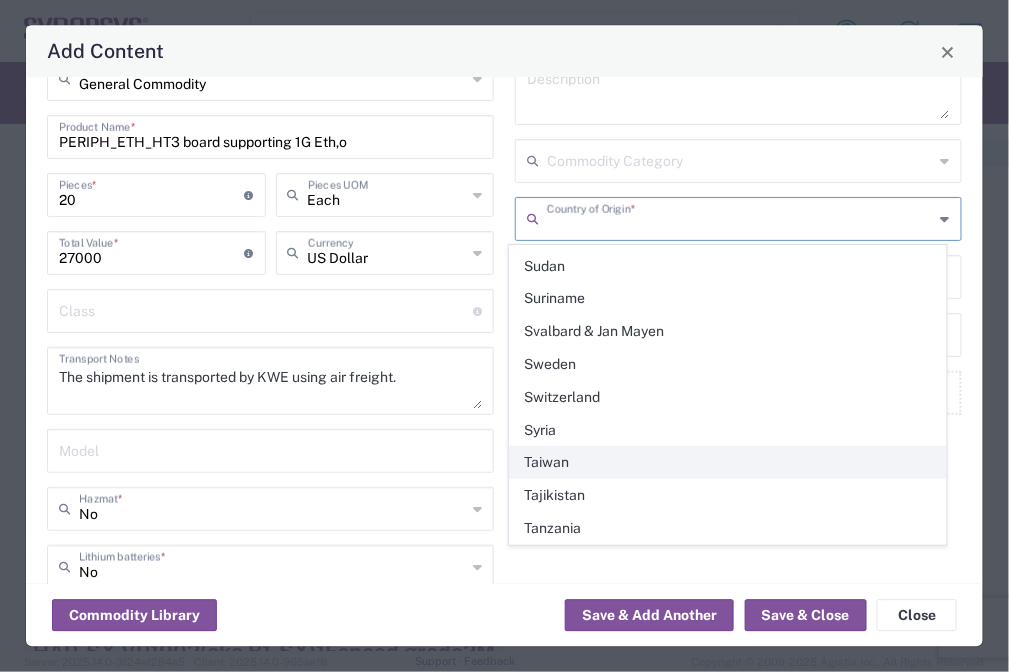 click on "Taiwan" 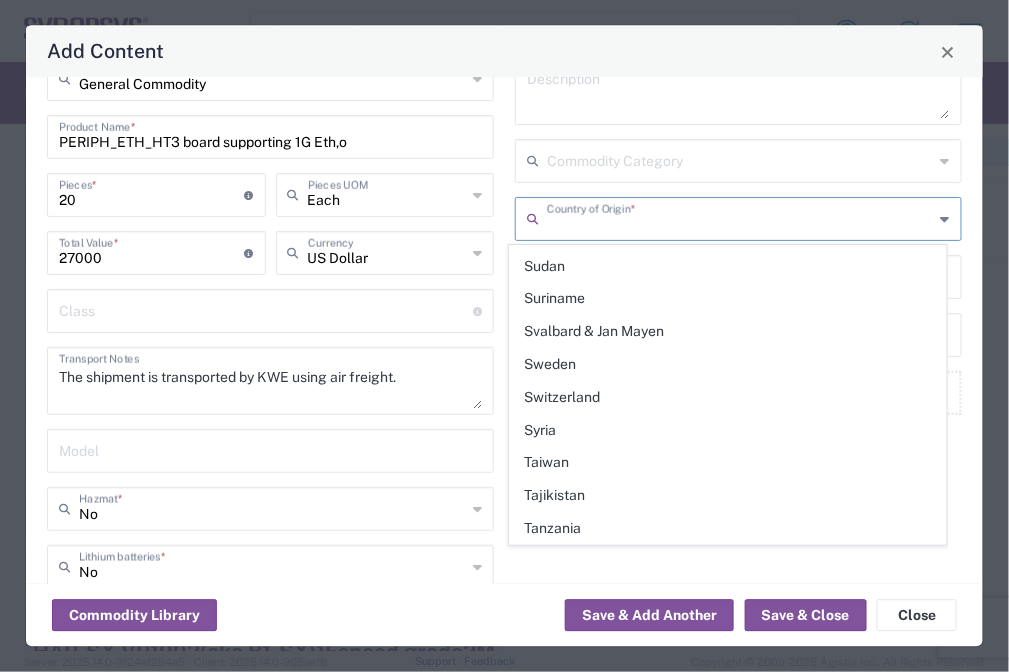 type on "Taiwan" 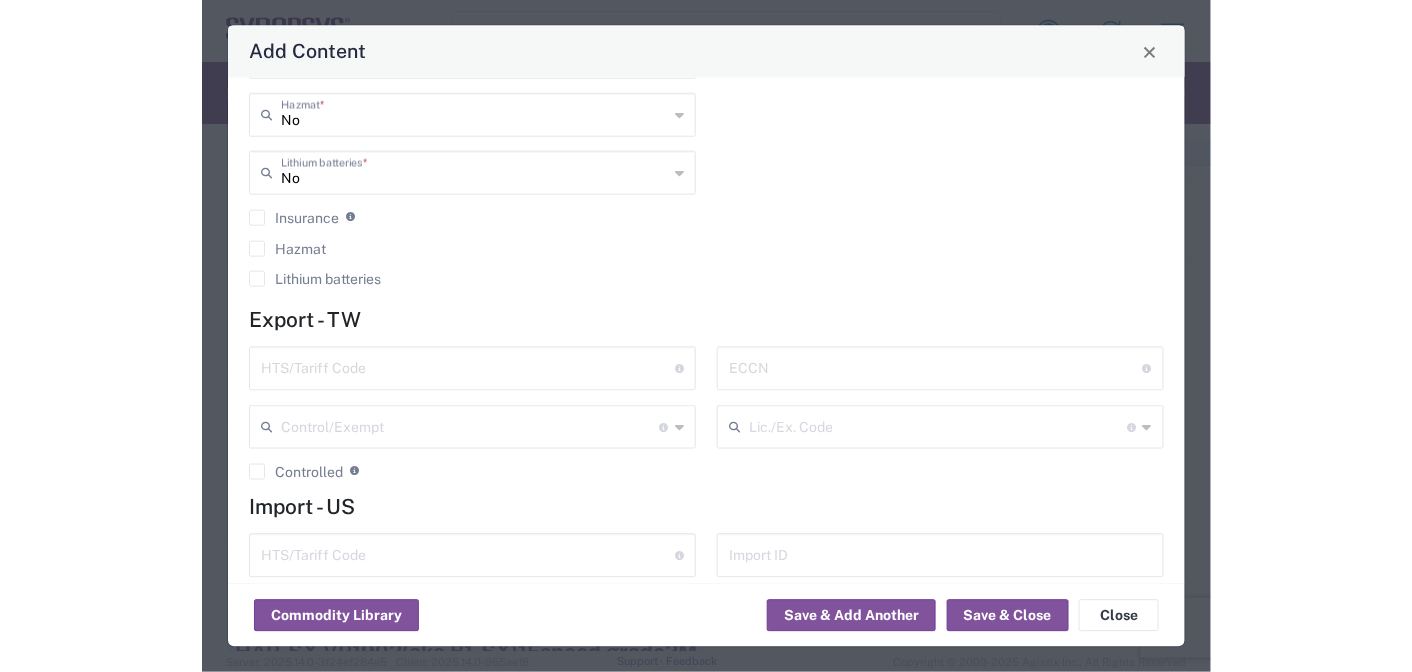 scroll, scrollTop: 494, scrollLeft: 0, axis: vertical 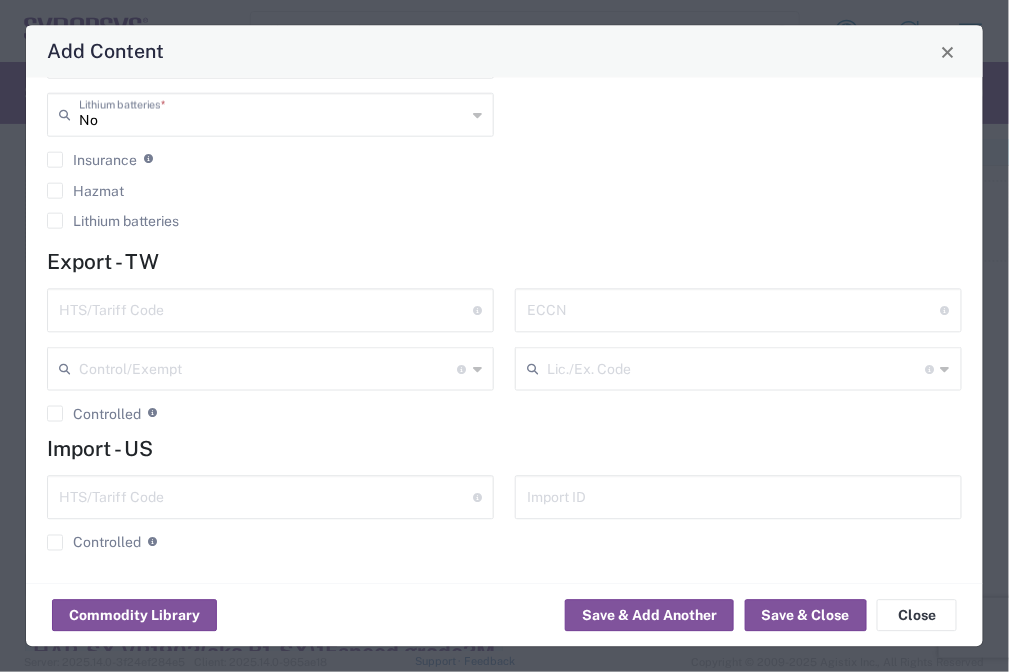 click at bounding box center (266, 309) 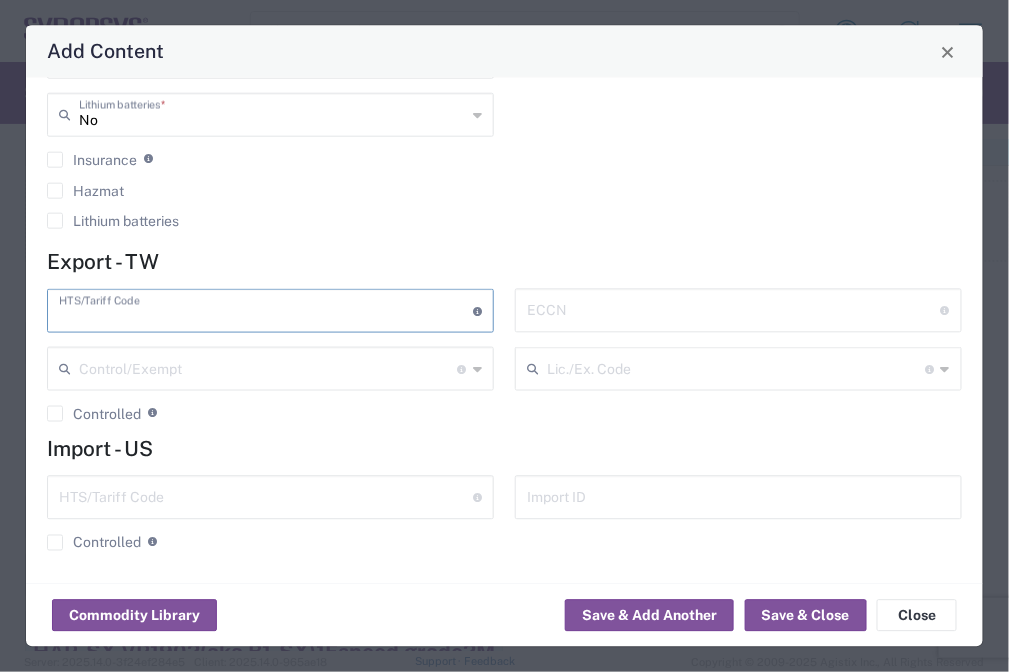paste on "8473.30.00.00" 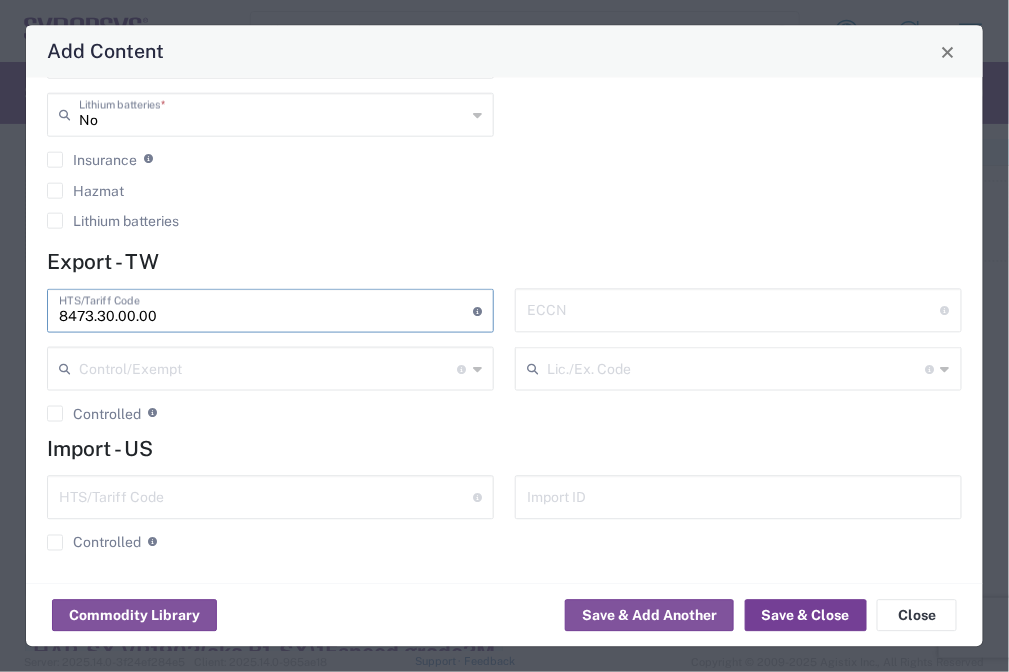 type on "8473.30.00.00" 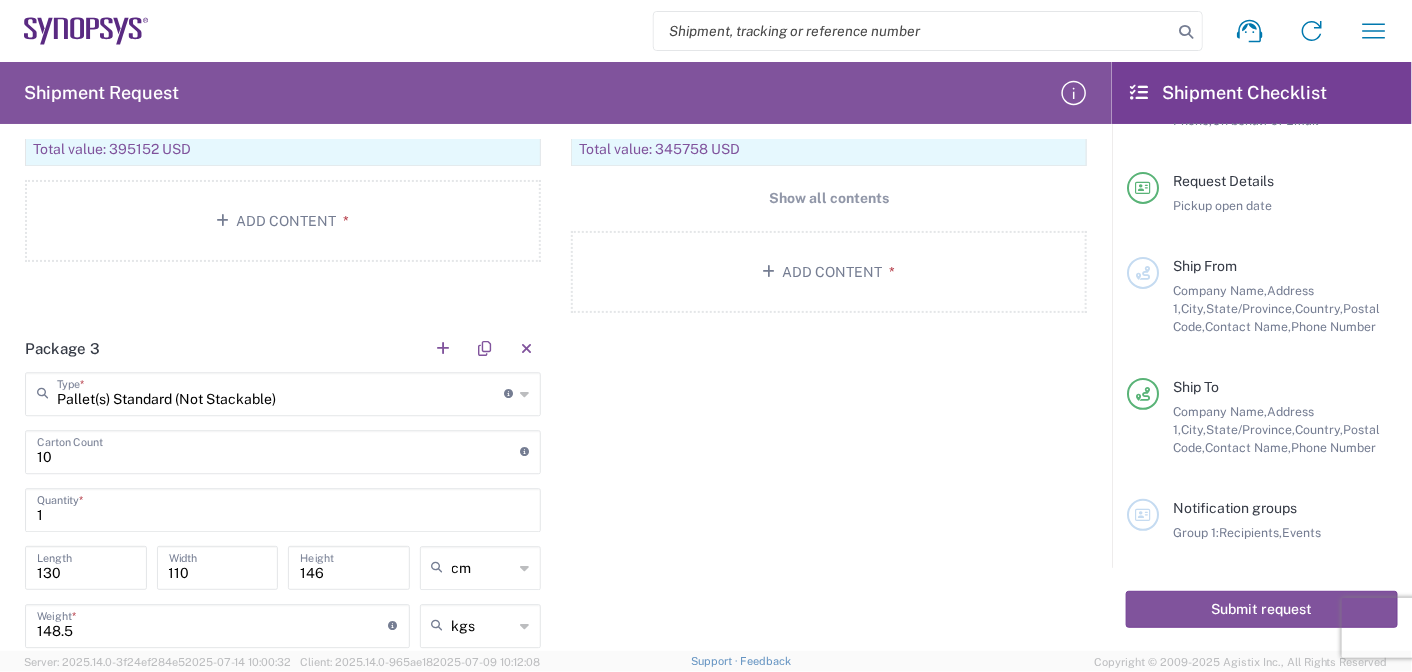 scroll, scrollTop: 0, scrollLeft: 0, axis: both 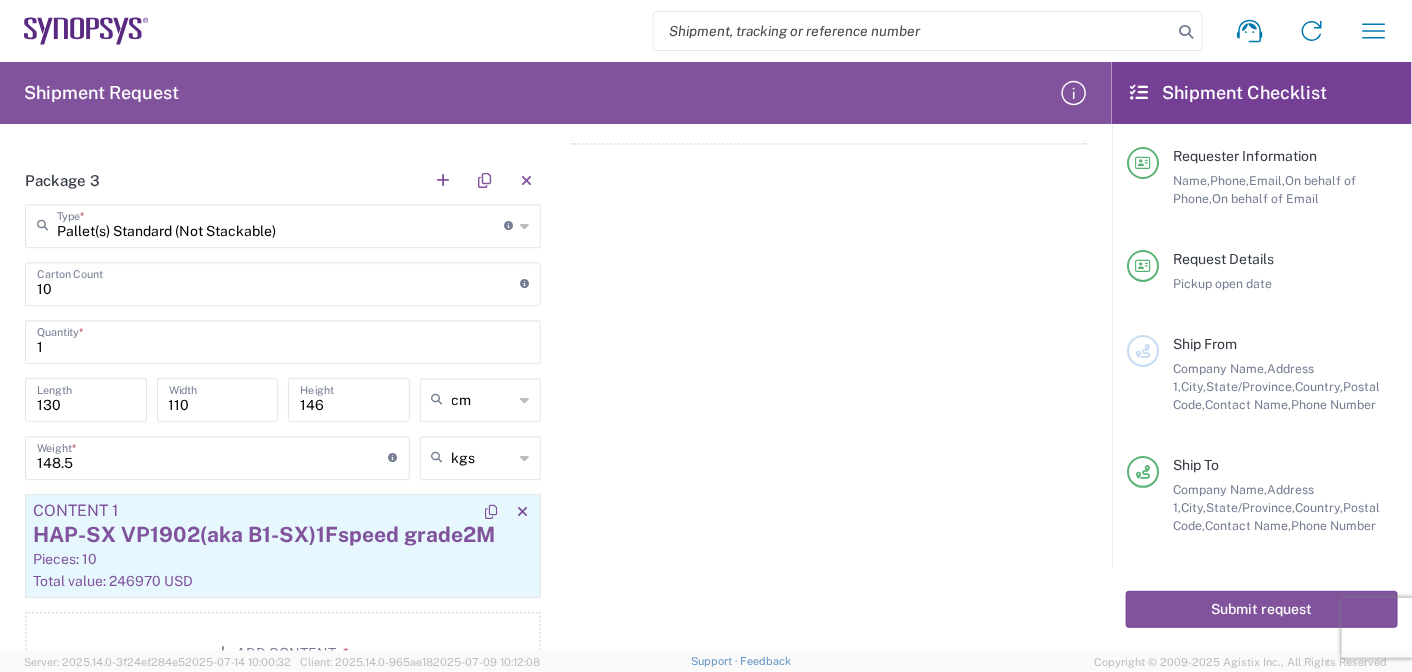 click on "HAP-SX VP1902(aka B1-SX)1Fspeed grade2M" 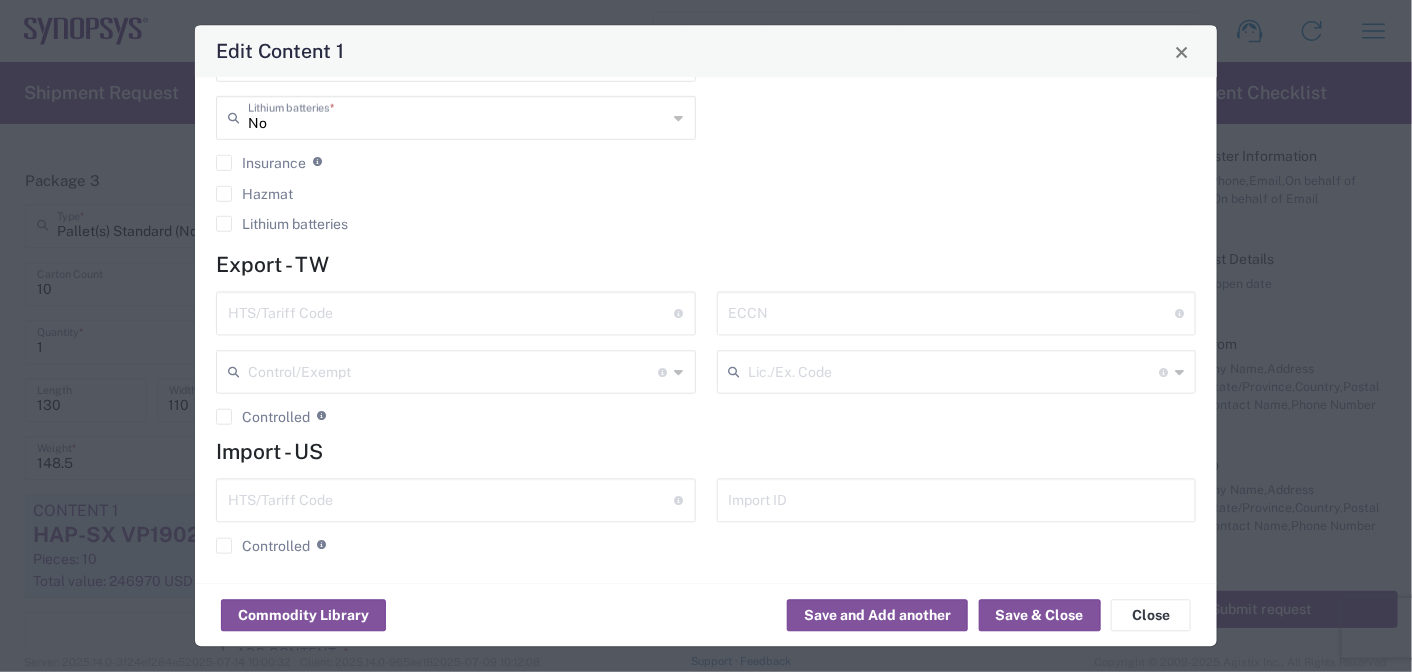 scroll, scrollTop: 494, scrollLeft: 0, axis: vertical 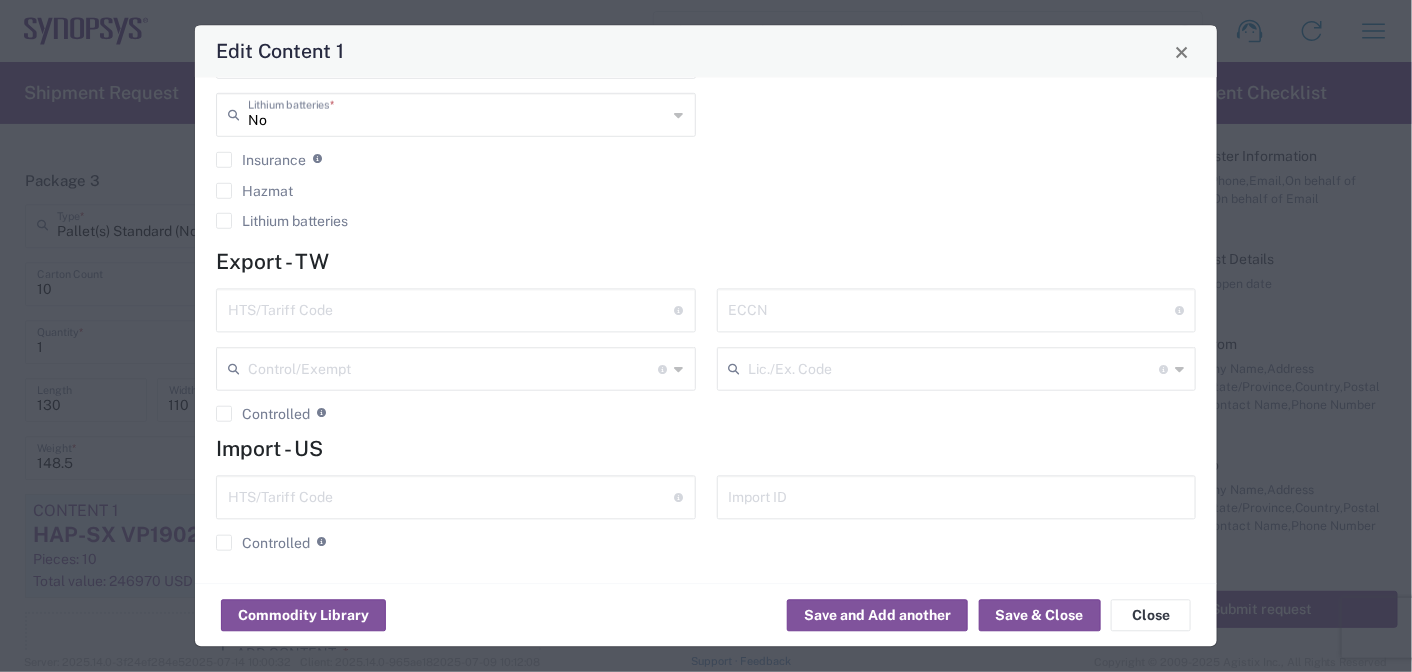 click on "Edit Content 1 General Commodity  Product Type  * HAP-SX VP1902(aka B1-SX)1Fspeed grade2M  Product Name  * 10  Pieces  * Number of pieces inside all the packages Each  Pieces UOM  246970  Total Value  * Total value of all the pieces US Dollar  Currency   Class  18 standardized commodity classifications indicating transportability The shipment is transported by KWE using air freight.  Transport Notes   Model  No  Hazmat  * No  Lithium batteries  *  Insurance  Check this box to request insurance  Hazmat   Lithium batteries   Description   Commodity Category  Taiwan  Country of Origin  *  Serial   Additional Reference Type   Additional Reference Number  Add Reference Type Export - TW  HTS/Tariff Code  10-digit U.S. import and export statistical classification systems, the Harmonized Tariff Schedule of the United States Annotated (HTS) for imports, and the Schedule B for exports. Format of 10-digit HTS is [HTS_CODE]  Control/Exempt   Controlled   ECCN   Lic./Ex. Code  Import - US  HTS/Tariff Code   Controlled" 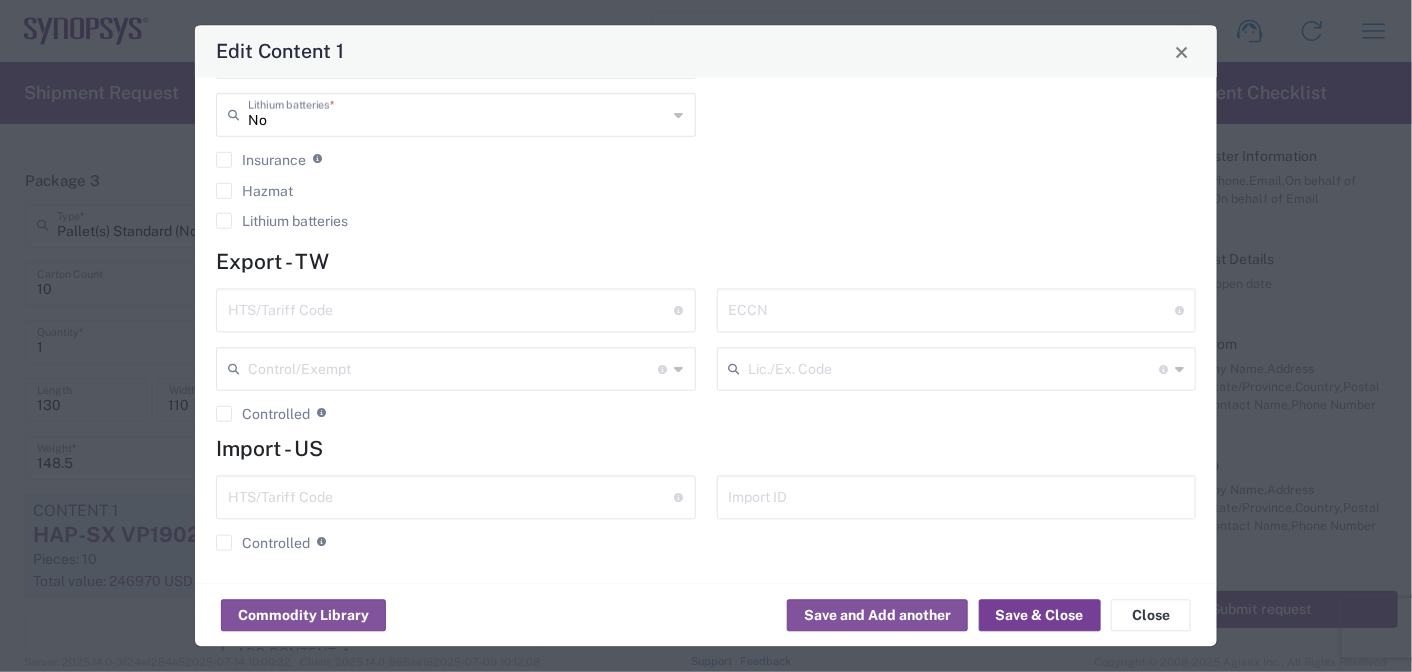 click on "Save & Close" 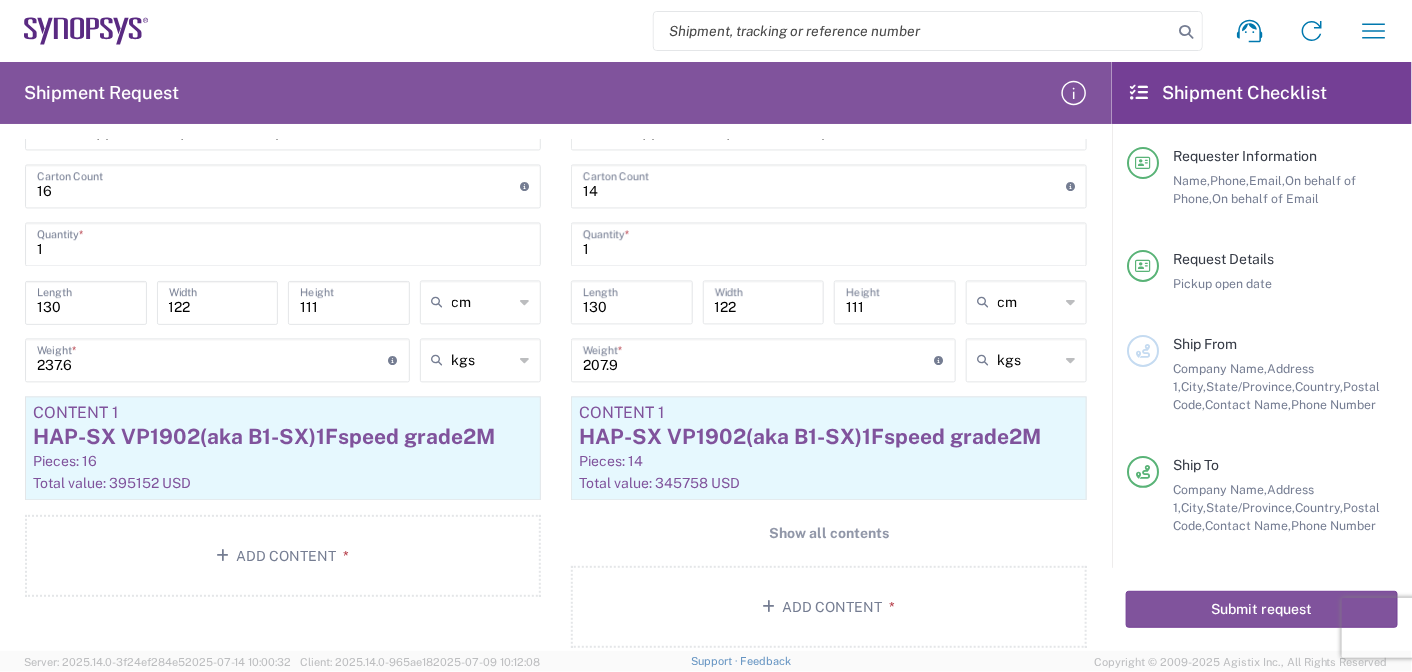 scroll, scrollTop: 1530, scrollLeft: 0, axis: vertical 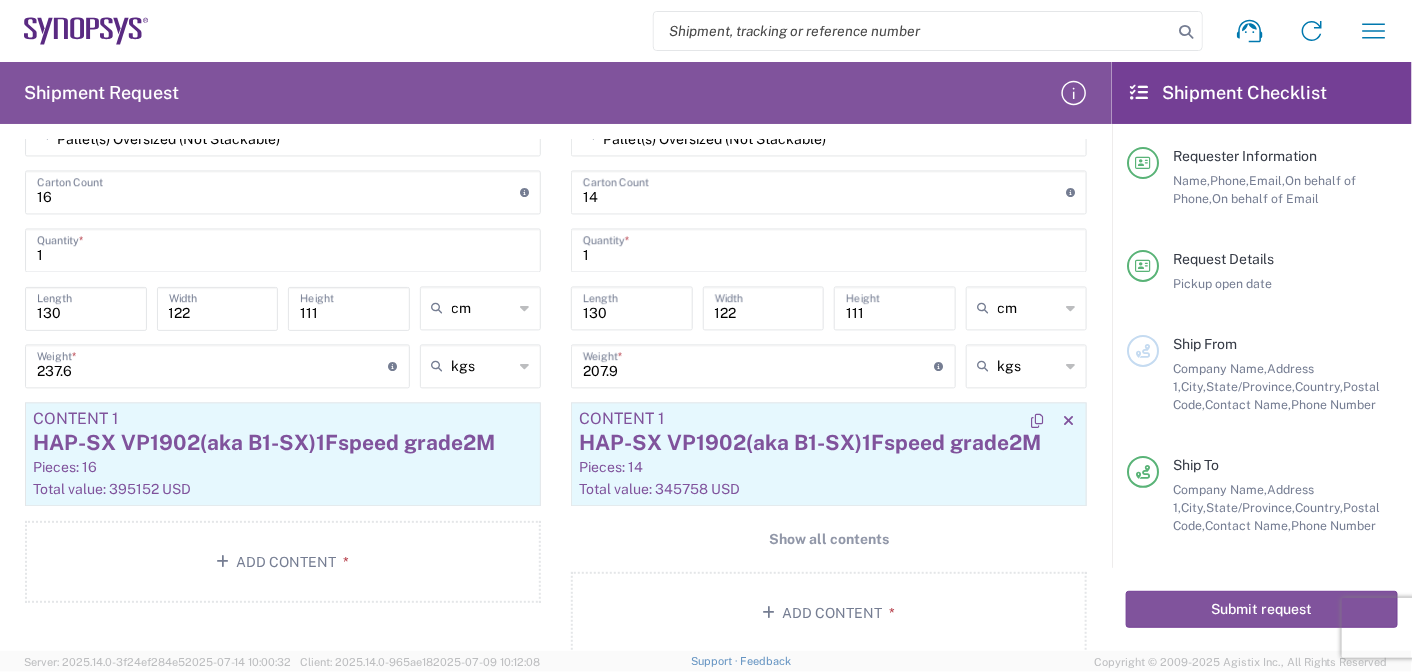 click on "Content 1" 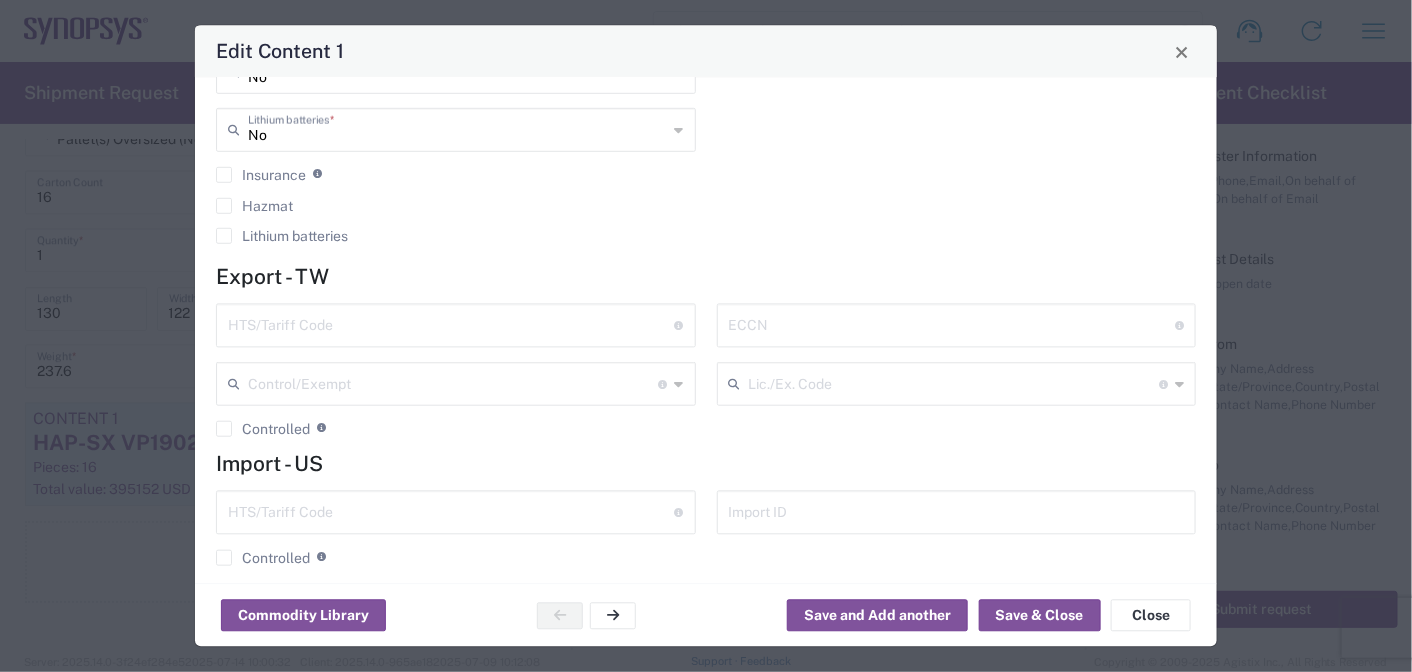 scroll, scrollTop: 494, scrollLeft: 0, axis: vertical 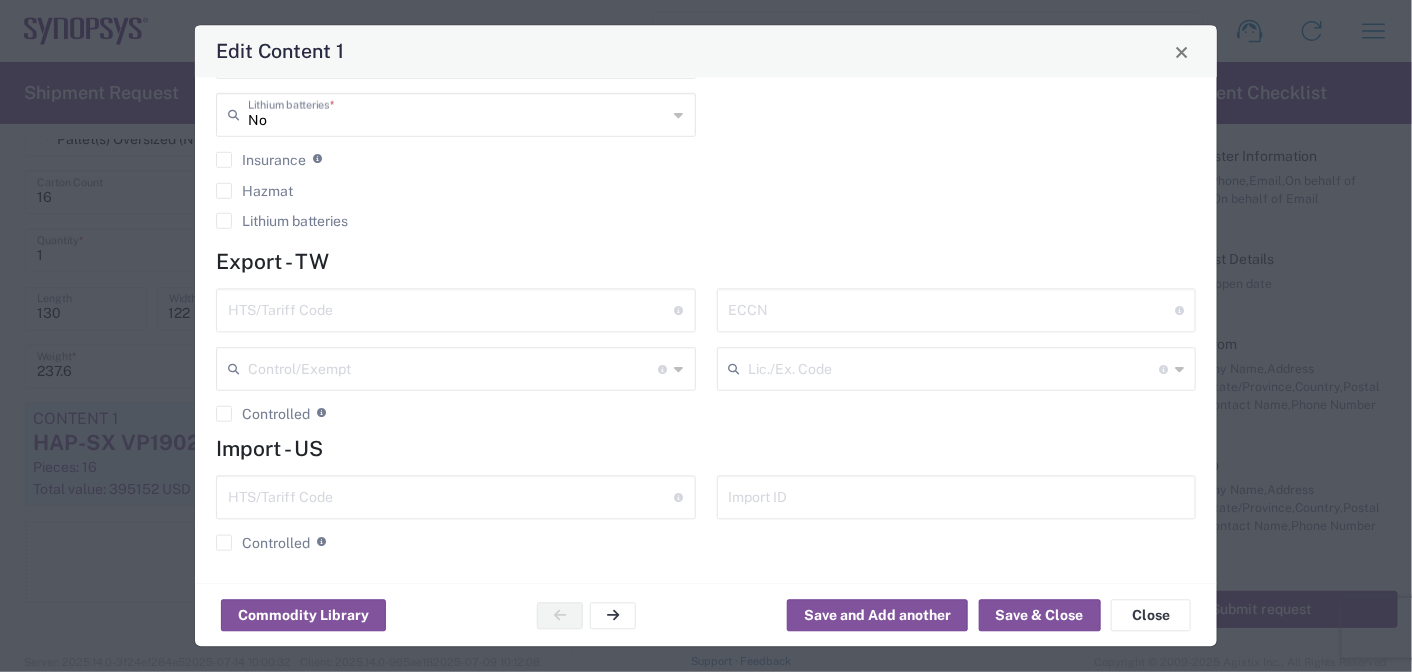 drag, startPoint x: 538, startPoint y: 222, endPoint x: 524, endPoint y: 241, distance: 23.600847 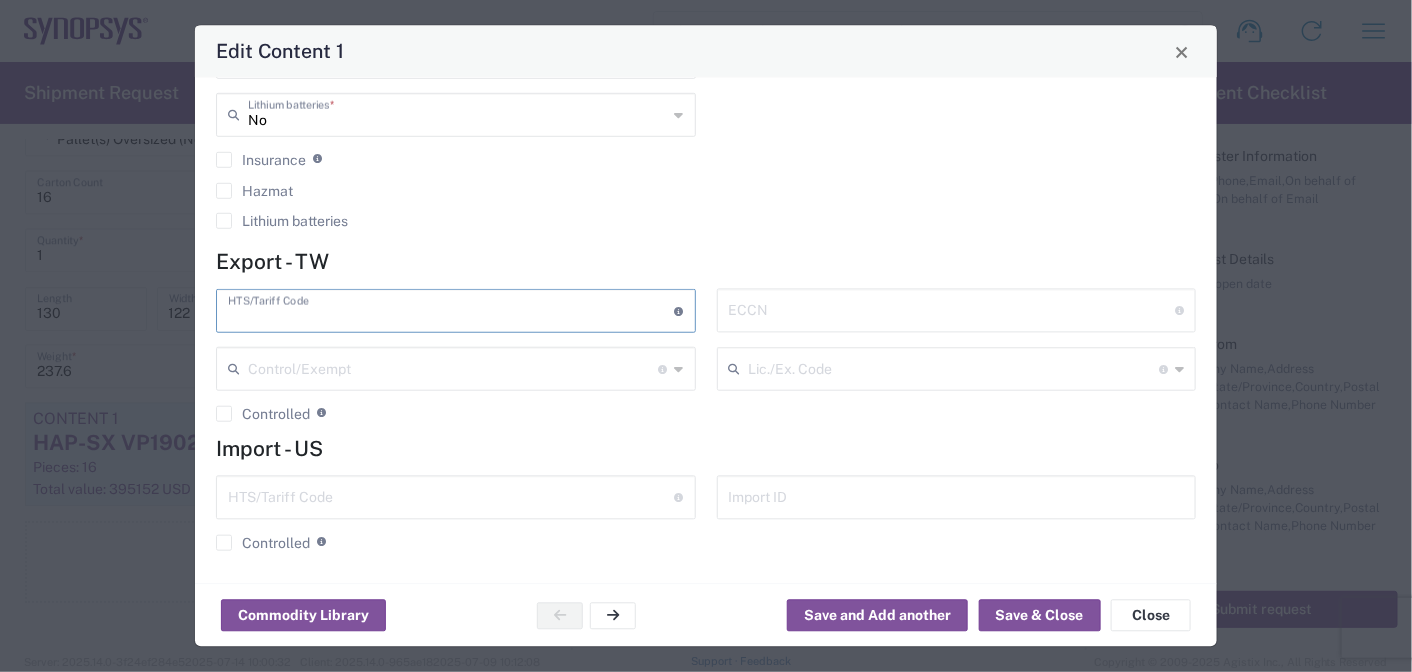 paste on "8471.80.00.00" 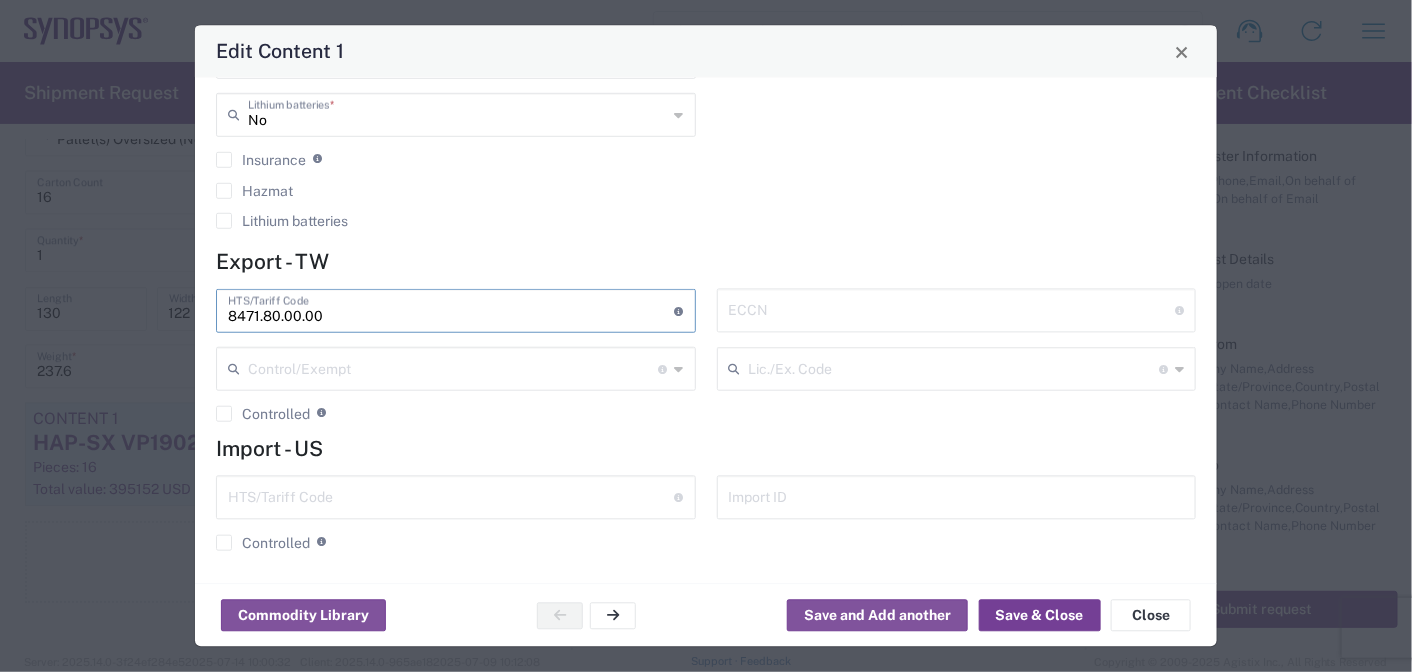 click on "Save & Close" 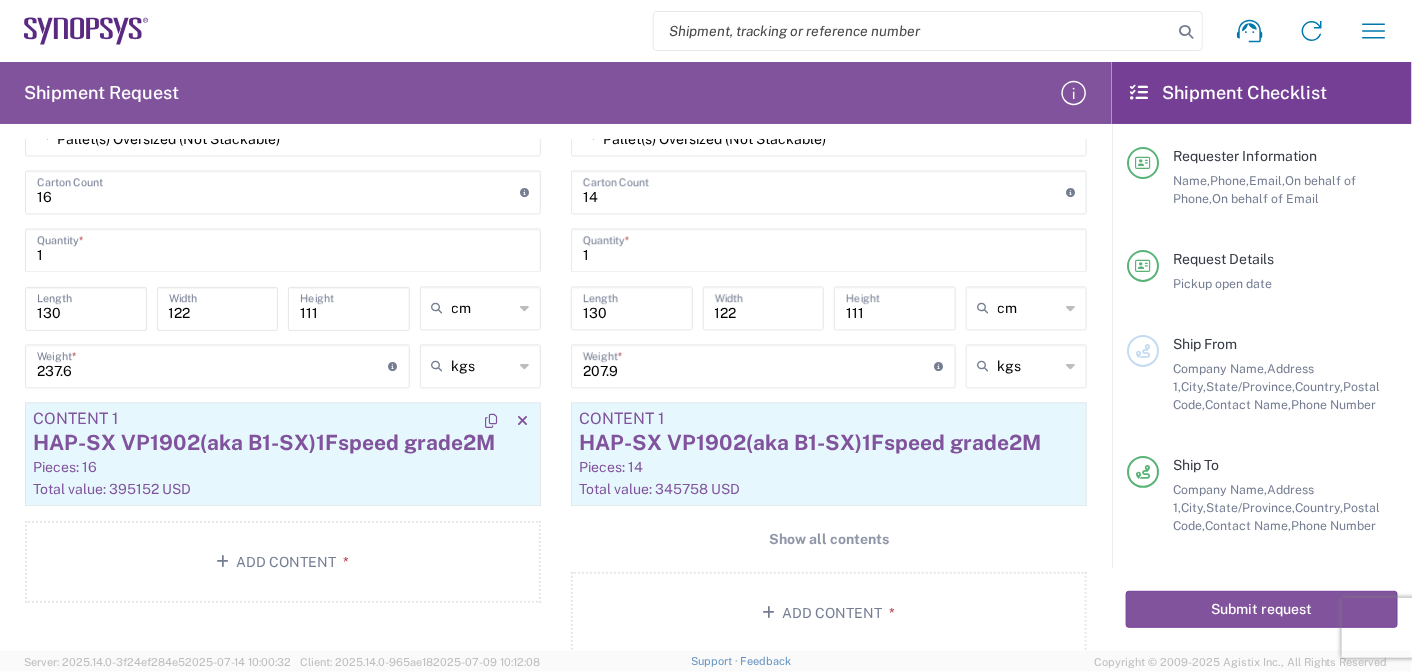 click on "HAP-SX VP1902(aka B1-SX)1Fspeed grade2M" 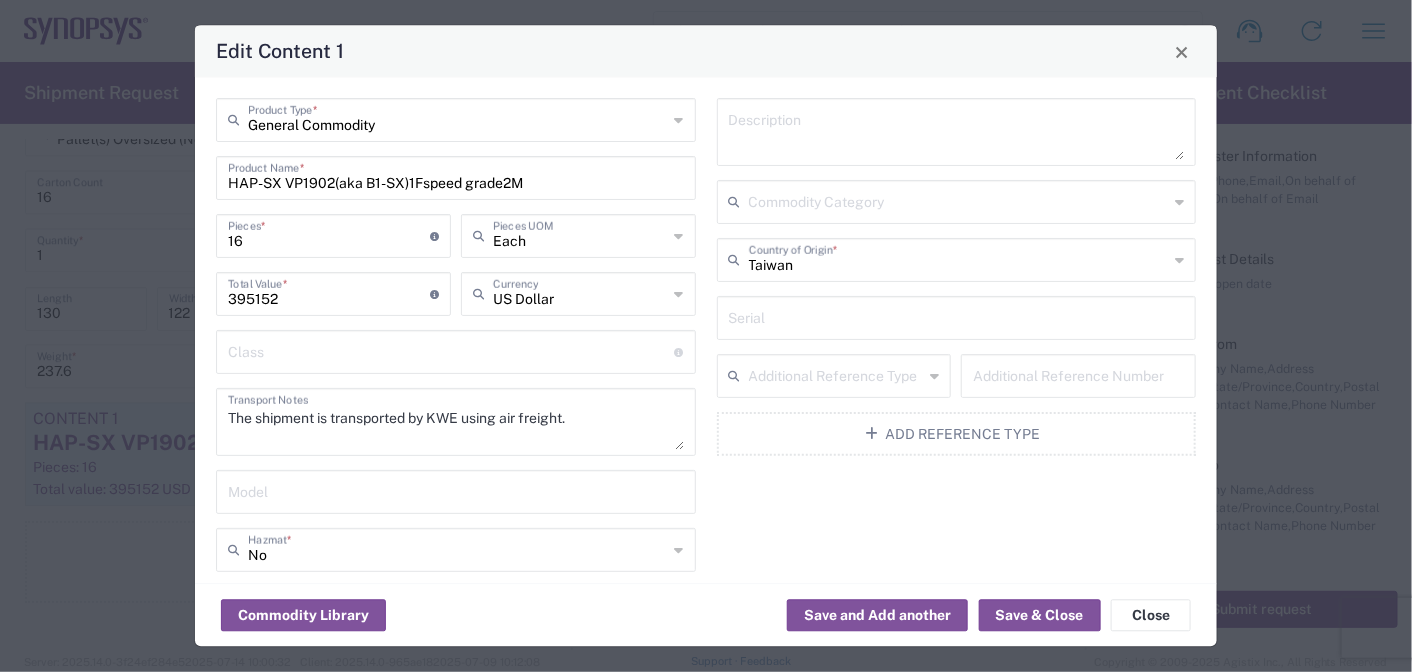 drag, startPoint x: 1199, startPoint y: 238, endPoint x: 1188, endPoint y: 310, distance: 72.835434 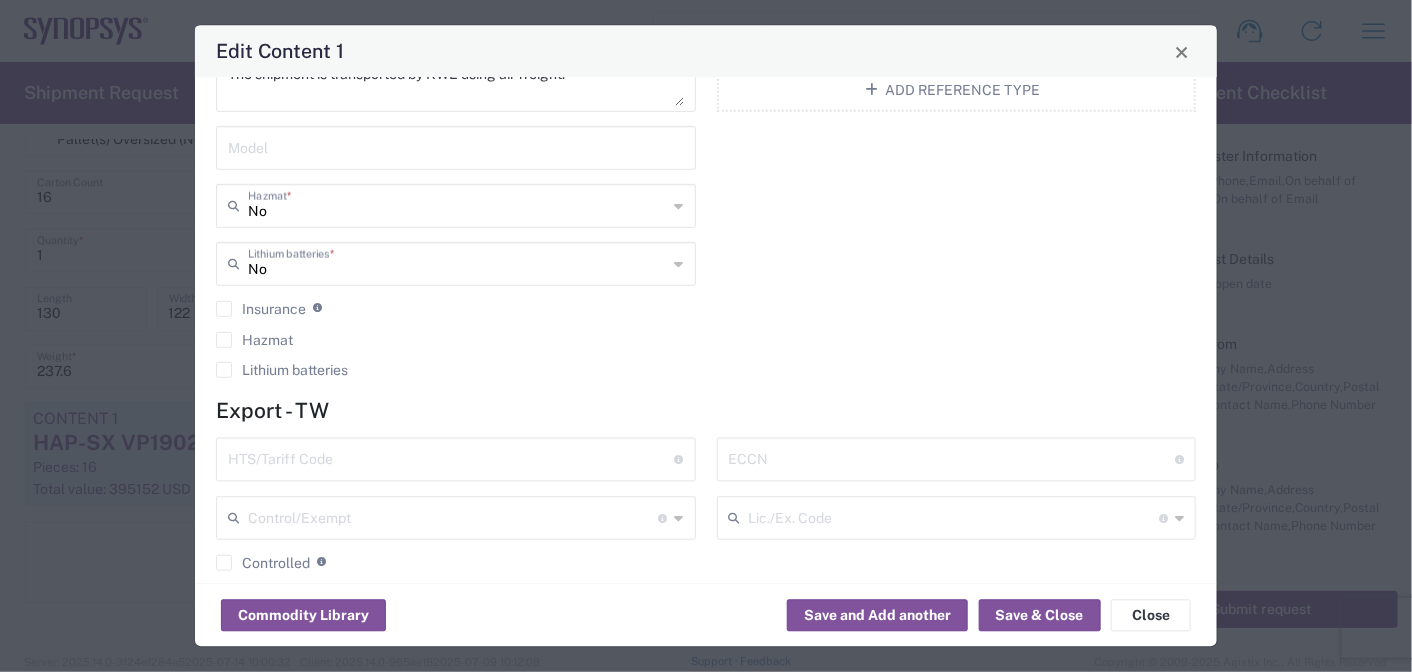 scroll, scrollTop: 369, scrollLeft: 0, axis: vertical 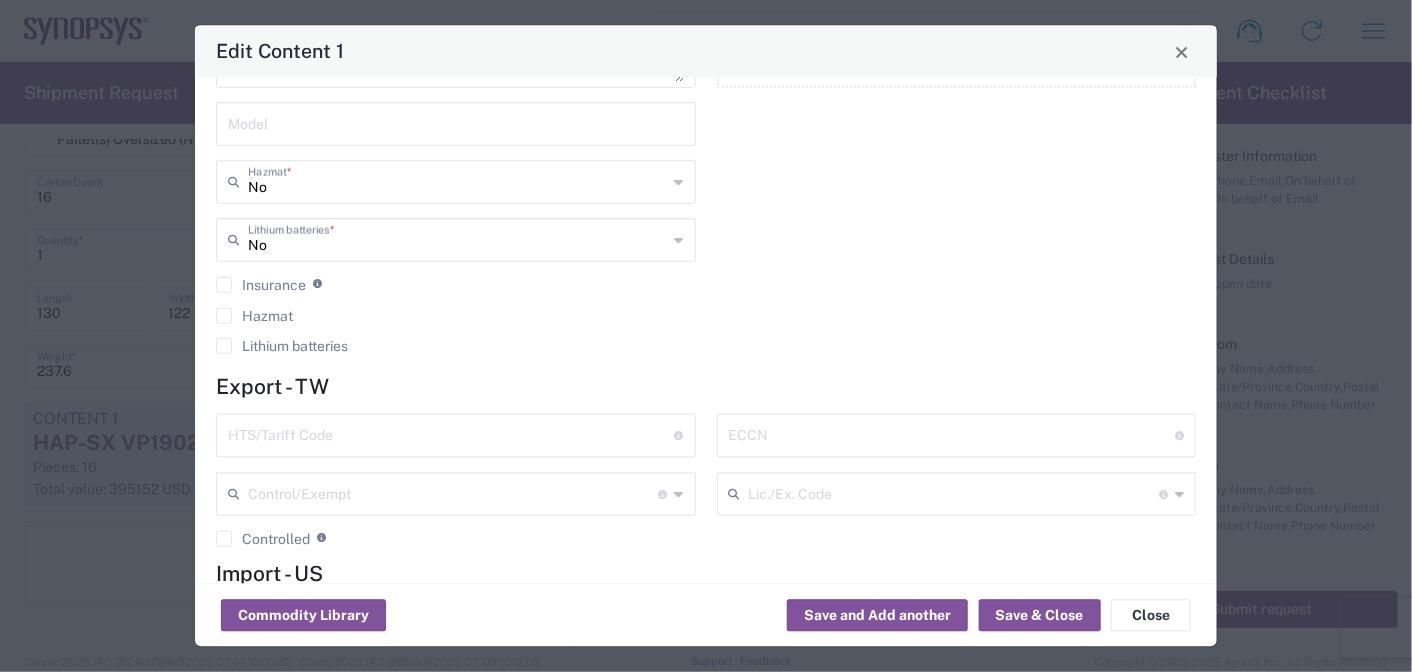 drag, startPoint x: 1185, startPoint y: 448, endPoint x: 981, endPoint y: 468, distance: 204.97804 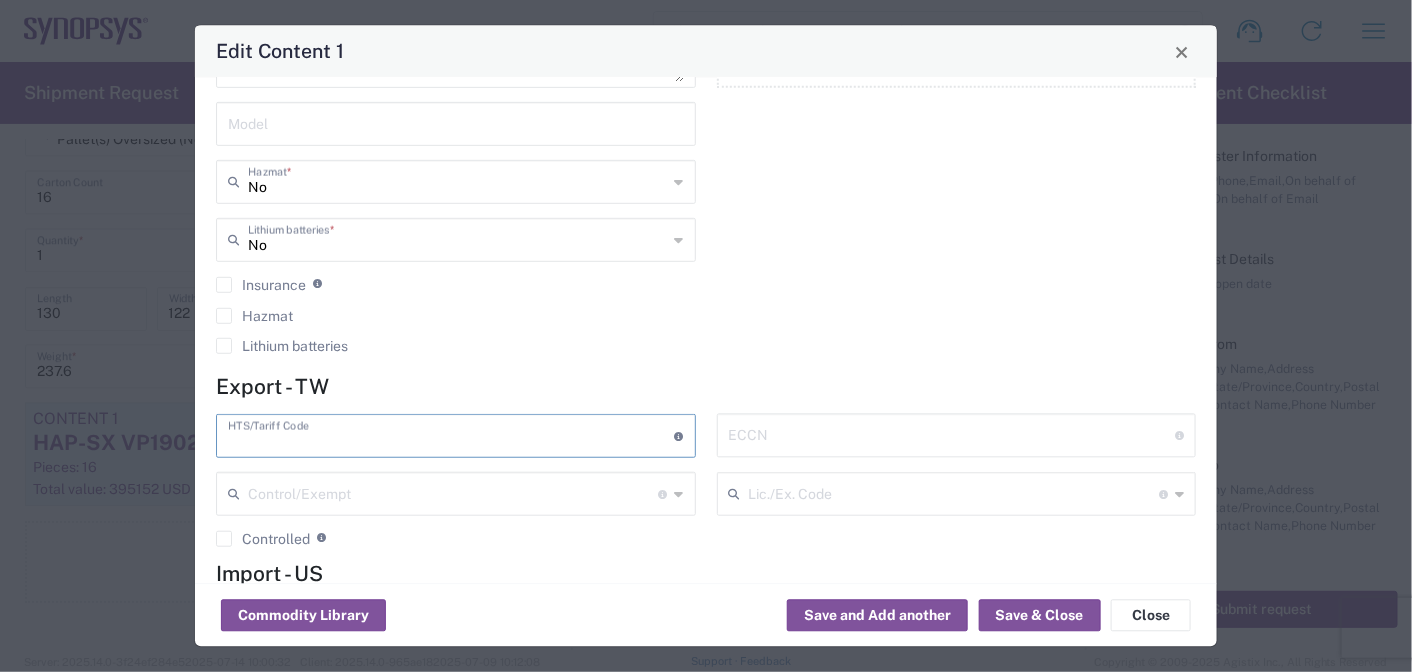 paste on "8471.80.00.00" 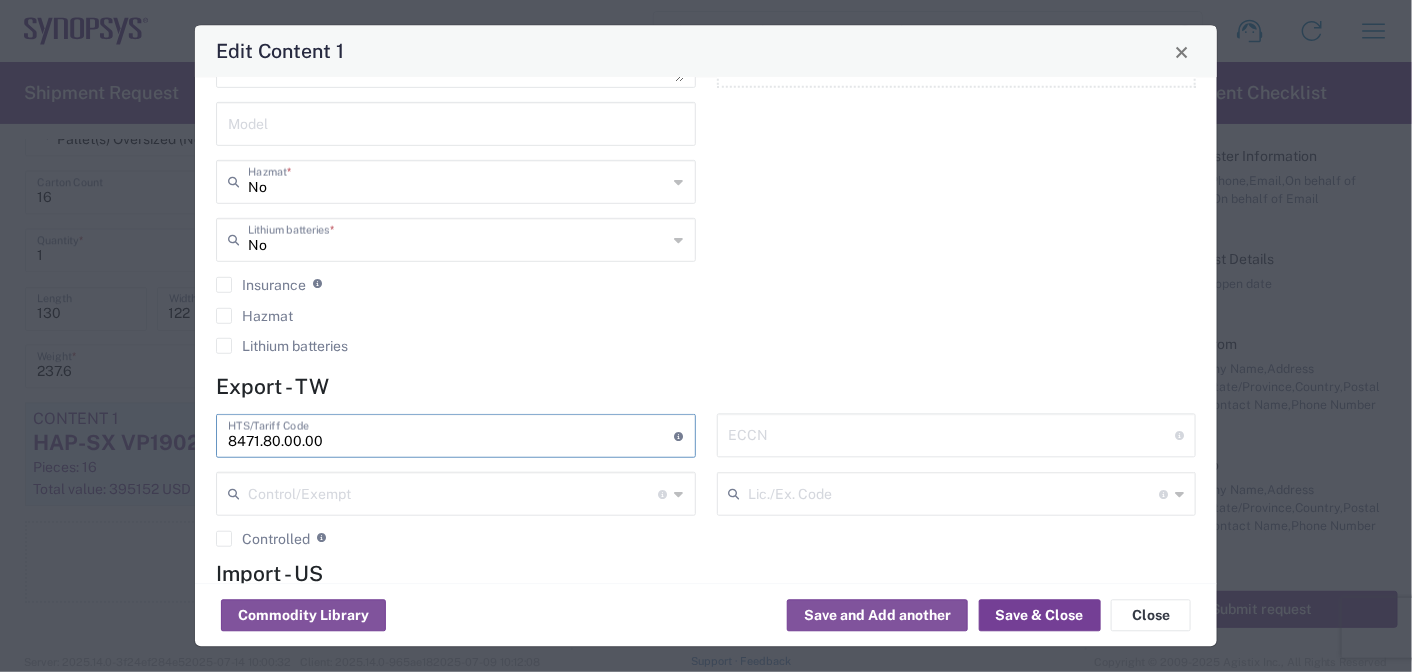 type on "8471.80.00.00" 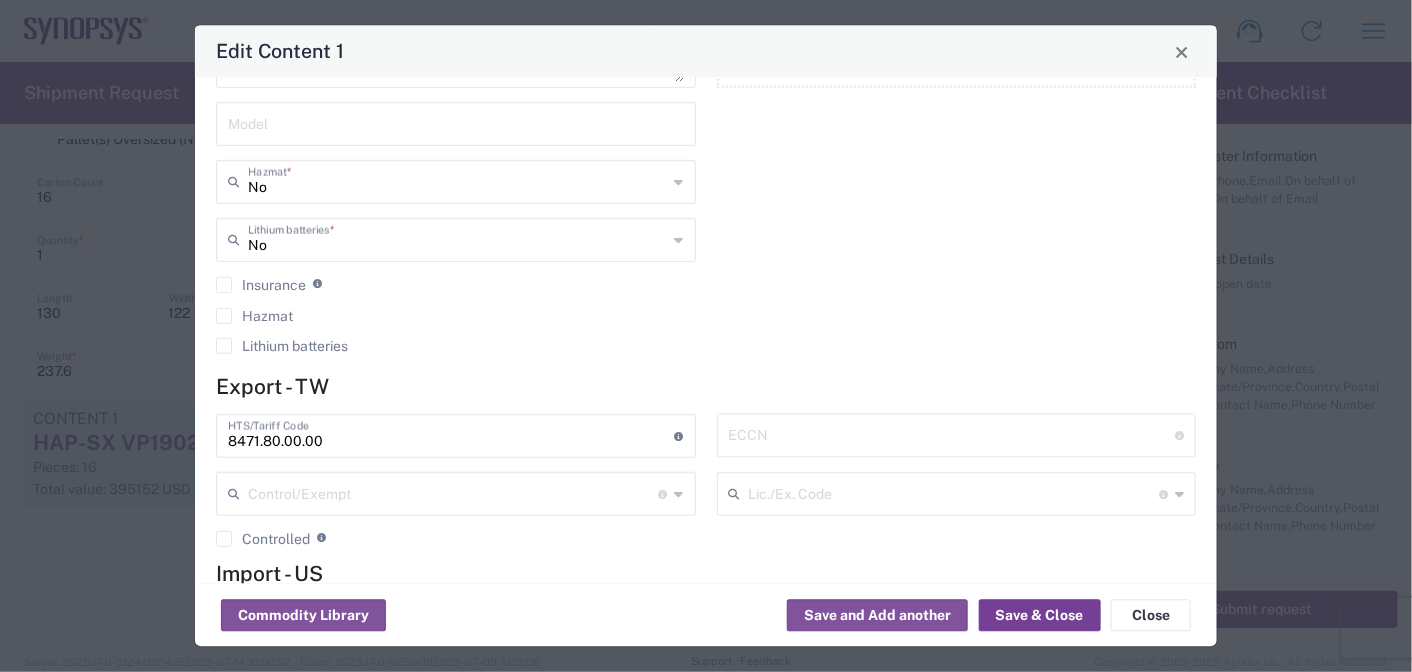 click on "Save & Close" 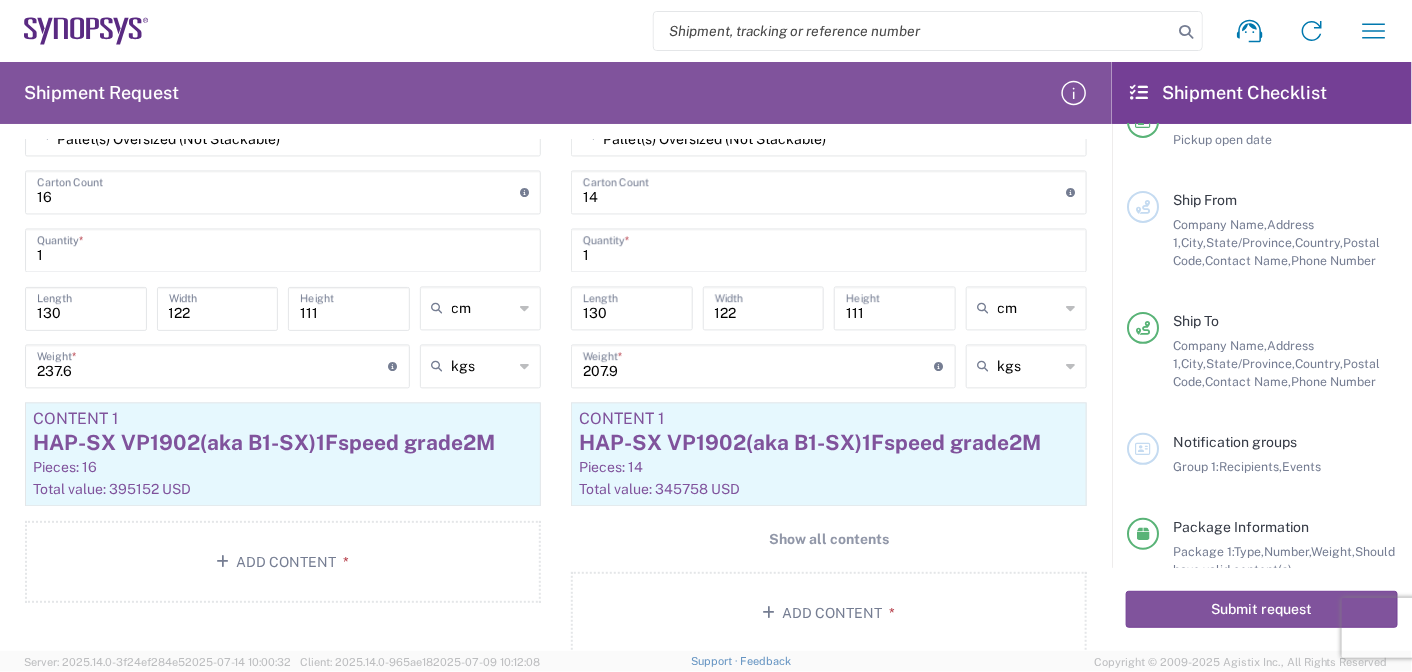 scroll, scrollTop: 155, scrollLeft: 0, axis: vertical 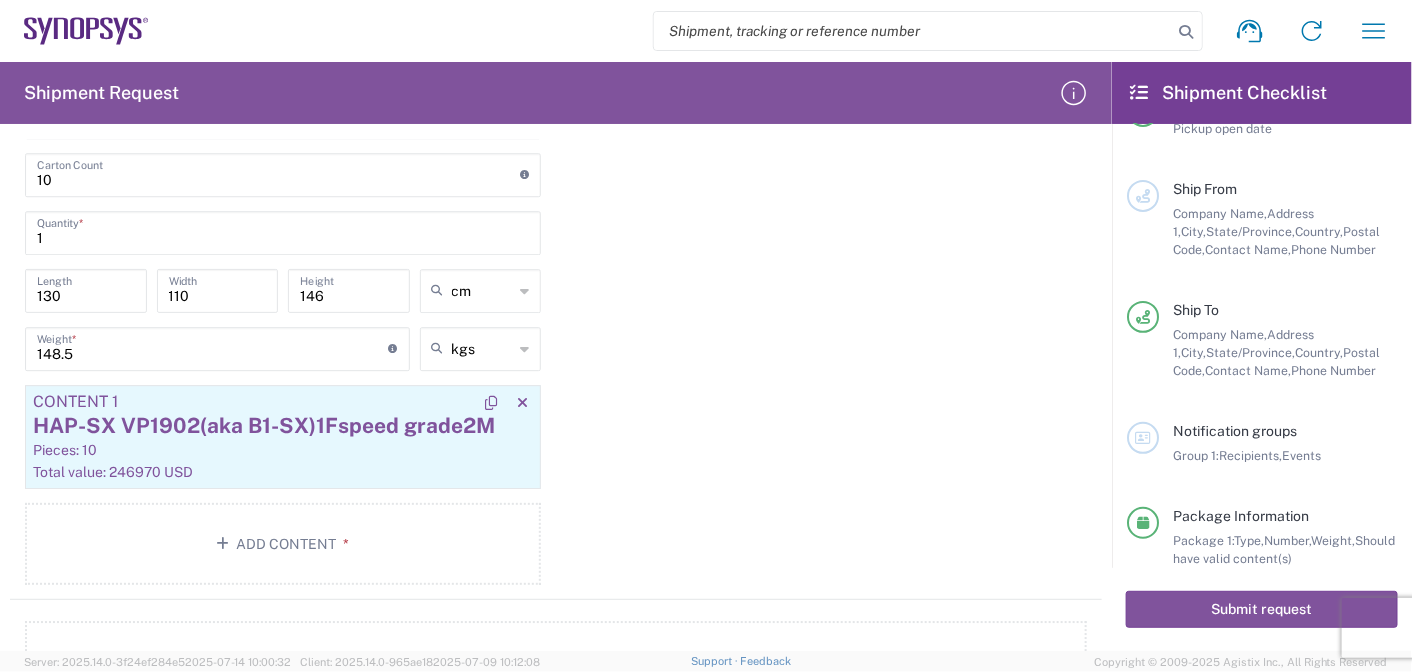 click on "Pieces: 10" 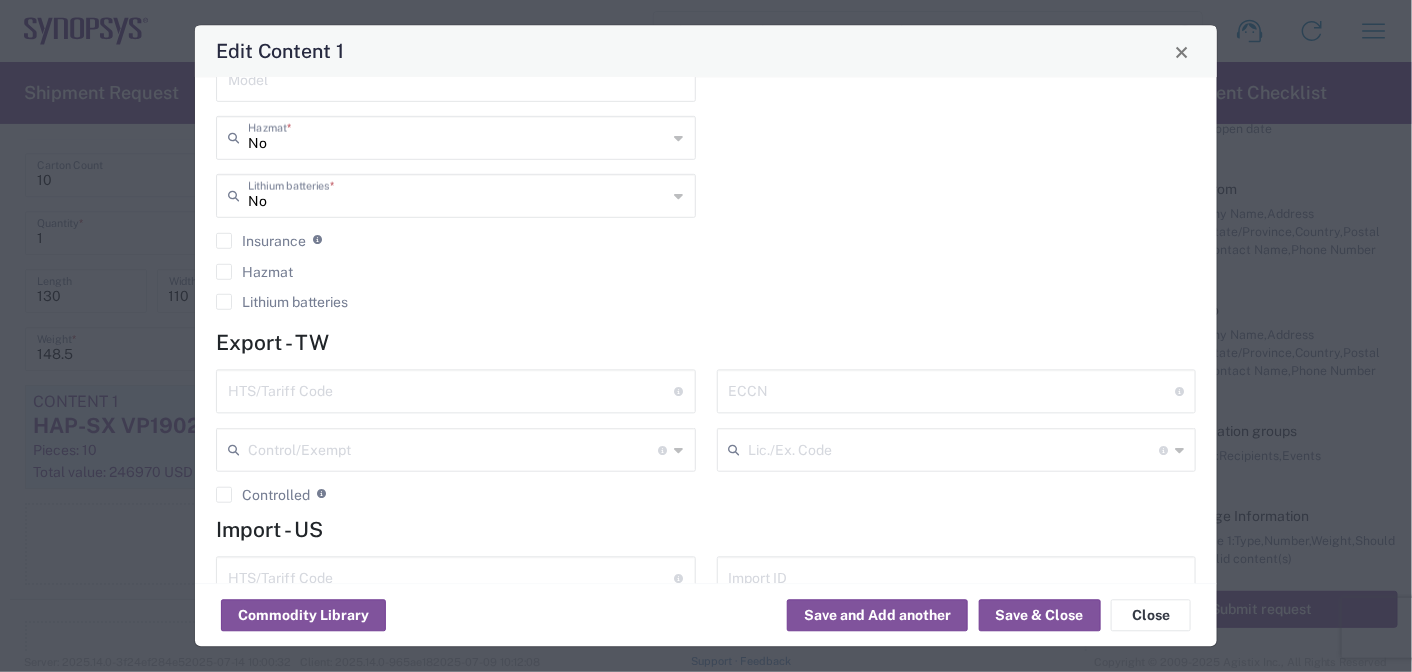 scroll, scrollTop: 436, scrollLeft: 0, axis: vertical 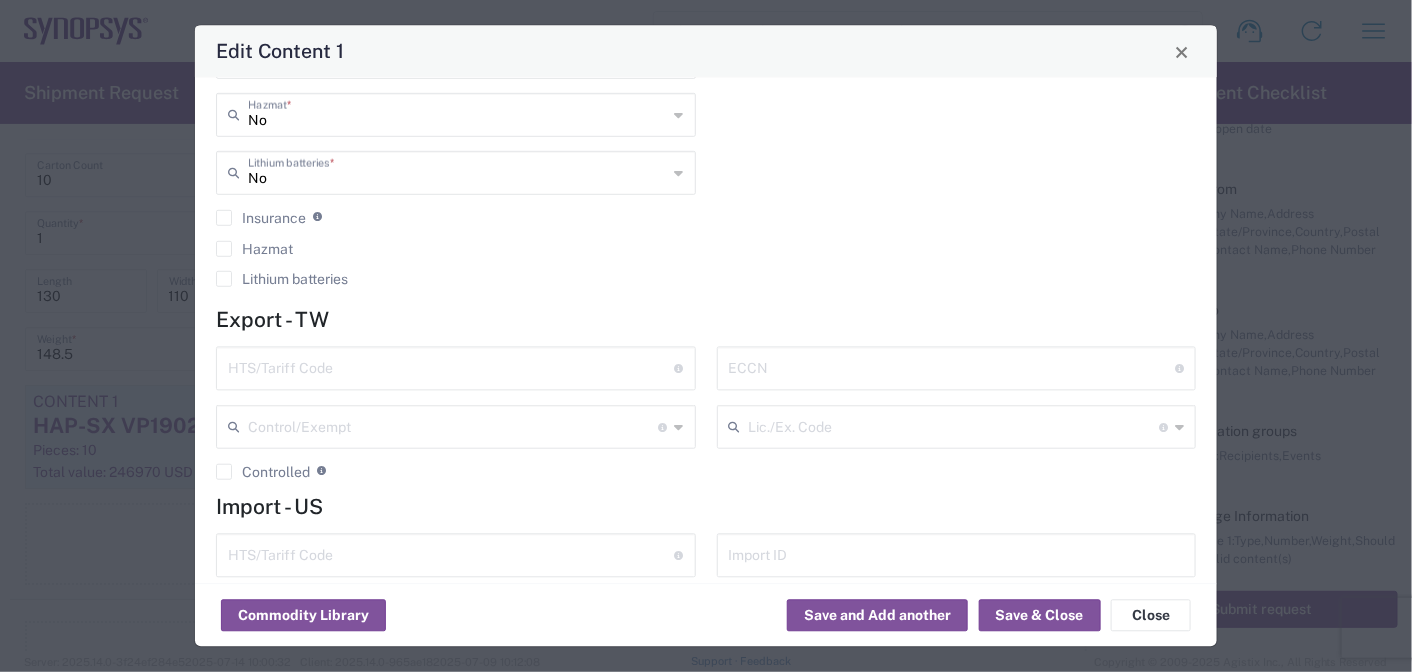 click at bounding box center [451, 367] 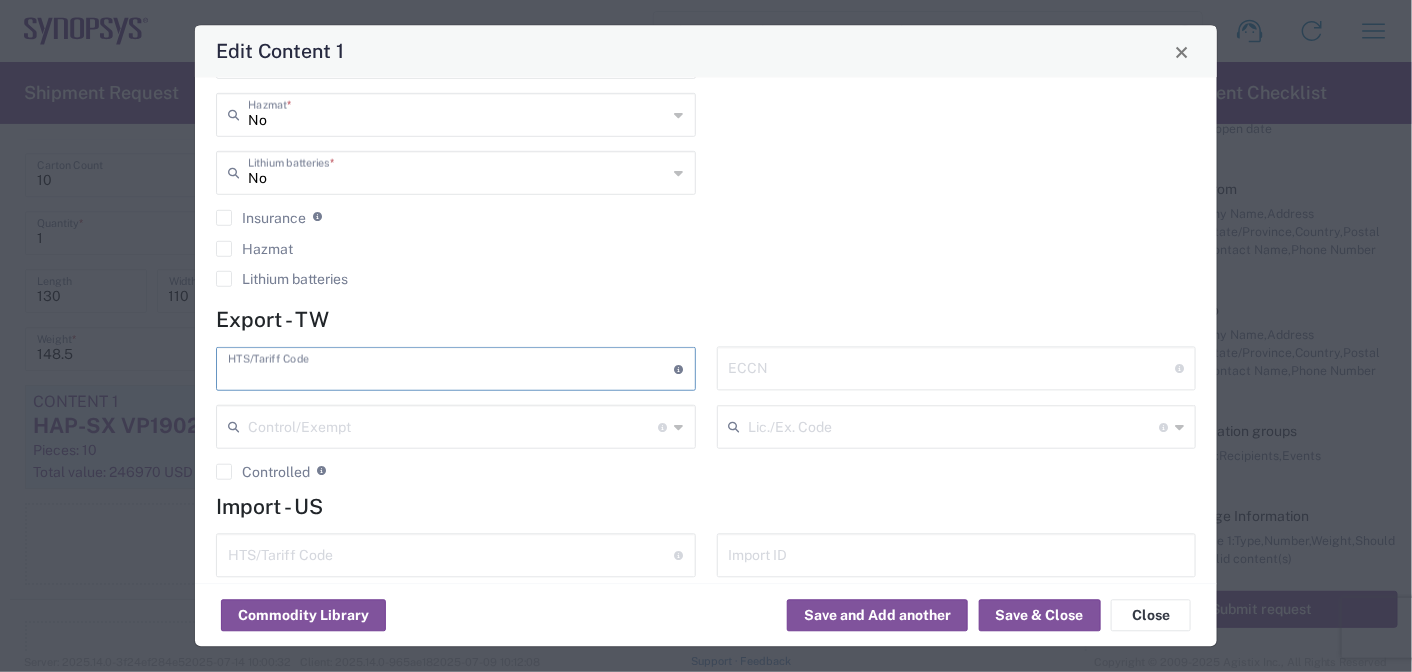 paste on "8471.80.00.00" 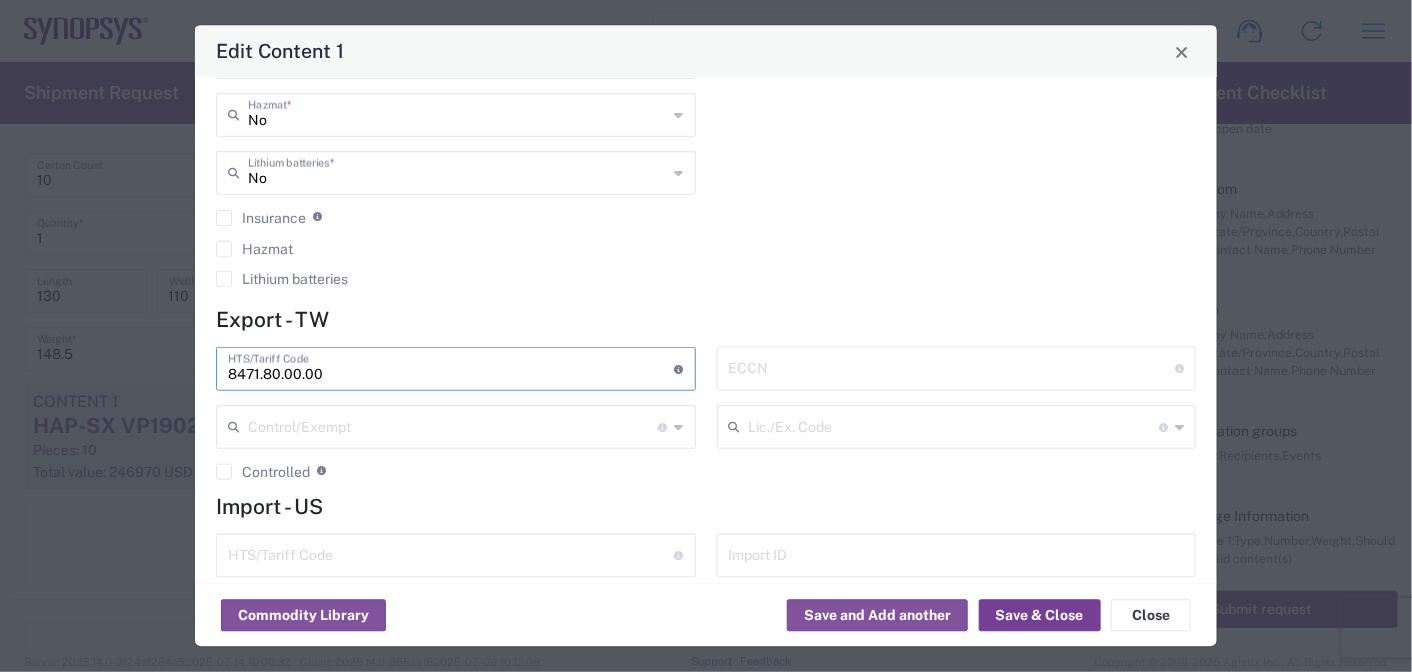 type on "8471.80.00.00" 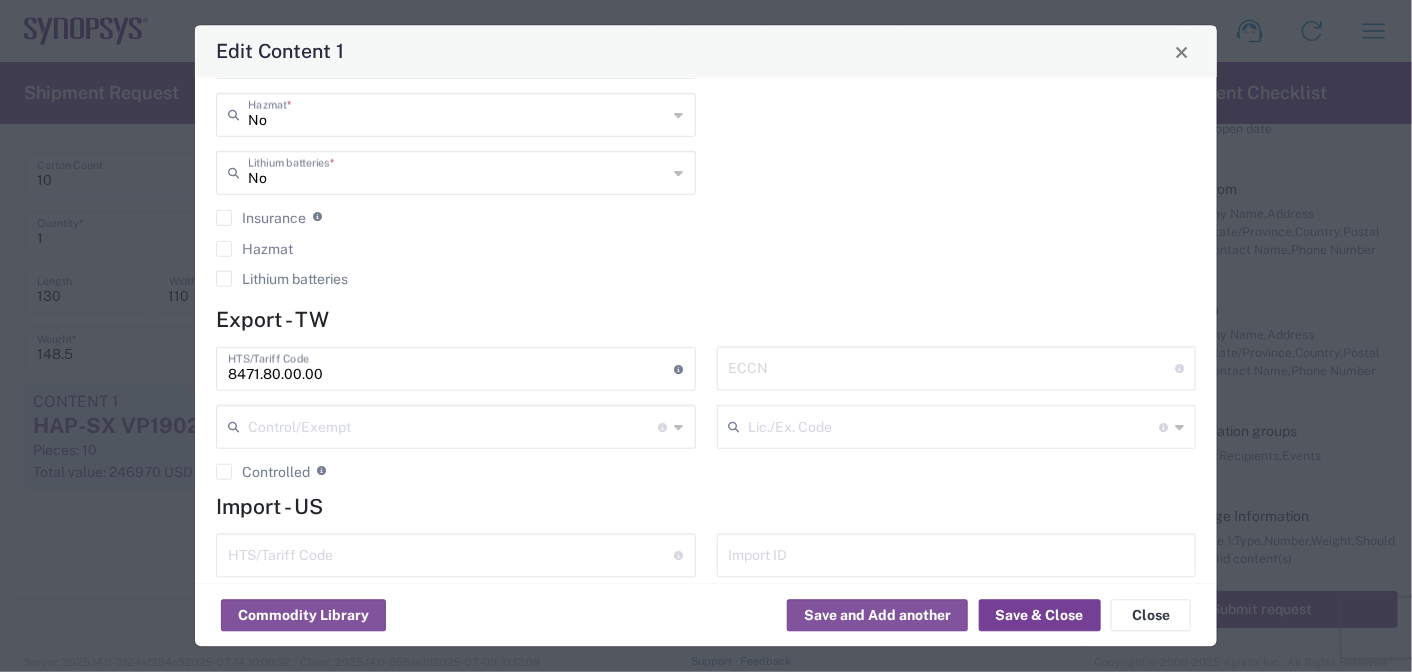 click on "Save & Close" 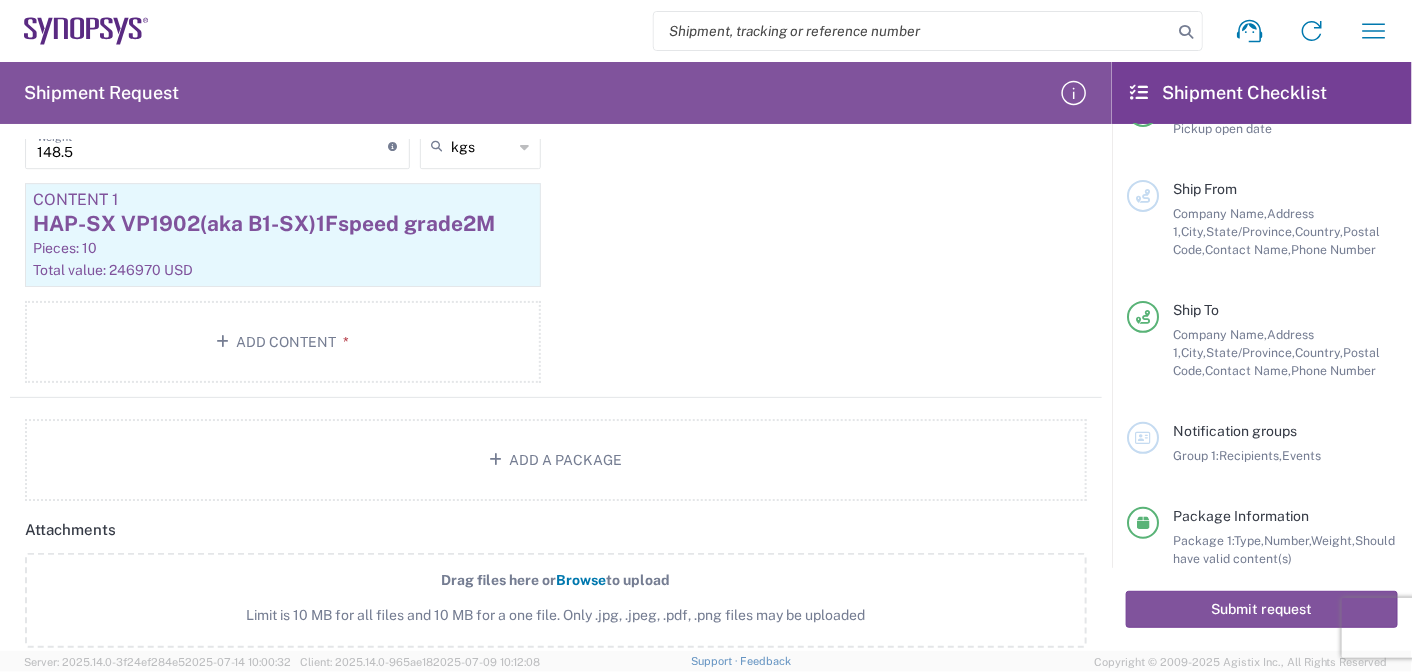 scroll, scrollTop: 2244, scrollLeft: 0, axis: vertical 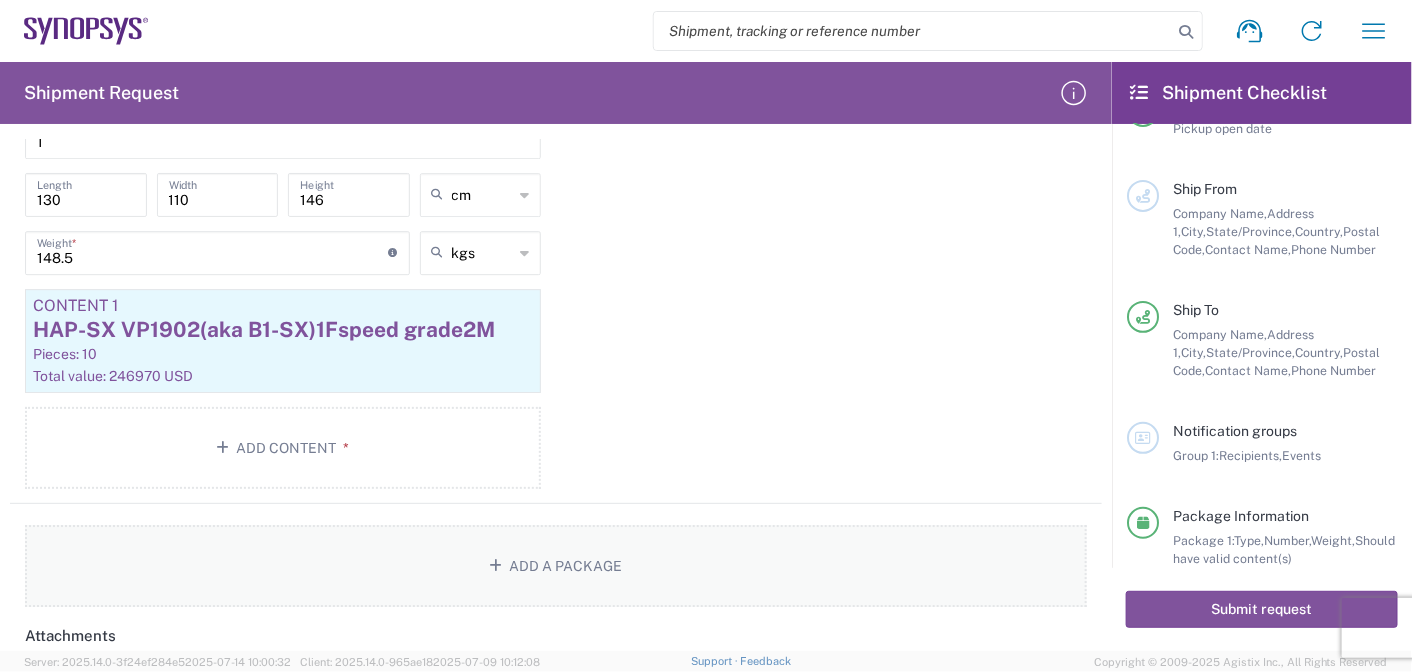 click on "Add a Package" 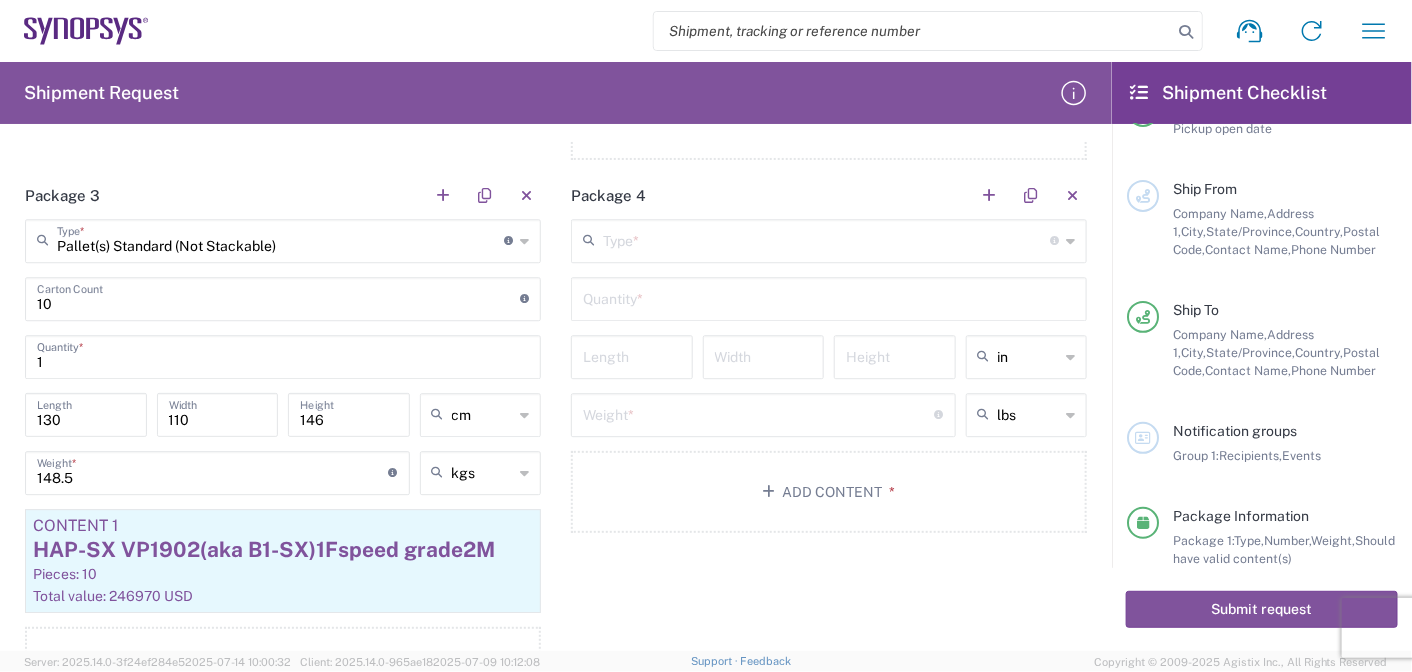 scroll, scrollTop: 1863, scrollLeft: 0, axis: vertical 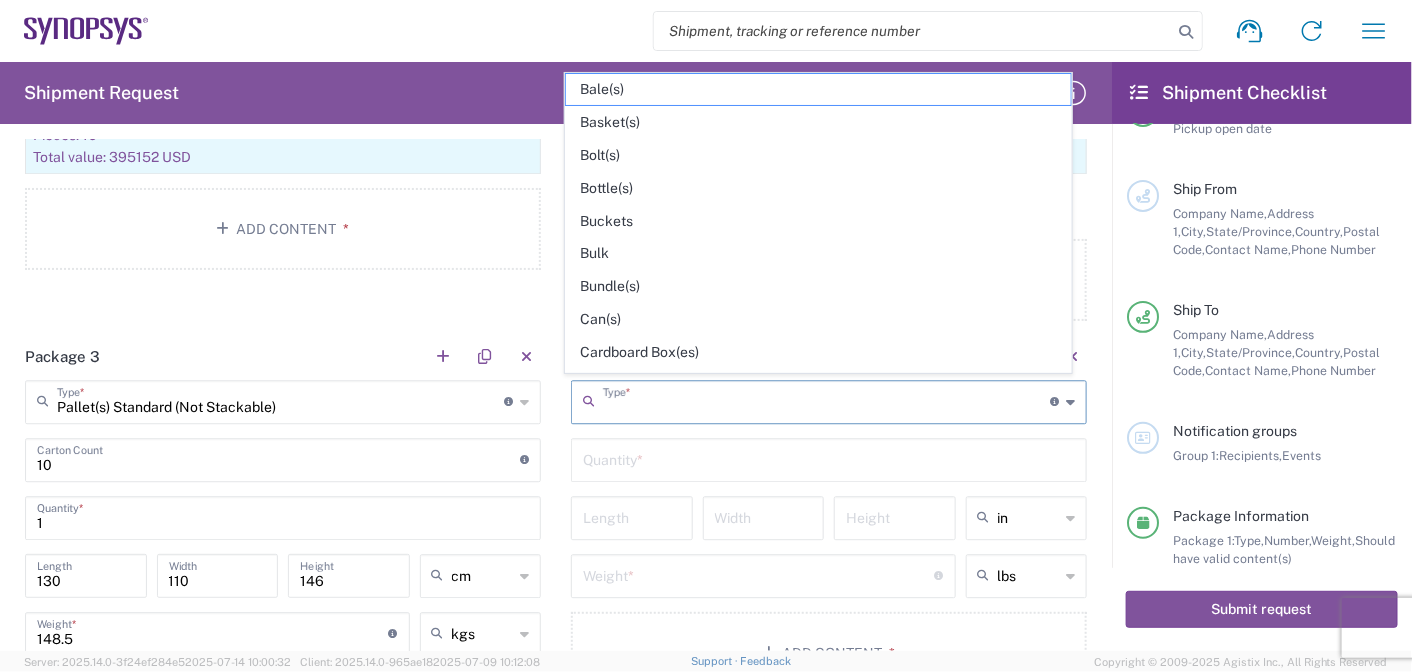 click at bounding box center [826, 400] 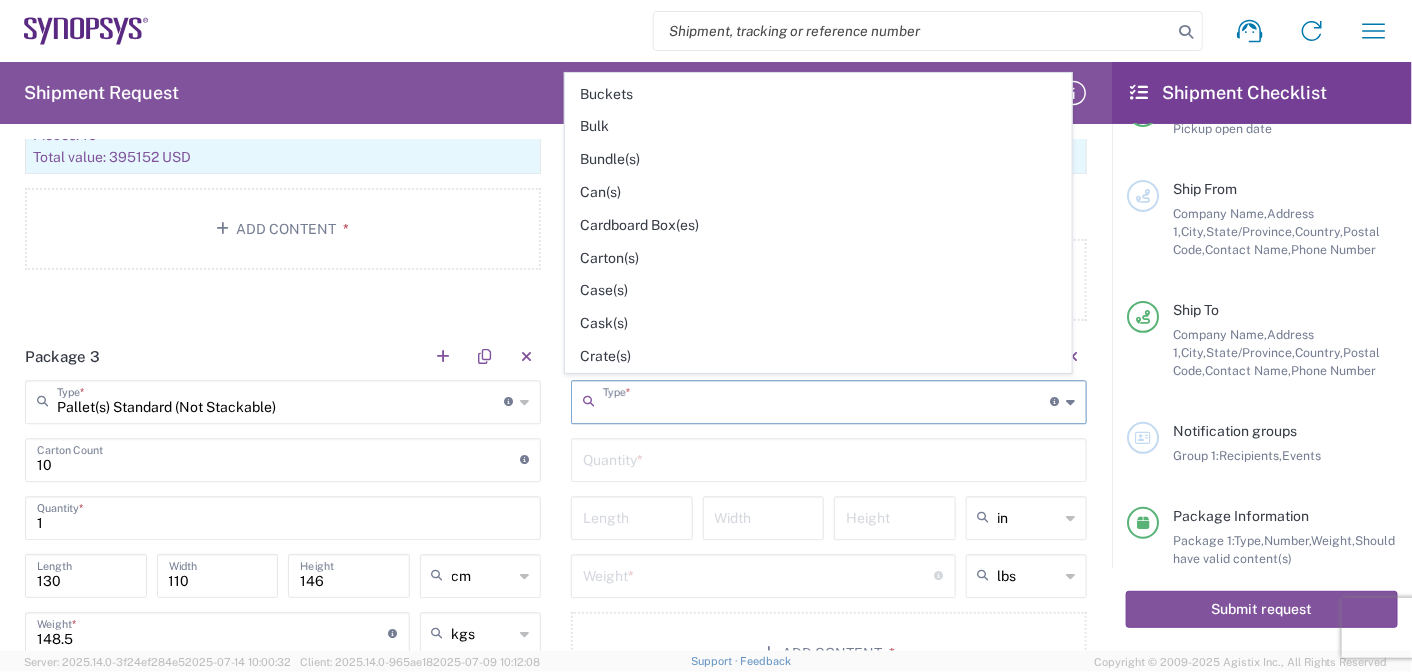 scroll, scrollTop: 130, scrollLeft: 0, axis: vertical 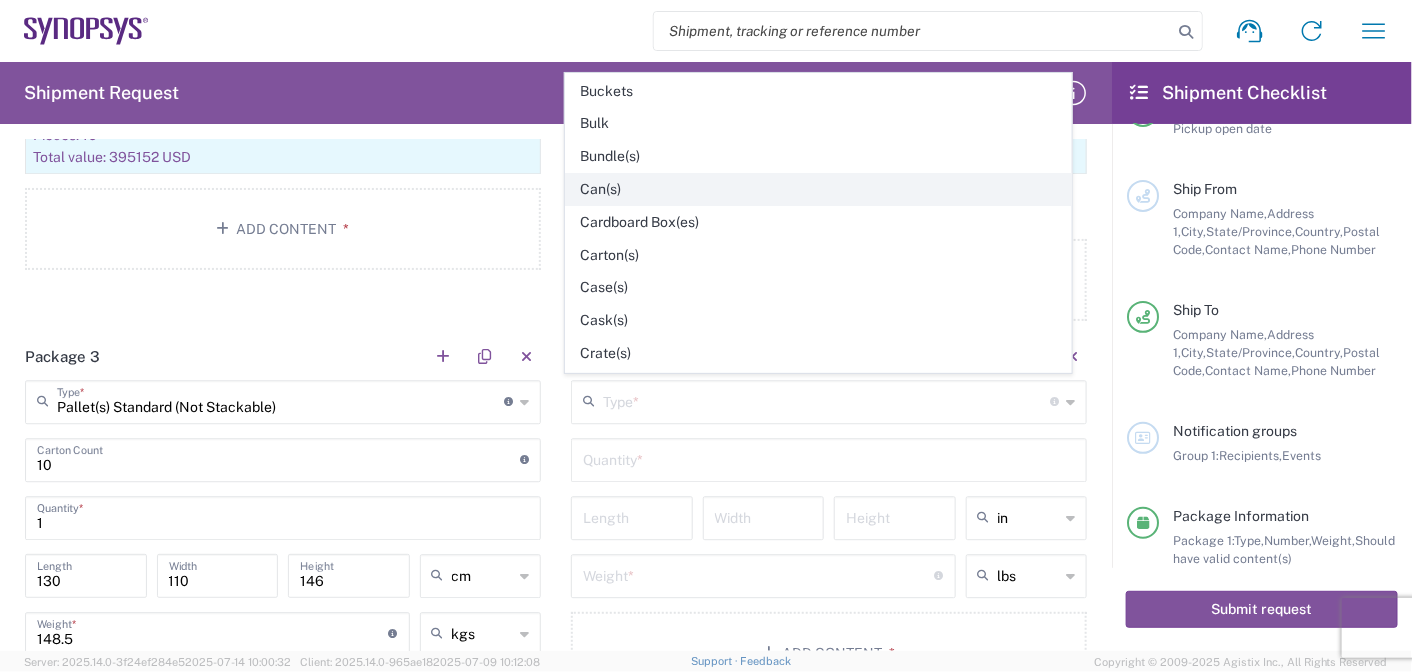 click on "Can(s)" 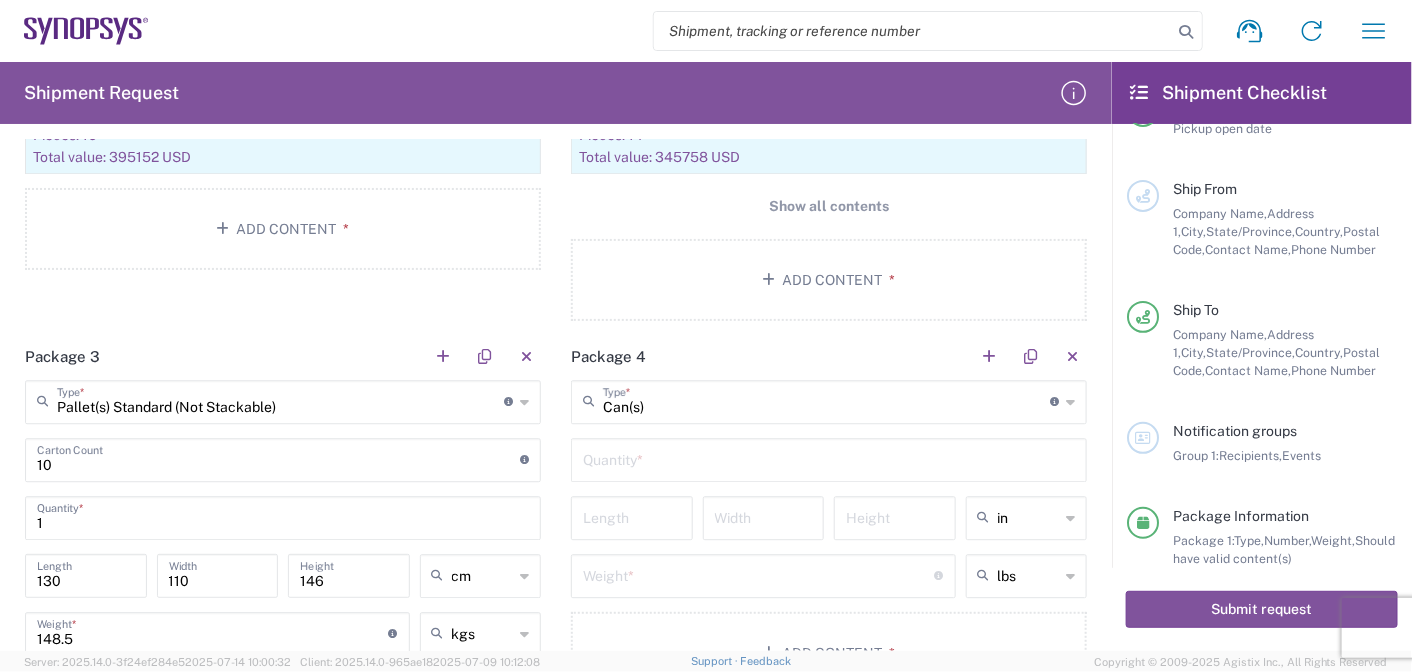 drag, startPoint x: 645, startPoint y: 445, endPoint x: 662, endPoint y: 451, distance: 18.027756 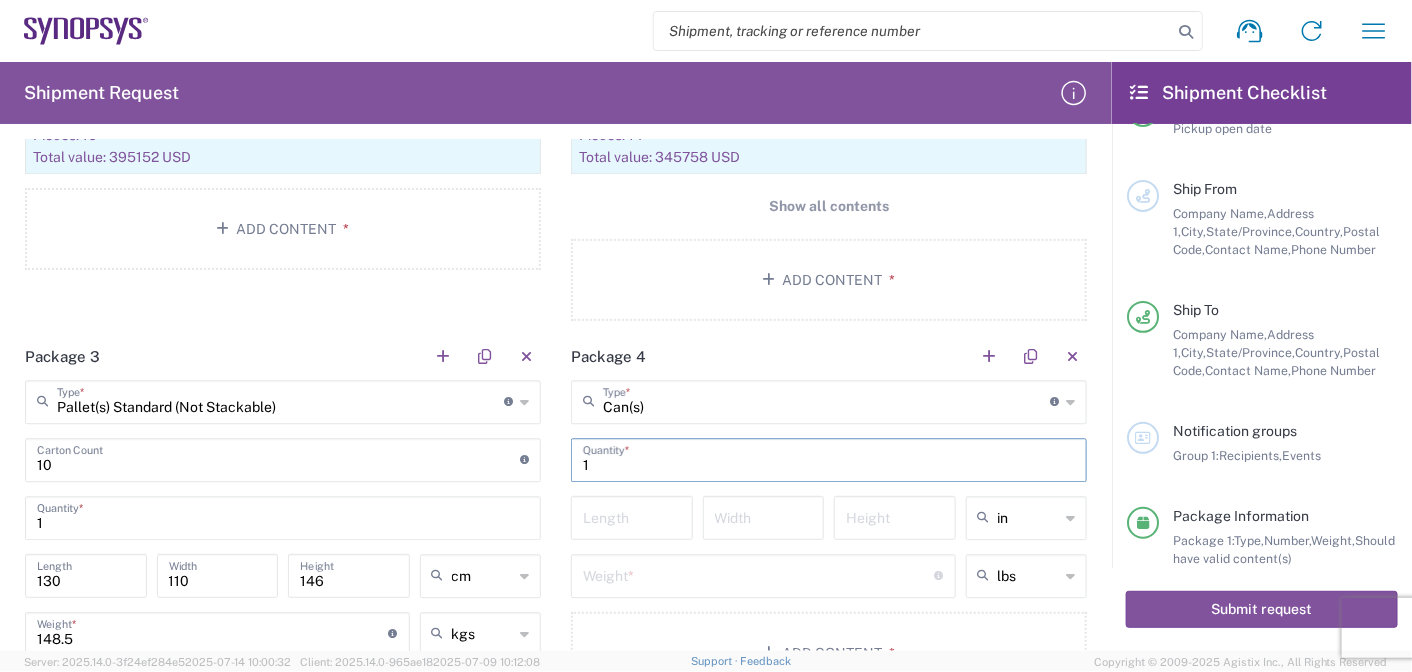 type on "1" 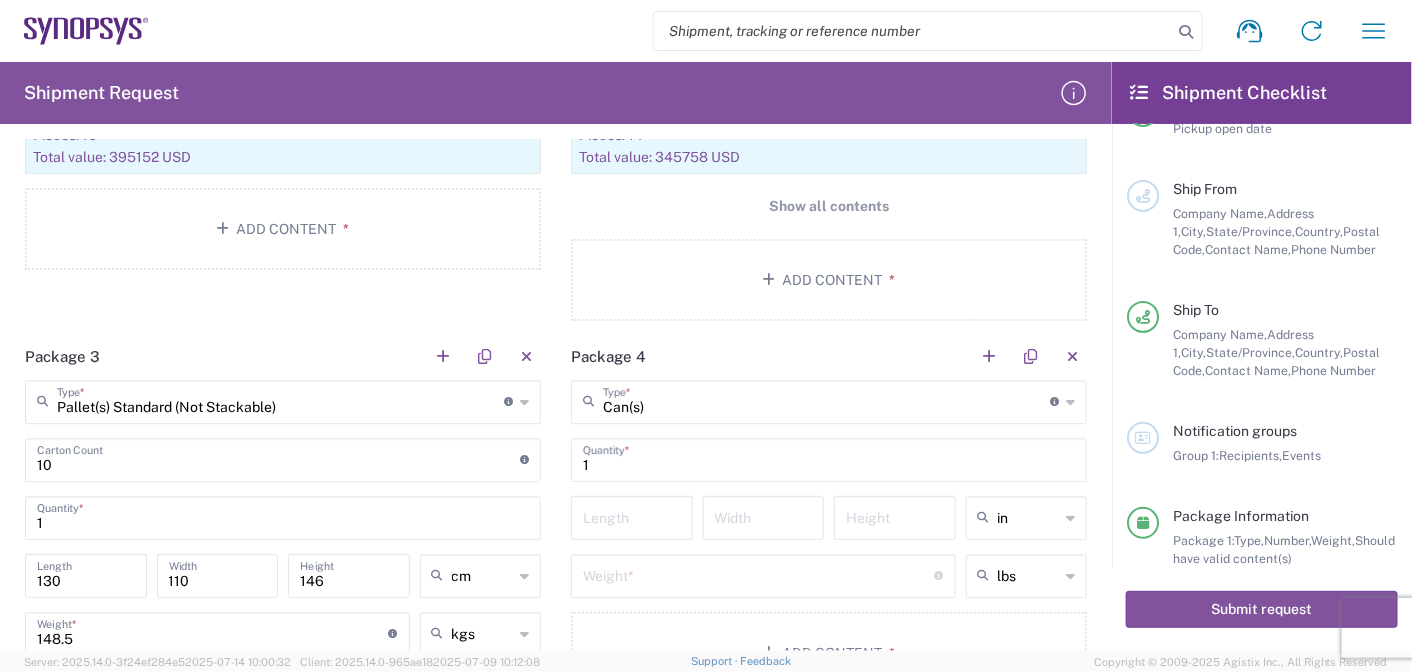 drag, startPoint x: 519, startPoint y: 299, endPoint x: 582, endPoint y: 325, distance: 68.154236 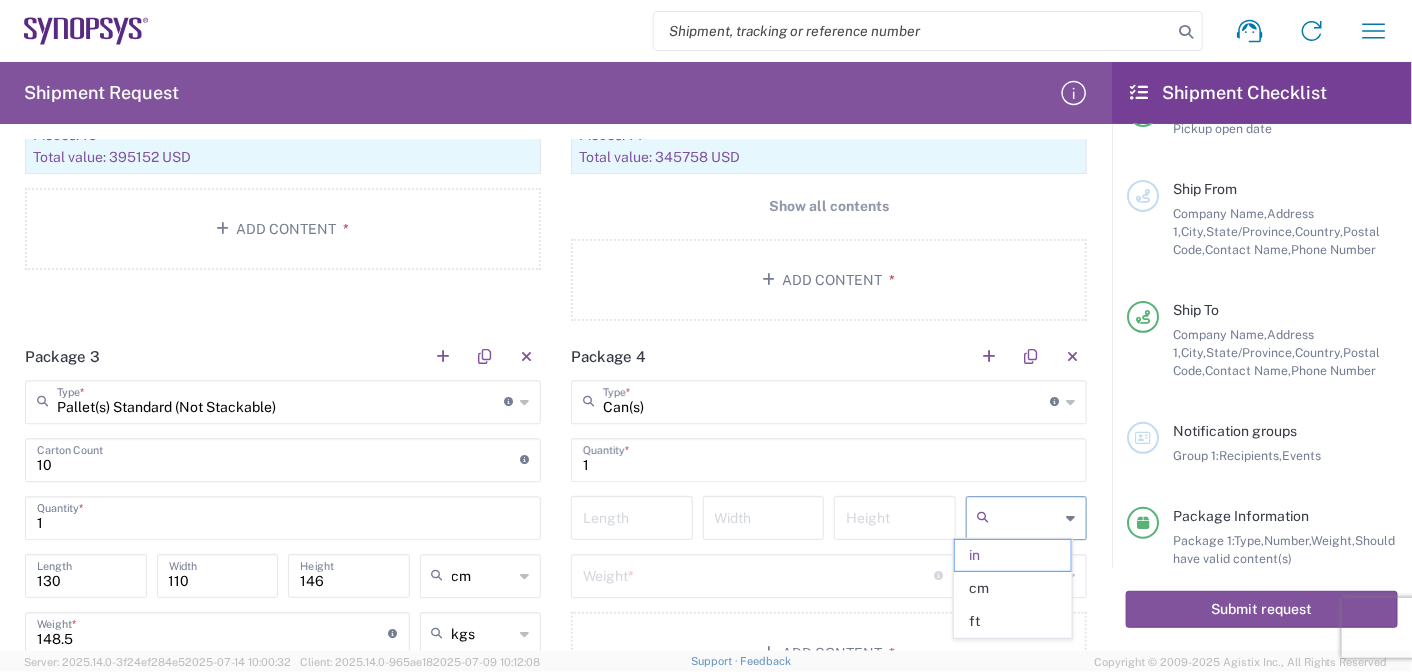 click at bounding box center [1029, 518] 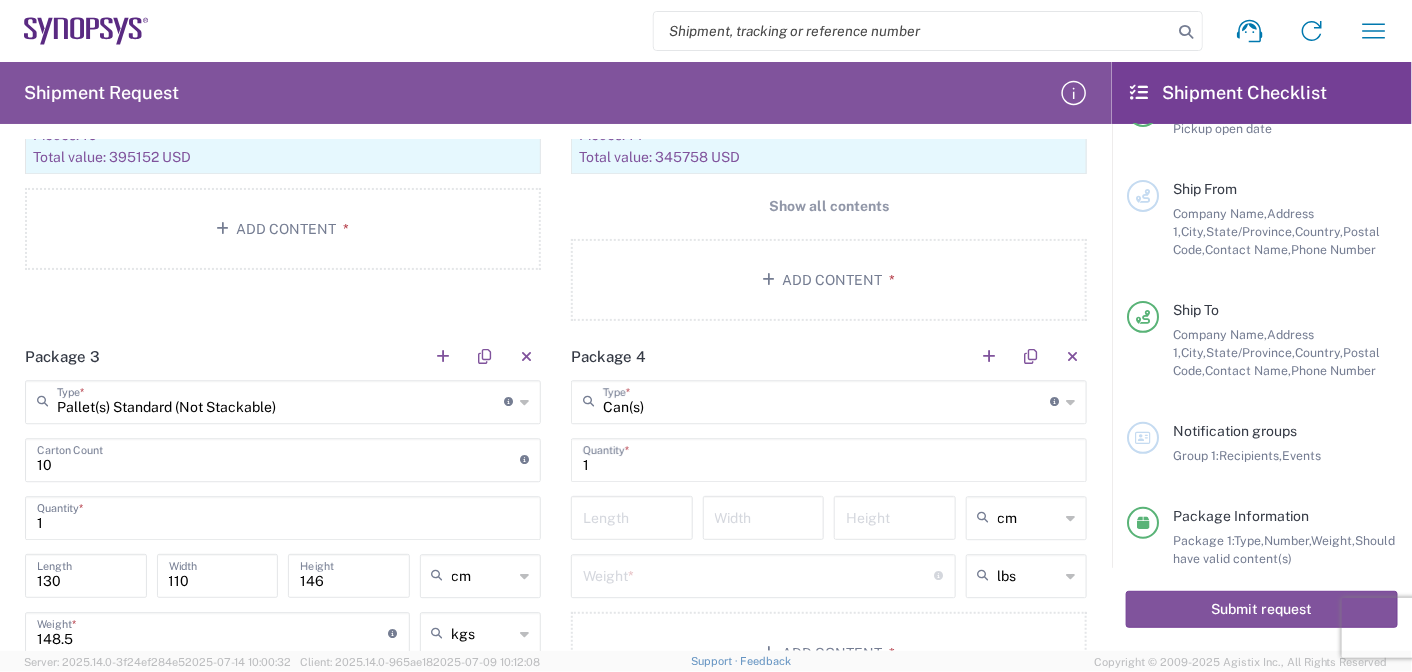 click at bounding box center (632, 516) 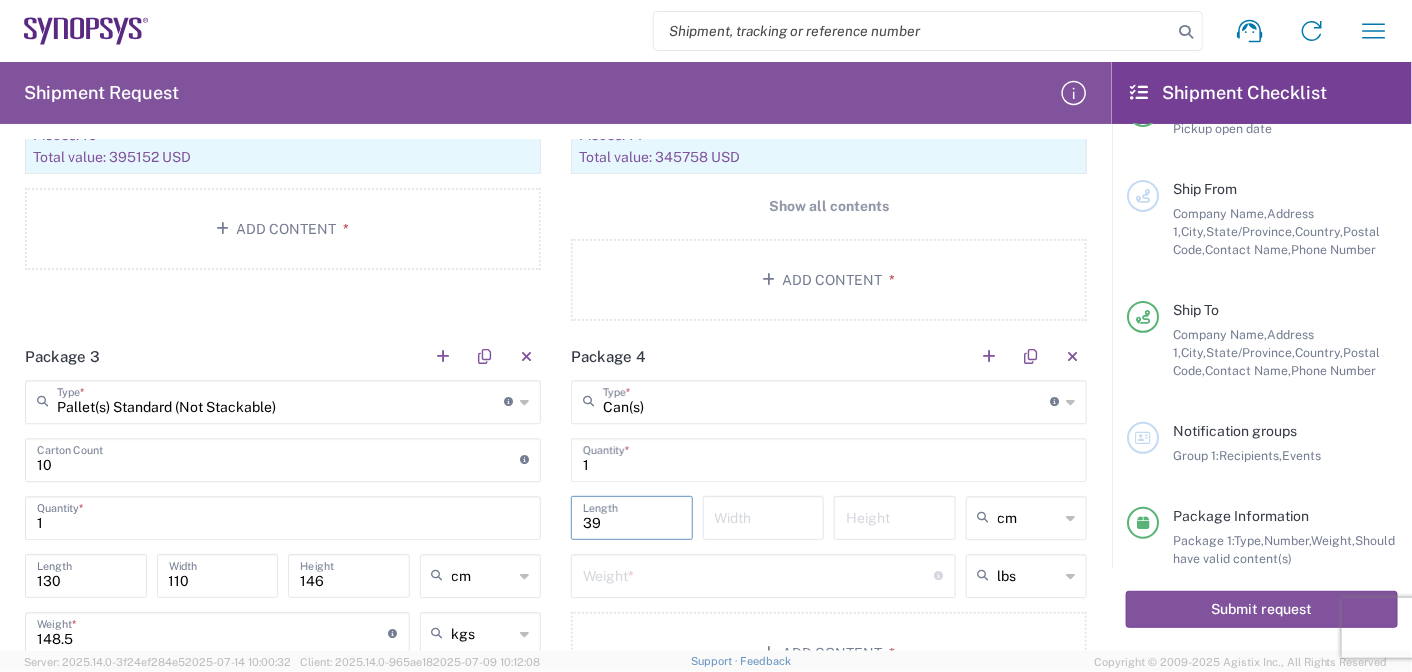 type on "39" 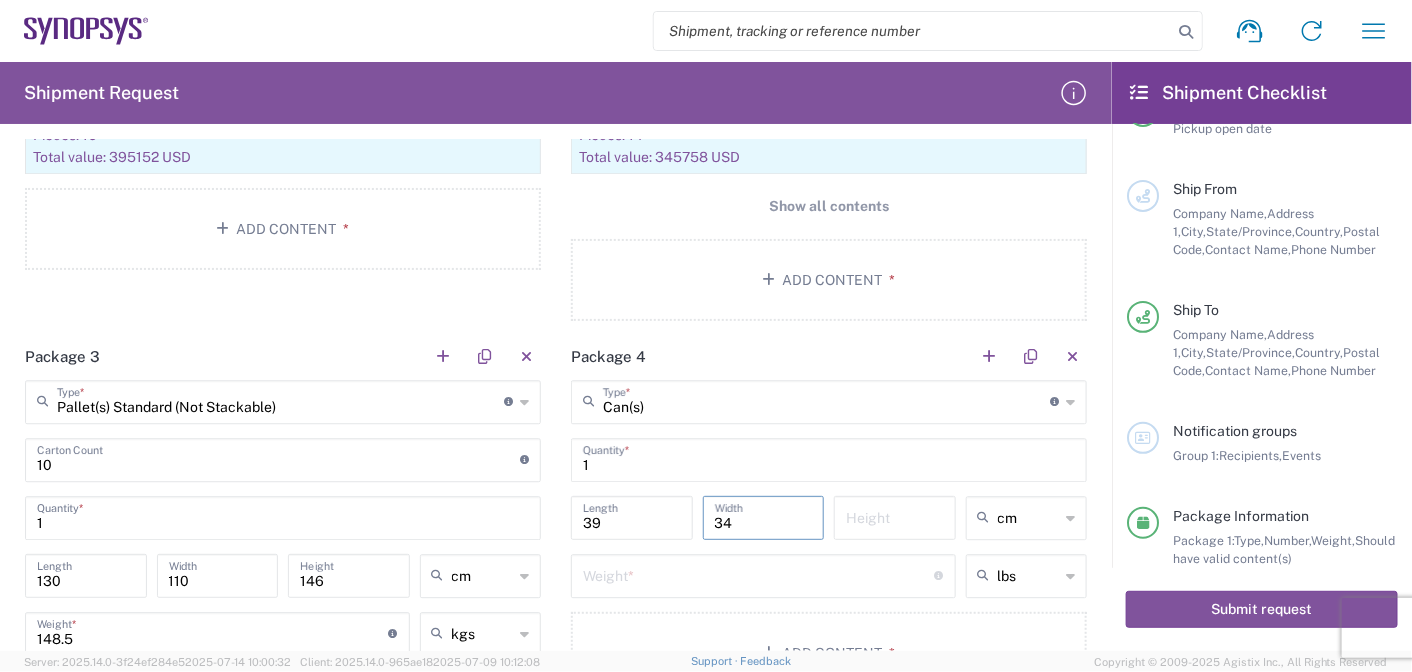 type on "34" 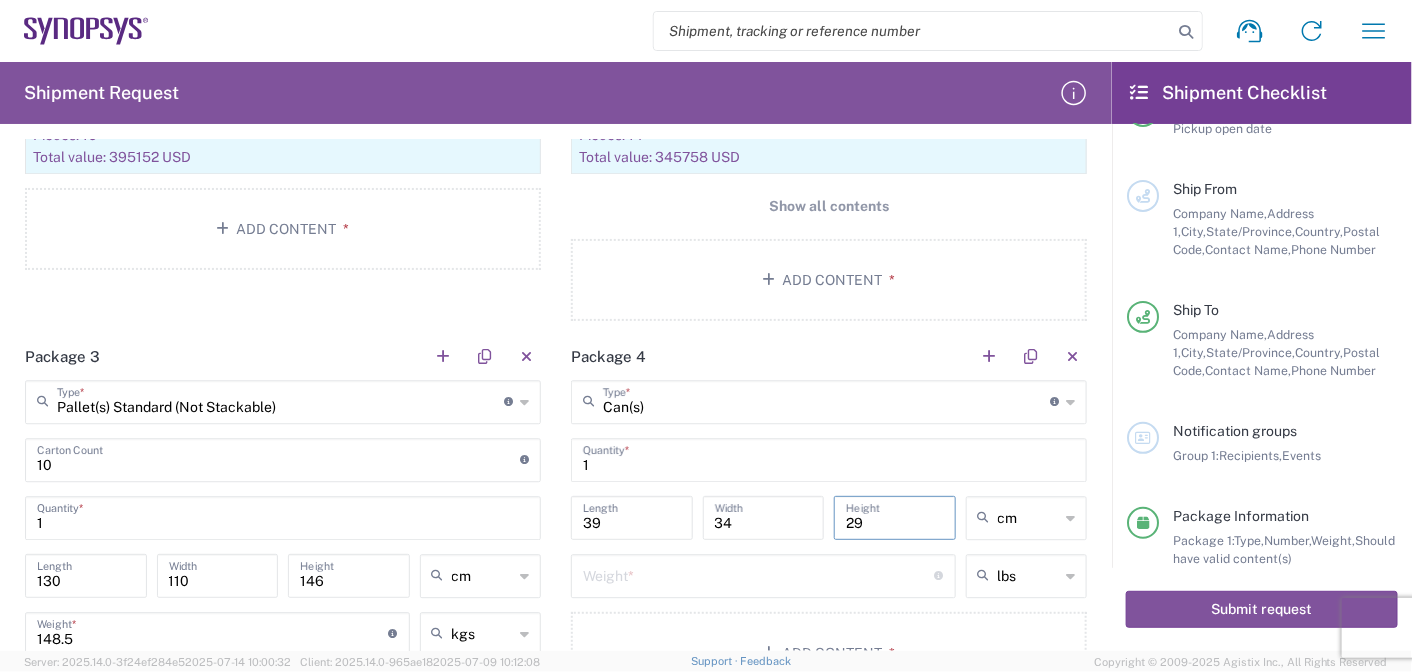 type on "29" 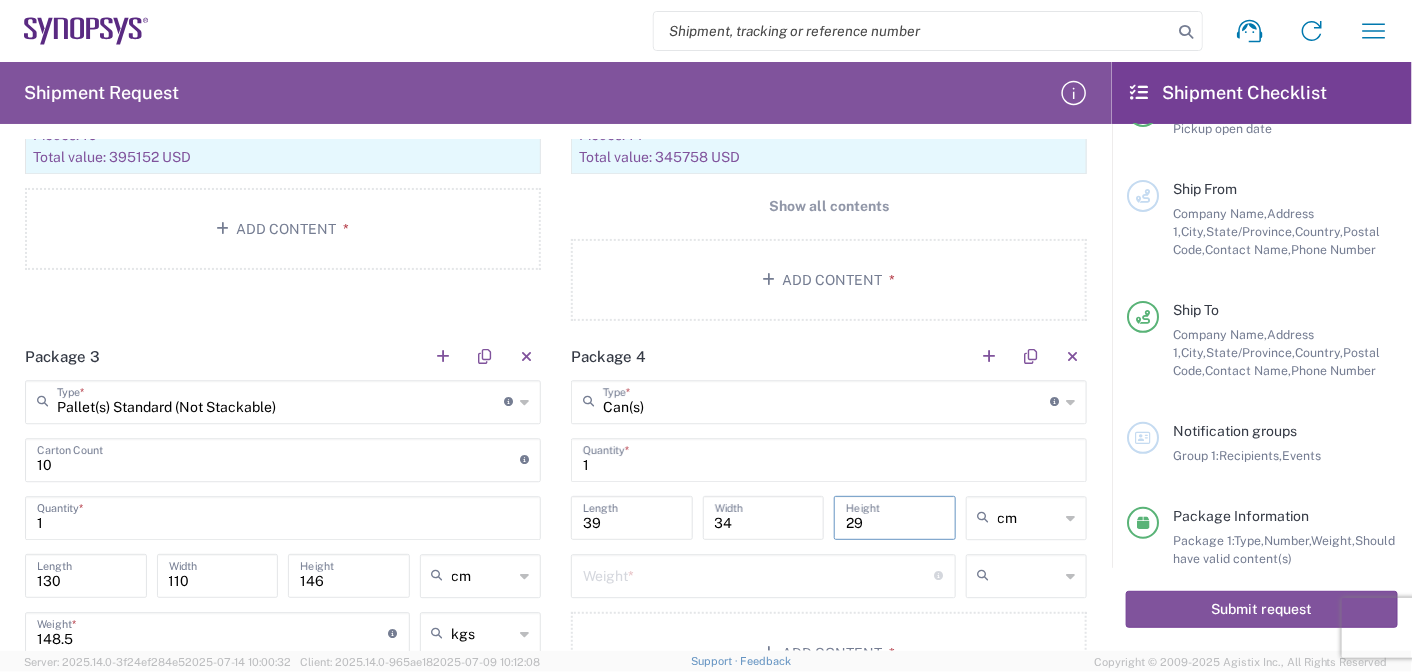 click at bounding box center (1029, 576) 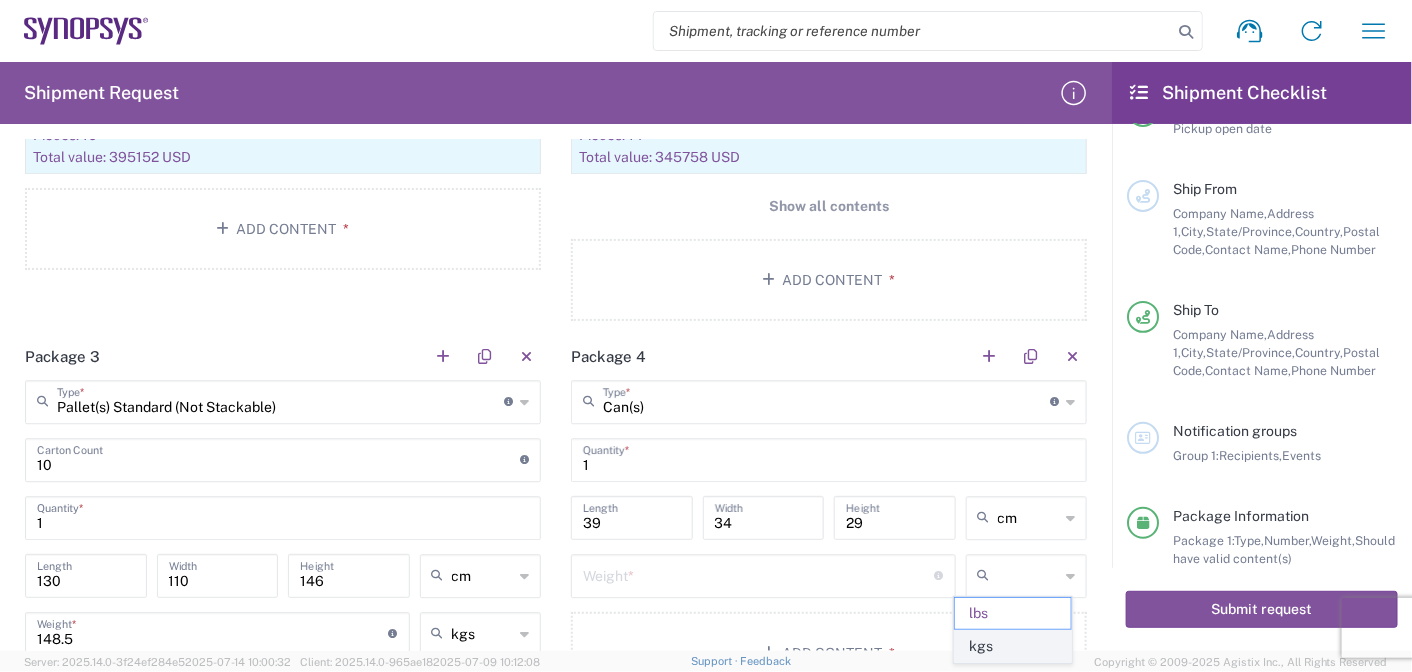click on "kgs" 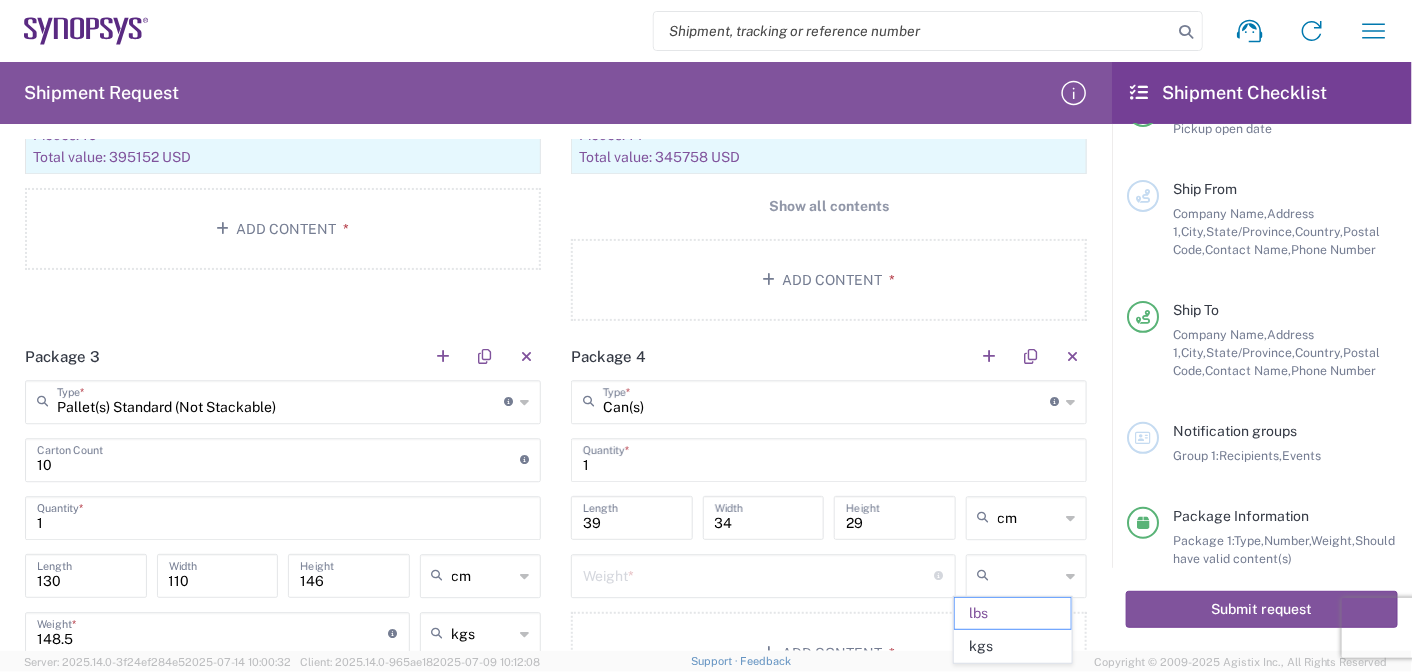 type on "kgs" 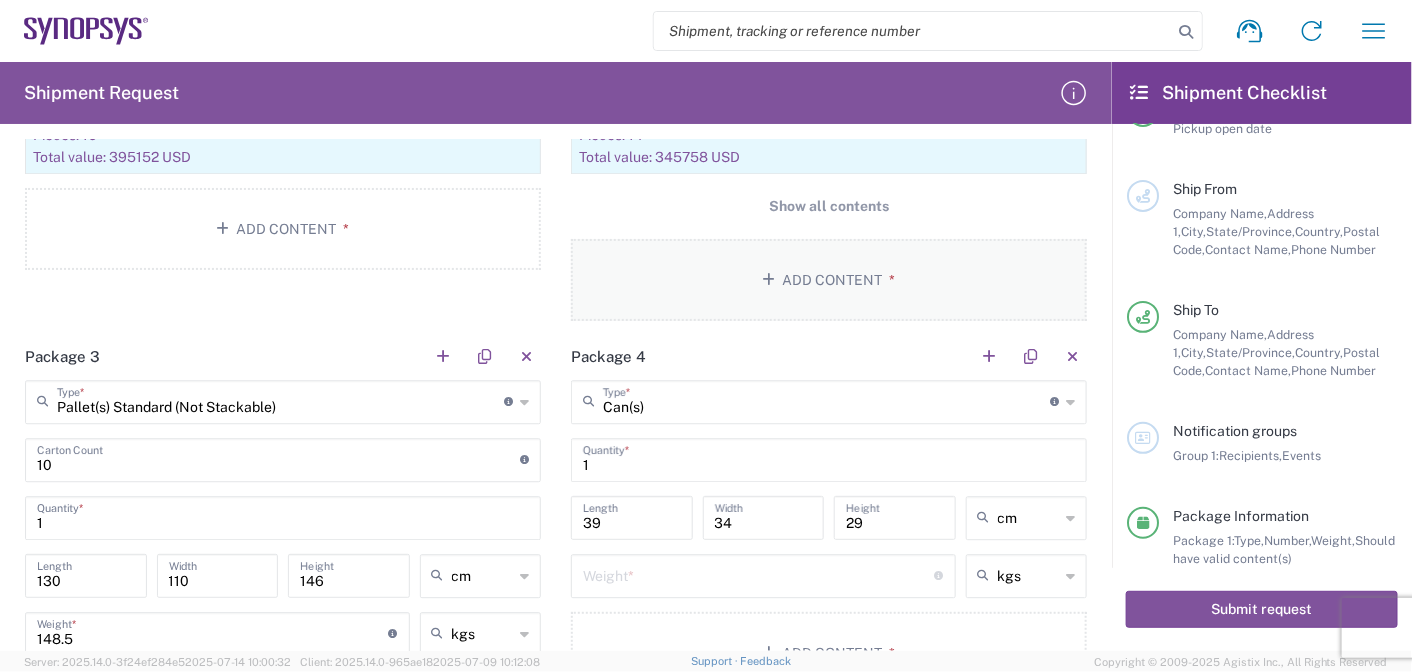 click on "Add Content *" 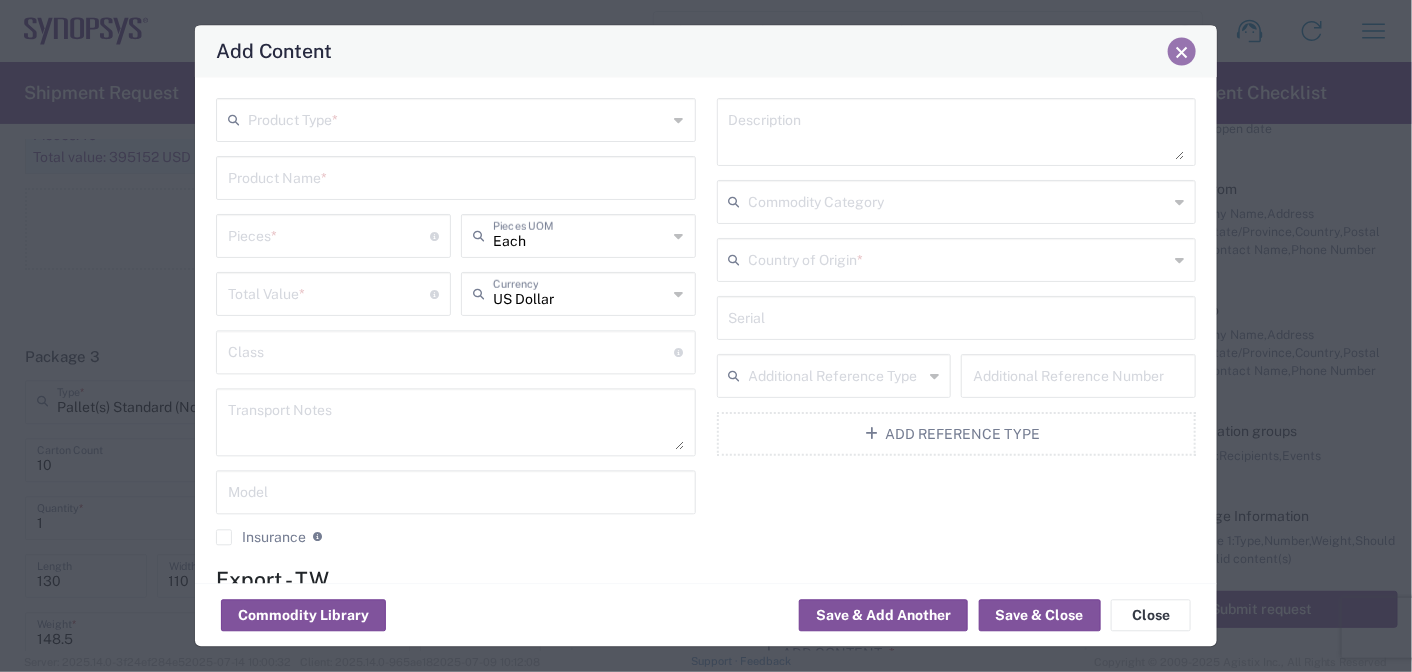 click 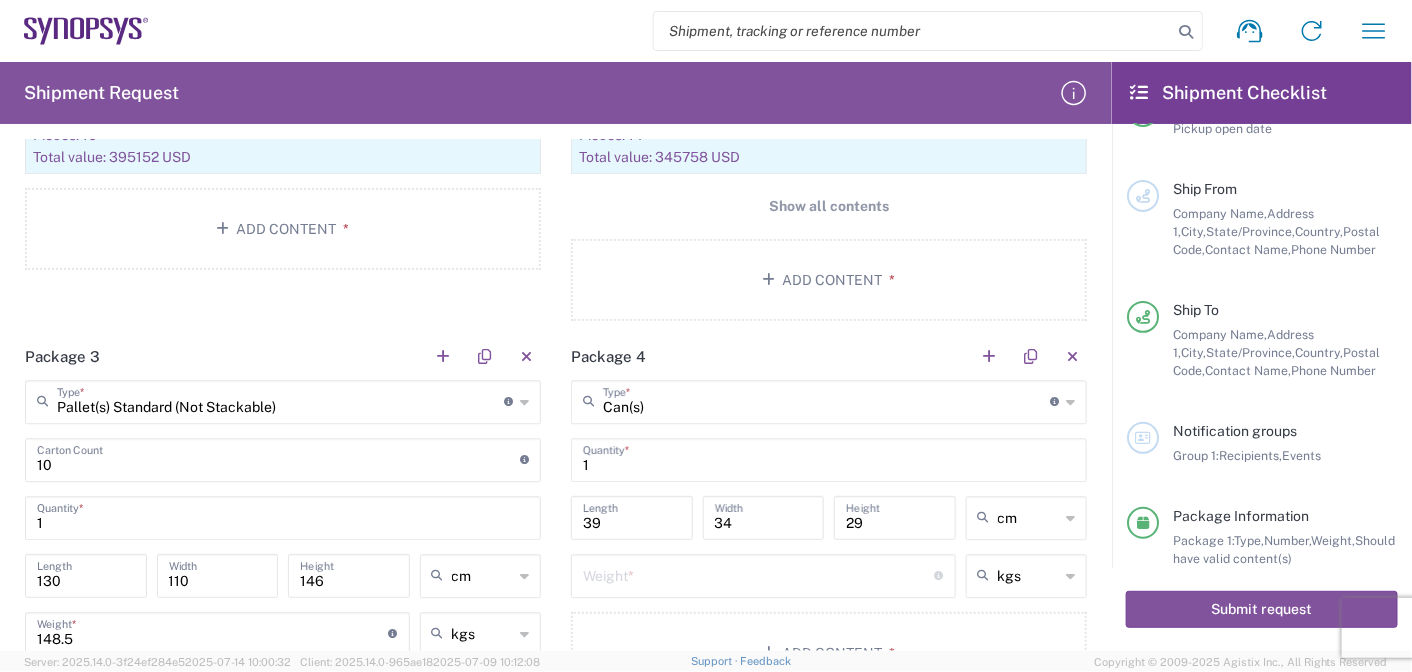 click at bounding box center [759, 574] 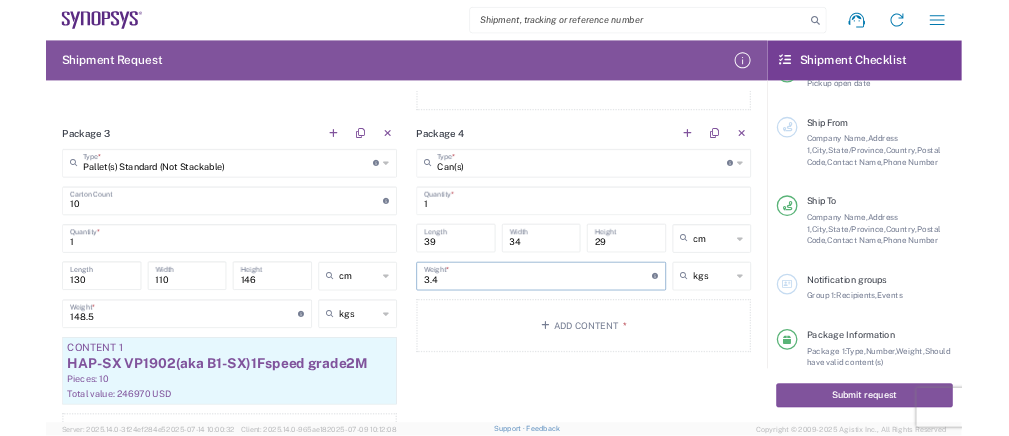 scroll, scrollTop: 2081, scrollLeft: 0, axis: vertical 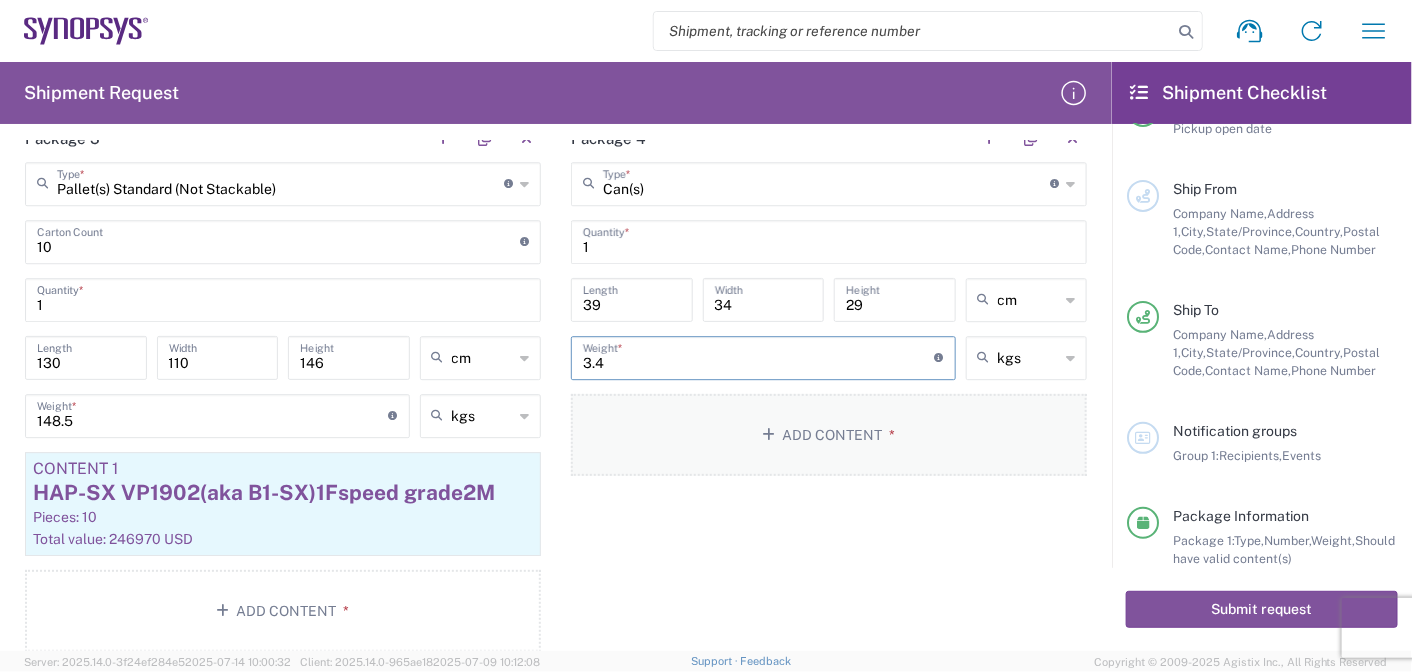 type on "3.4" 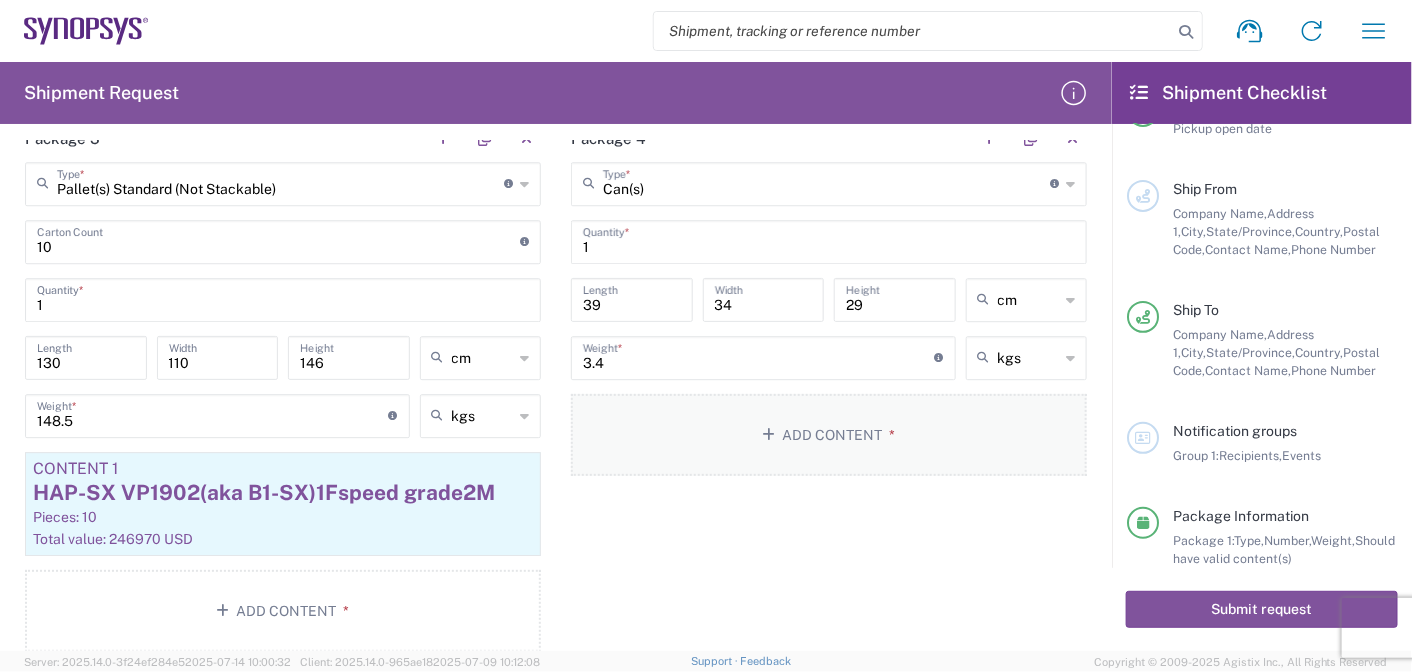 click on "Add Content *" 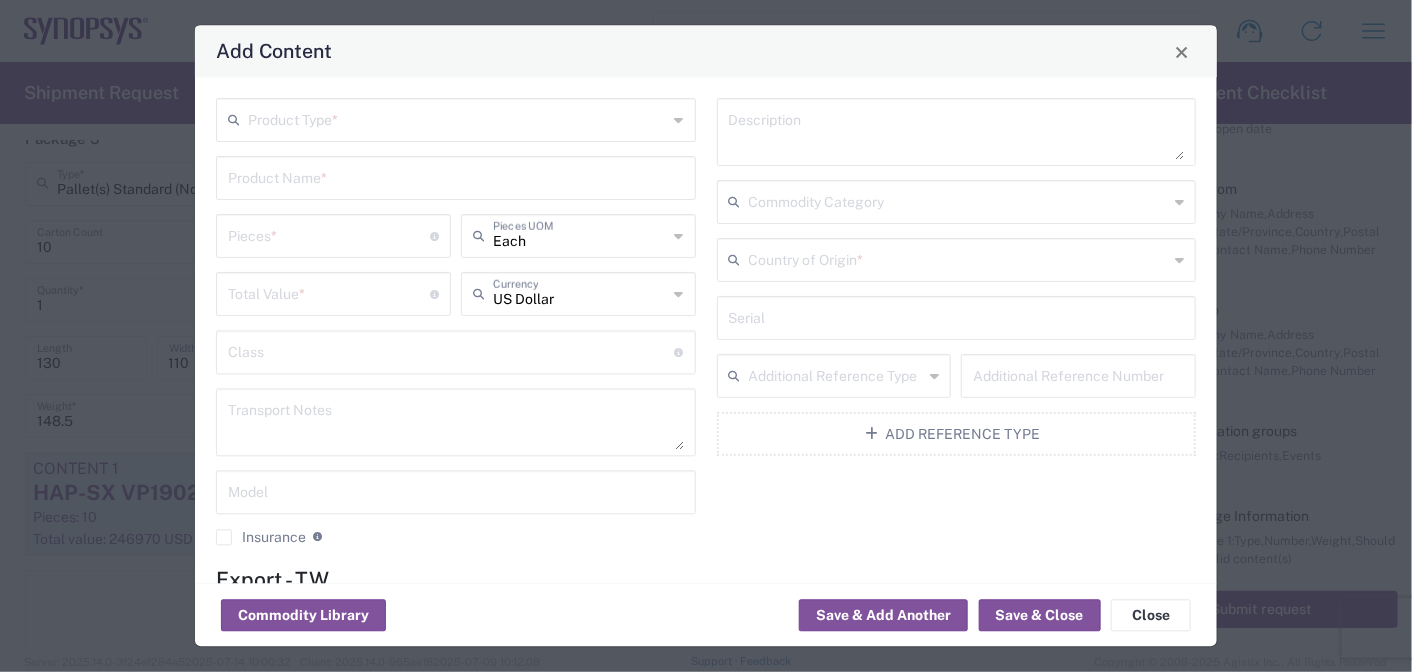 click at bounding box center (458, 119) 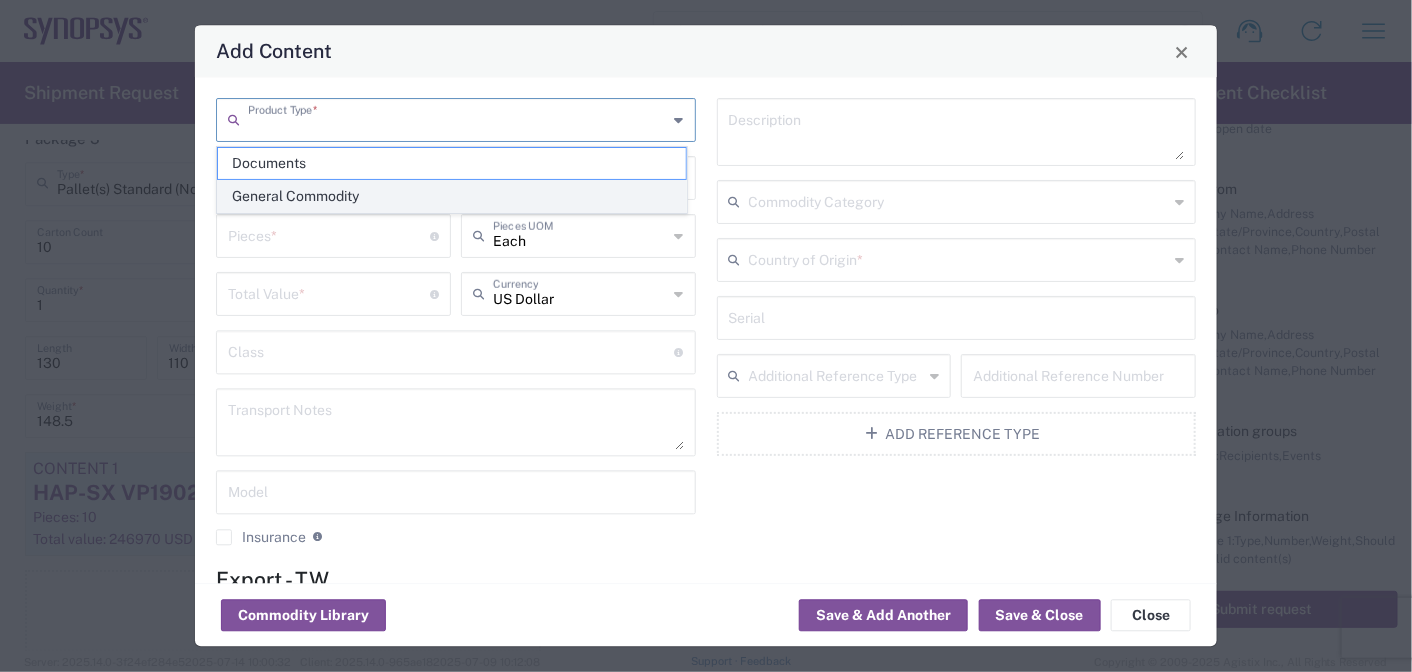 click on "General Commodity" 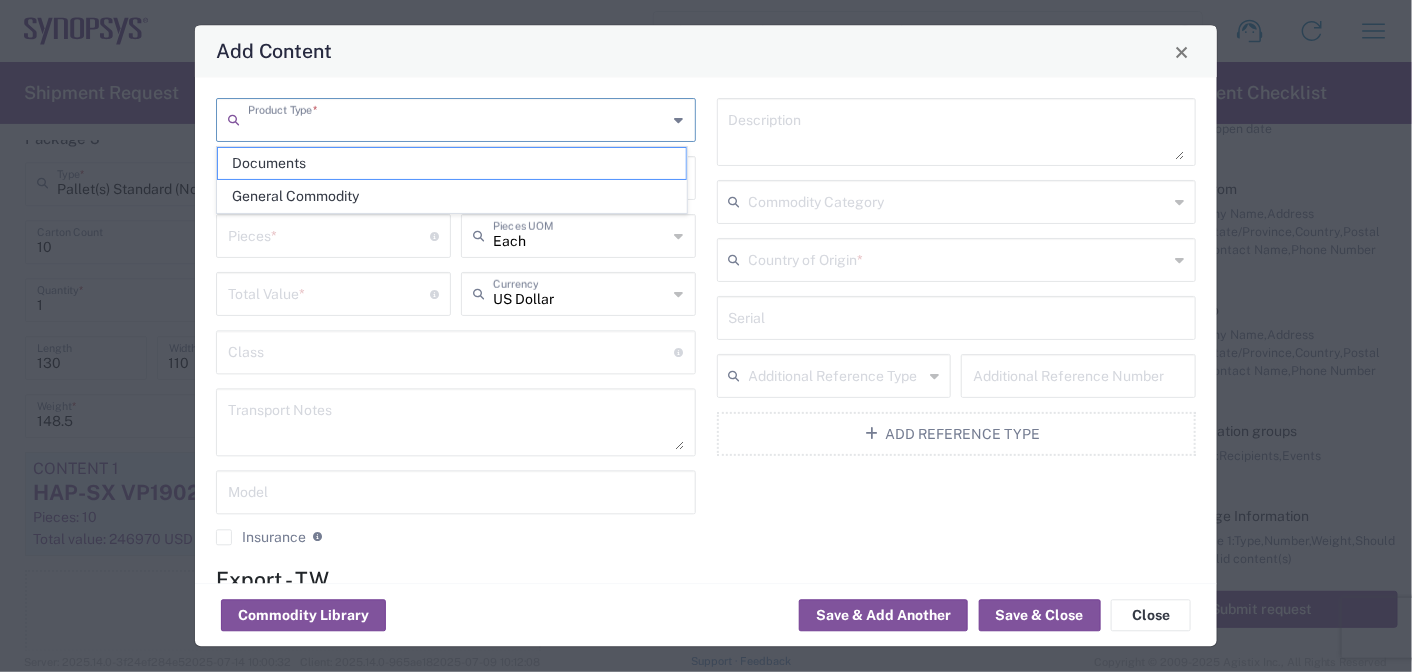 type on "General Commodity" 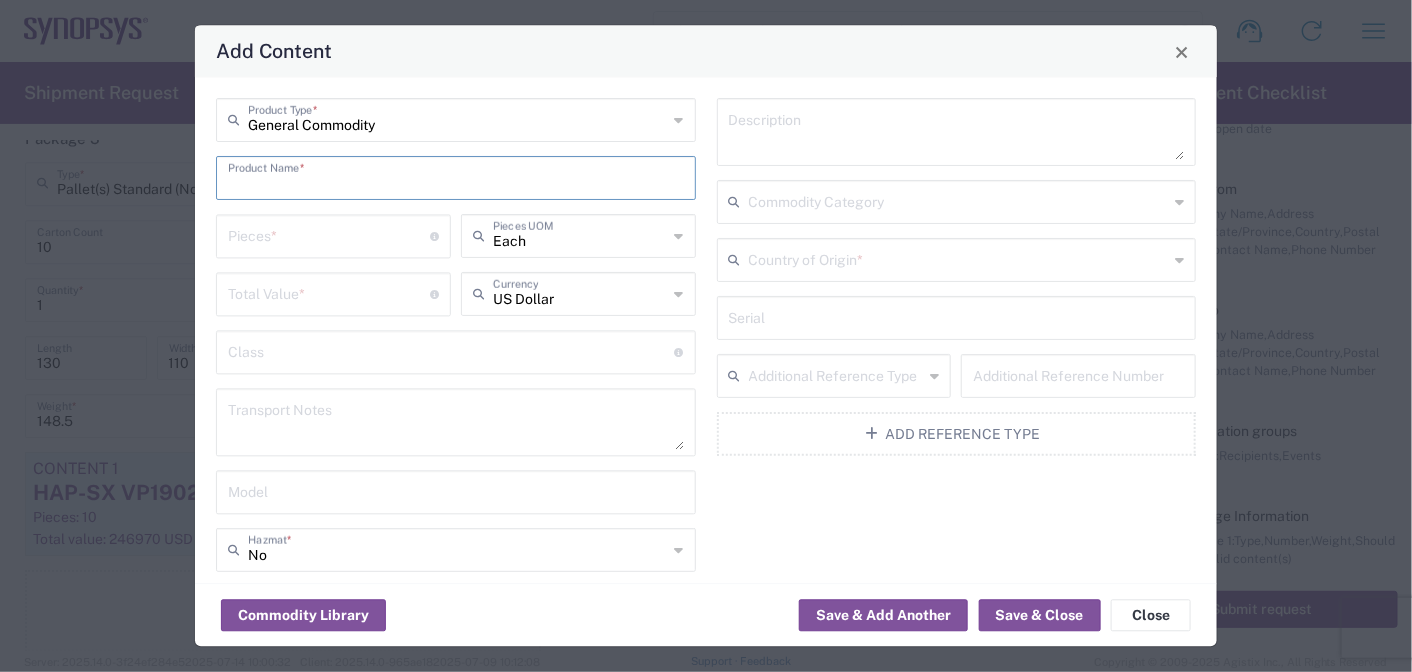 click at bounding box center [456, 177] 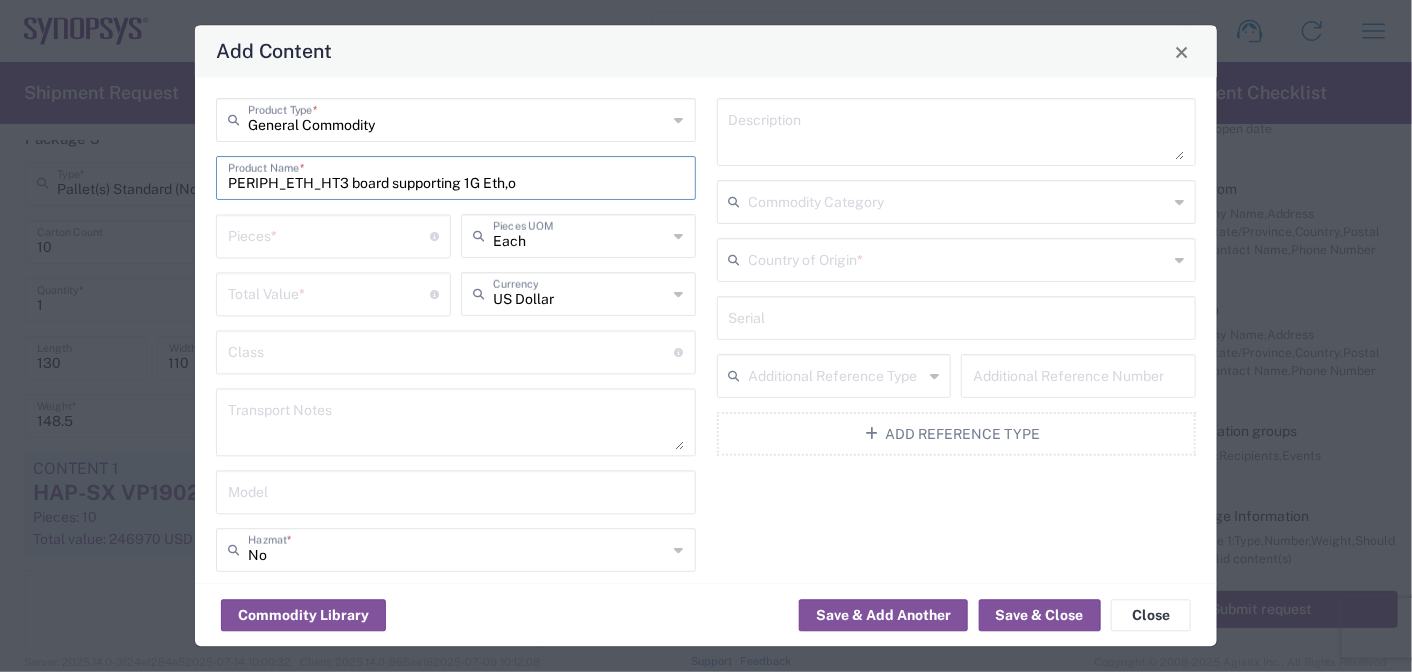type on "PERIPH_ETH_HT3 board supporting 1G Eth,o" 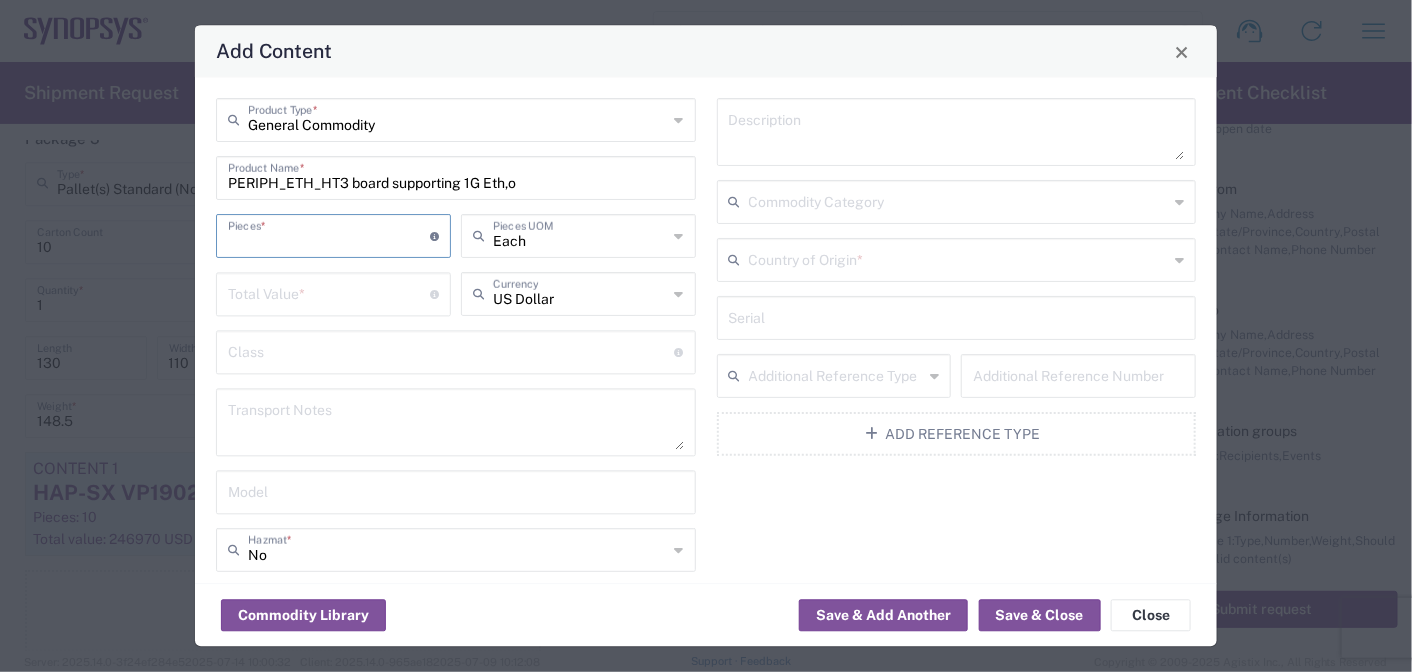 click at bounding box center [329, 235] 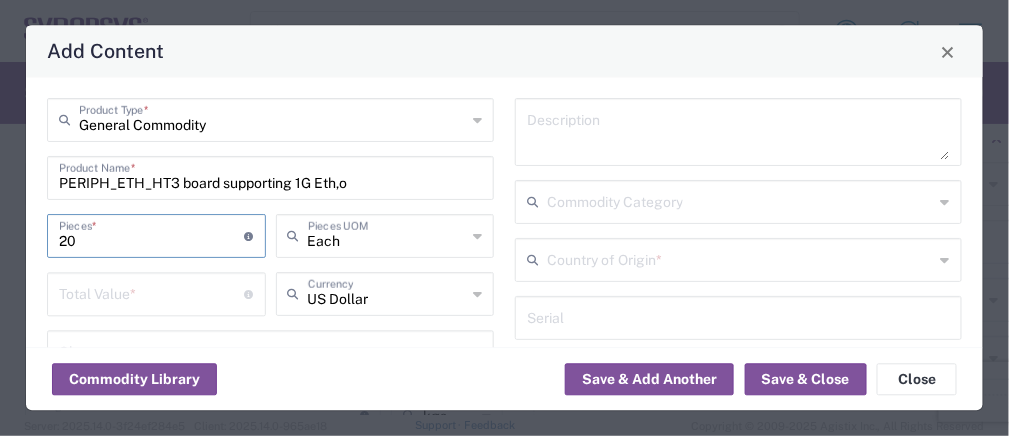 type on "20" 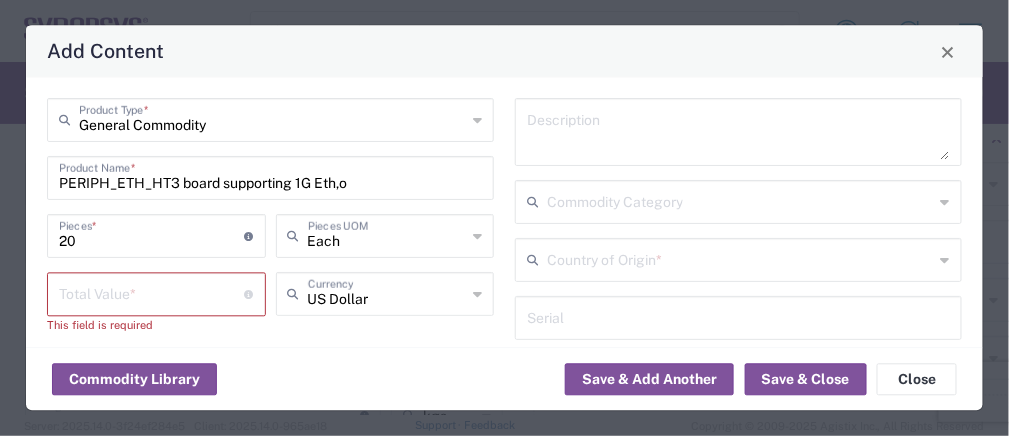 click at bounding box center [152, 293] 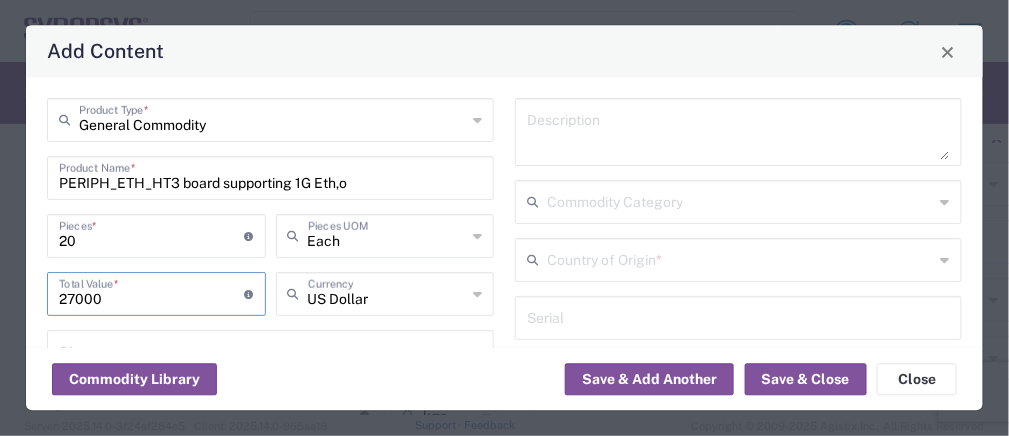 type on "27000" 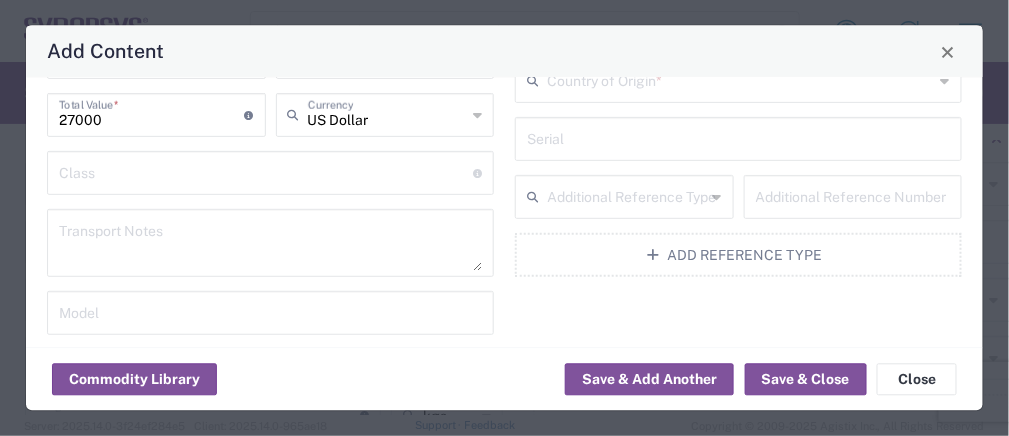 scroll, scrollTop: 184, scrollLeft: 0, axis: vertical 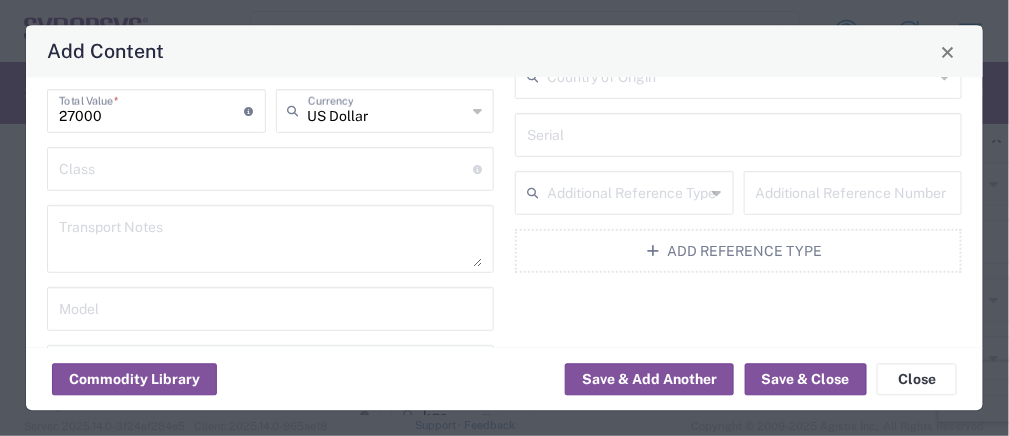 click at bounding box center (270, 239) 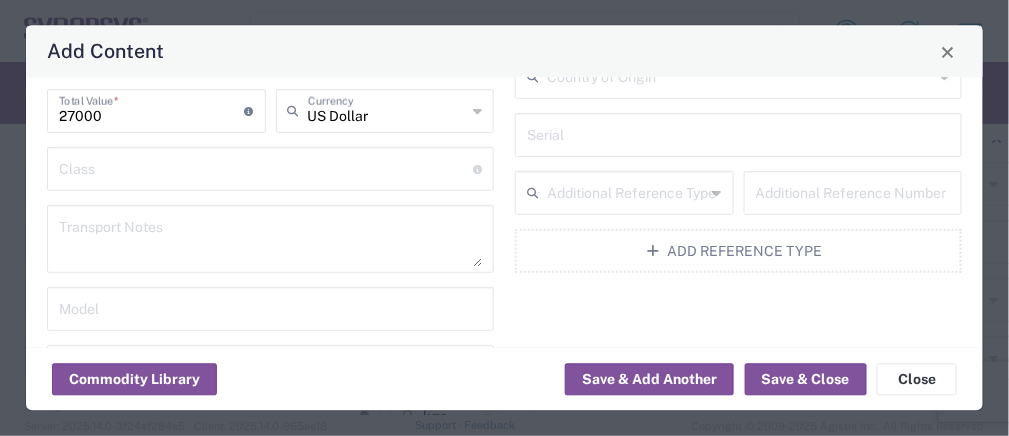 click at bounding box center (270, 239) 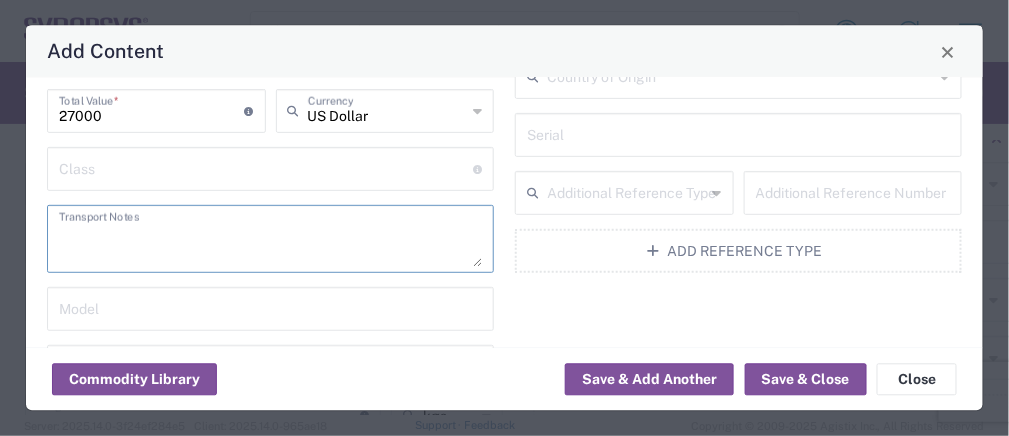 paste on "The shipment is transported by KWE using air freight." 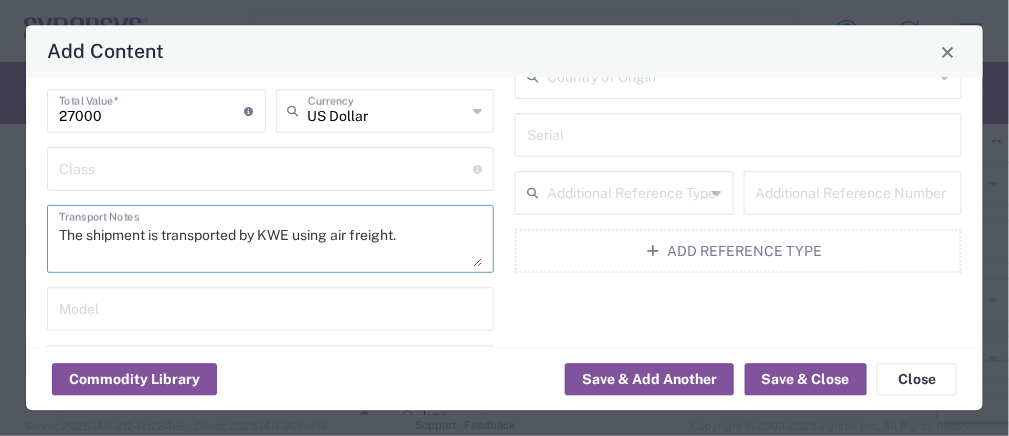 type on "The shipment is transported by KWE using air freight." 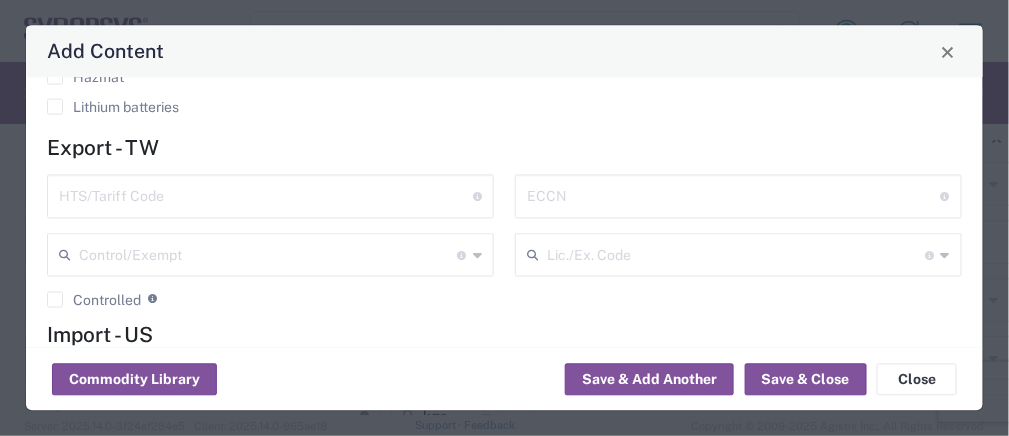 scroll, scrollTop: 616, scrollLeft: 0, axis: vertical 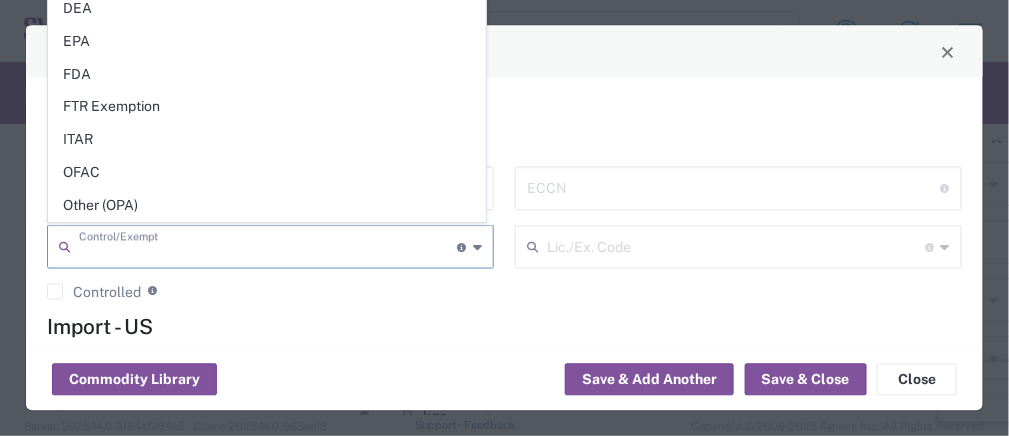 click at bounding box center [268, 245] 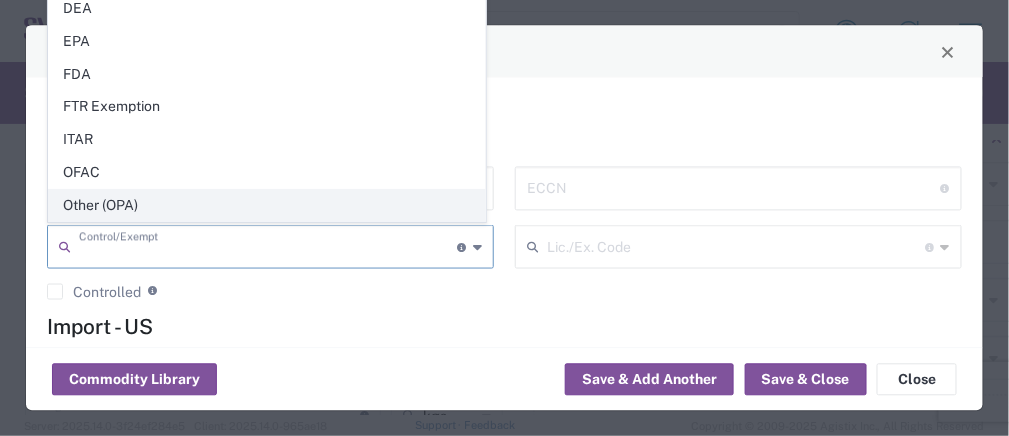 click on "Other (OPA)" 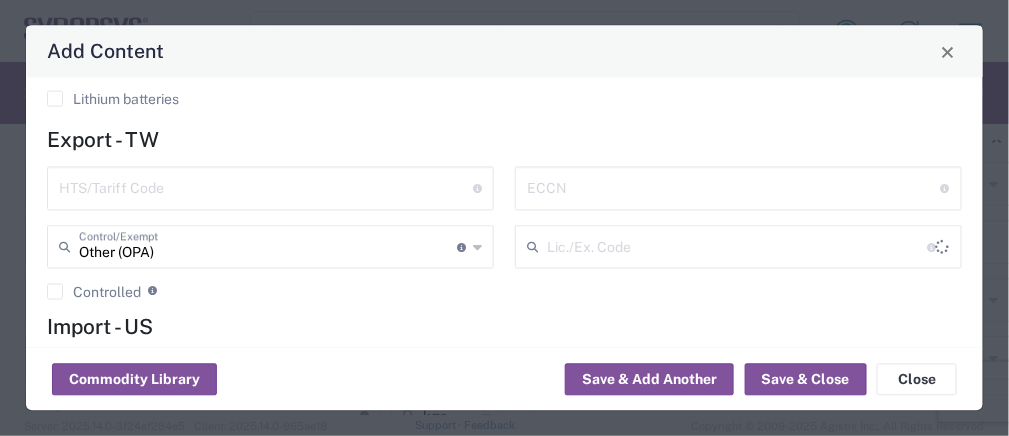 type on "Other (OPA)" 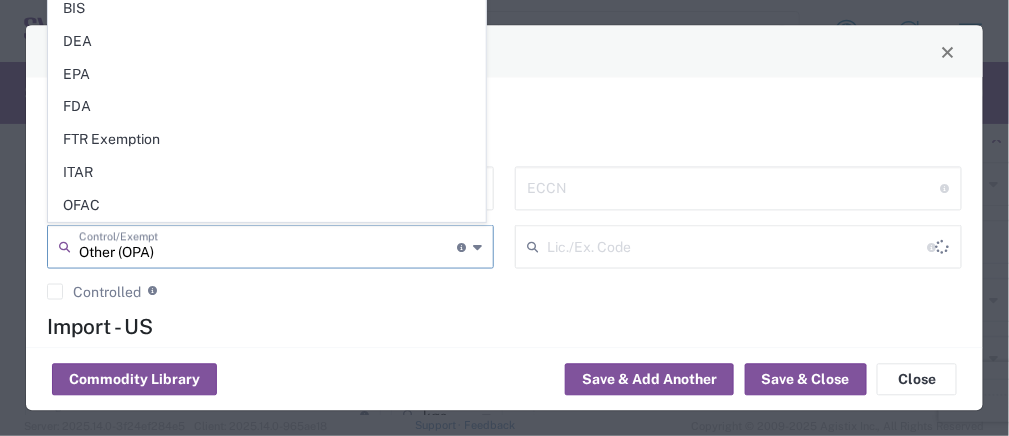 drag, startPoint x: 307, startPoint y: 249, endPoint x: -3, endPoint y: 230, distance: 310.58173 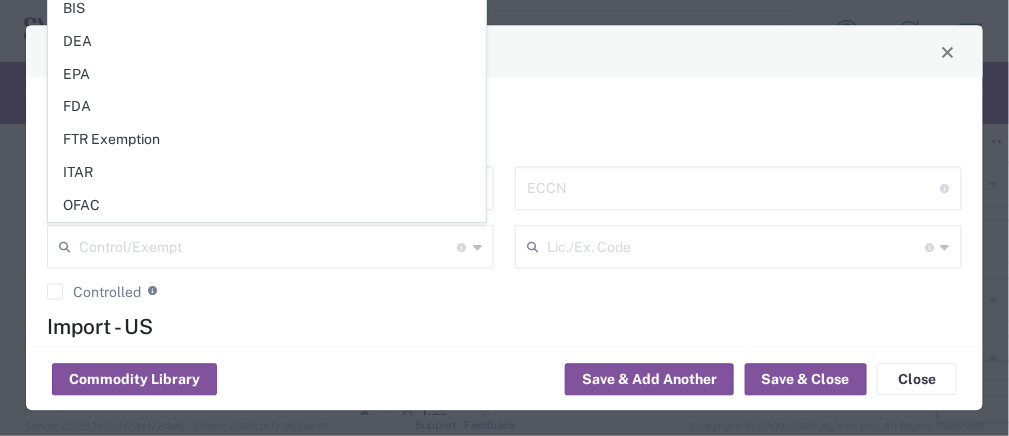 click on "HTS/Tariff Code  10-digit U.S. import and export statistical classification systems, the Harmonized Tariff Schedule of the United States Annotated (HTS) for imports, and the Schedule B for exports. Format of 10-digit HTS is [HTS_CODE]  Control/Exempt  The specific reason that eliminates, or necessitates, the requirement for filing an EEI  Controlled  Governmental control of exports for statistical, strategic and supply for national security purposes, and/or for foreign policy purposes. Check box if content is controlled" 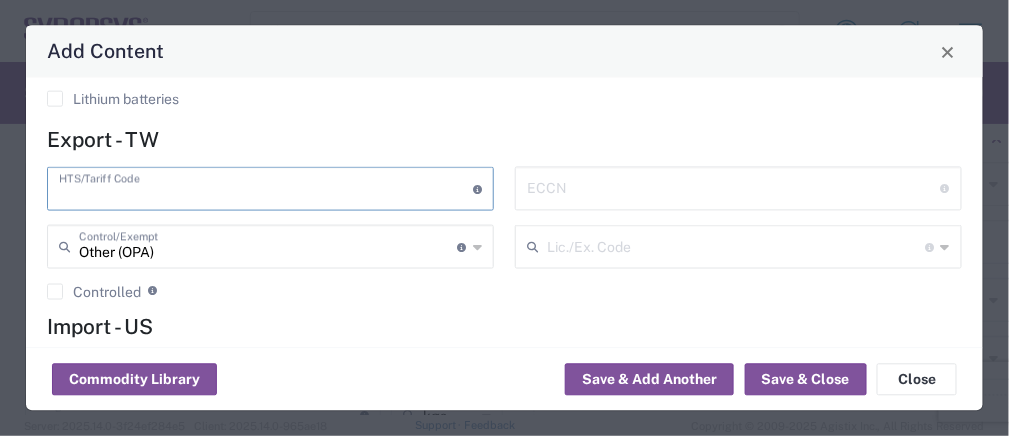 click at bounding box center (266, 187) 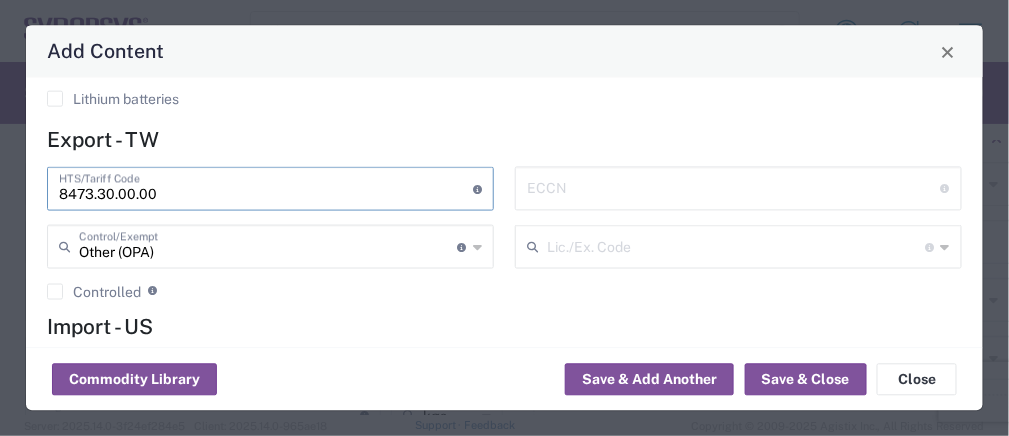 type on "8473.30.00.00" 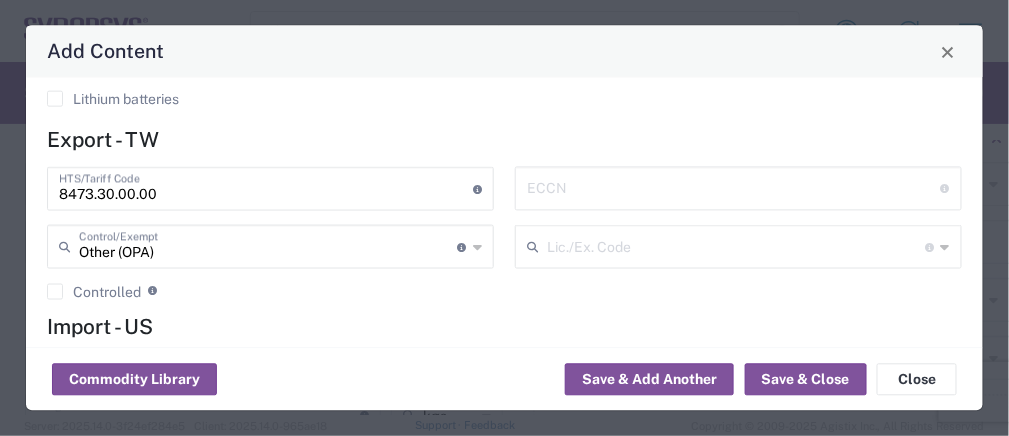 click 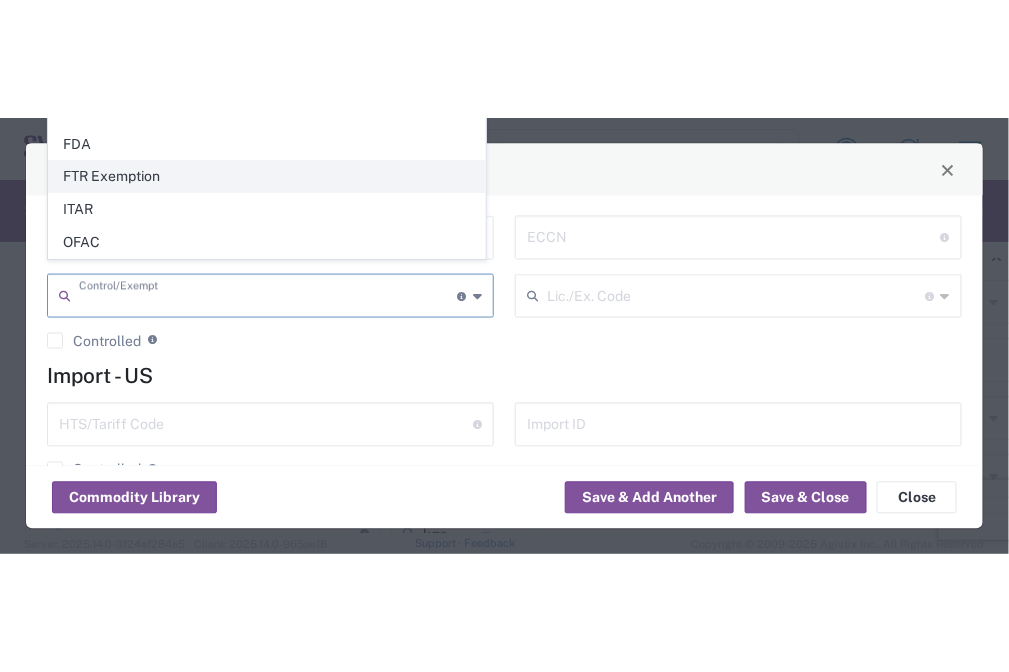 scroll, scrollTop: 730, scrollLeft: 0, axis: vertical 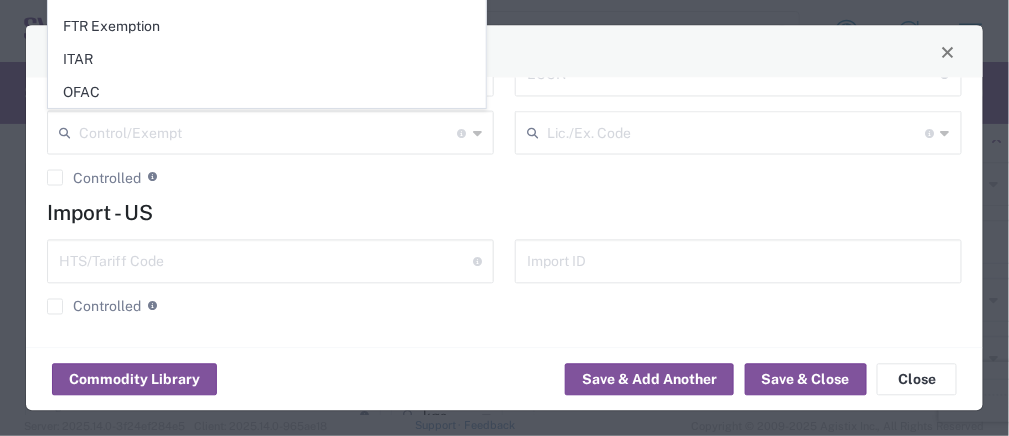 click on "Import - US" 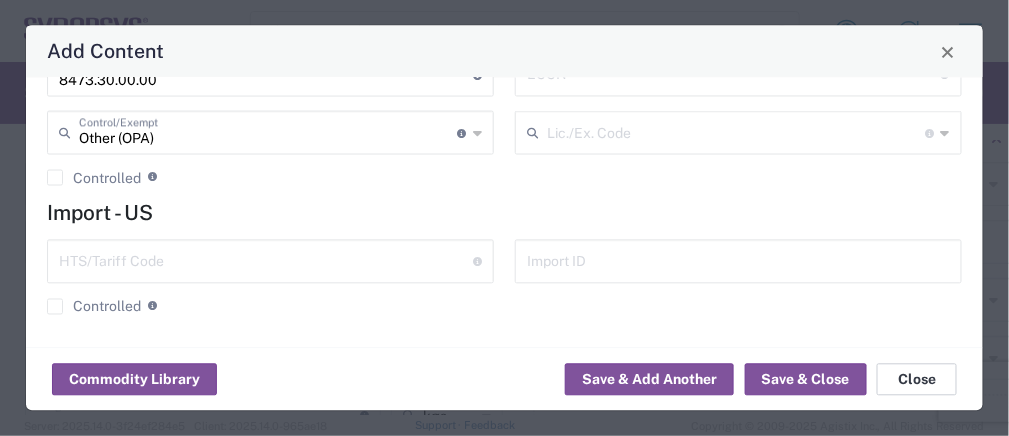 click on "Close" 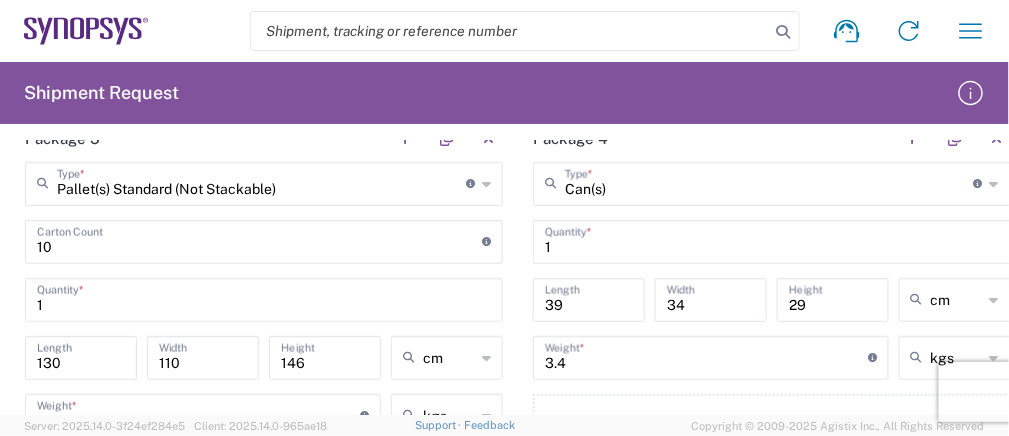 click 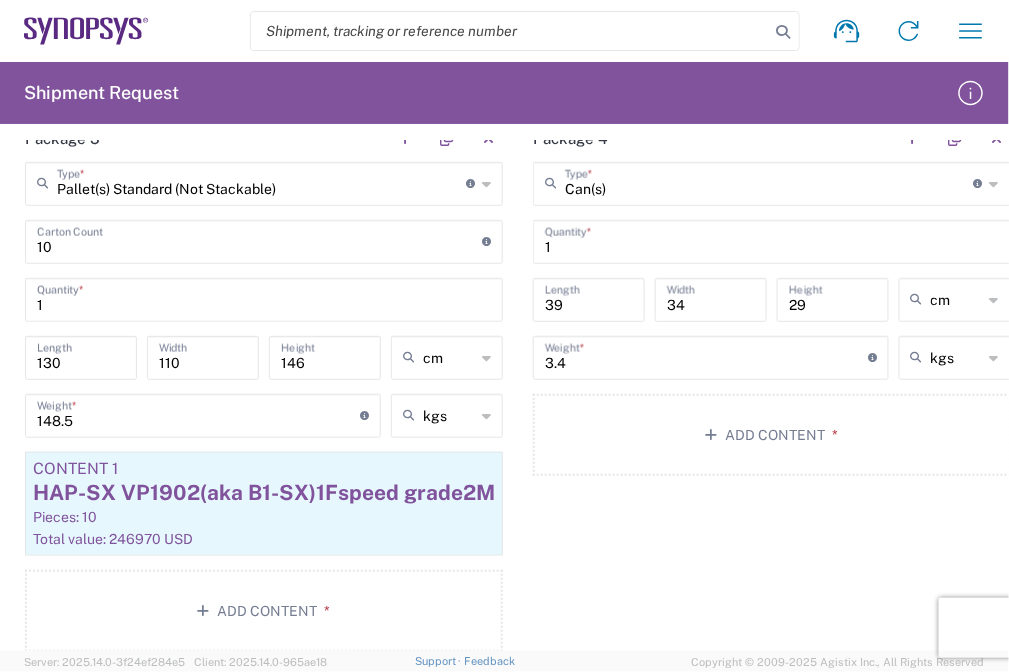 click on "Package 4  Can(s)  Type  * Material used to package goods Bale(s) Basket(s) Bolt(s) Bottle(s) Buckets Bulk Bundle(s) Can(s) Cardboard Box(es) Carton(s) Case(s) Cask(s) Crate(s) Crating Bid Required Cylinder(s) Drum(s) (Fiberboard) Drum(s) (Metal) Drum(s) (Plastic) Envelope Large Box Loose Agricultrural Product Medium Box Naked Cargo (UnPackaged) Pail(s) PAK Pallet(s) Oversized (Not Stackable) Pallet(s) Oversized (Stackable) Pallet(s) Standard (Not Stackable) Pallet(s) Standard (Stackable) Rack Roll(s) Skid(s) Slipsheet Small Box Tube Vendor Packaging Xtreme Half Stack Your Packaging 1  Quantity  * 39  Length  34  Width  29  Height  cm in cm ft 3.4  Weight  * Total weight of package(s) in pounds or kilograms kgs lbs kgs Add Content *" 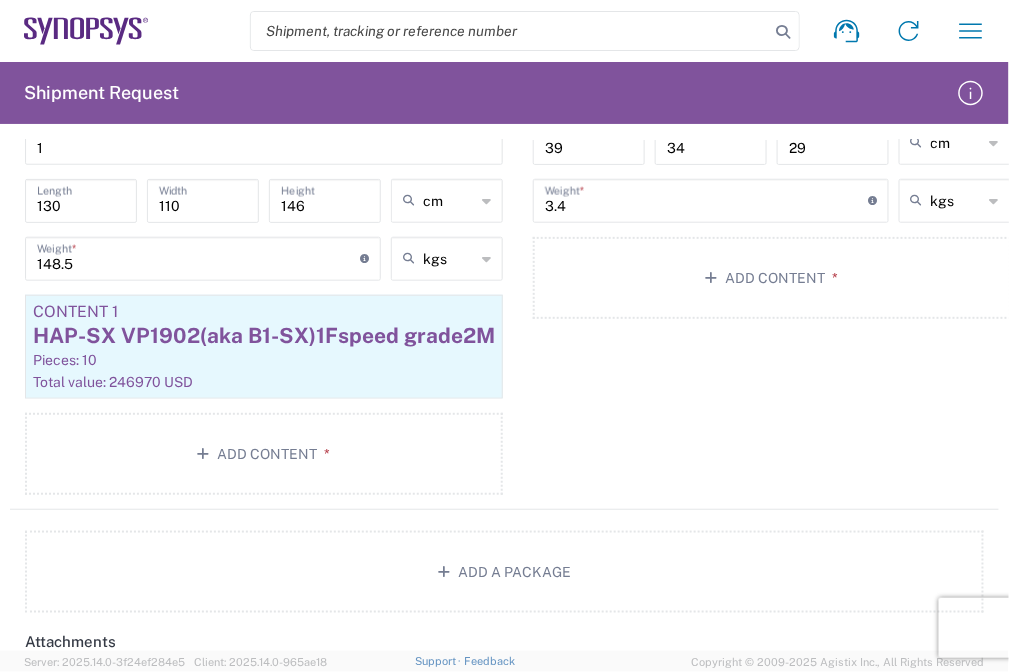 scroll, scrollTop: 2011, scrollLeft: 0, axis: vertical 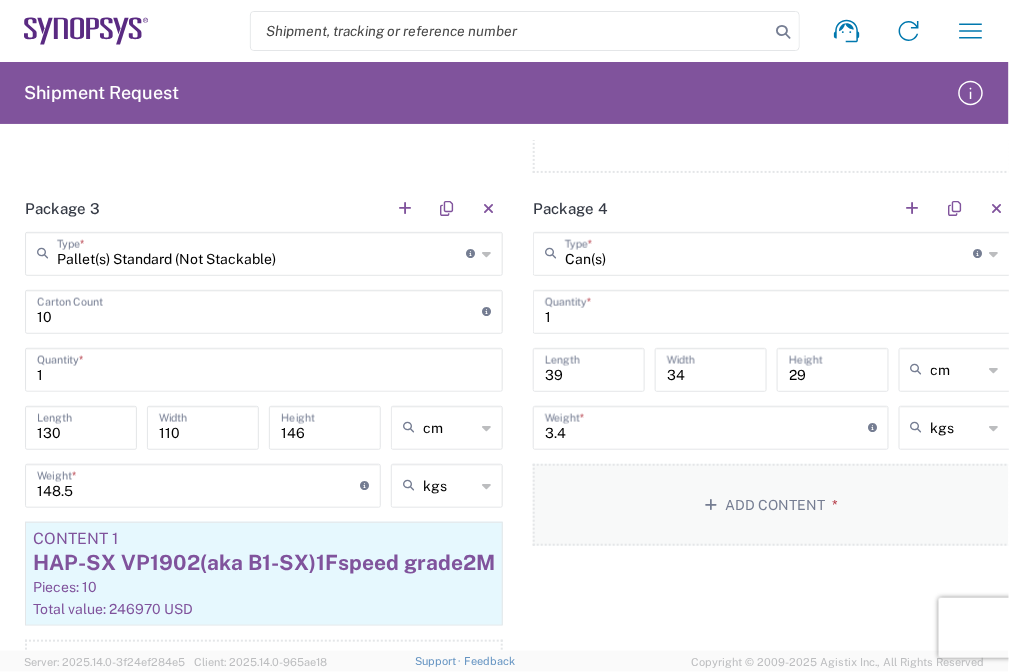 click on "Add Content *" 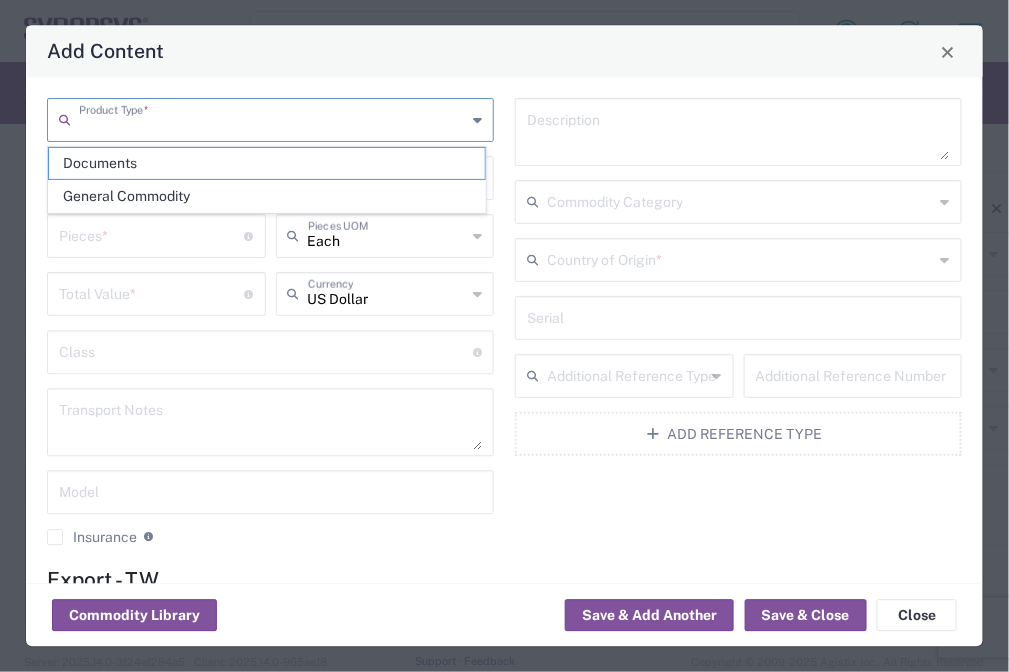 click at bounding box center (272, 119) 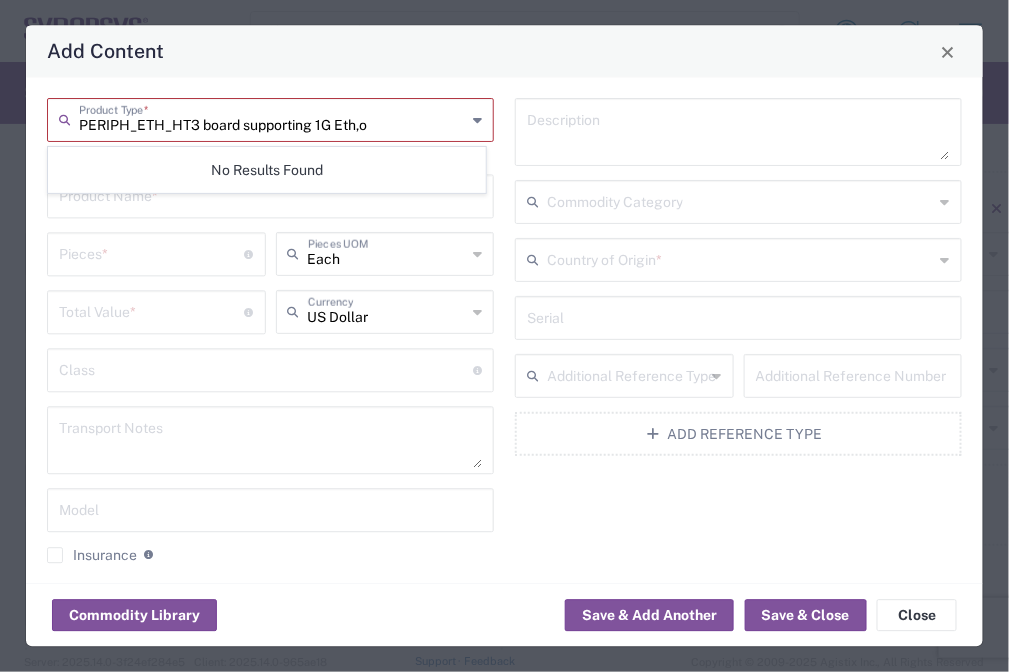 drag, startPoint x: 436, startPoint y: 132, endPoint x: 83, endPoint y: 120, distance: 353.20392 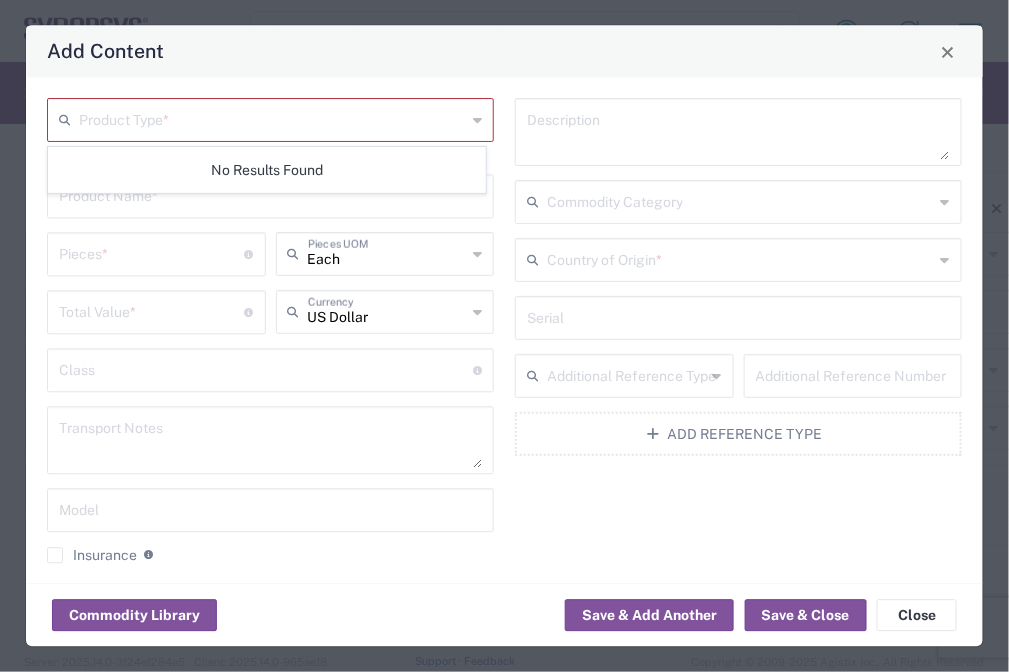 click on "Description   Commodity Category   Country of Origin  *  Serial   Additional Reference Type   Additional Reference Number  Add Reference Type" 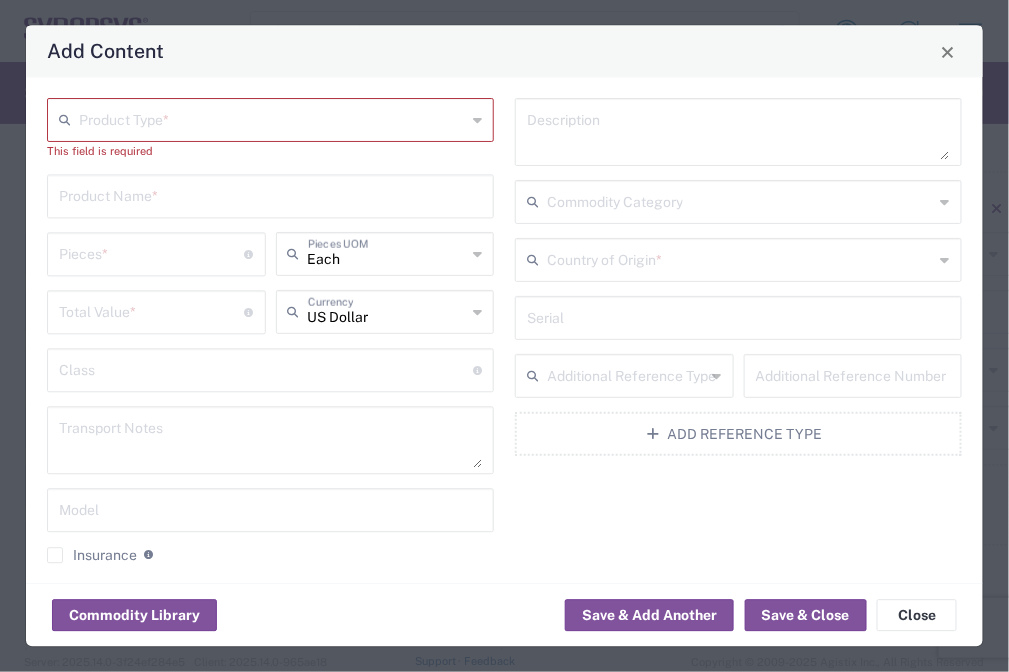 click on "Product Type  *" 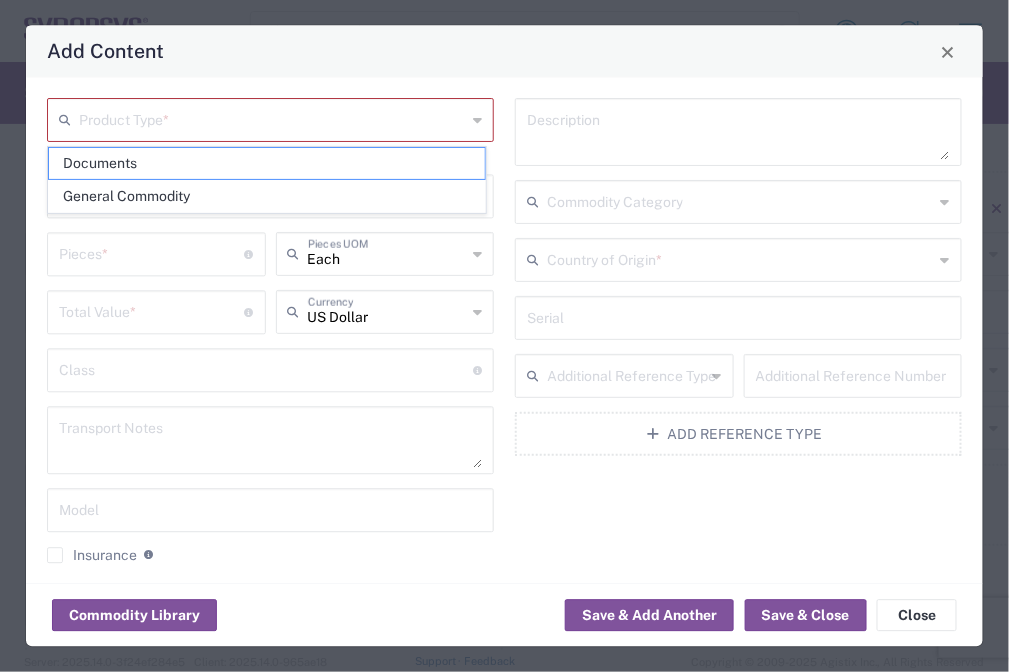 click on "Product Type  *" 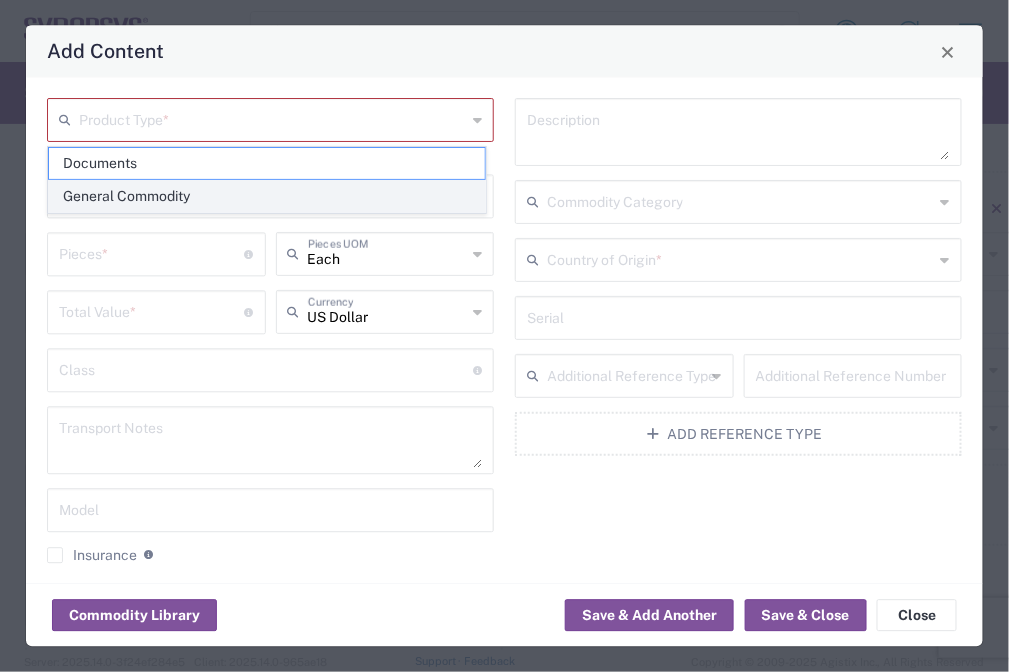 click on "General Commodity" 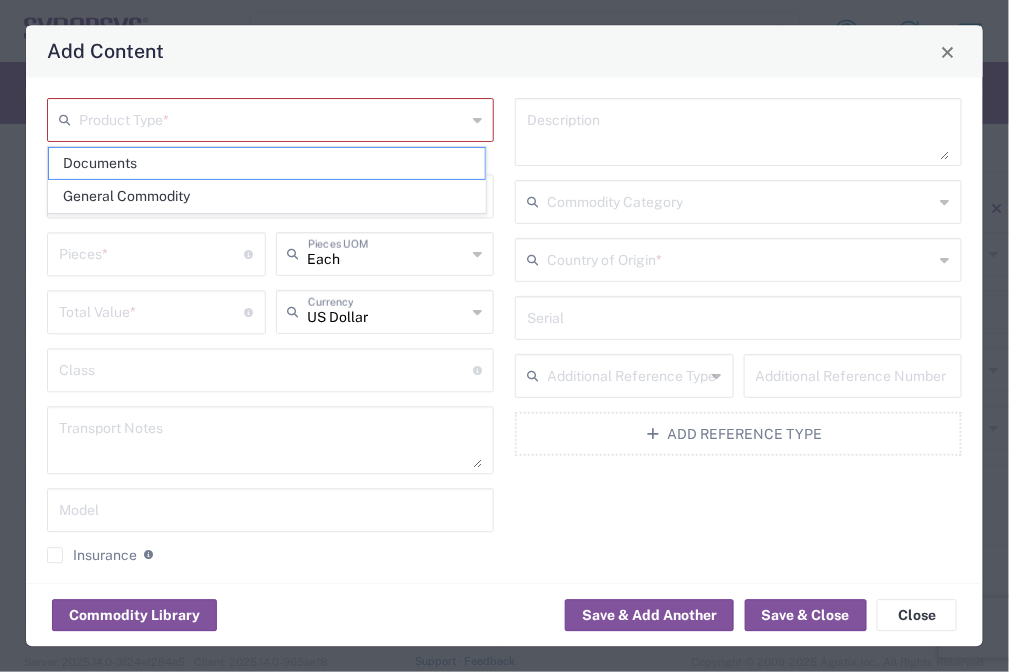 type on "General Commodity" 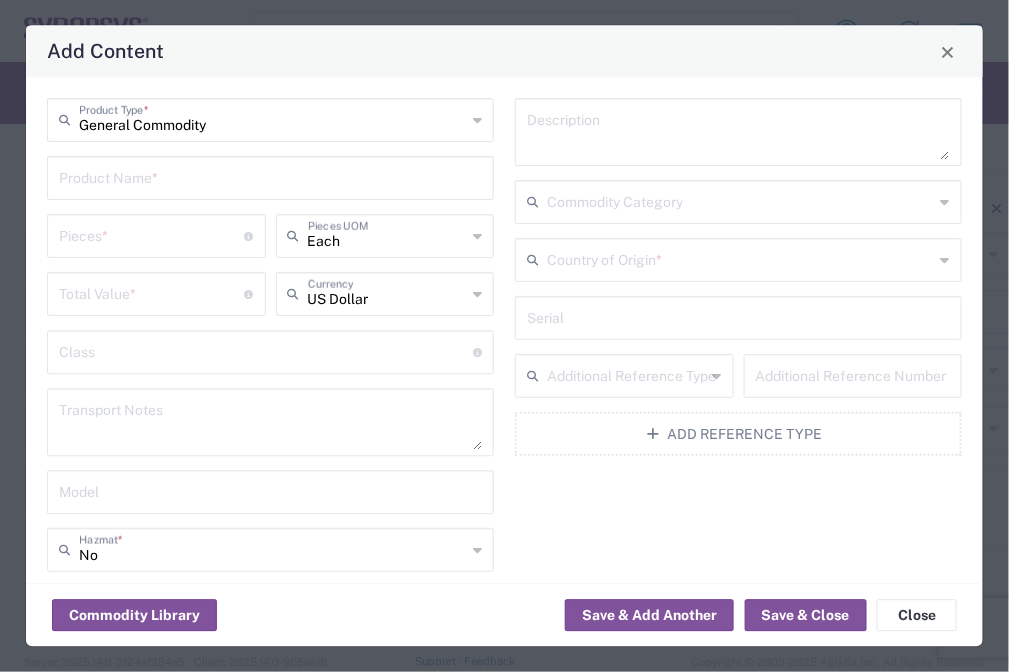 click at bounding box center (270, 177) 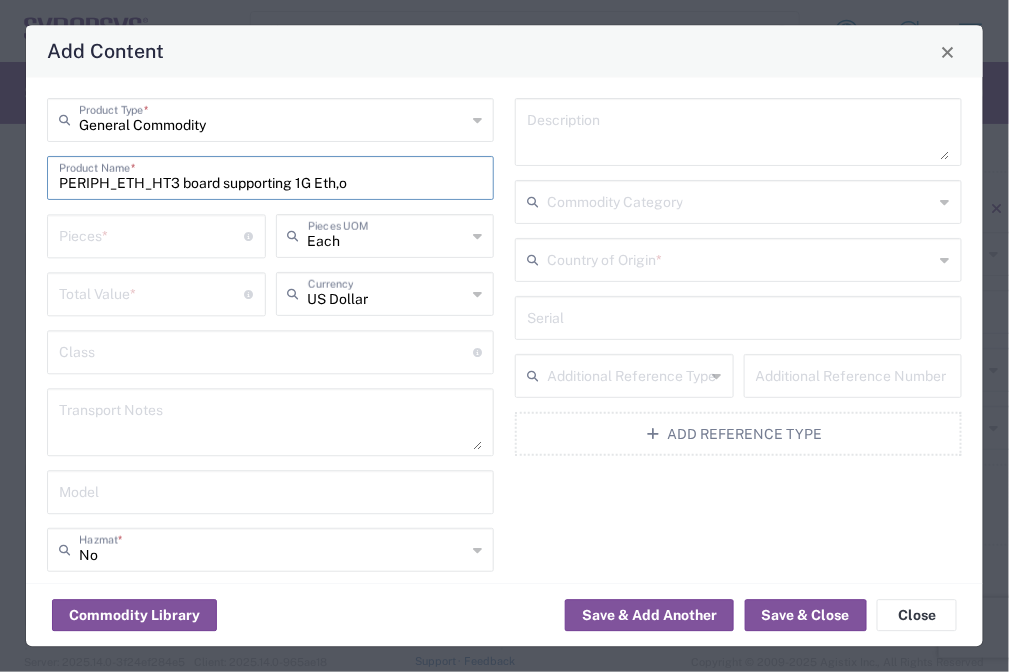 type on "PERIPH_ETH_HT3 board supporting 1G Eth,o" 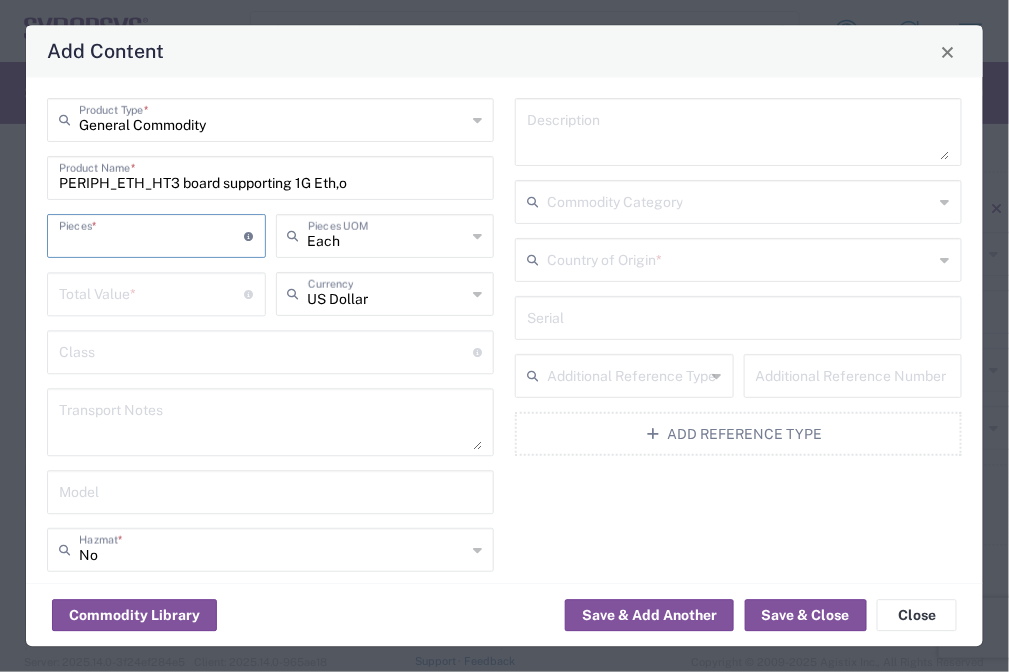 click at bounding box center [152, 235] 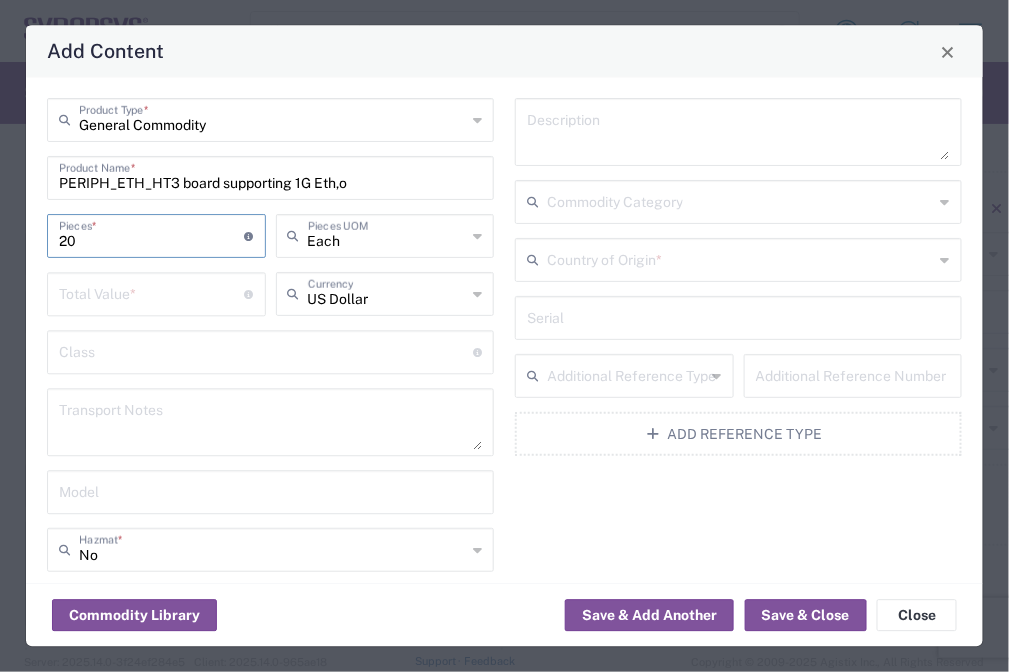 type on "20" 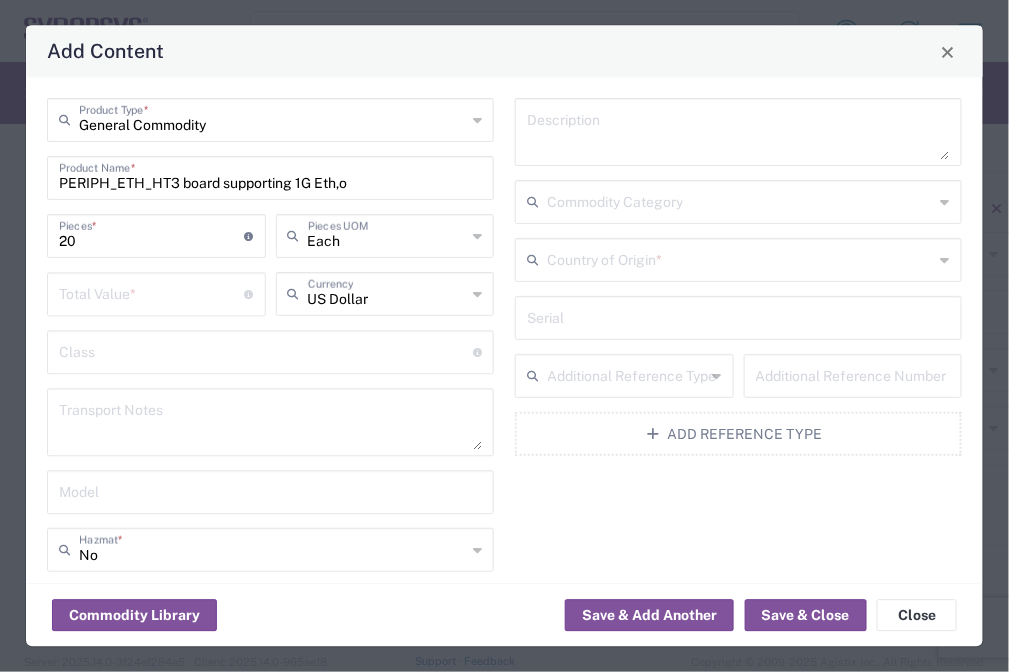 click on "Total Value  * Total value of all the pieces" 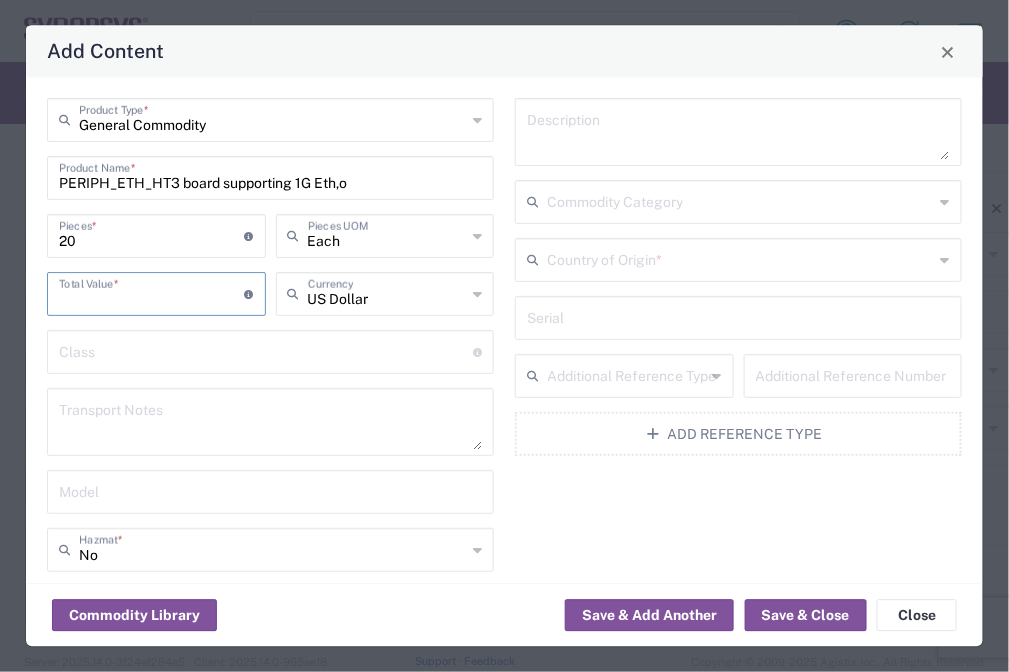 click at bounding box center (152, 293) 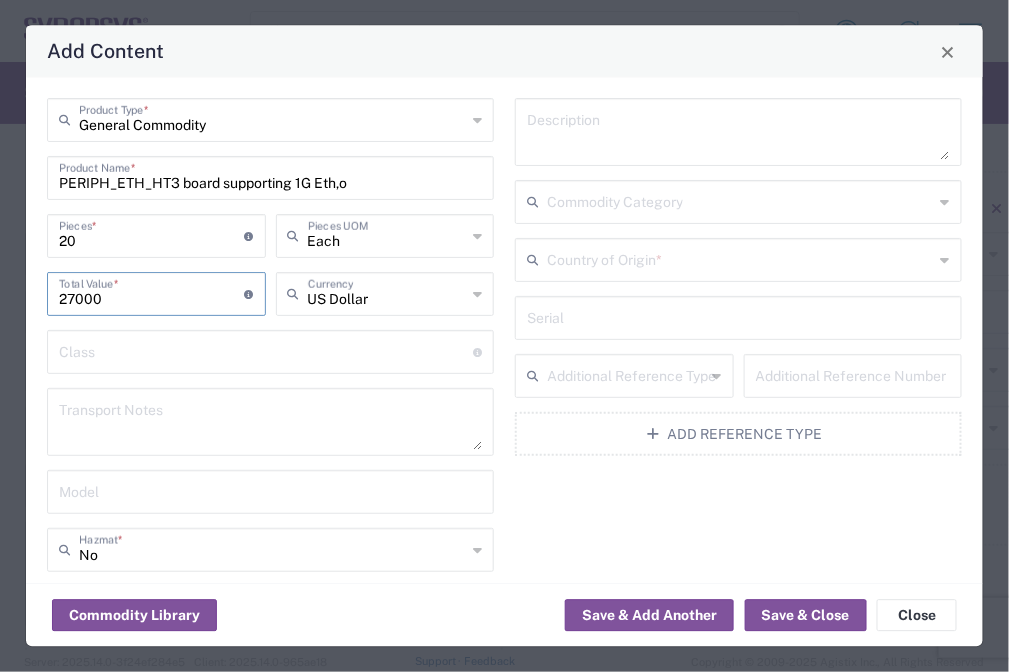 type on "27000" 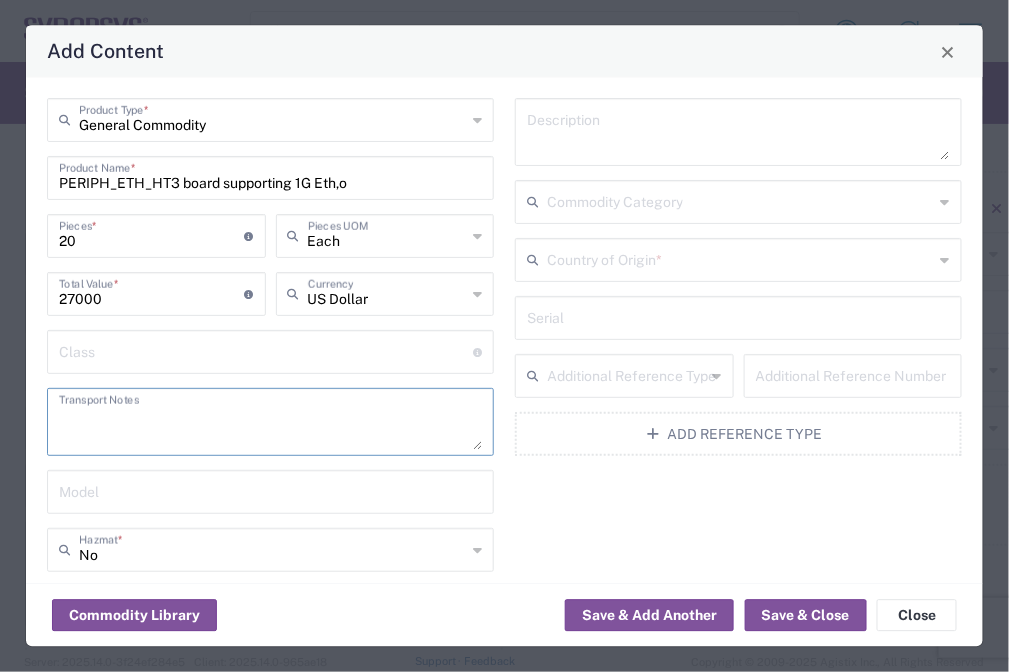 click at bounding box center [270, 423] 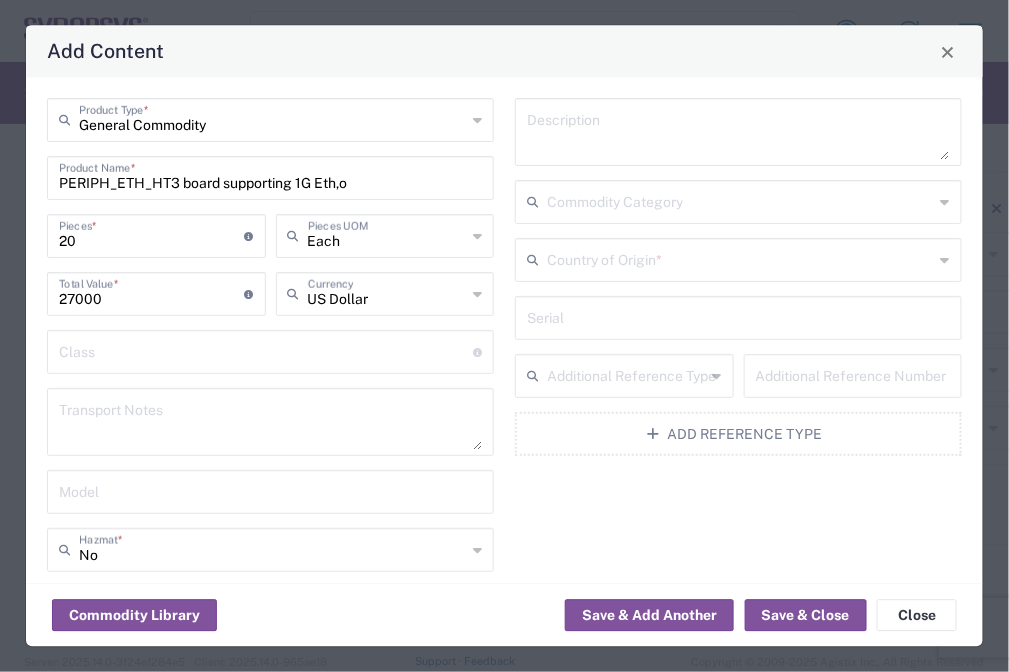 drag, startPoint x: 148, startPoint y: 409, endPoint x: 460, endPoint y: 363, distance: 315.3728 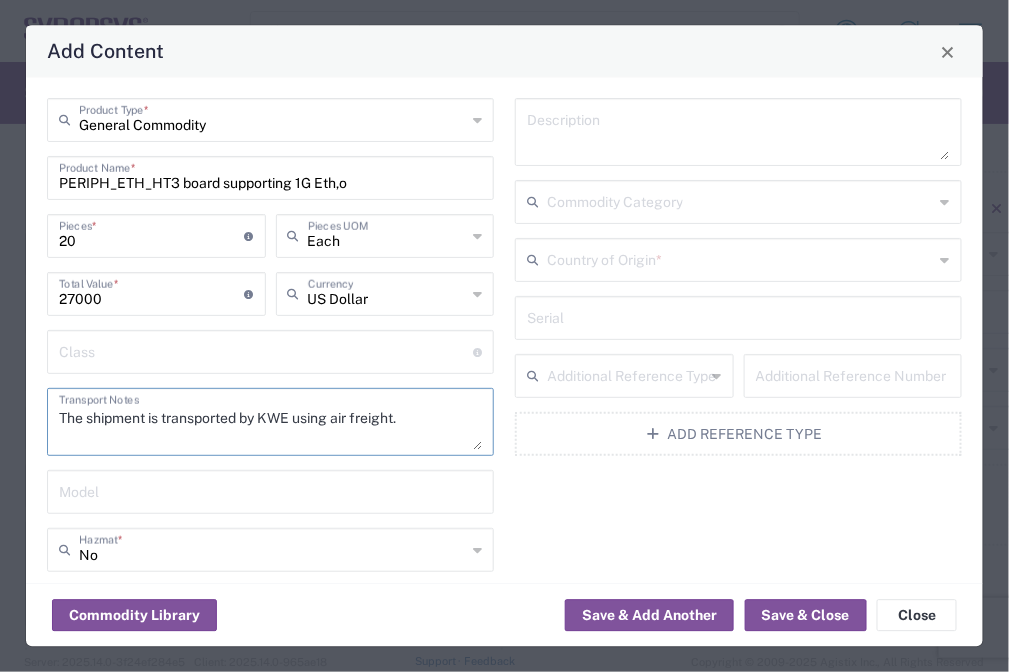 type on "The shipment is transported by KWE using air freight." 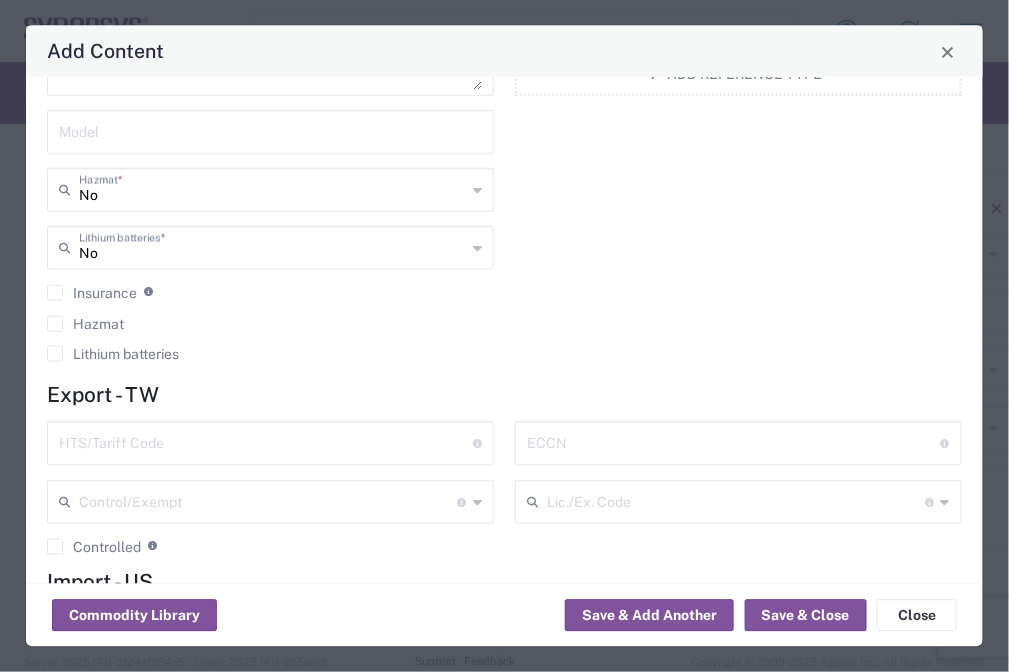 scroll, scrollTop: 409, scrollLeft: 0, axis: vertical 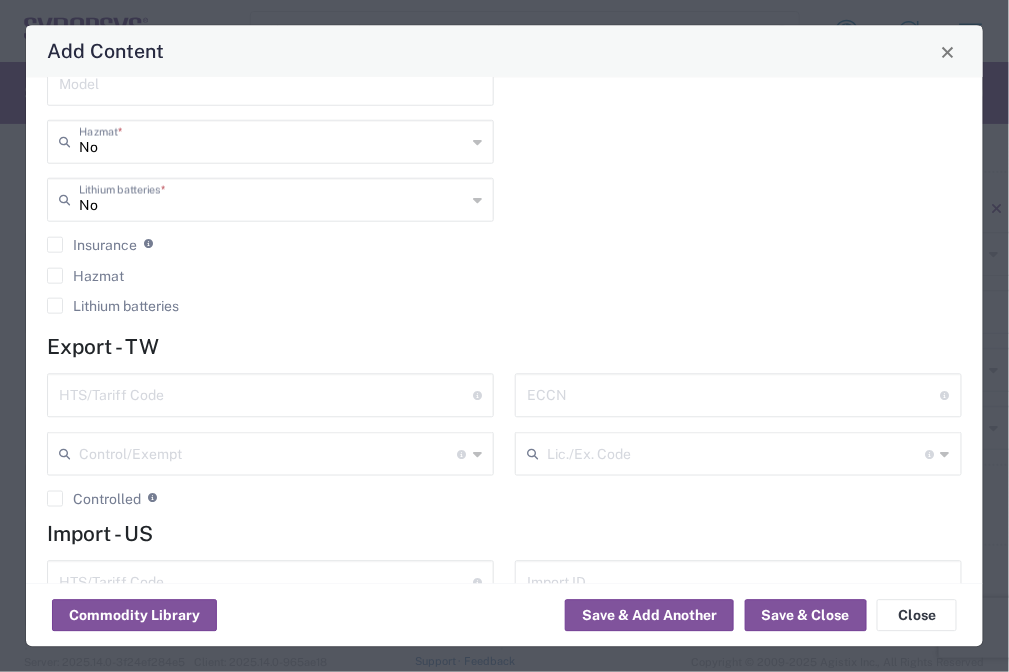 click at bounding box center (266, 394) 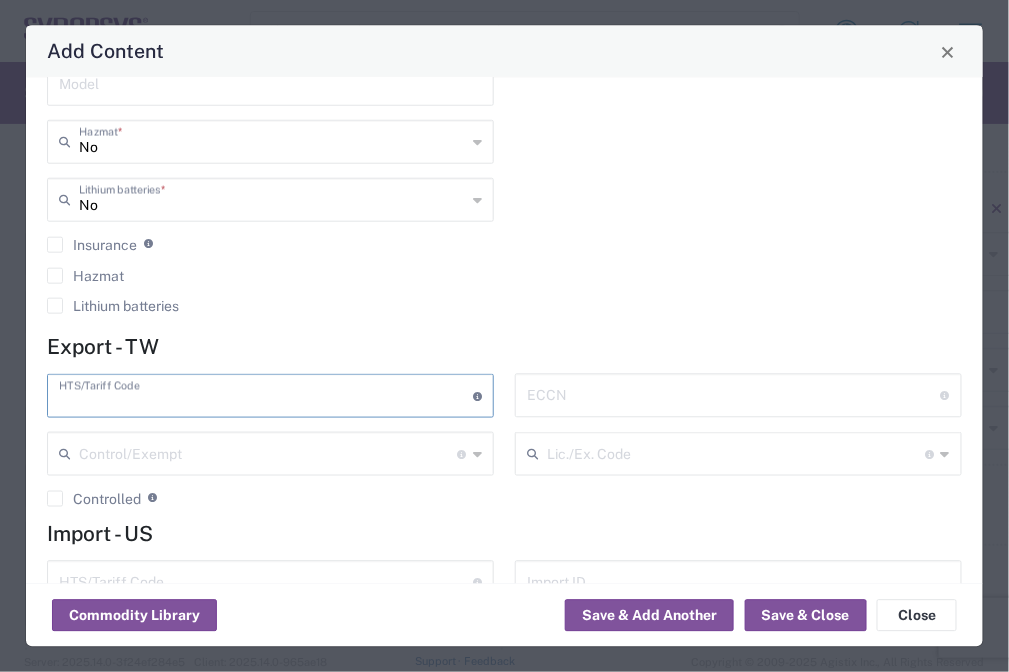paste on "8473.30.00.00-6" 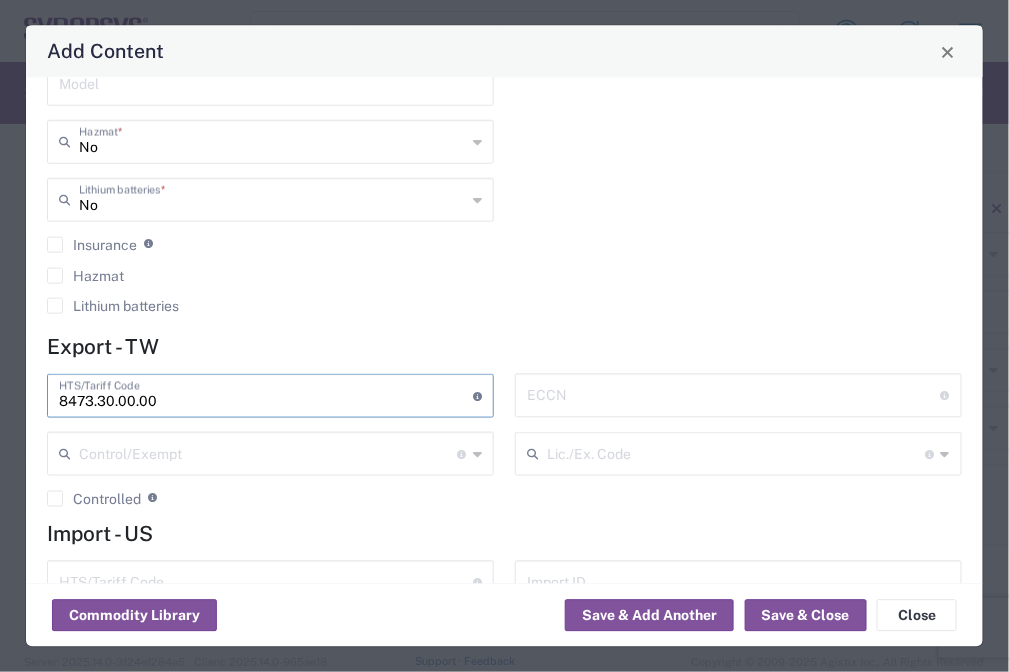 type on "8473.30.00.00" 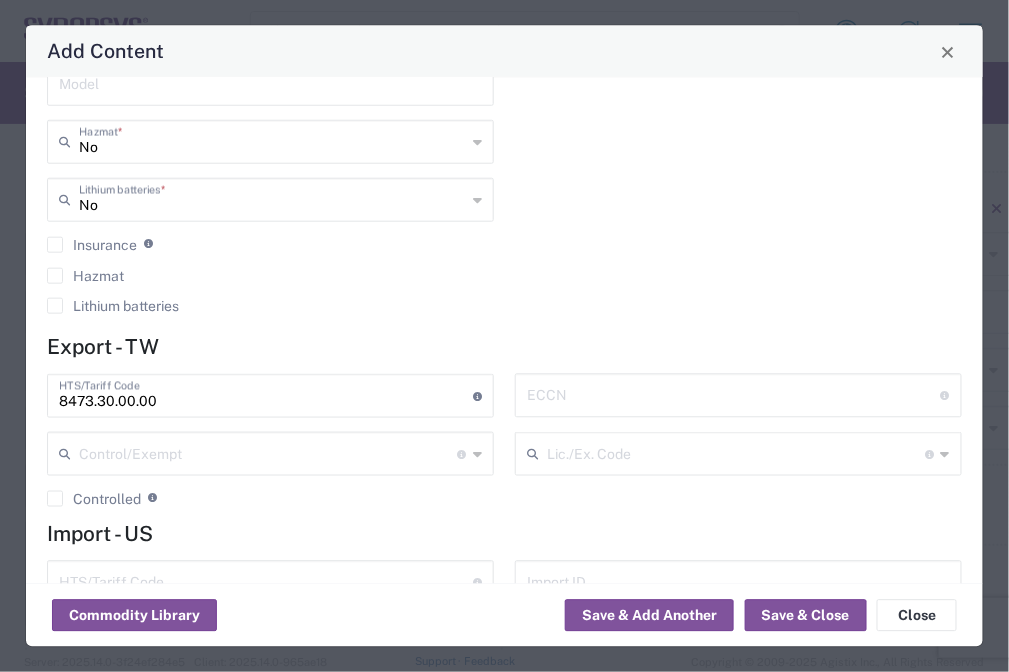 click on "Description   Commodity Category   Country of Origin  *  Serial   Additional Reference Type   Additional Reference Number  Add Reference Type" 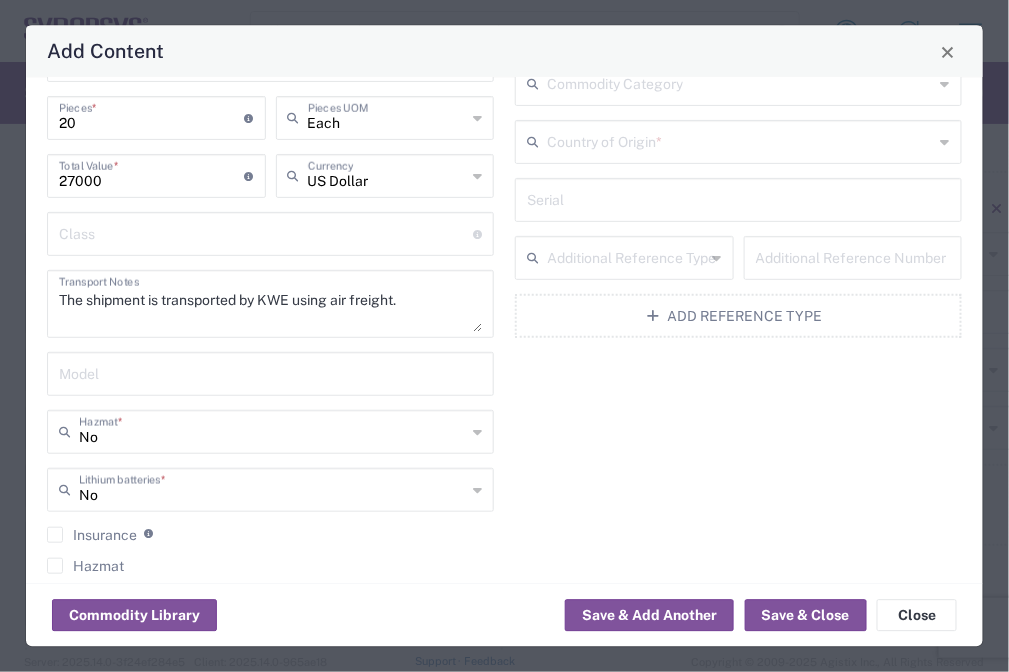 scroll, scrollTop: 0, scrollLeft: 0, axis: both 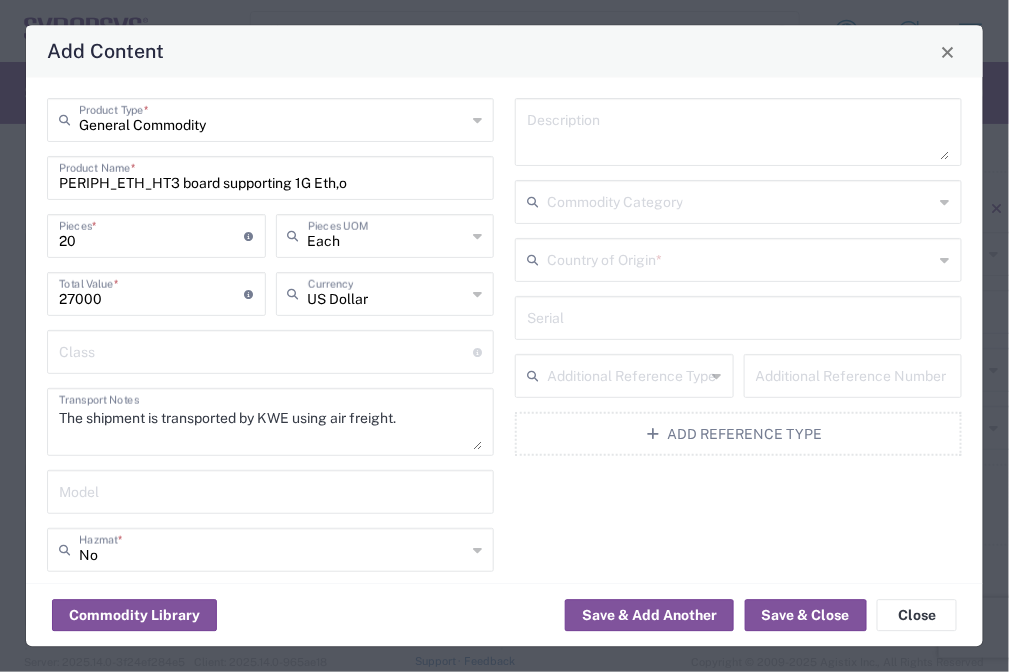 click at bounding box center [740, 259] 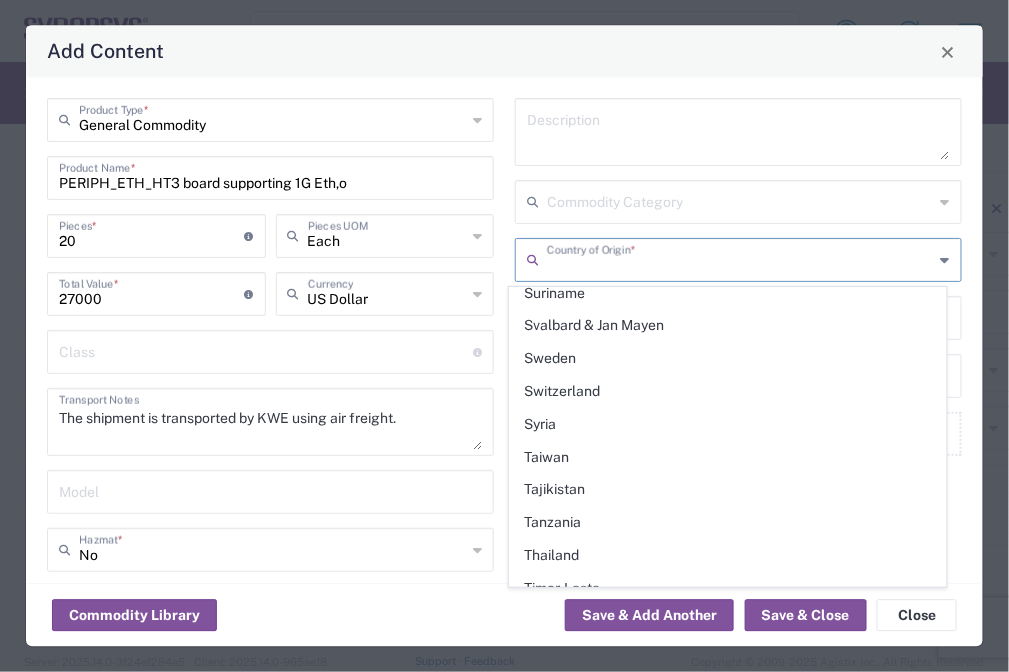 scroll, scrollTop: 6986, scrollLeft: 0, axis: vertical 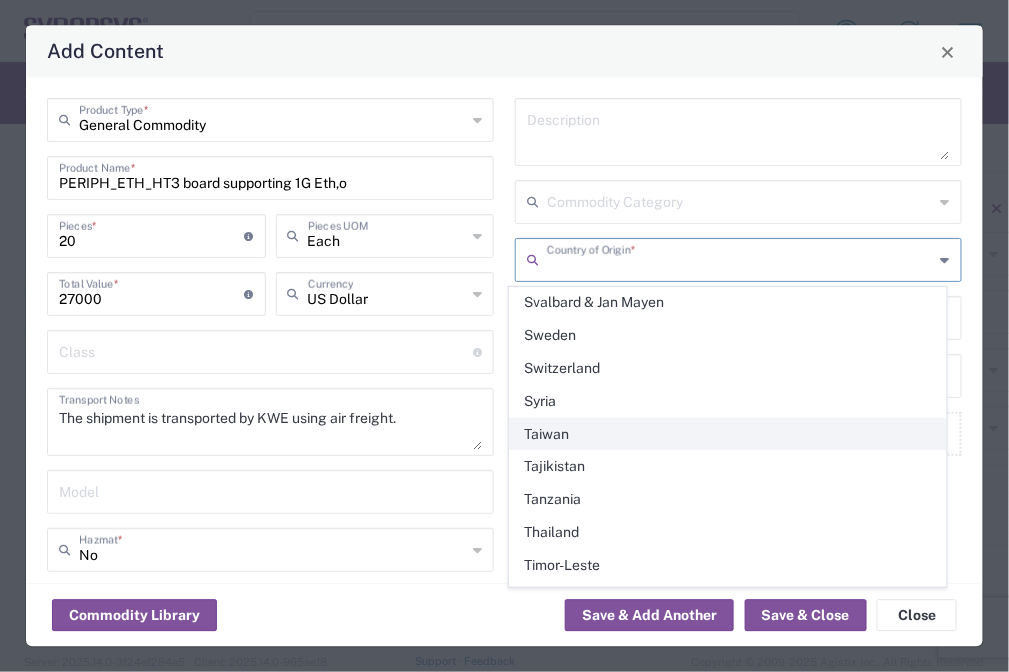click on "Taiwan" 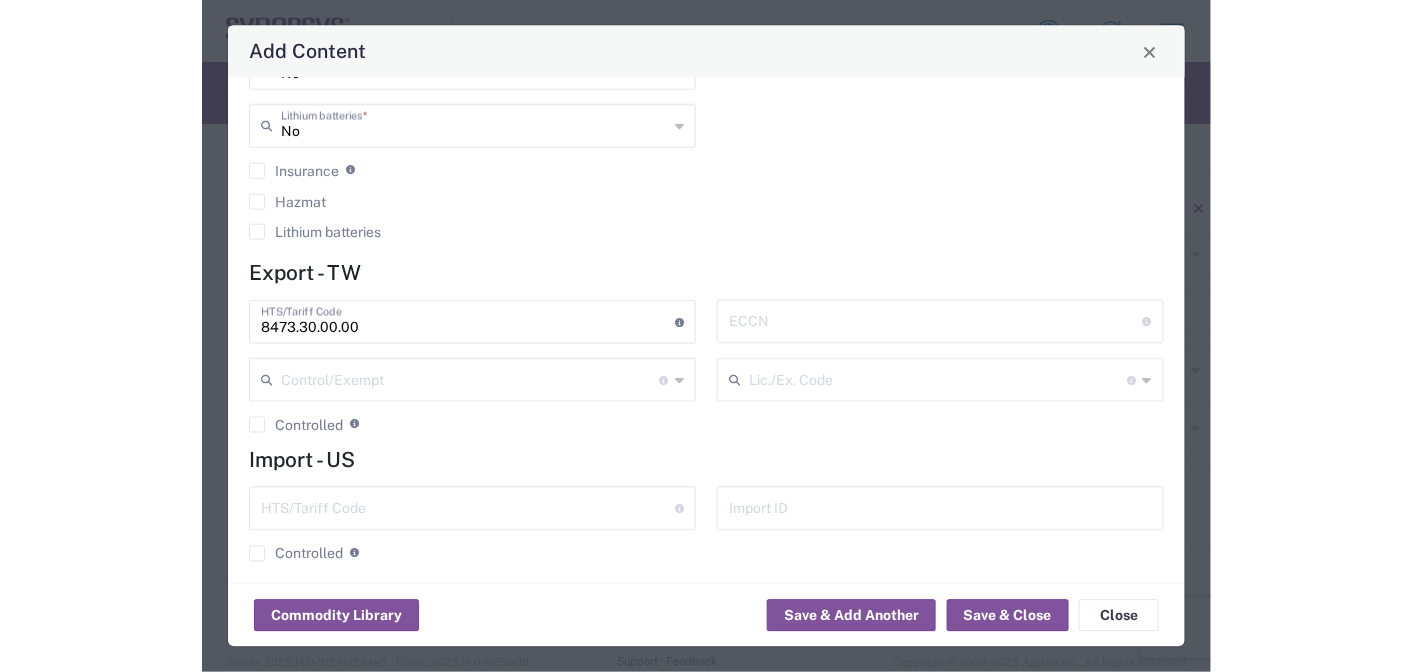 scroll, scrollTop: 494, scrollLeft: 0, axis: vertical 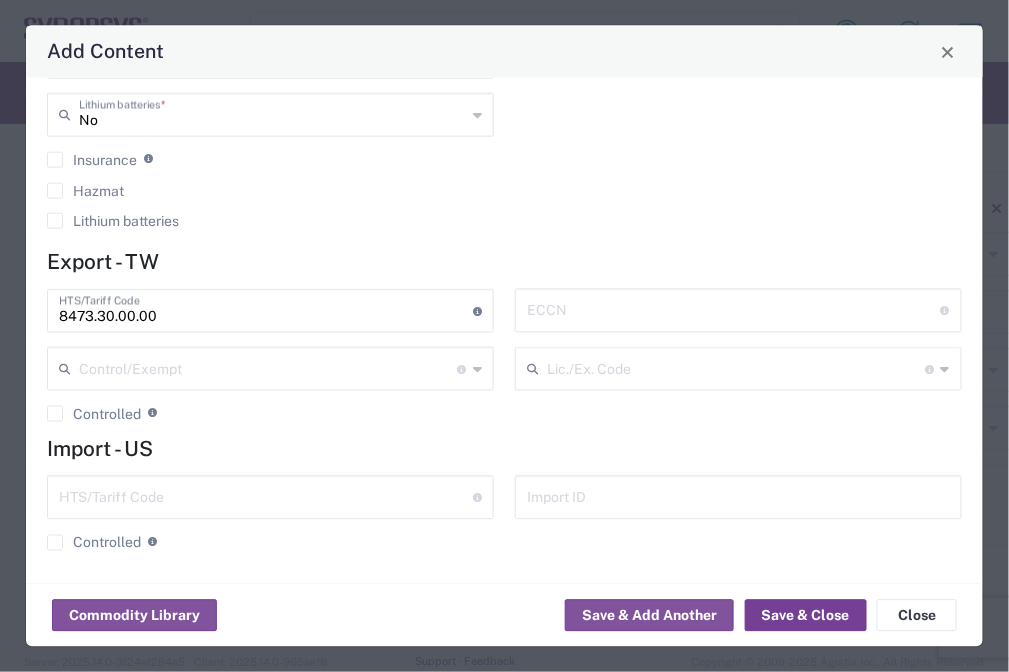 click on "Save & Close" 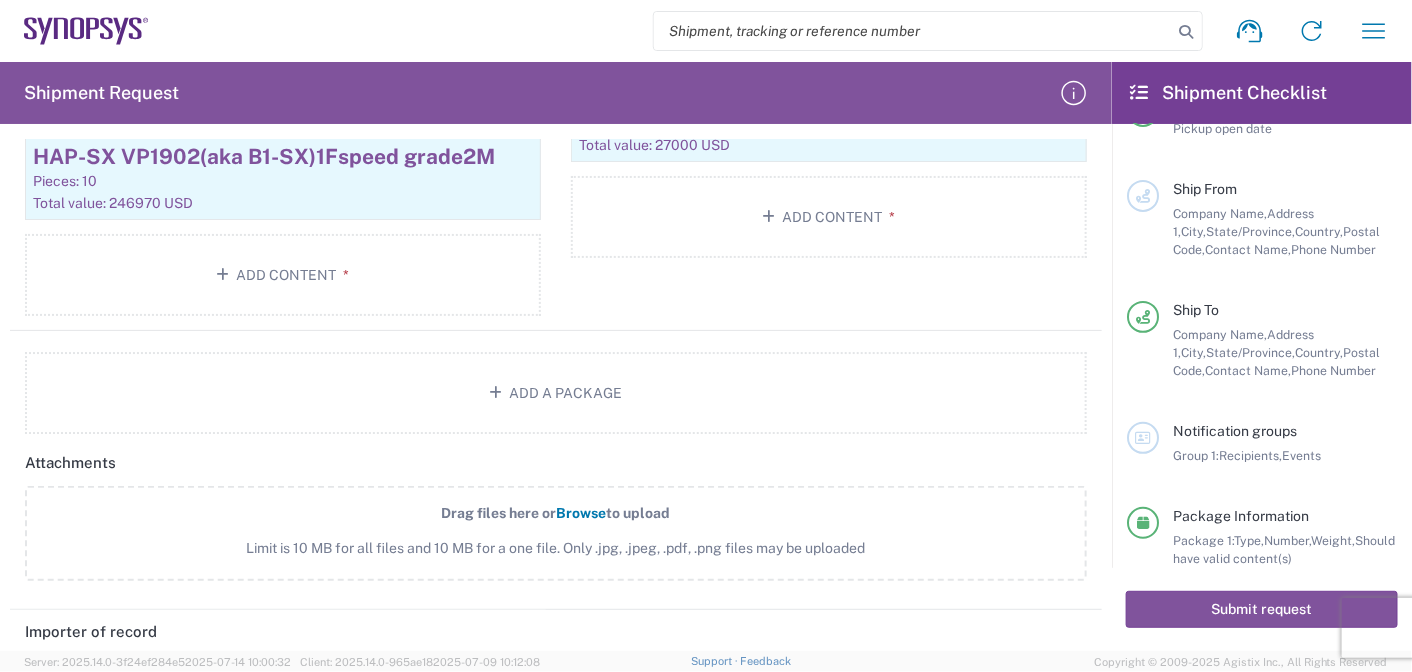 scroll, scrollTop: 2539, scrollLeft: 0, axis: vertical 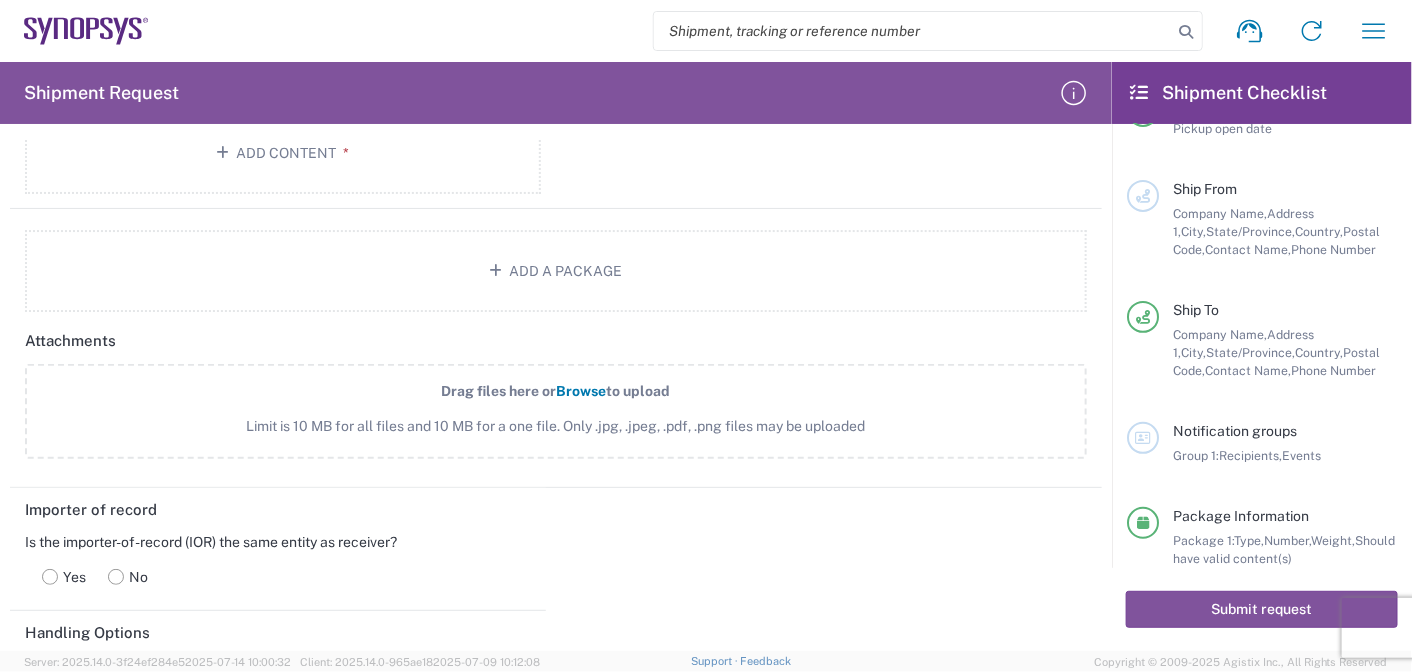 click on "Drag files here or" 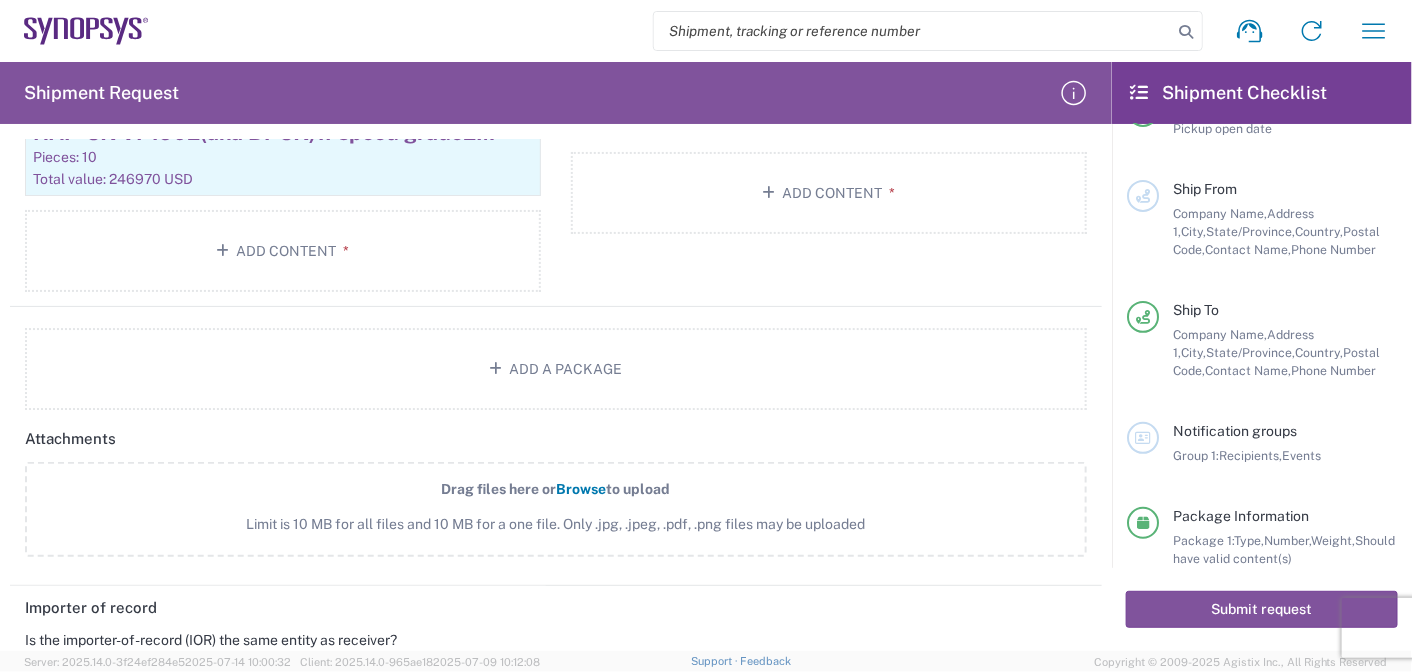 scroll, scrollTop: 2430, scrollLeft: 0, axis: vertical 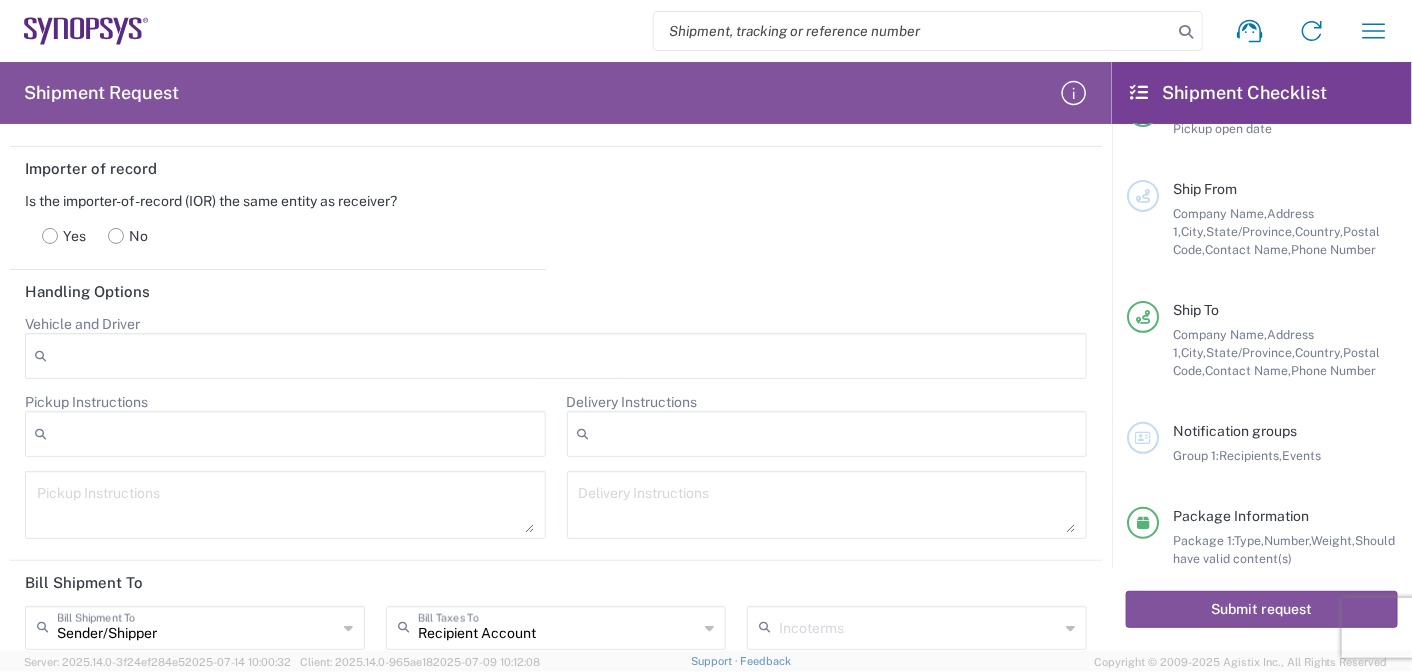 drag, startPoint x: 157, startPoint y: 388, endPoint x: 27, endPoint y: 385, distance: 130.0346 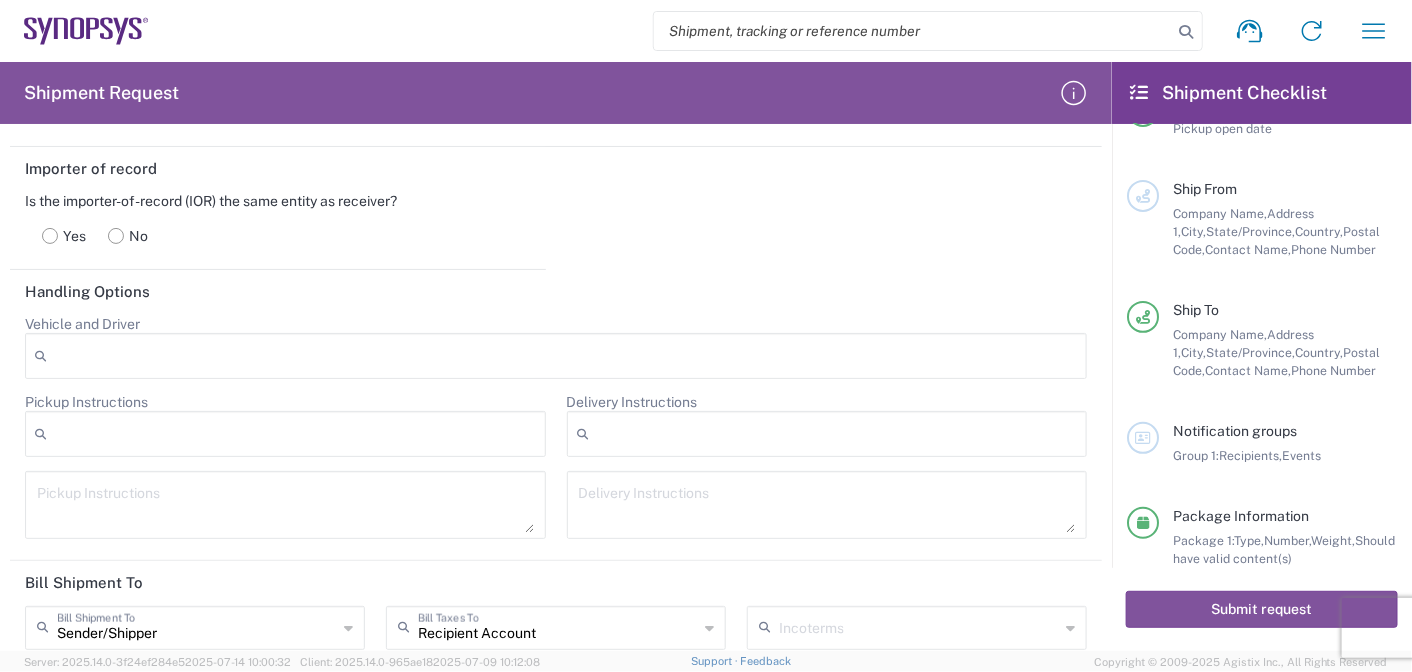 click 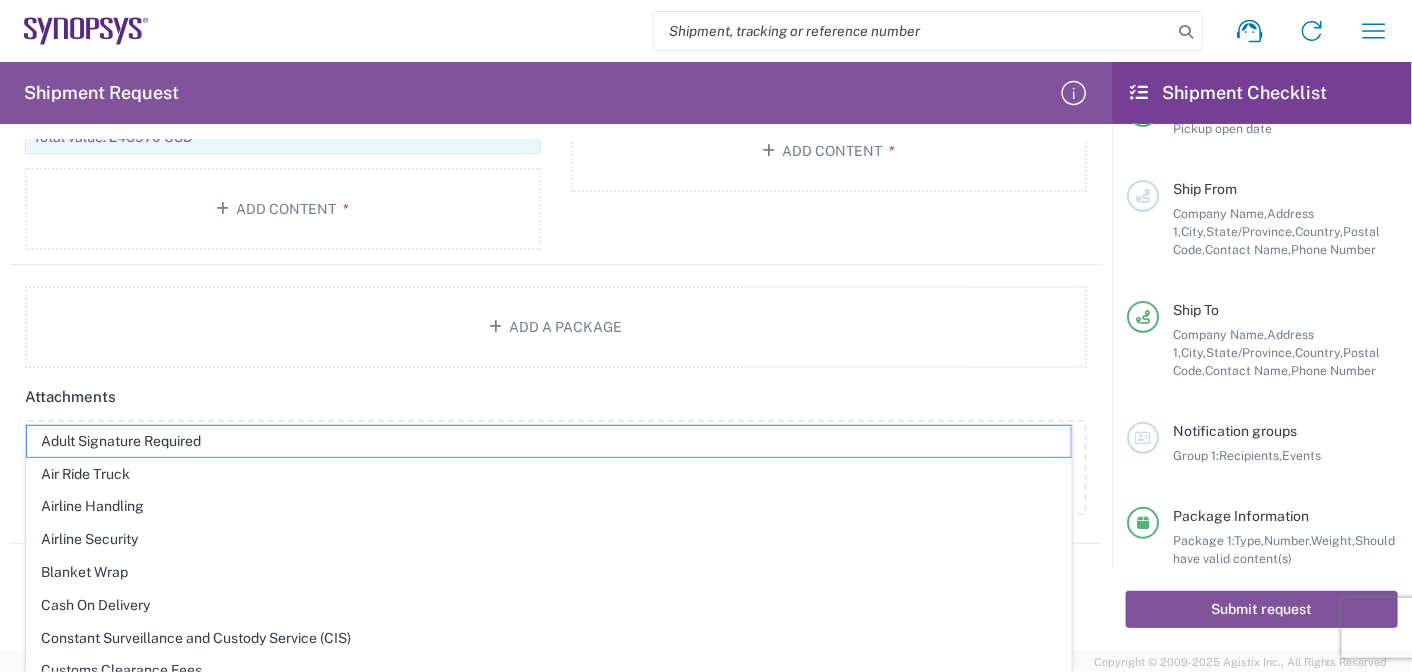 scroll, scrollTop: 2455, scrollLeft: 0, axis: vertical 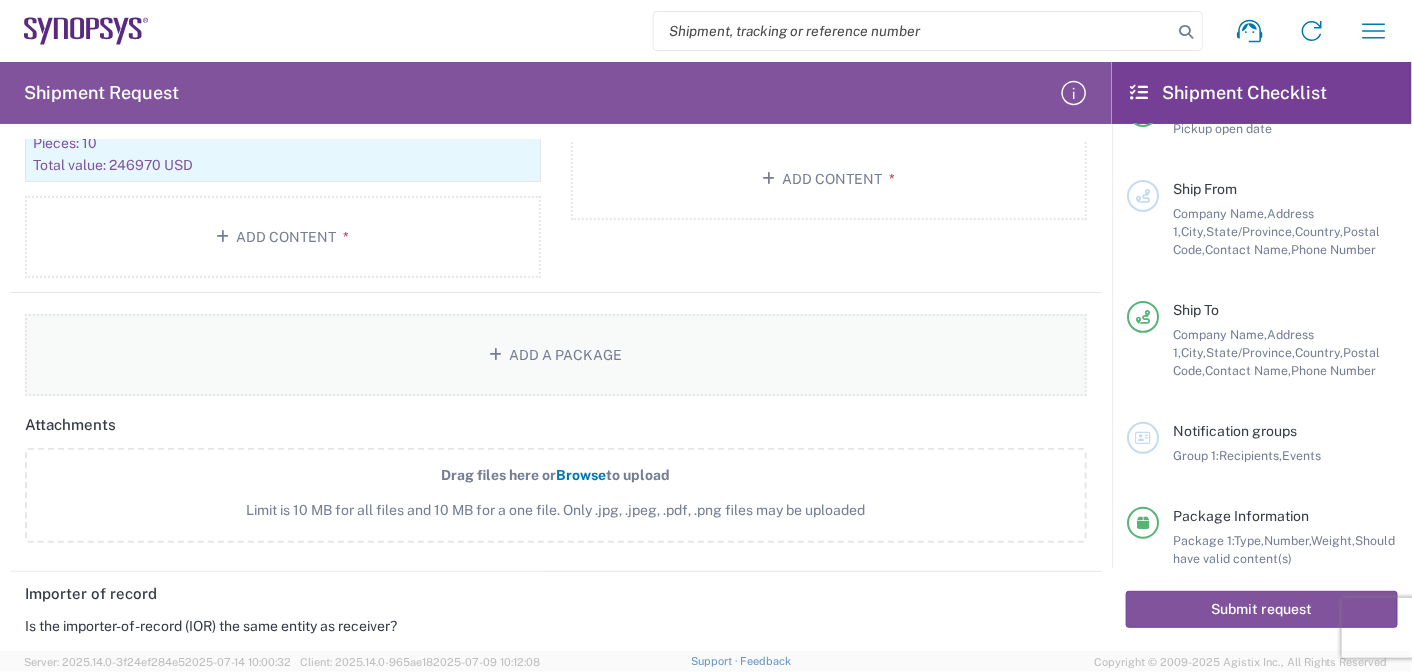 click on "Add a Package" 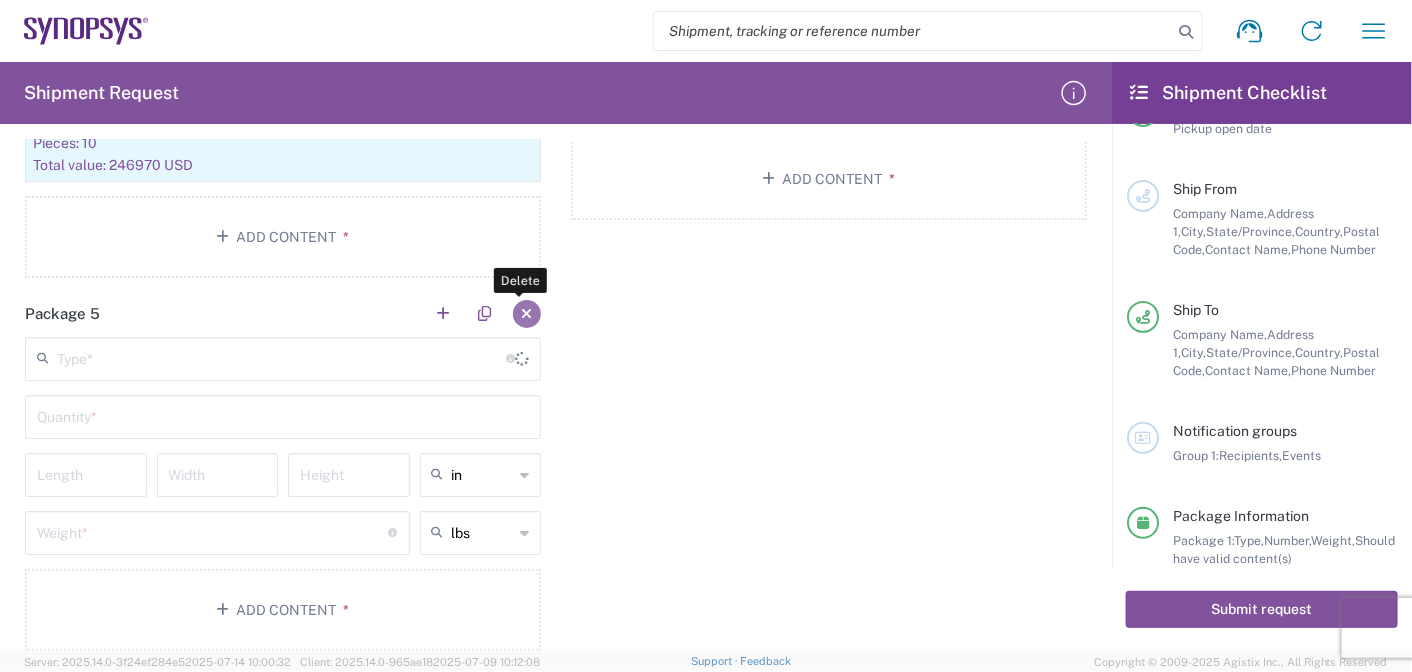 click 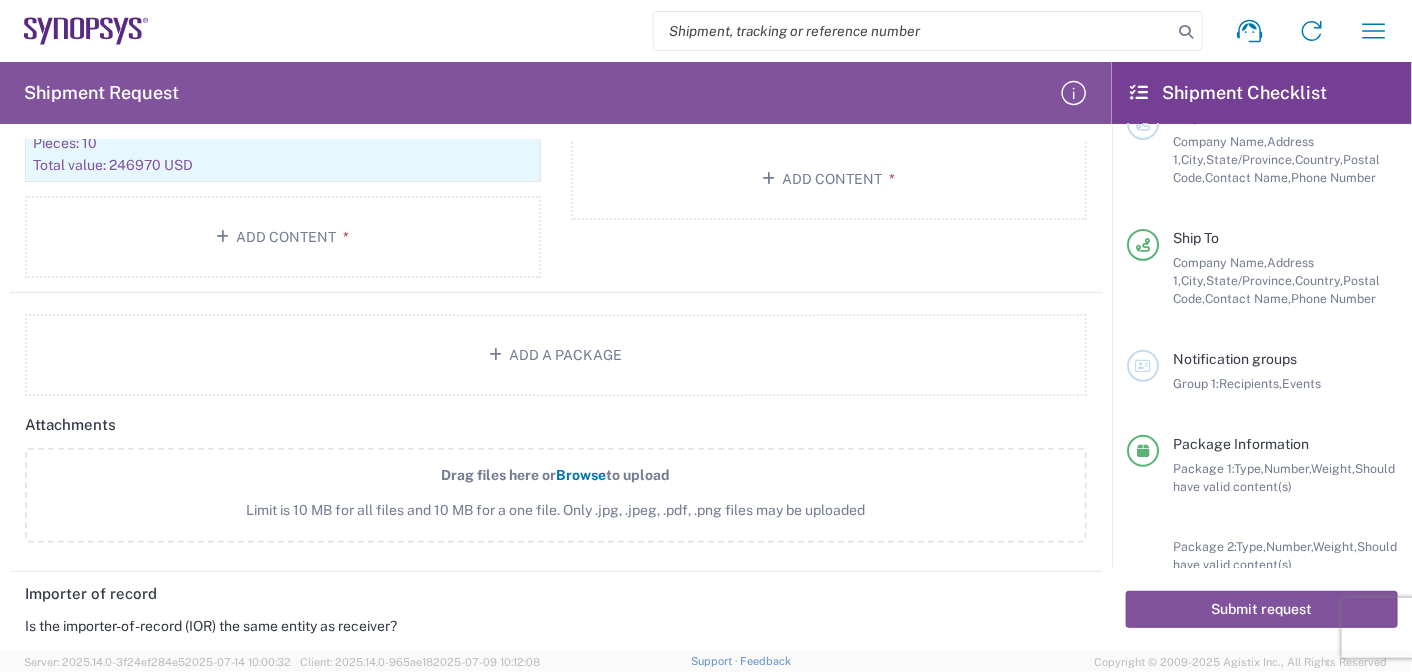 scroll, scrollTop: 238, scrollLeft: 0, axis: vertical 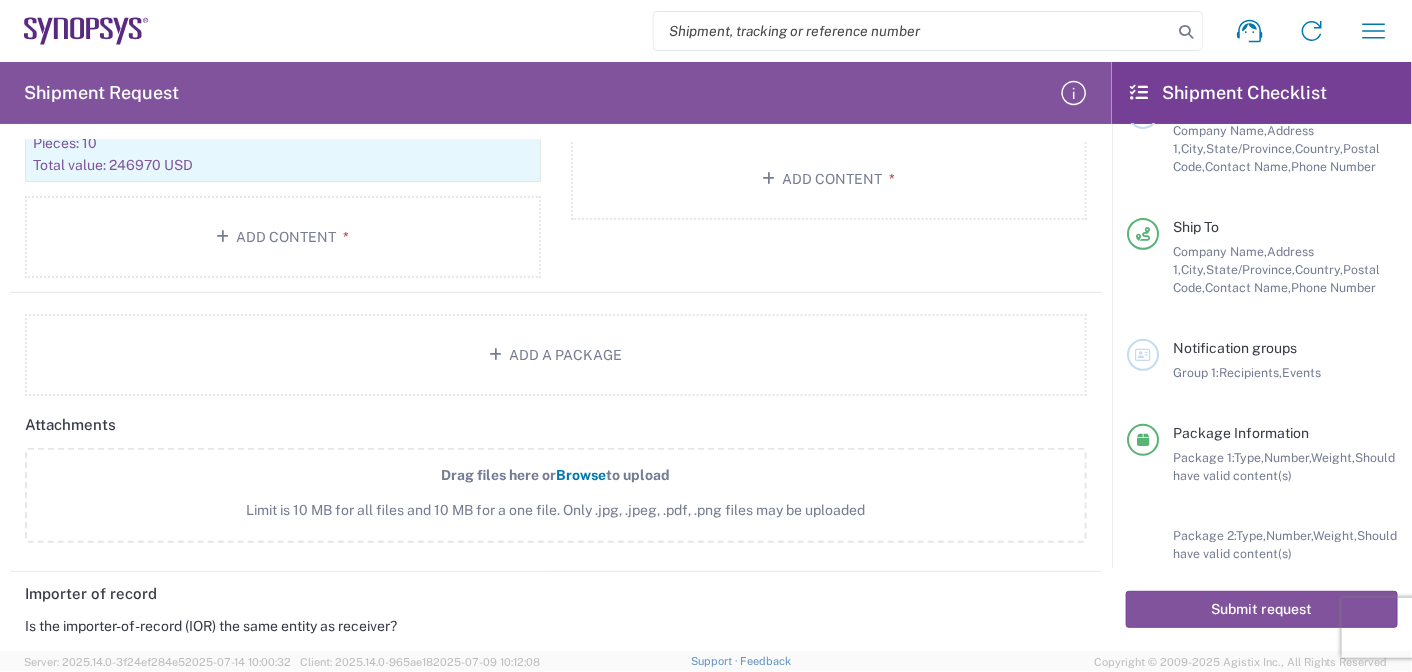click on "Drag files here or   Browse  to upload Limit is 10 MB for all files and 10 MB for a one file. Only .jpg, .jpeg, .pdf, .png files may be uploaded" 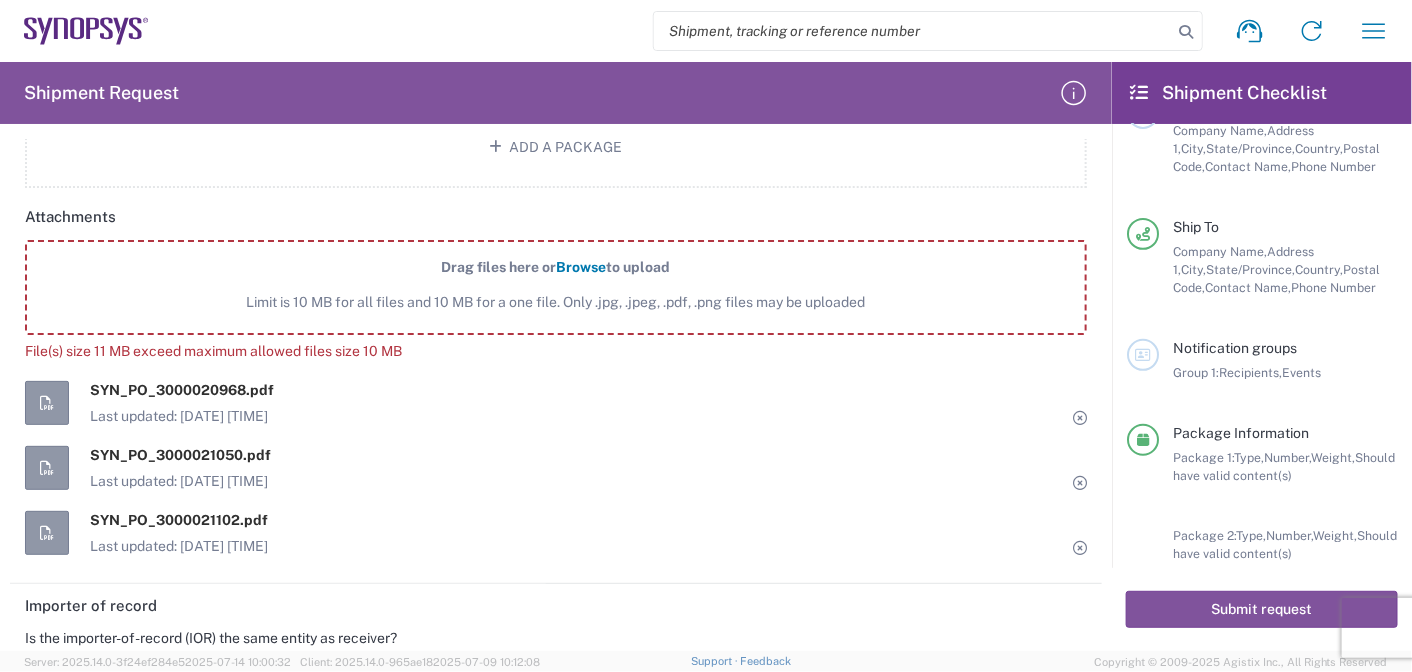 scroll, scrollTop: 2669, scrollLeft: 0, axis: vertical 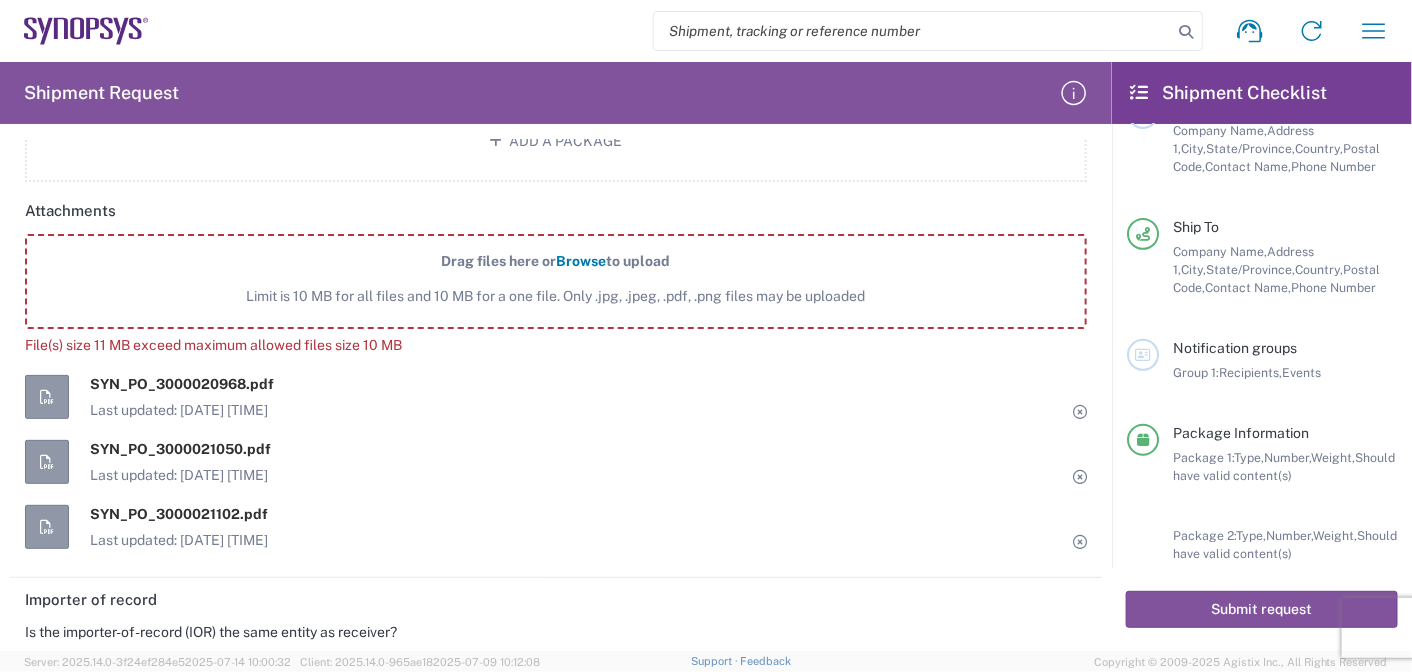 click 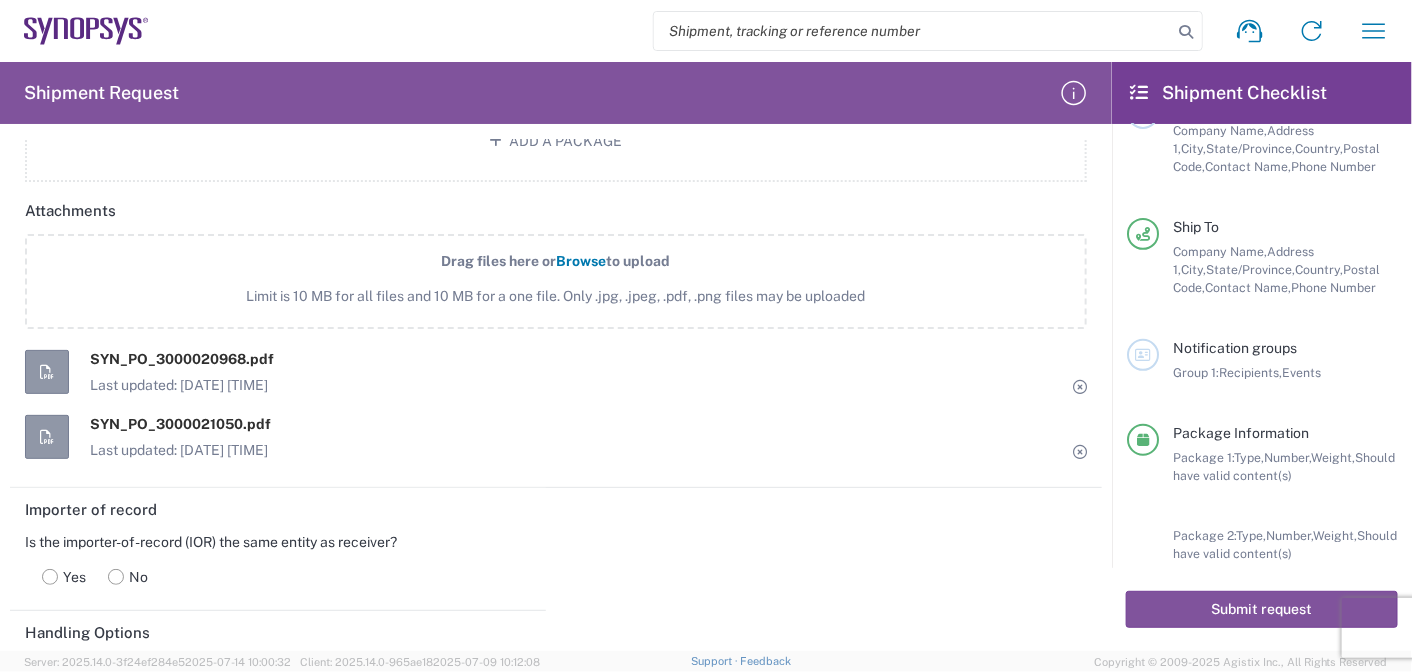 click 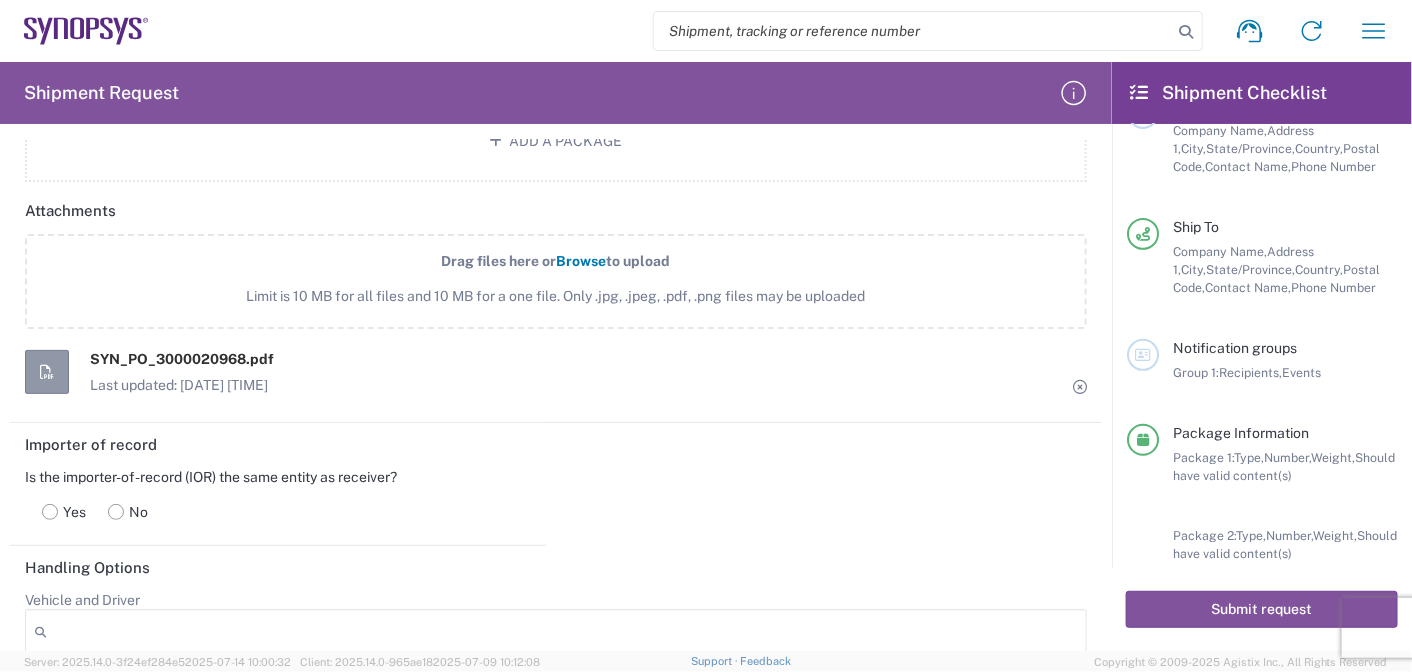 click 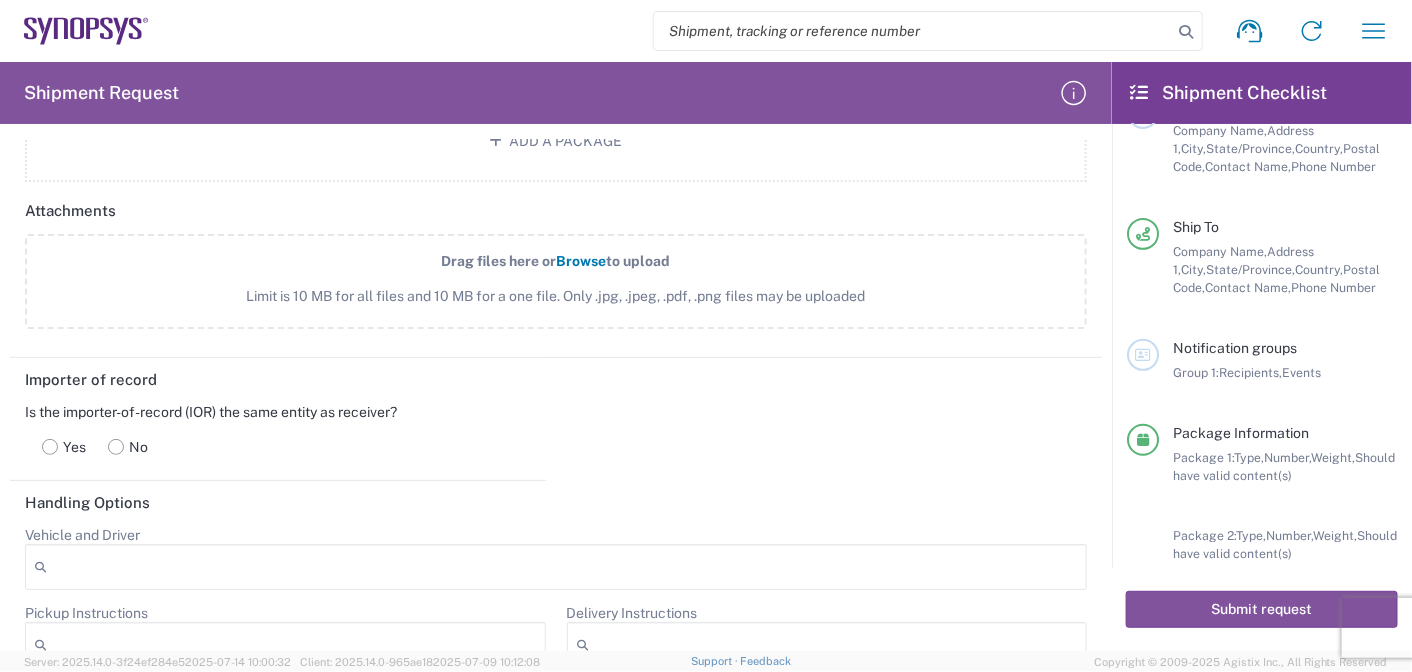 click on "Attachments" 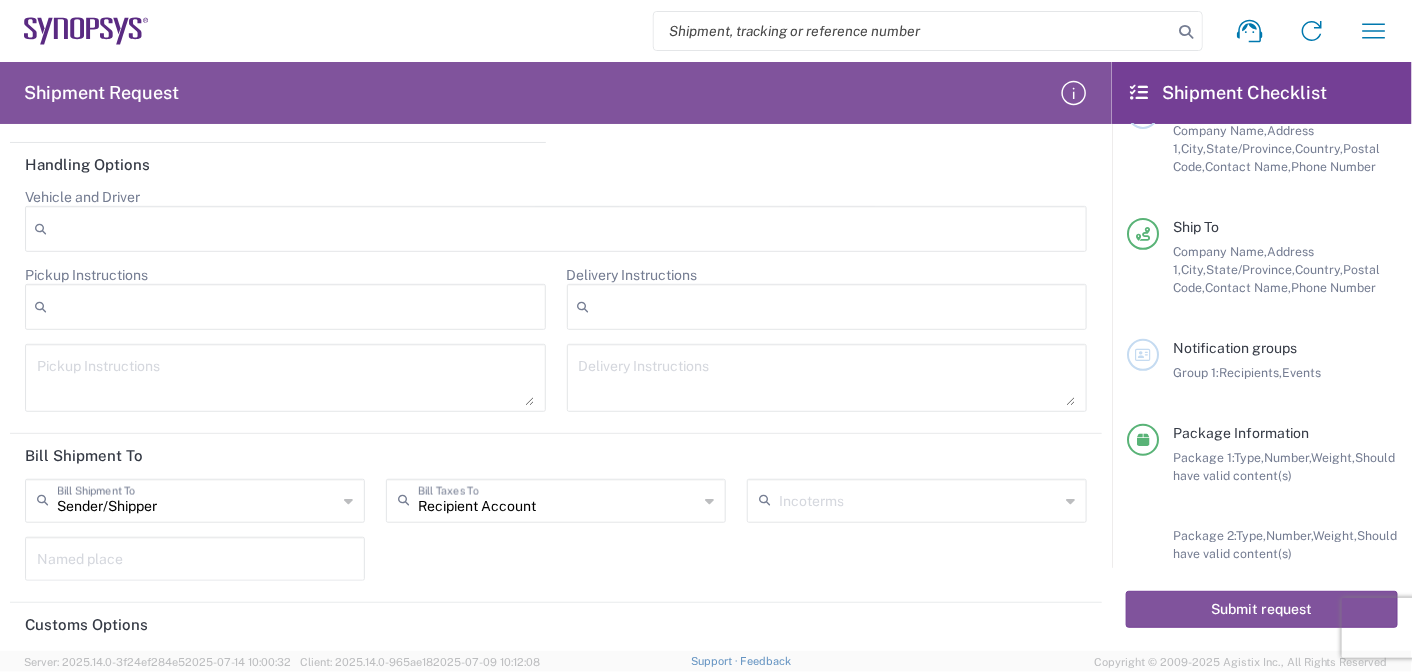 scroll, scrollTop: 3271, scrollLeft: 0, axis: vertical 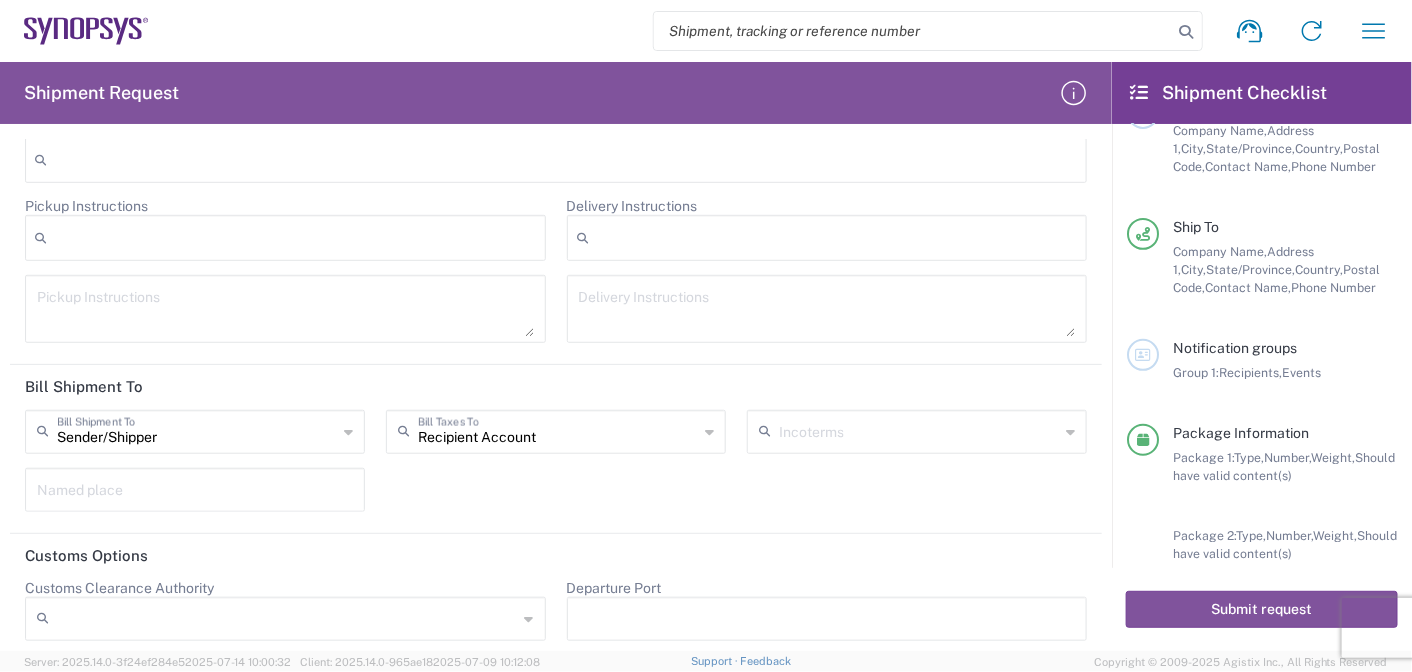 click at bounding box center (285, 309) 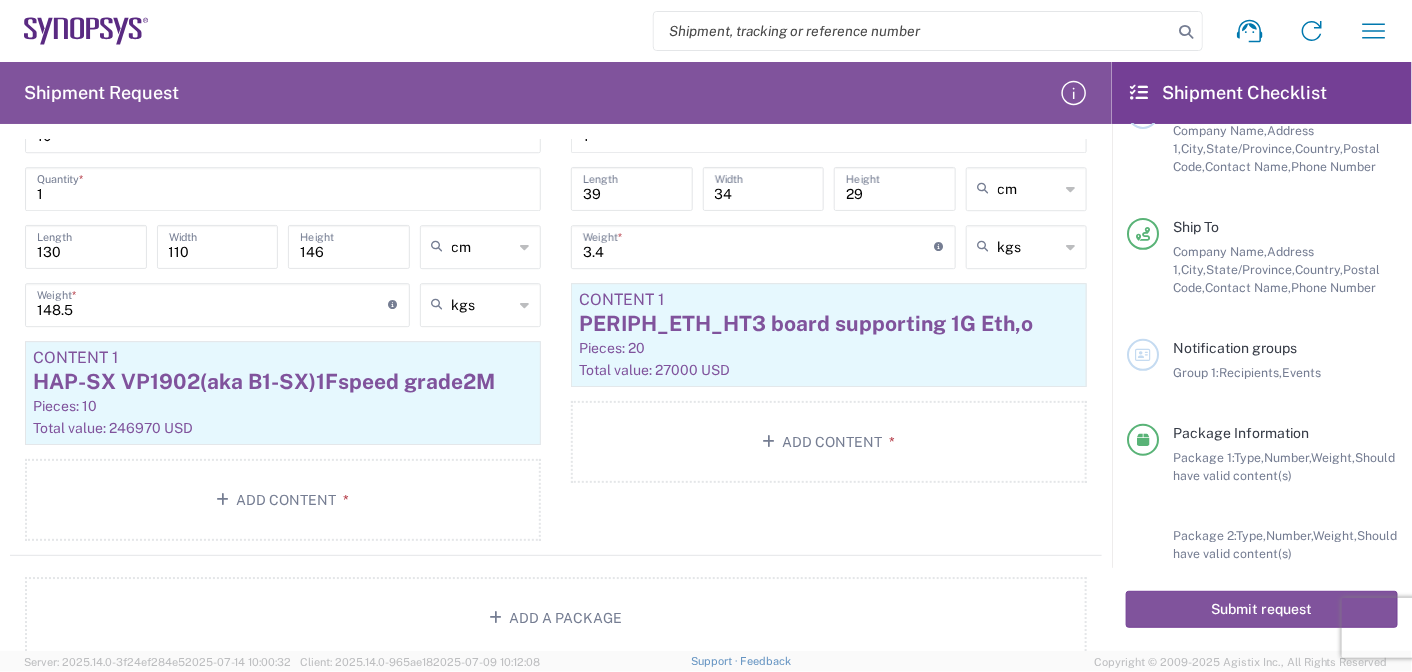 scroll, scrollTop: 2127, scrollLeft: 0, axis: vertical 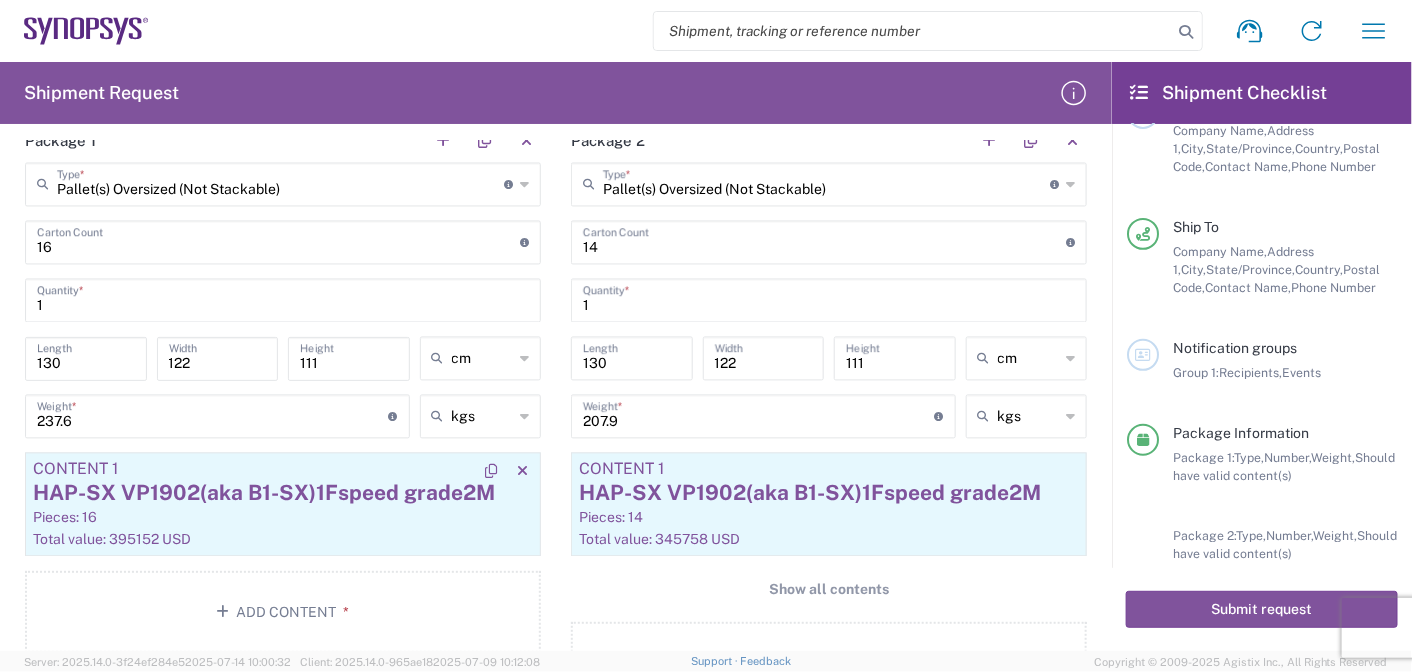 click on "Total value: 395152 USD" 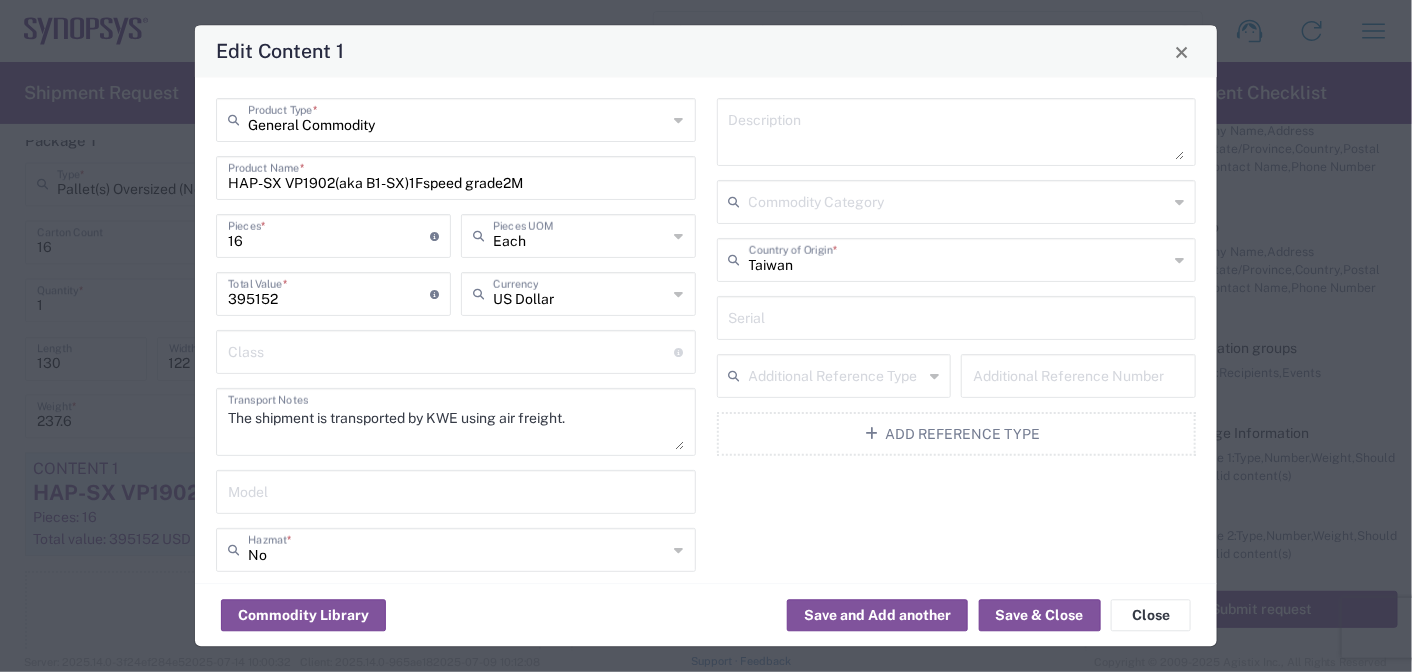 click at bounding box center (957, 133) 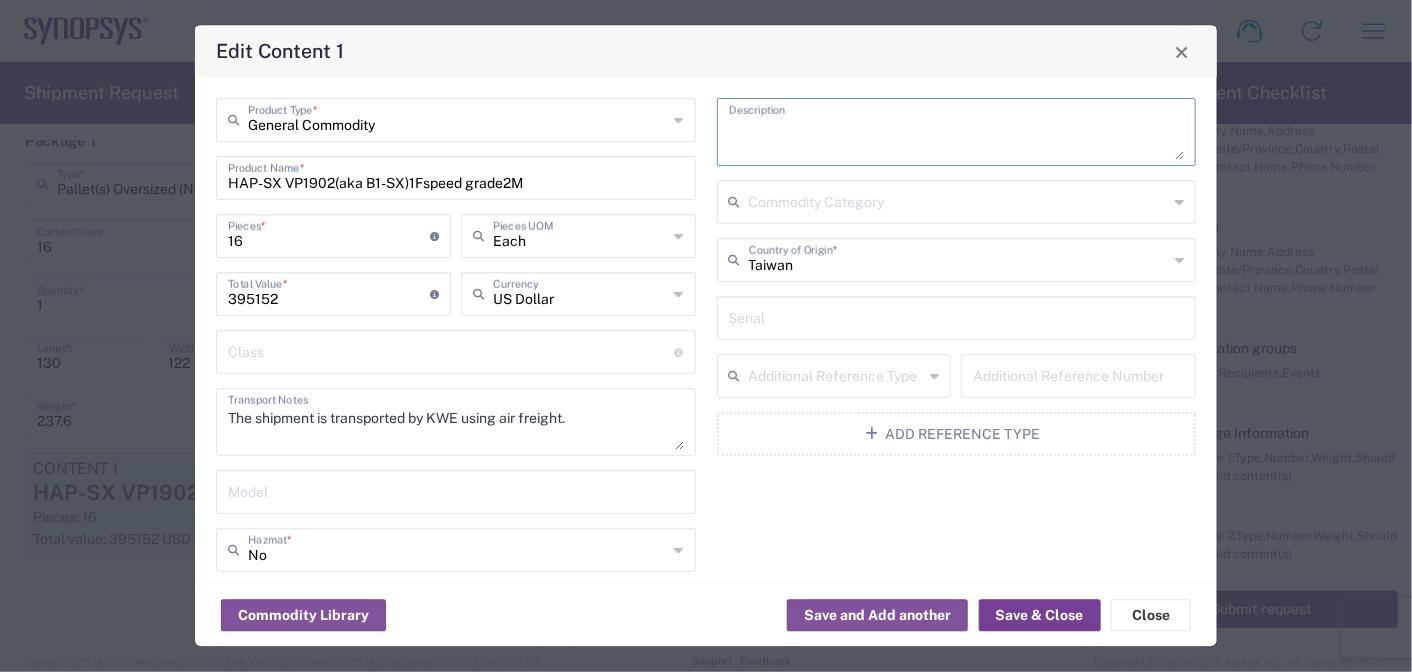 click on "Save & Close" 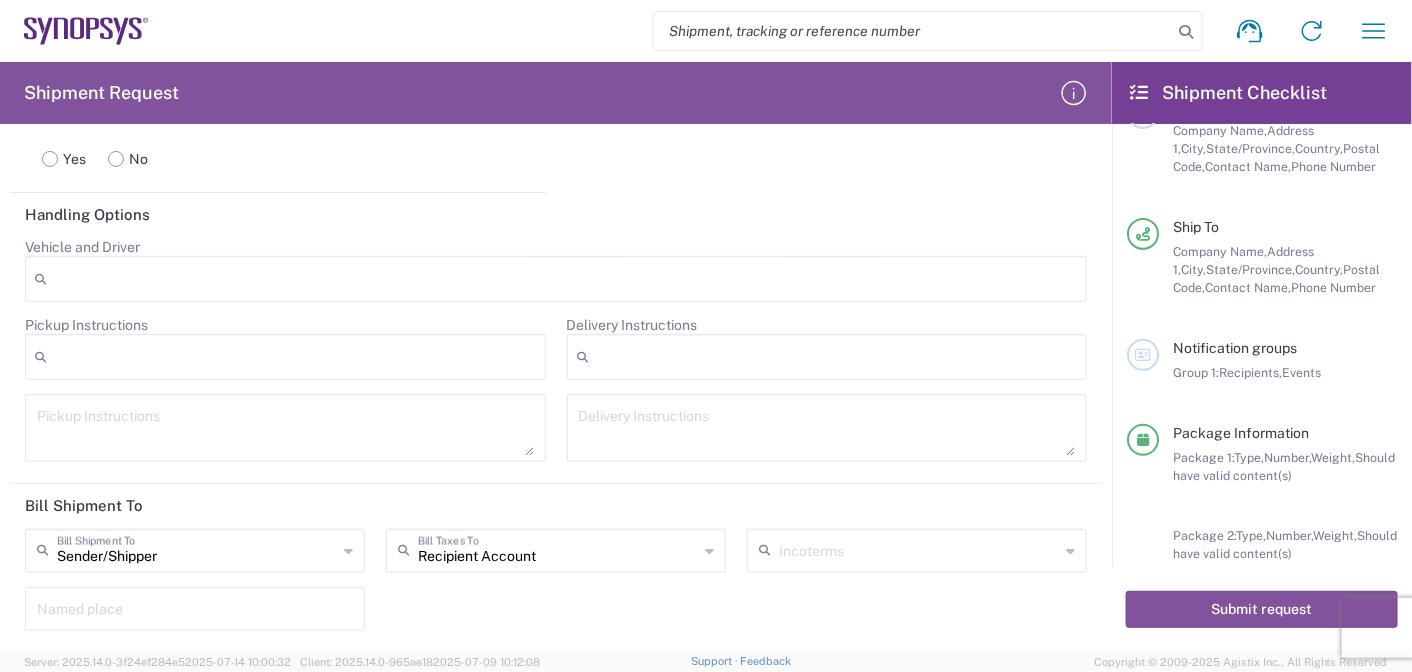 scroll, scrollTop: 3193, scrollLeft: 0, axis: vertical 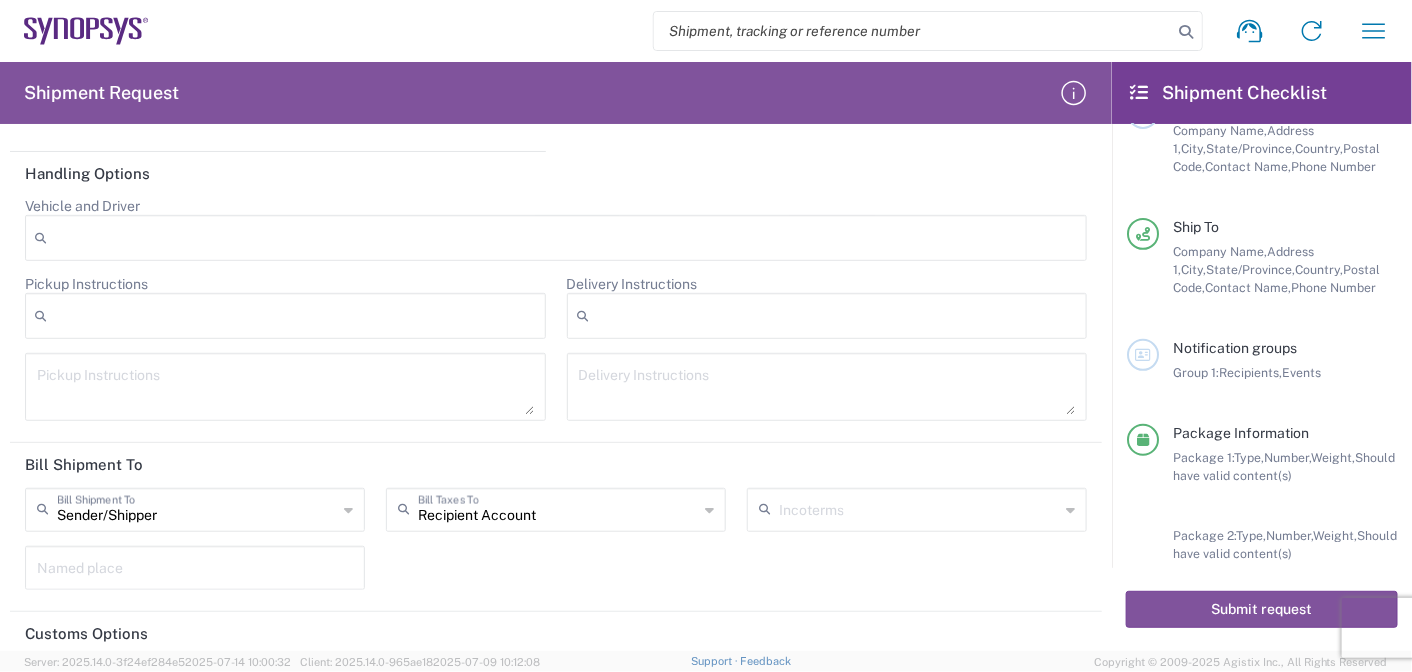 click at bounding box center [285, 387] 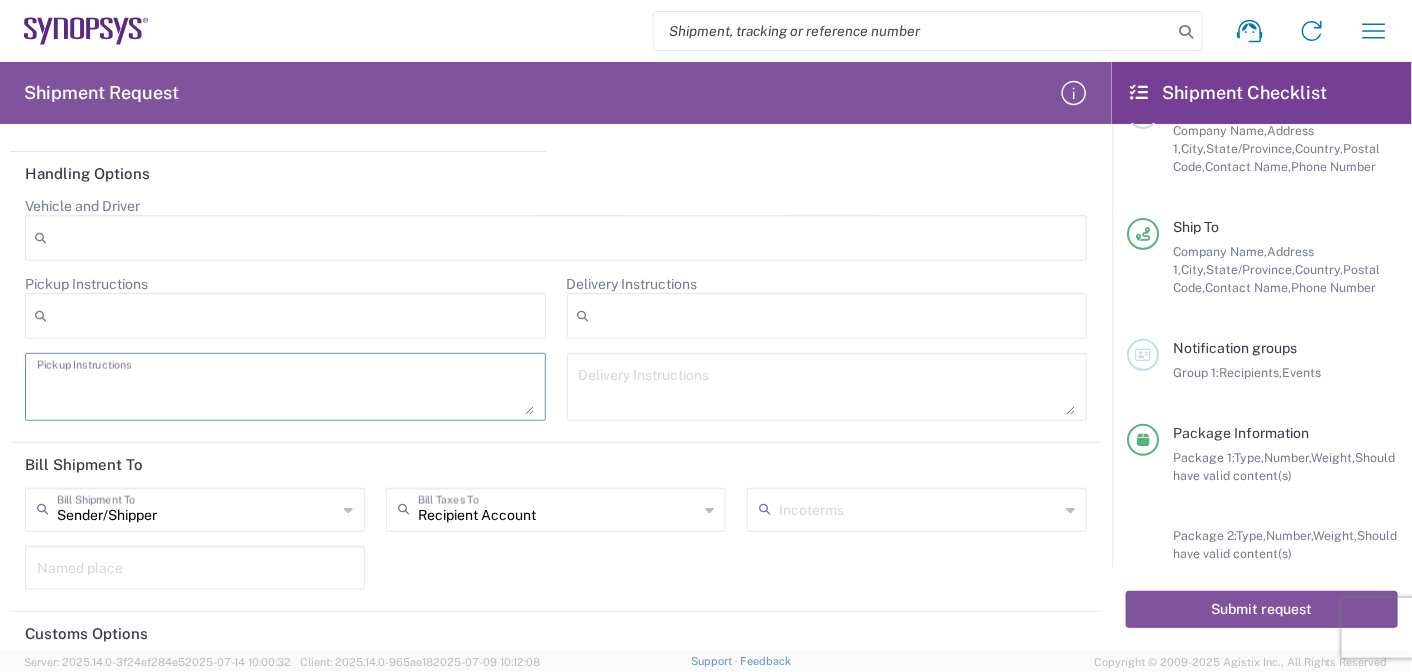 paste on "For PO#3000021050, 25 units out of the original 35 were shipped on June 20, 2025. Therefore, this shipment includes the remaining 10 units from that order.
For PO#3000021102, this shipment includes 30 units, and the remaining units will be shipped next week" 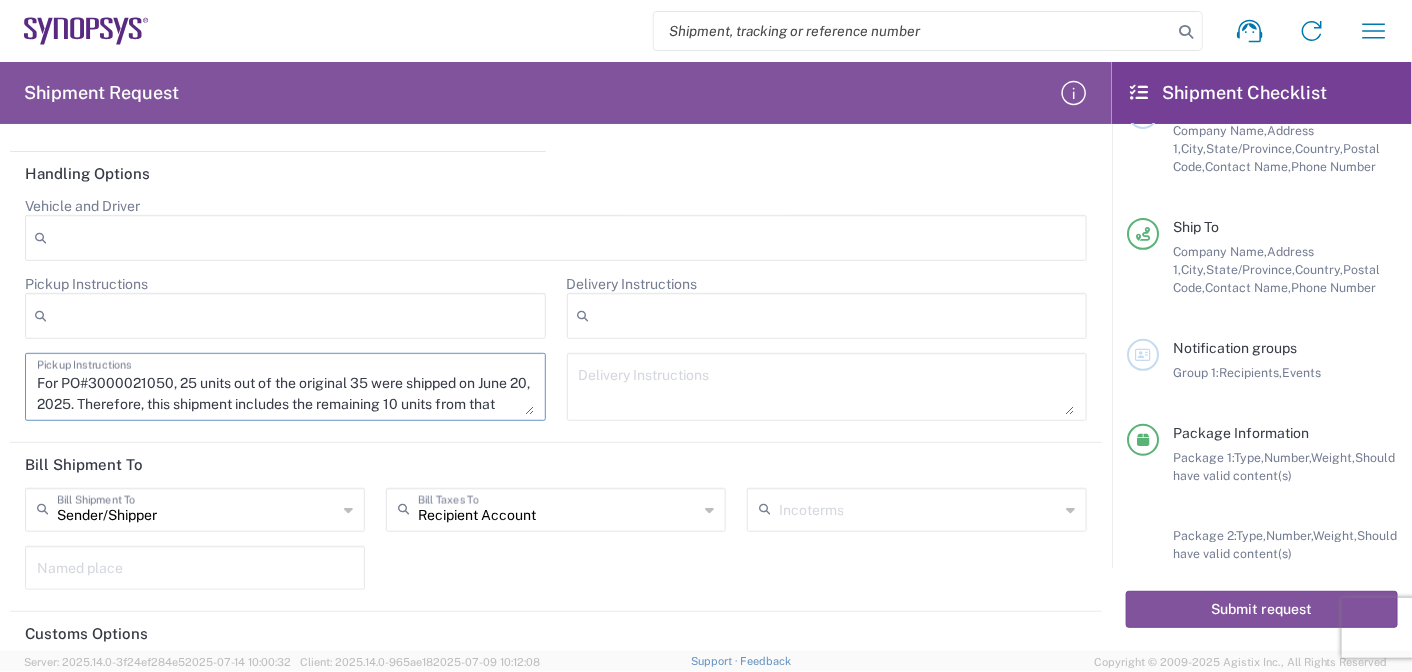 scroll, scrollTop: 61, scrollLeft: 0, axis: vertical 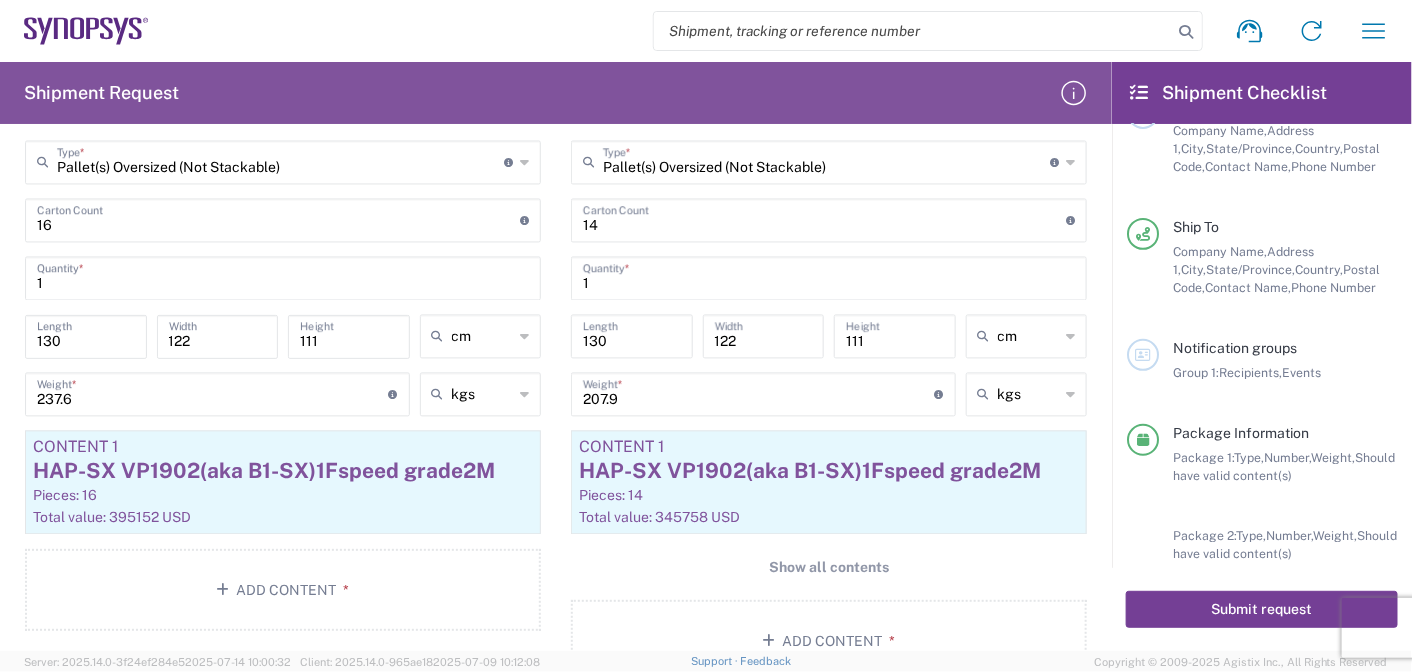 type on "For PO#3000021050, 25 units out of the original 35 were shipped on June 20, 2025. Therefore, this shipment includes the remaining 10 units from that order.
For PO#3000021102, this shipment includes 30 units, and the remaining units will be shipped next week" 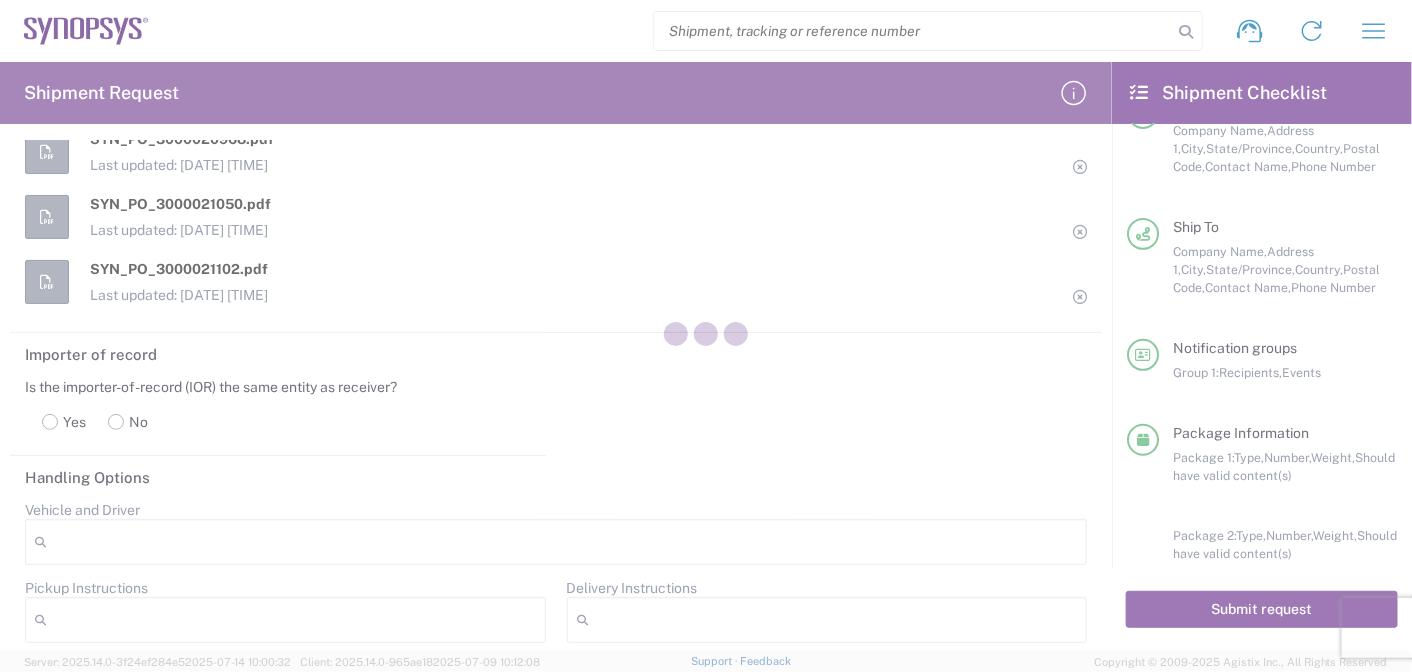 scroll, scrollTop: 3175, scrollLeft: 0, axis: vertical 